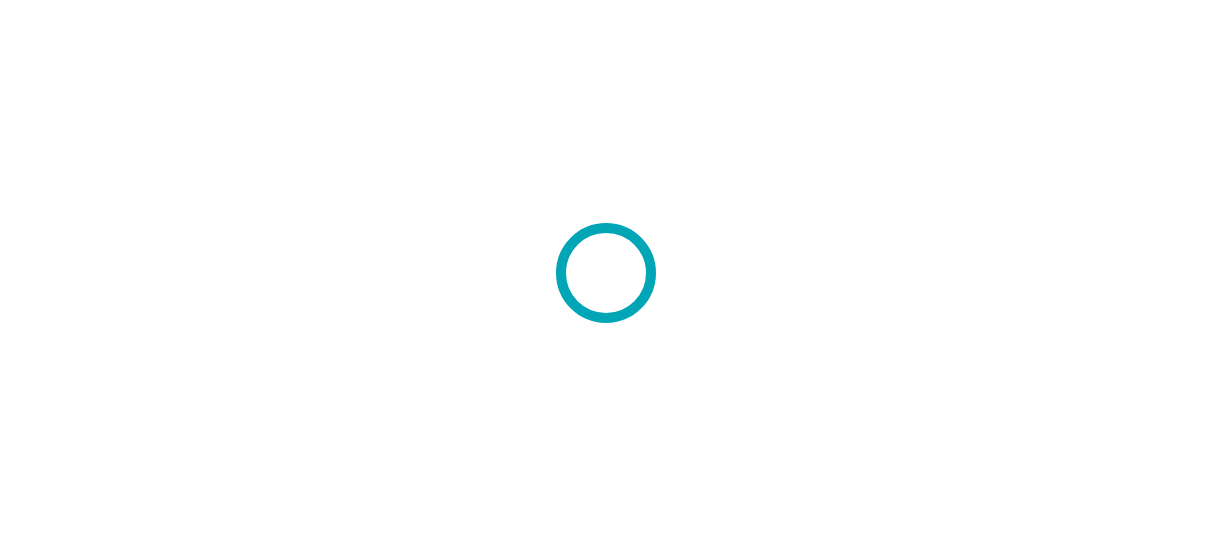 scroll, scrollTop: 0, scrollLeft: 0, axis: both 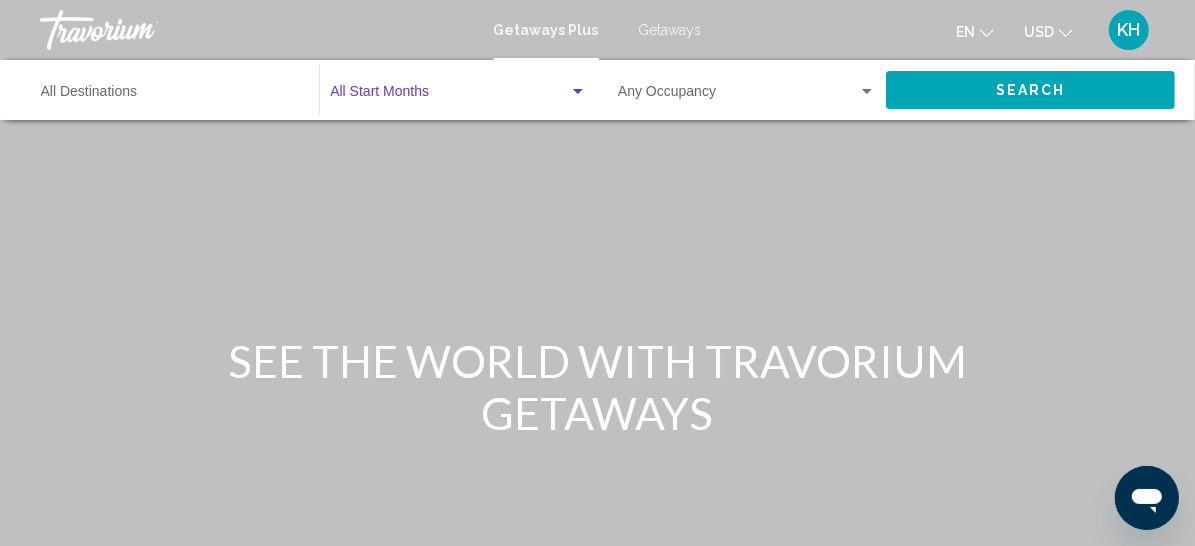 click at bounding box center [449, 96] 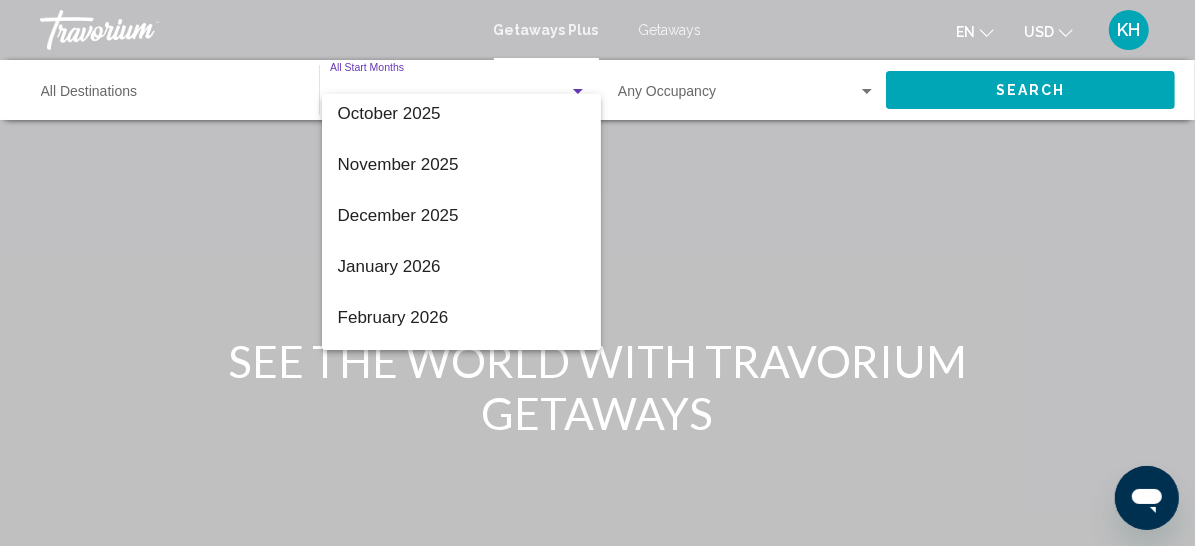 scroll, scrollTop: 192, scrollLeft: 0, axis: vertical 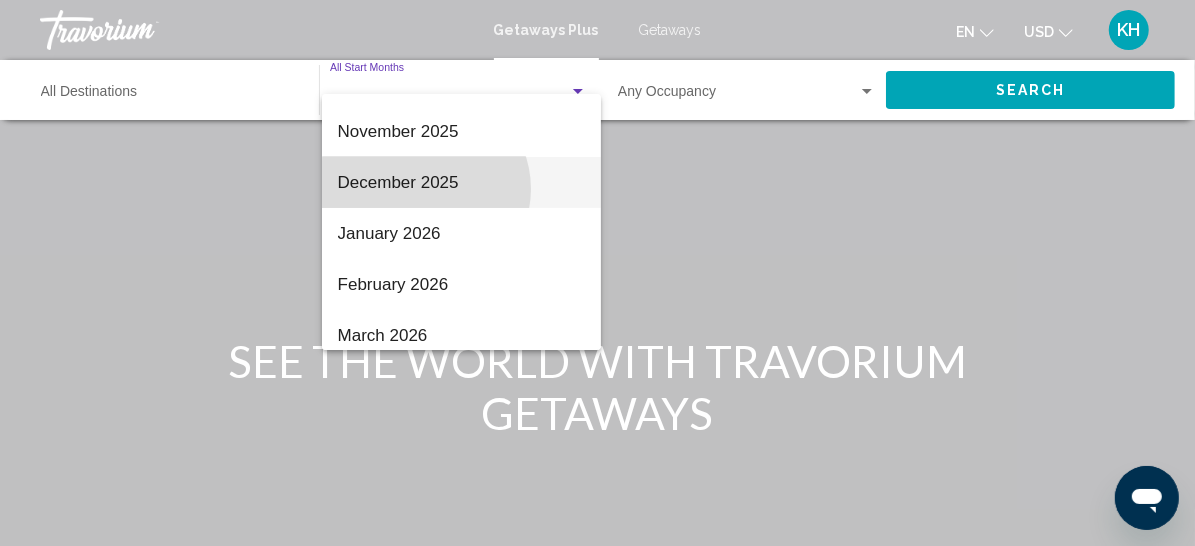 click on "December 2025" at bounding box center [461, 182] 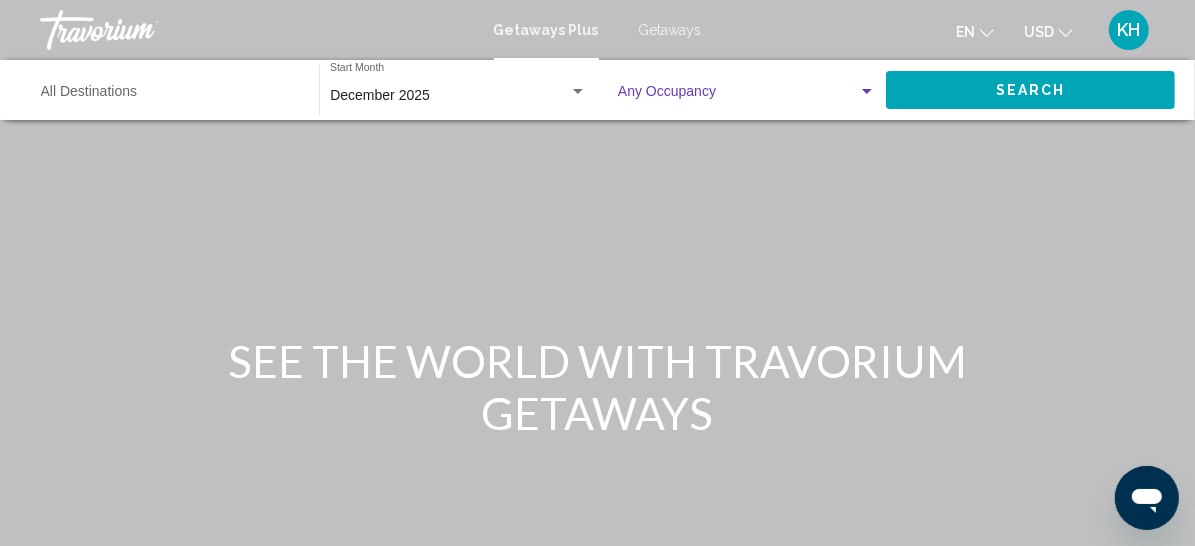 click at bounding box center (738, 96) 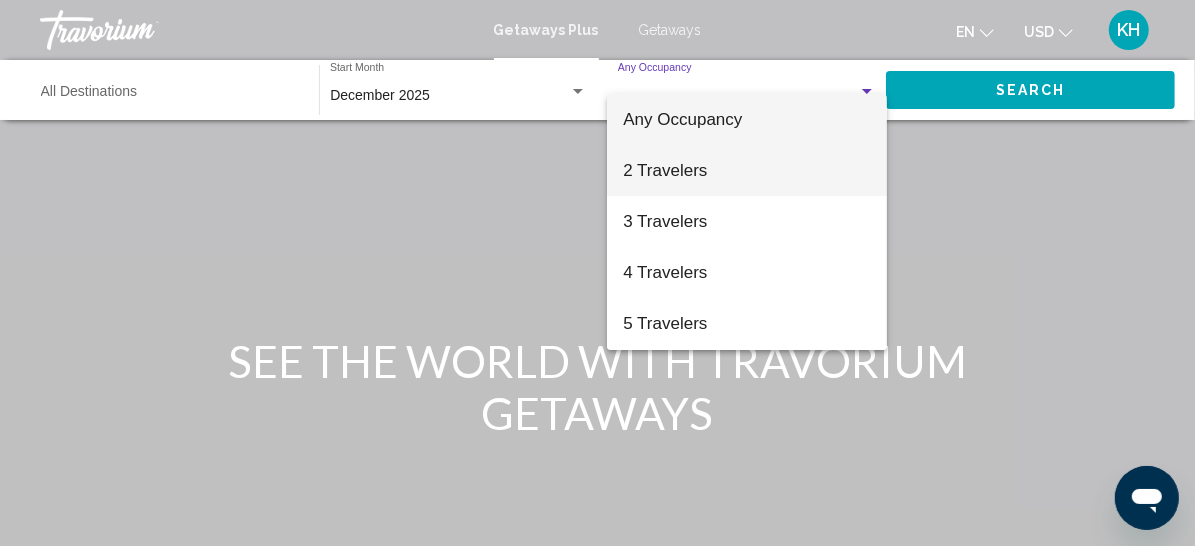 click on "2 Travelers" at bounding box center (747, 170) 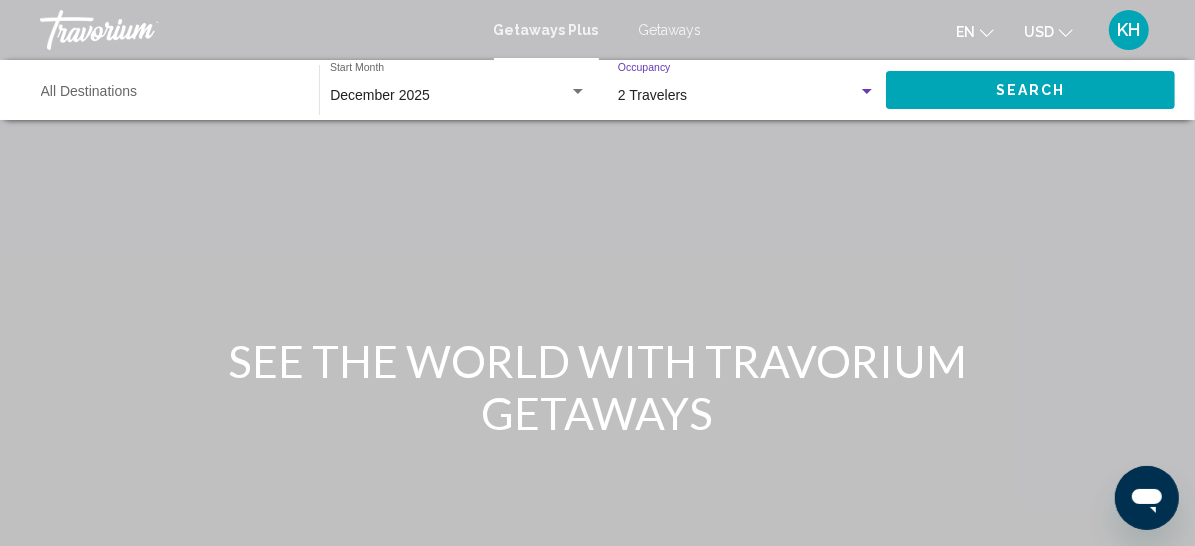click on "Destination All Destinations" at bounding box center [170, 96] 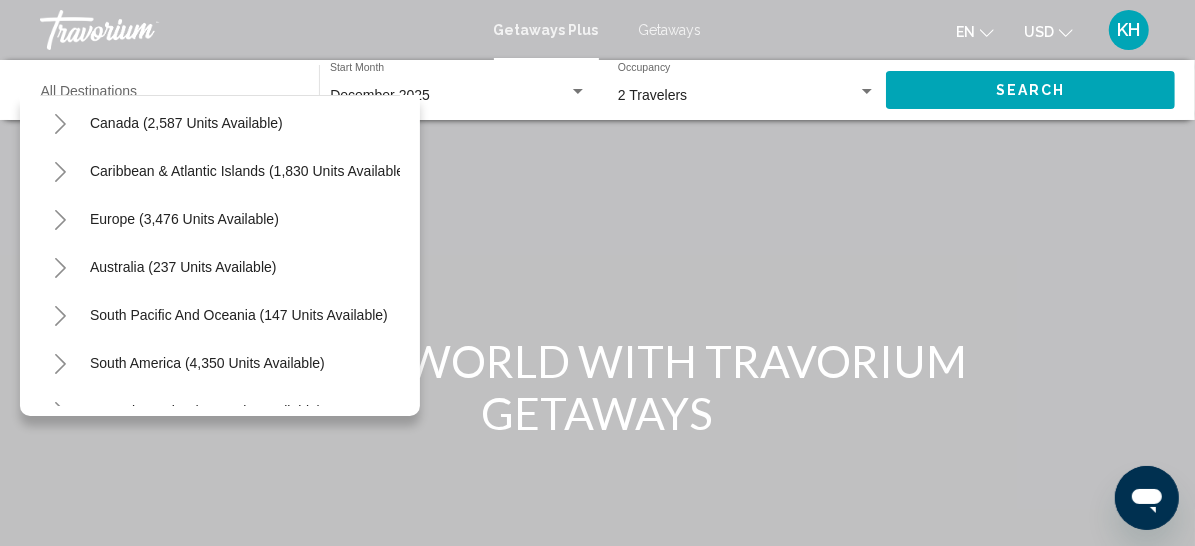 scroll, scrollTop: 175, scrollLeft: 0, axis: vertical 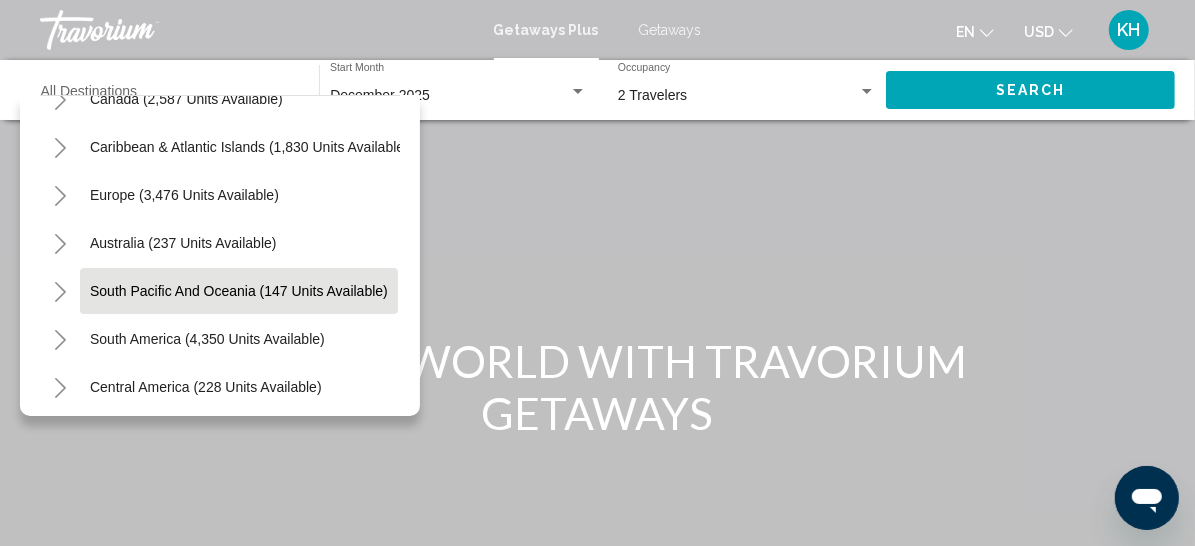 click on "South Pacific and Oceania (147 units available)" at bounding box center [207, 339] 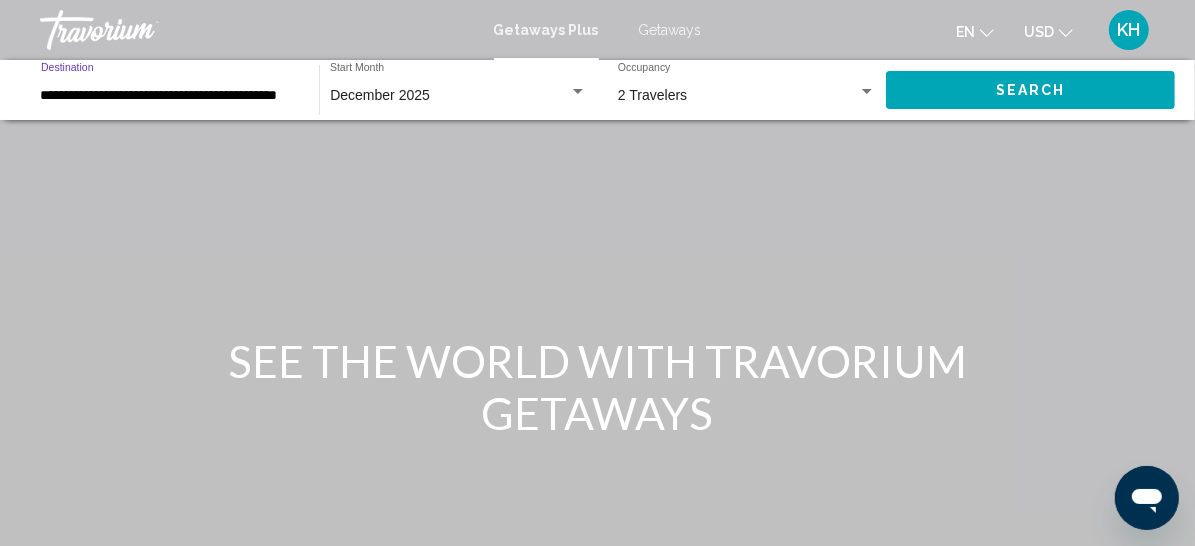 click on "**********" at bounding box center [170, 96] 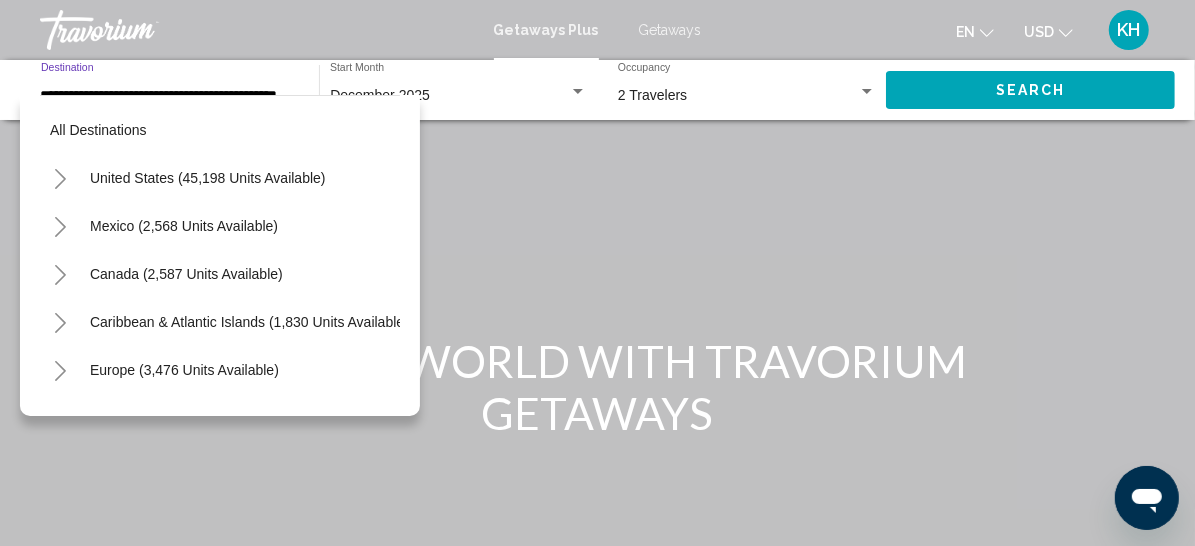scroll, scrollTop: 190, scrollLeft: 39, axis: both 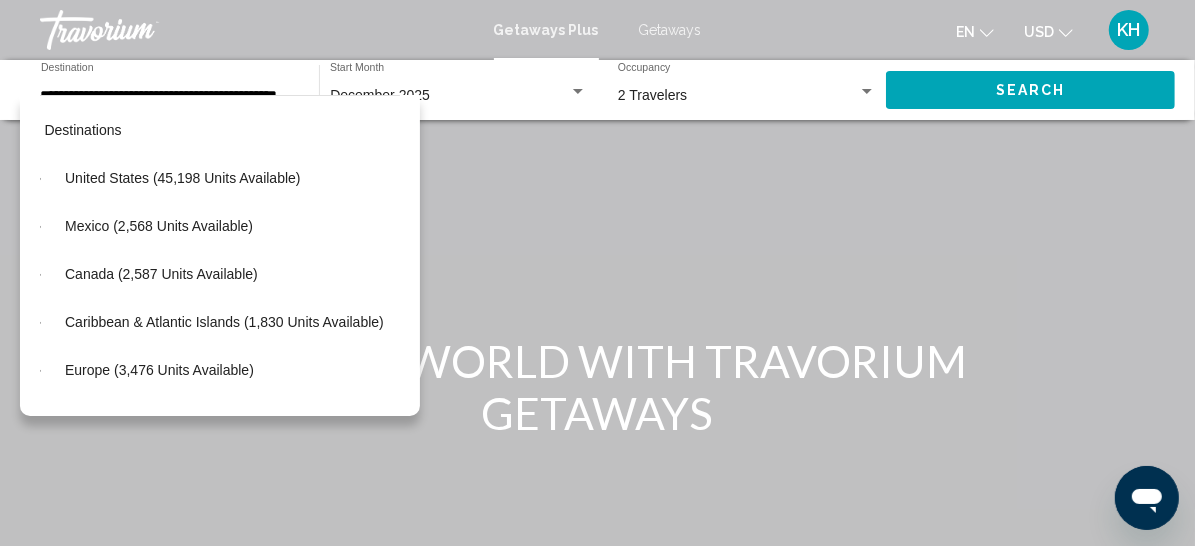 click on "December 2025 Start Month All Start Months" at bounding box center (453, 90) 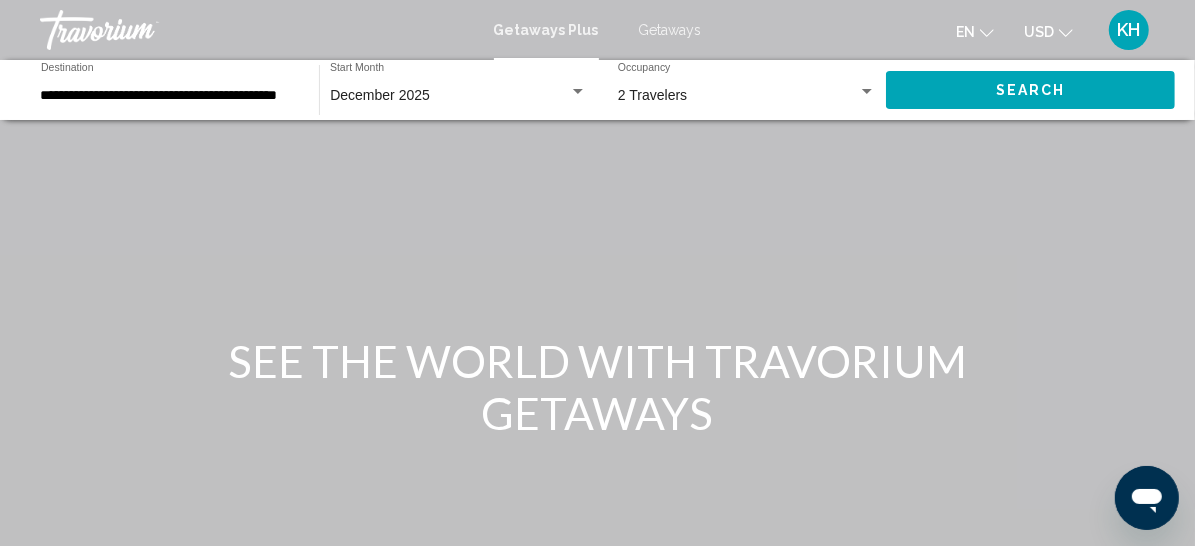 click on "Search" at bounding box center [1031, 91] 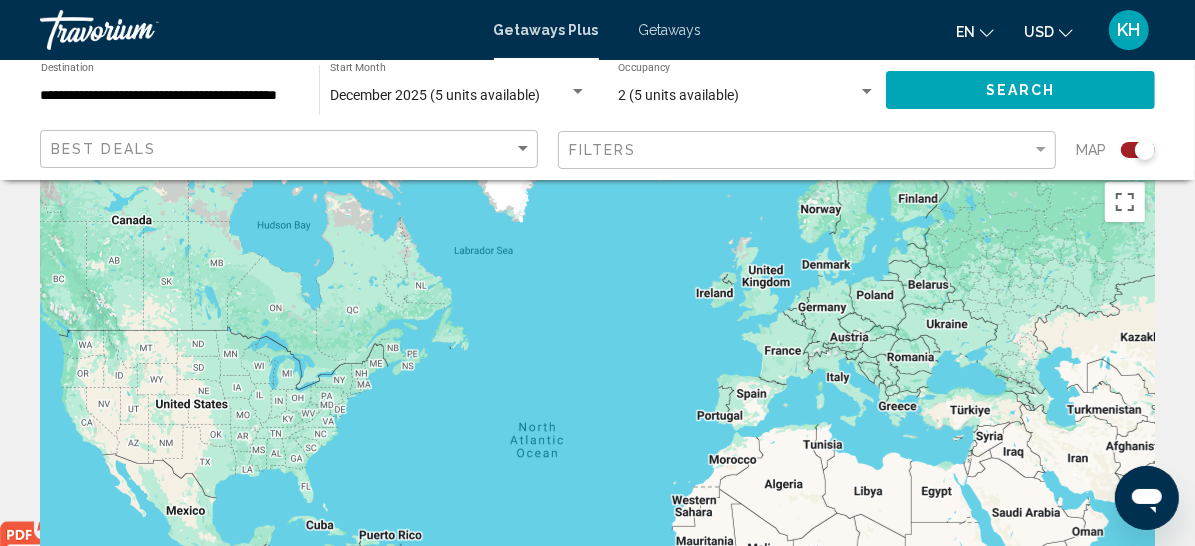 scroll, scrollTop: 26, scrollLeft: 0, axis: vertical 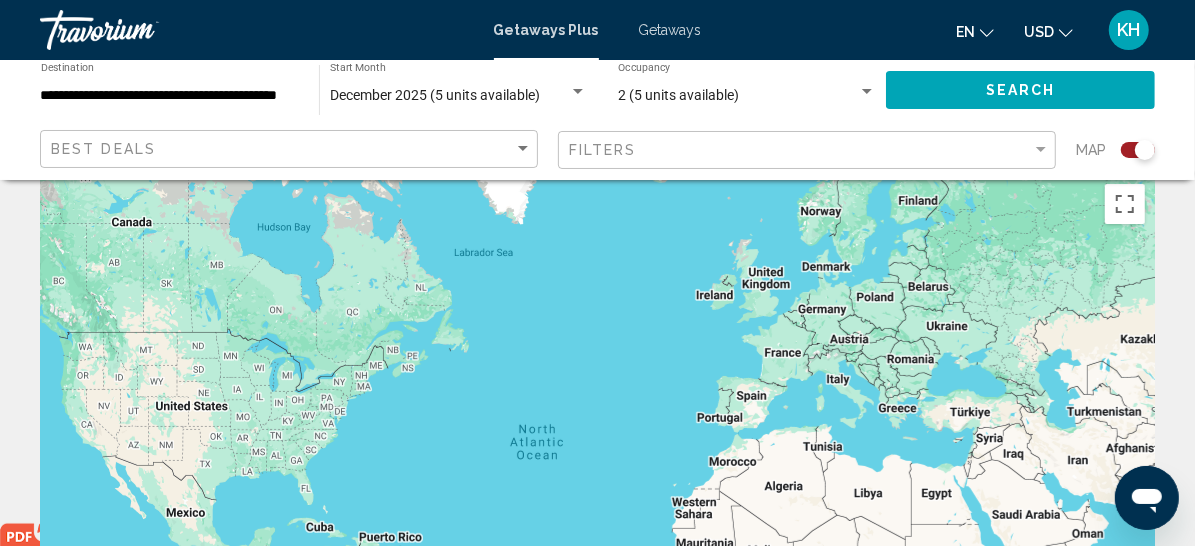 click 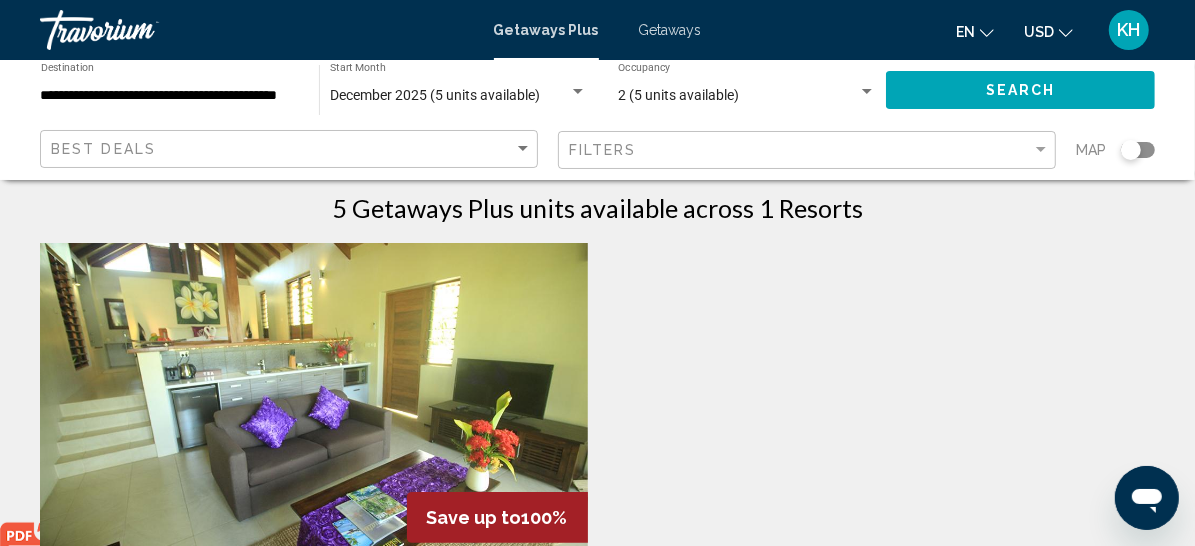 scroll, scrollTop: 30, scrollLeft: 0, axis: vertical 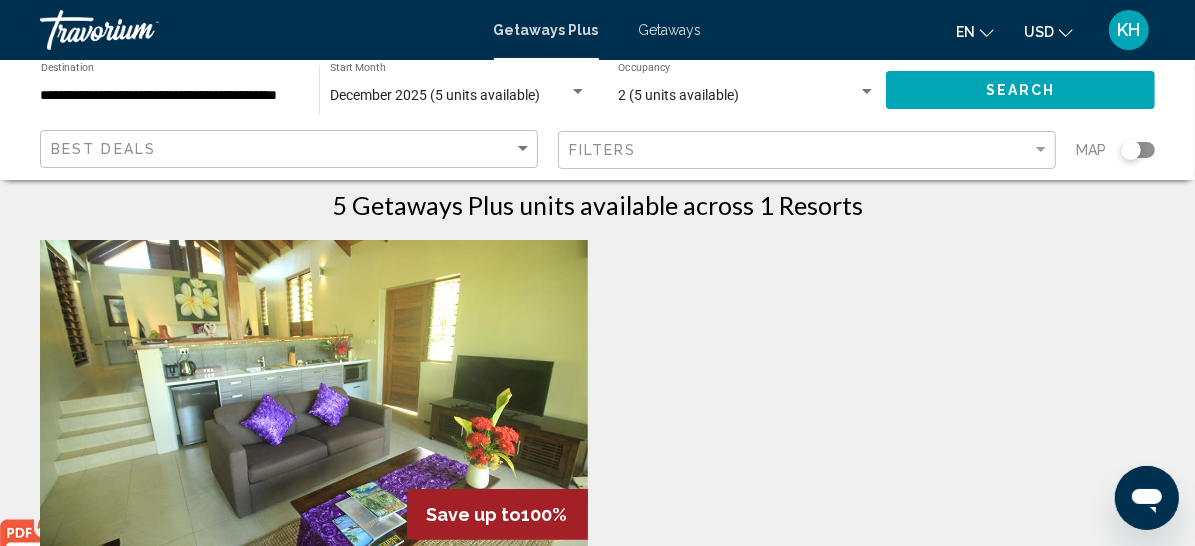 click on "Filters" 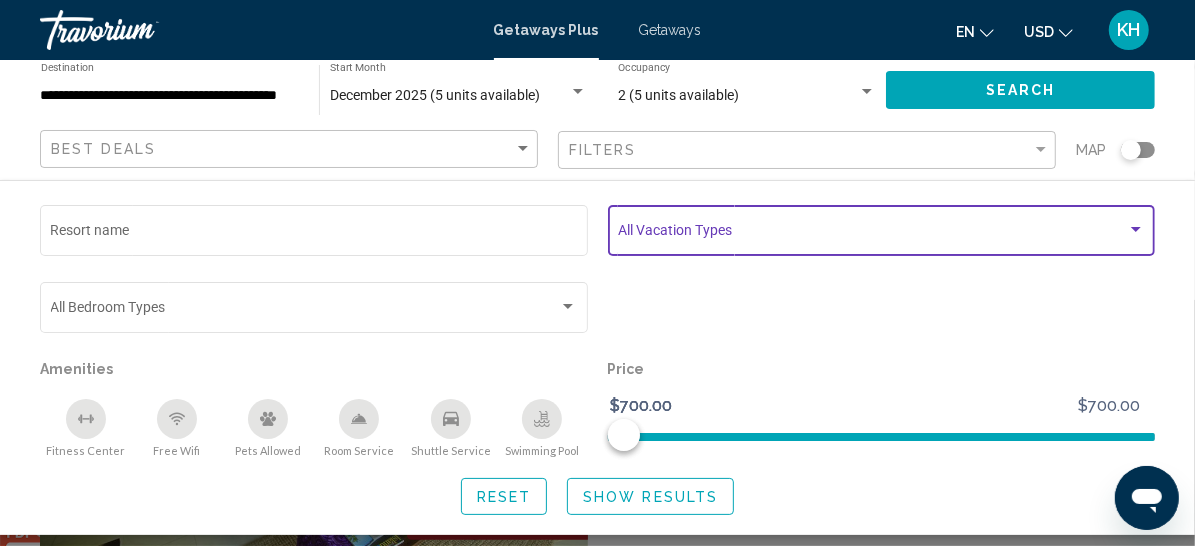 click at bounding box center (872, 234) 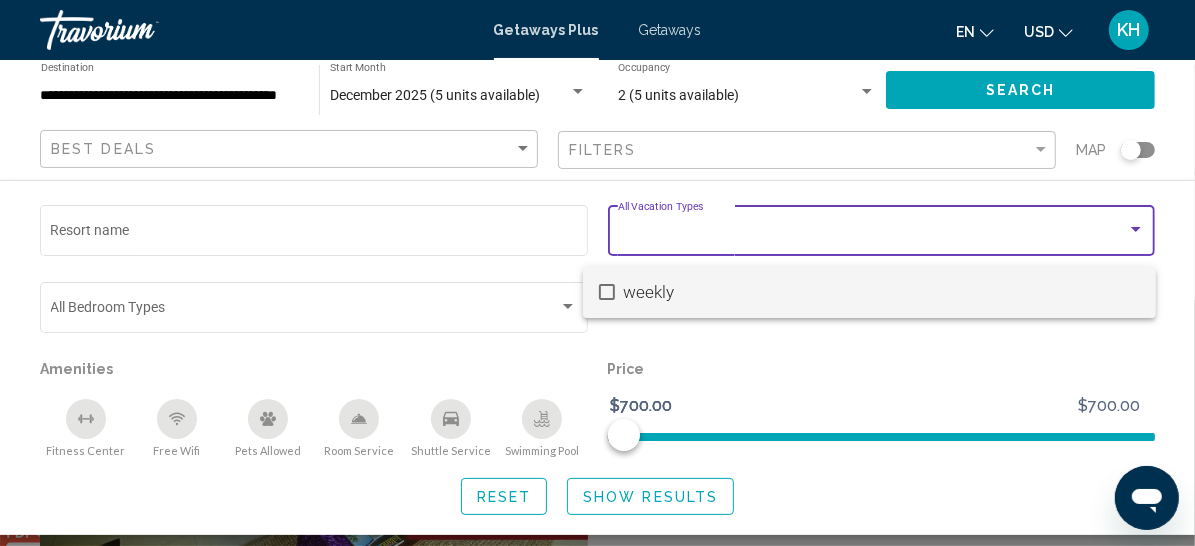 click at bounding box center [607, 292] 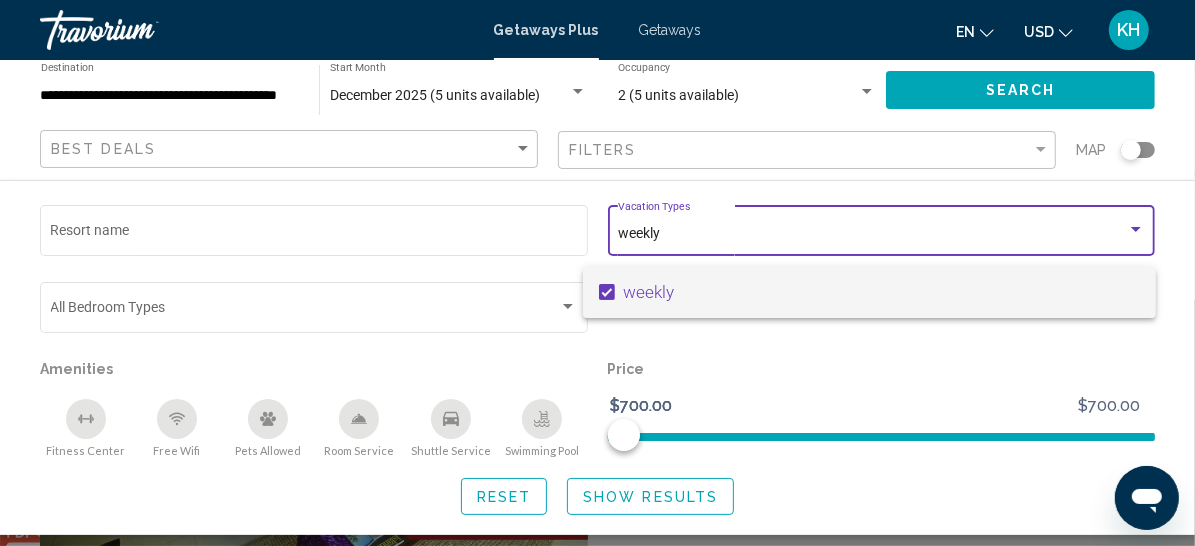 click at bounding box center [597, 273] 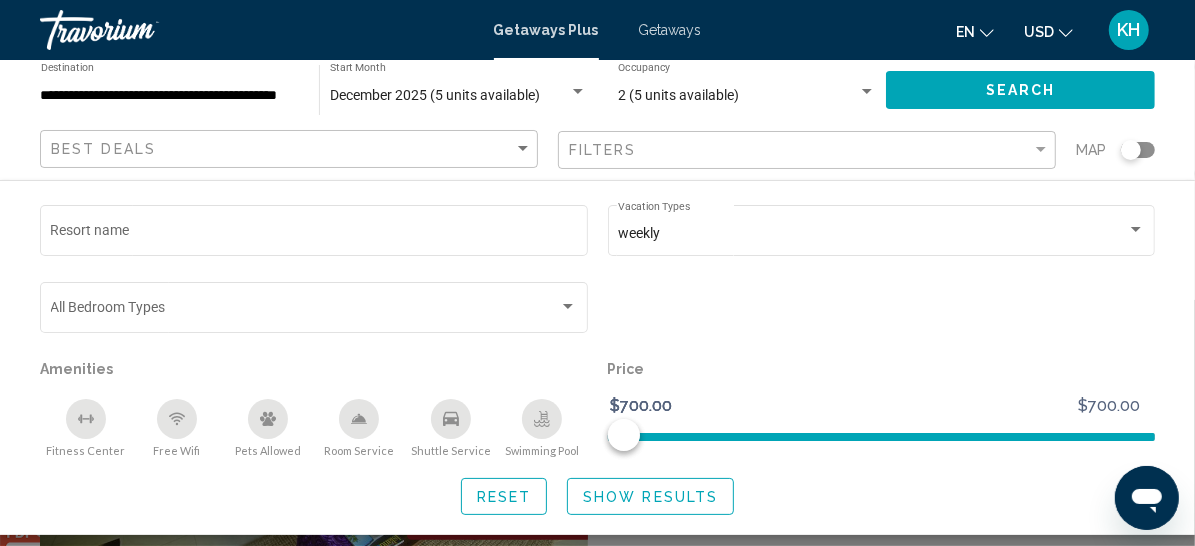 scroll, scrollTop: 29, scrollLeft: 0, axis: vertical 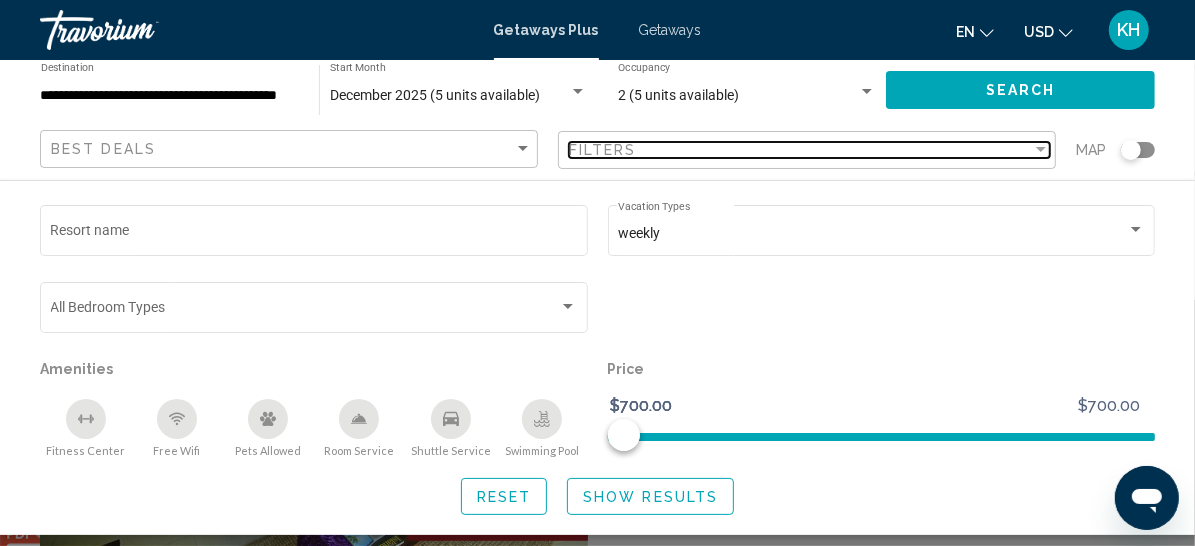 click on "Filters" at bounding box center (800, 150) 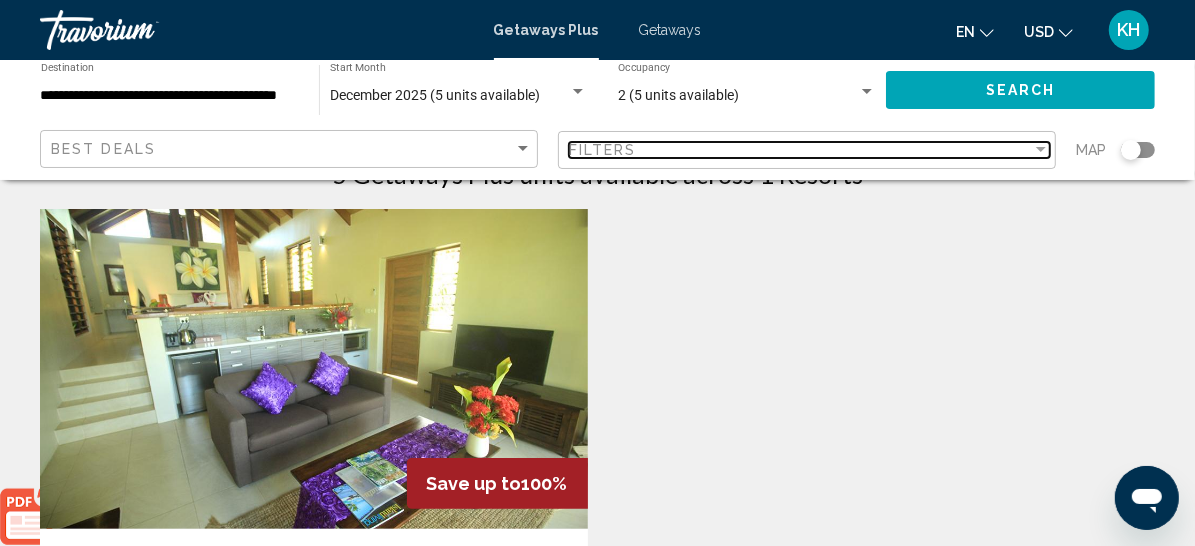 scroll, scrollTop: 0, scrollLeft: 0, axis: both 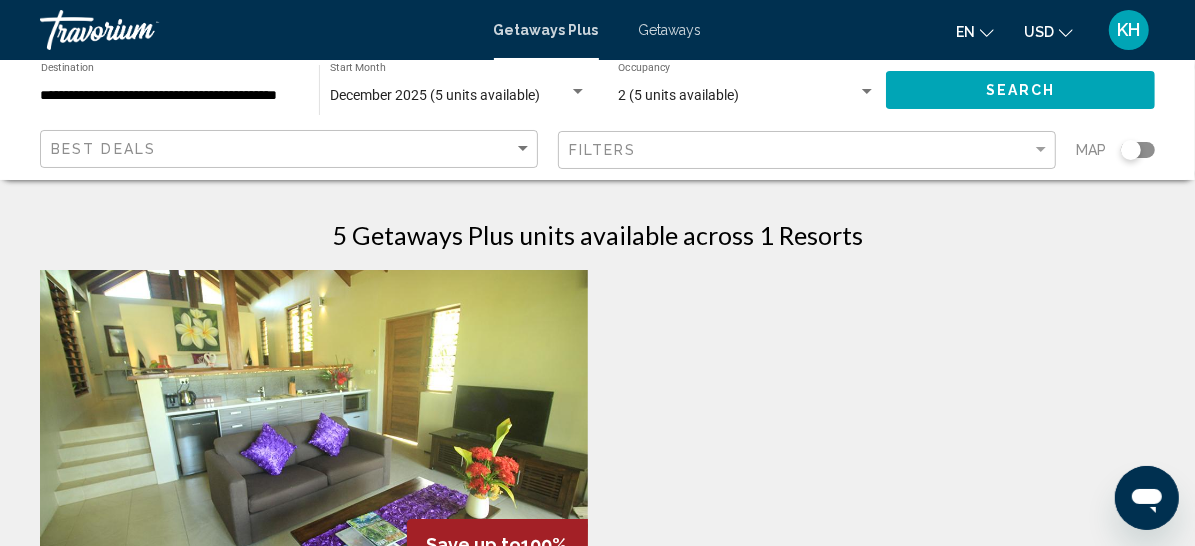 click on "Getaways" at bounding box center [670, 30] 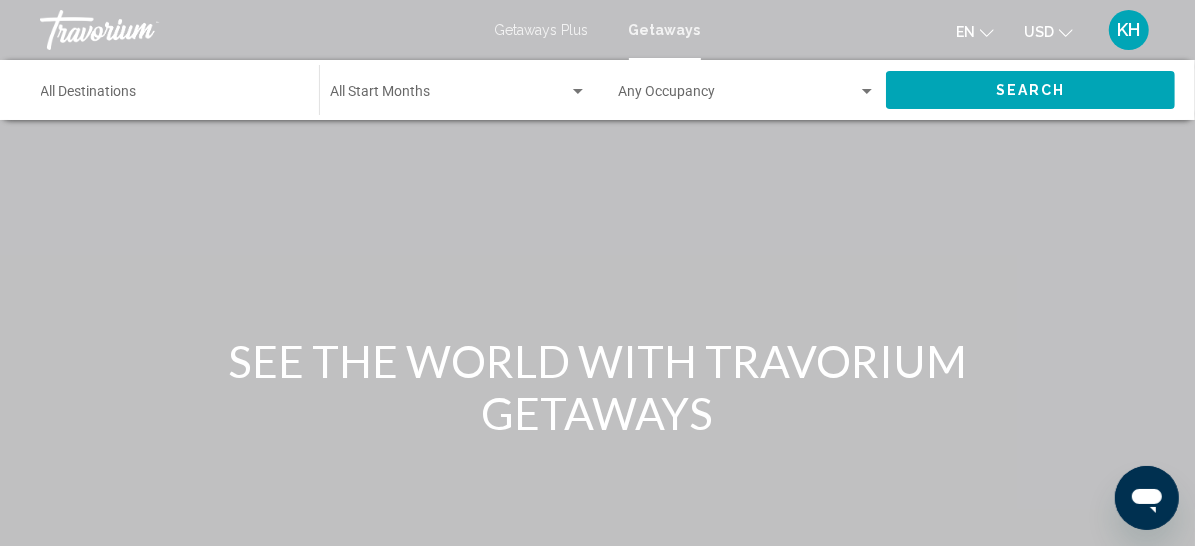 click on "Destination All Destinations" at bounding box center (170, 96) 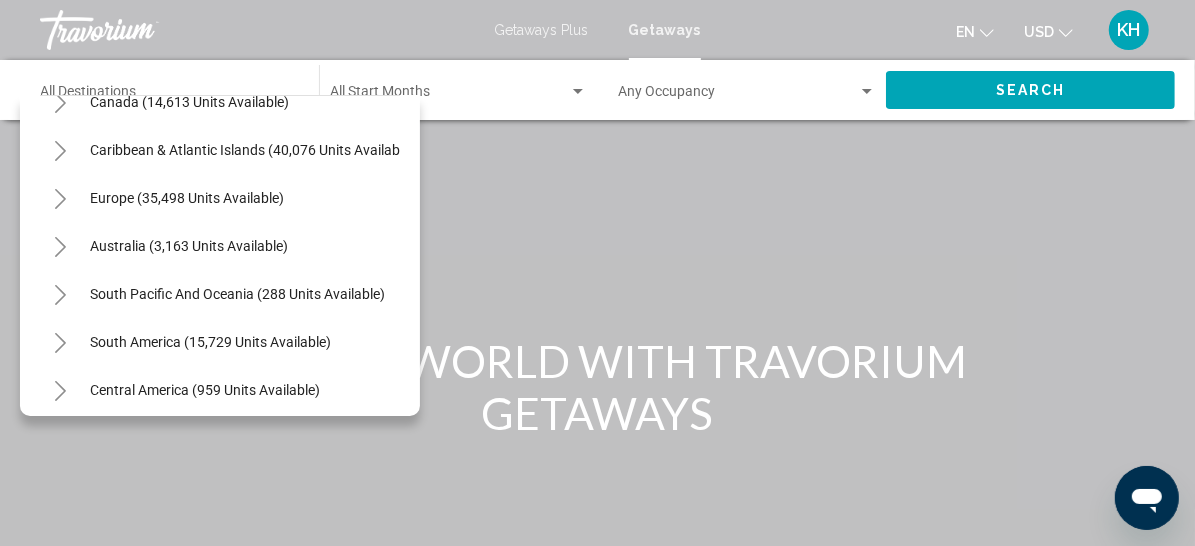 scroll, scrollTop: 184, scrollLeft: 0, axis: vertical 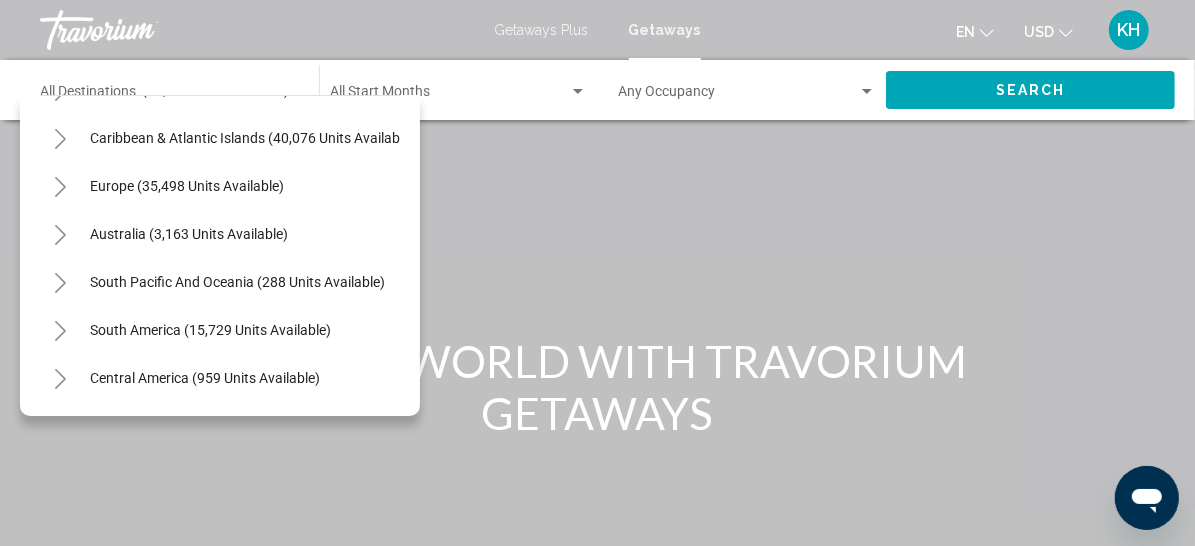 click on "South Pacific and Oceania (288 units available)" at bounding box center [210, 330] 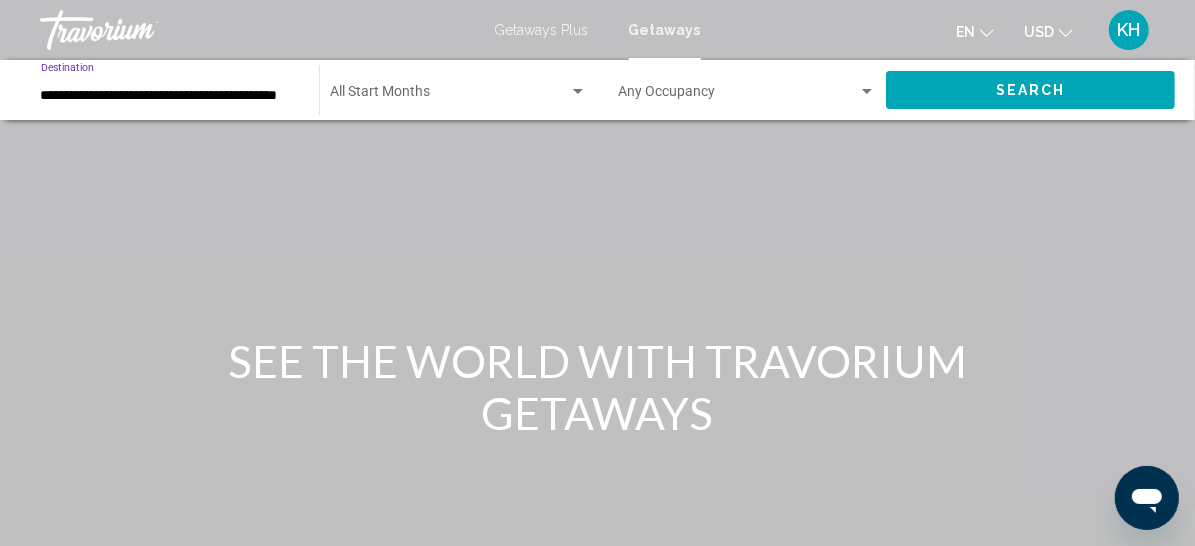 click on "Start Month All Start Months" 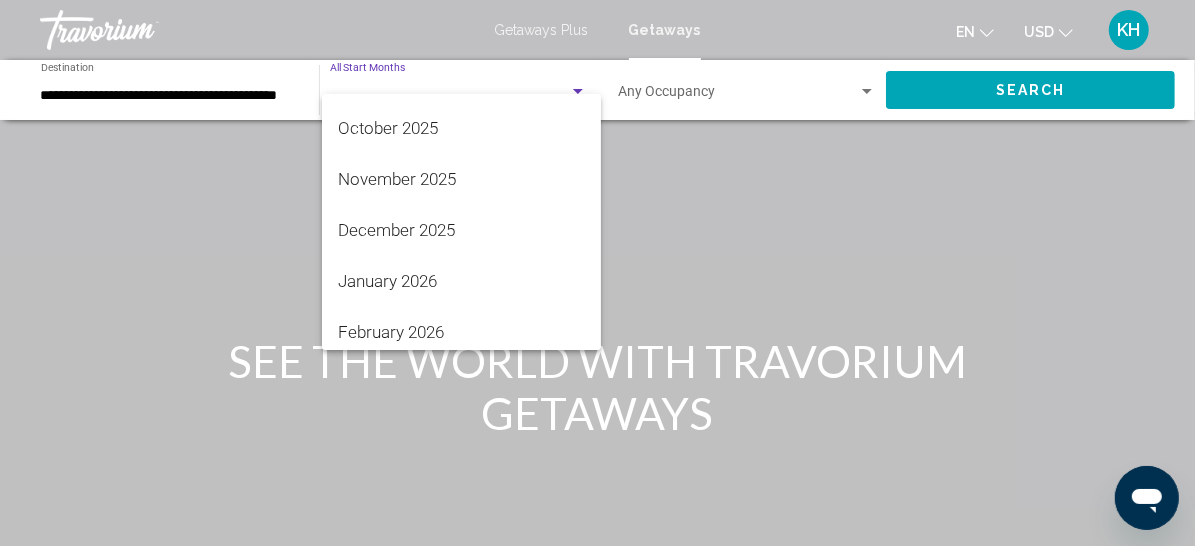scroll, scrollTop: 153, scrollLeft: 0, axis: vertical 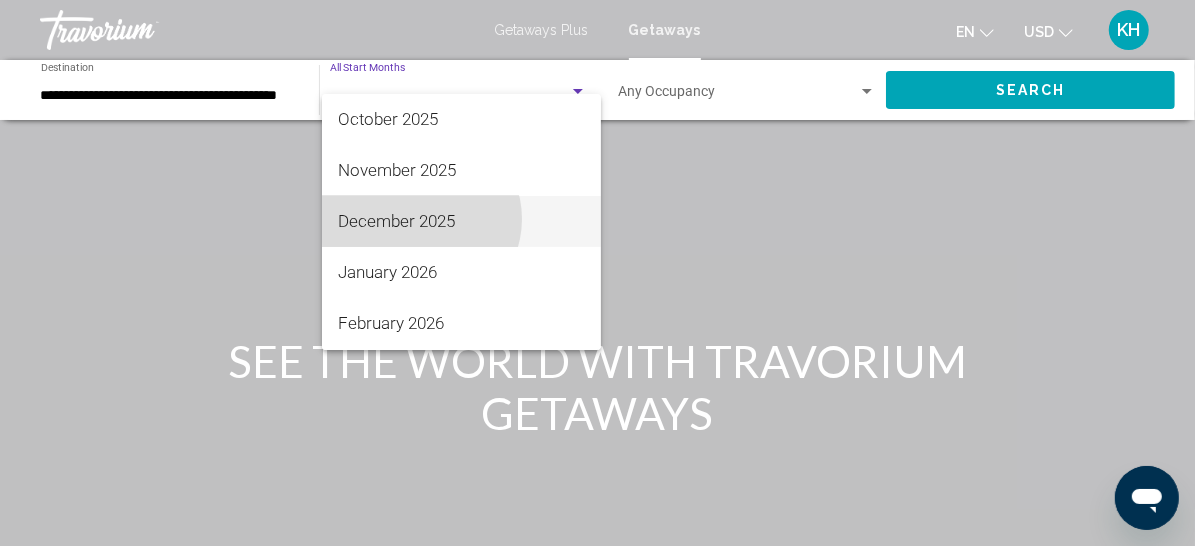 click on "December 2025" at bounding box center (461, 221) 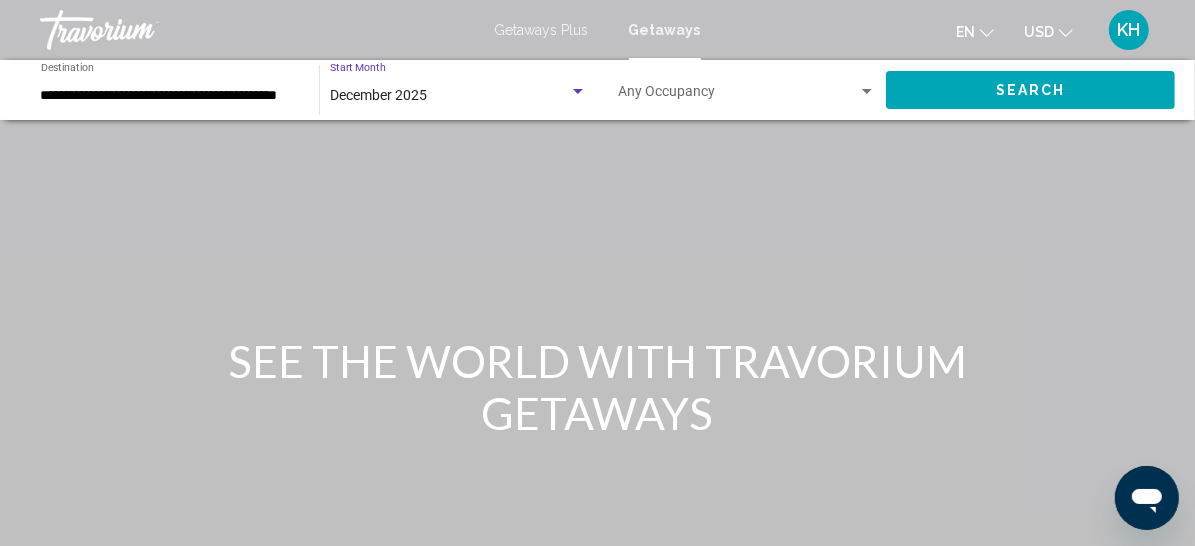 click on "Occupancy Any Occupancy" at bounding box center [747, 90] 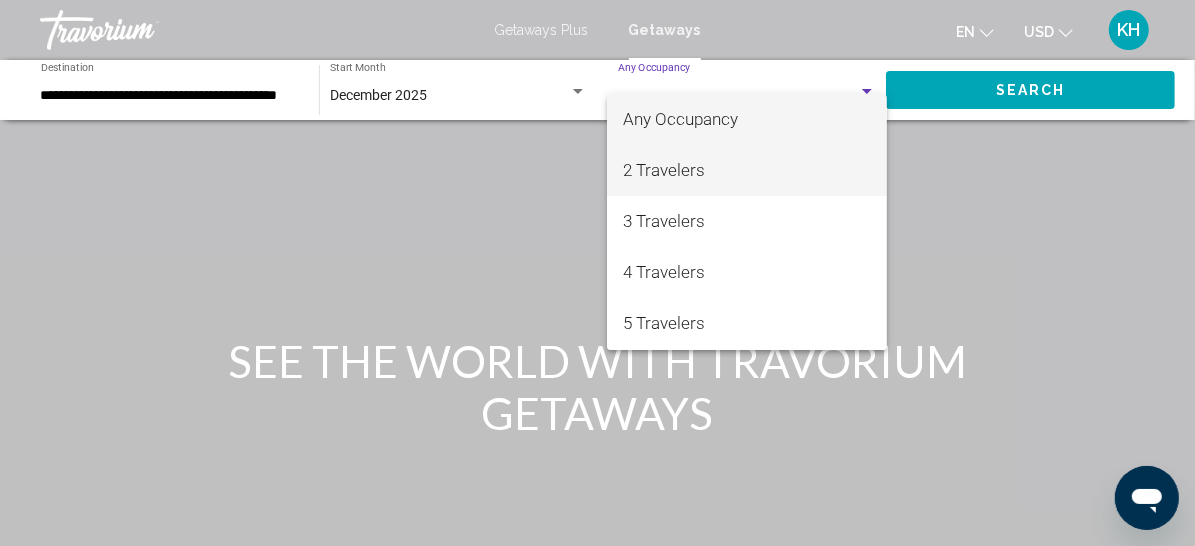 click on "2 Travelers" at bounding box center (747, 170) 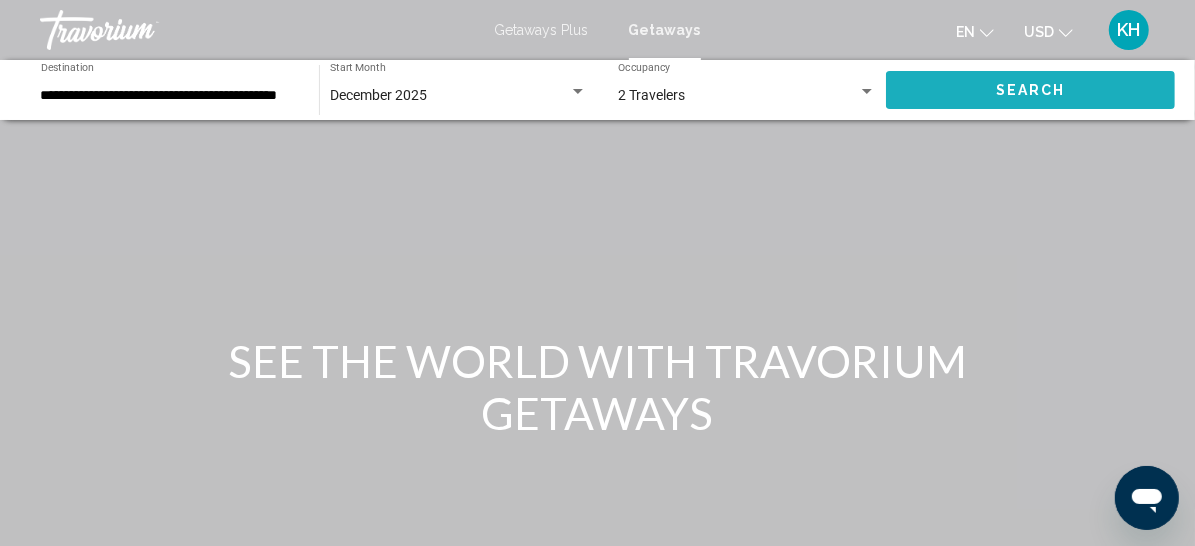 click on "Search" at bounding box center [1031, 91] 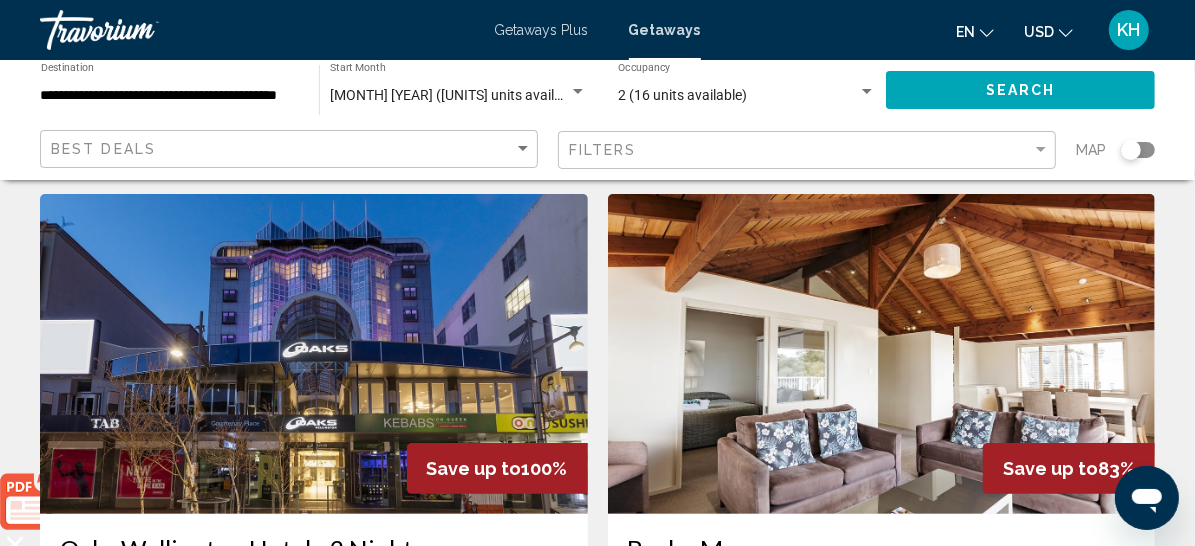 scroll, scrollTop: 0, scrollLeft: 0, axis: both 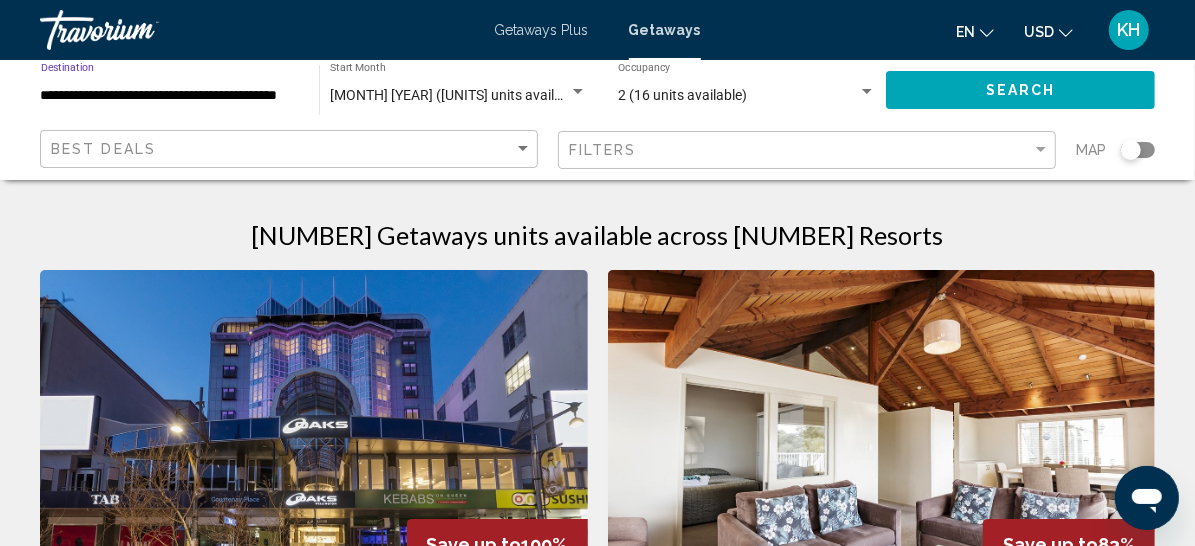 click on "**********" at bounding box center [170, 96] 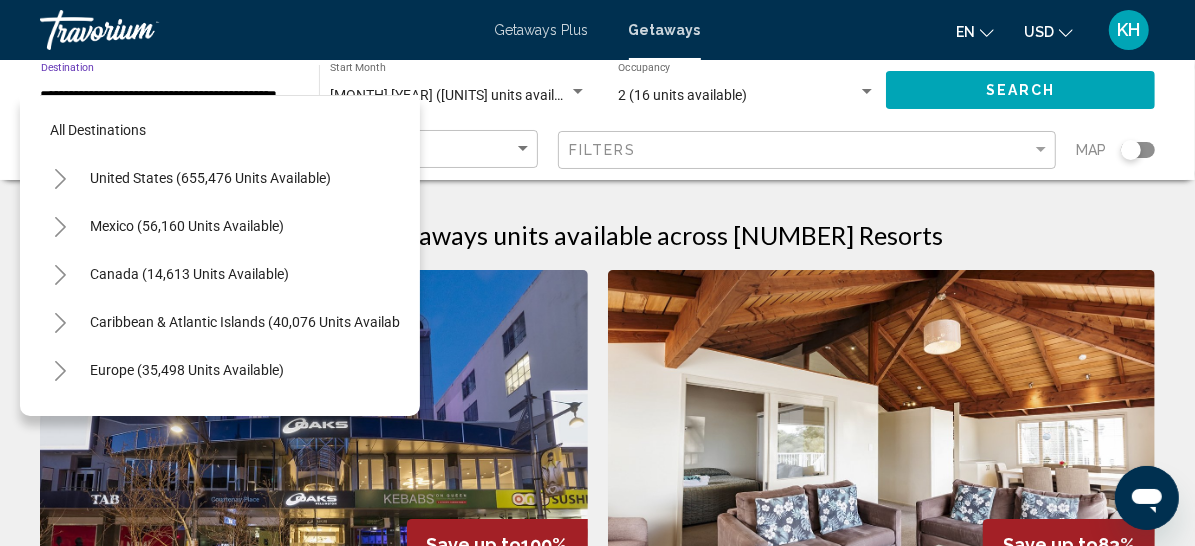 scroll, scrollTop: 190, scrollLeft: 39, axis: both 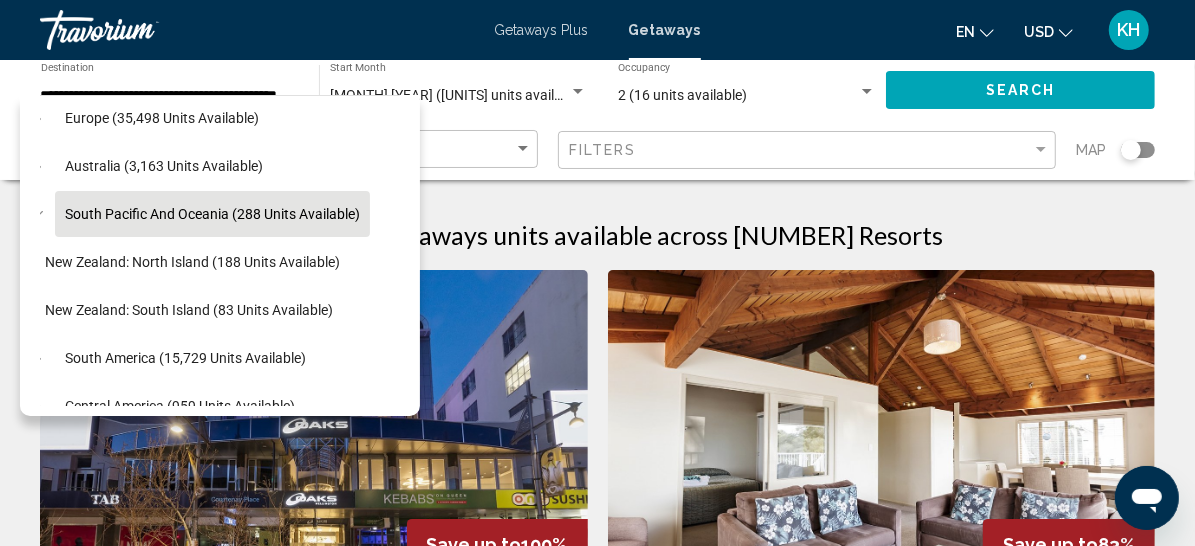 click on "Best Deals Filters Map" 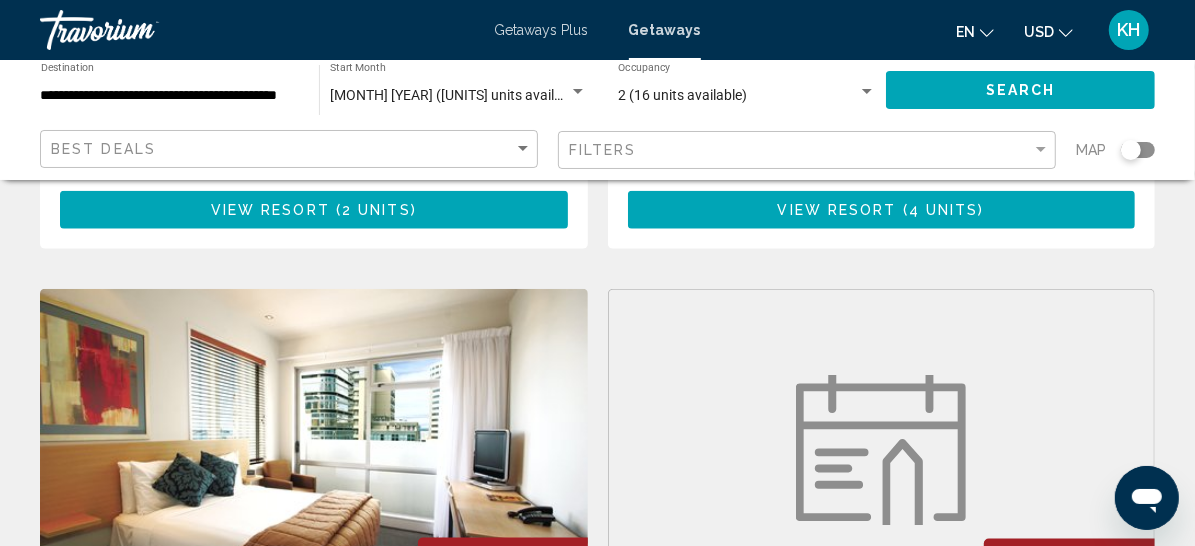 scroll, scrollTop: 1357, scrollLeft: 0, axis: vertical 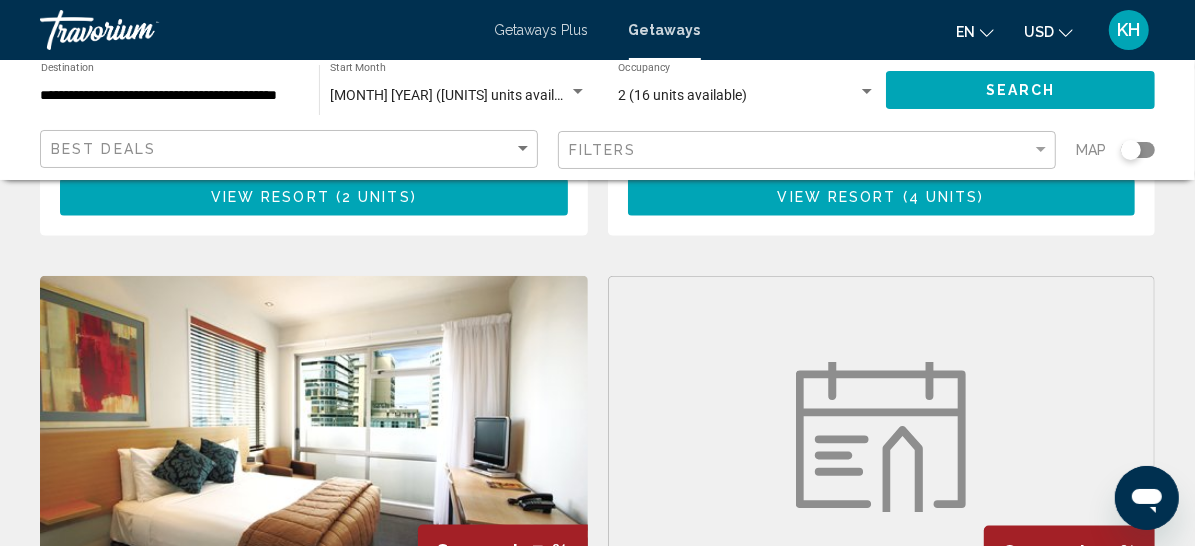 click at bounding box center (882, -246) 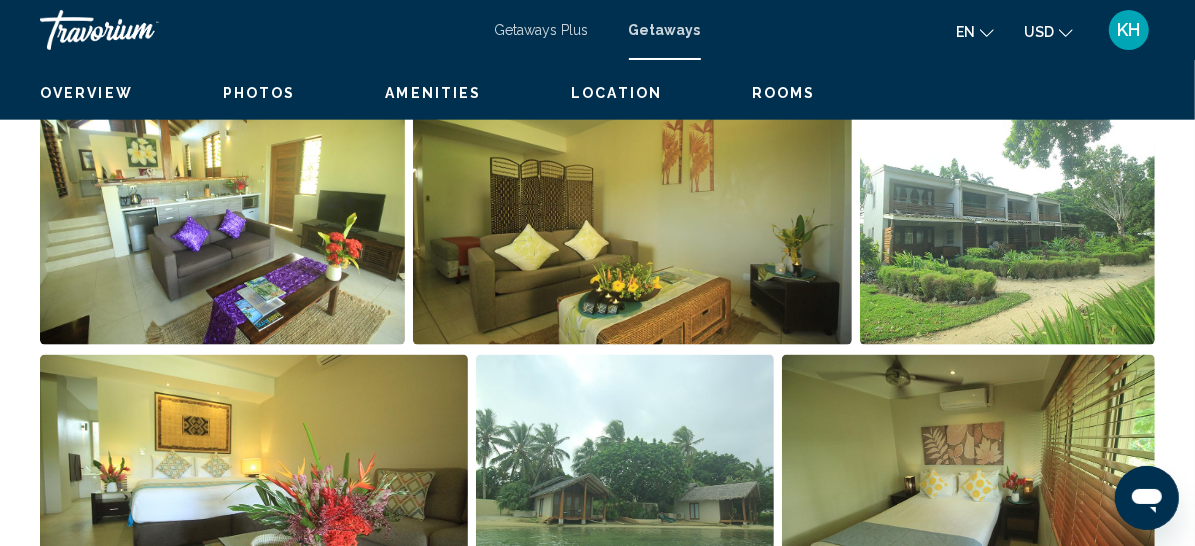 scroll, scrollTop: 395, scrollLeft: 0, axis: vertical 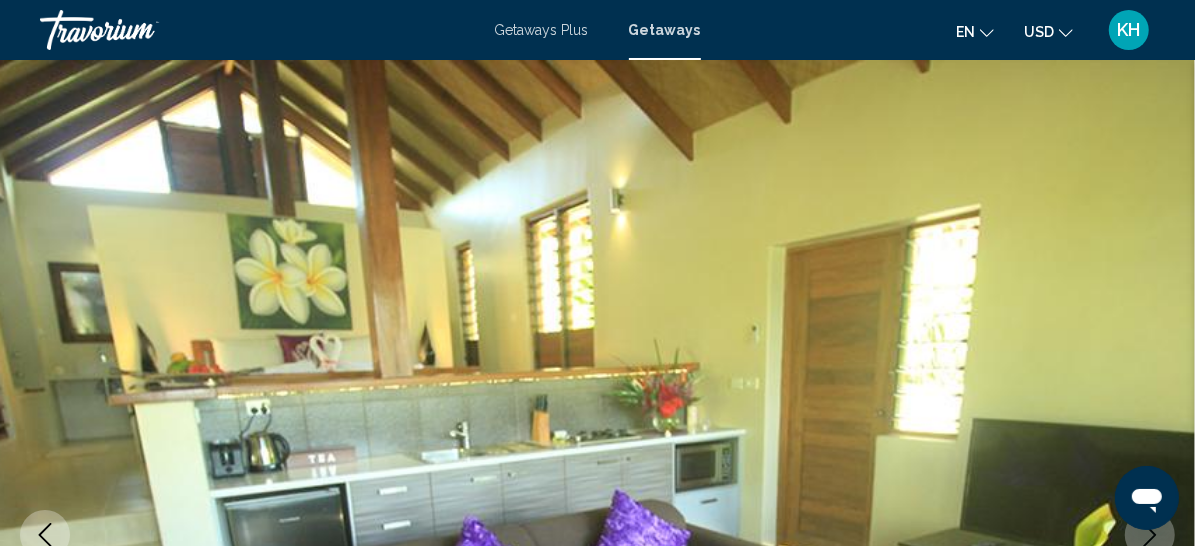 click on "Getaways Plus" at bounding box center [542, 30] 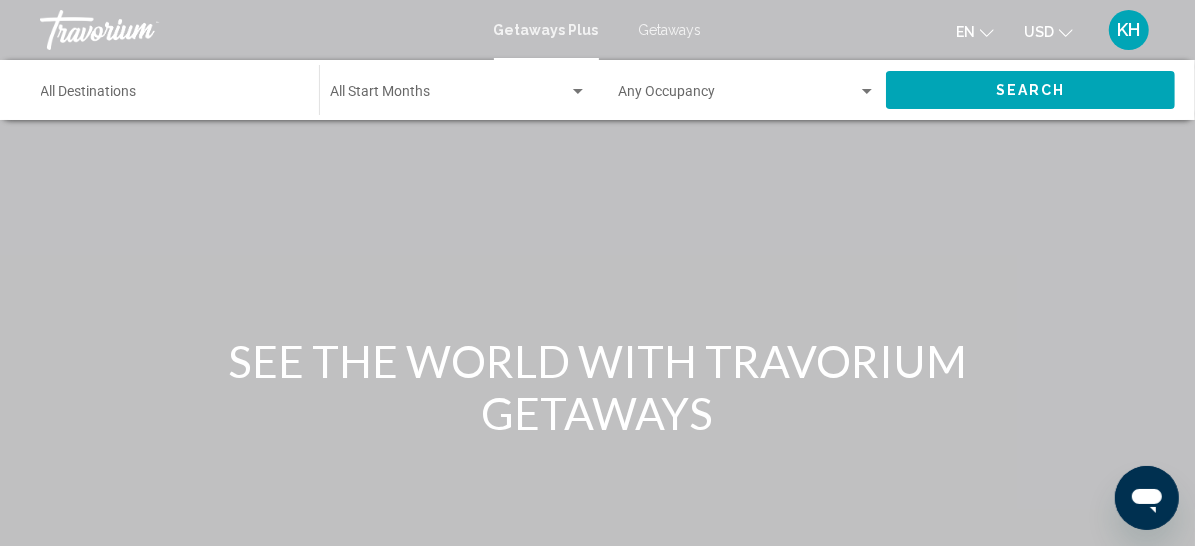 click on "Destination All Destinations" at bounding box center (170, 96) 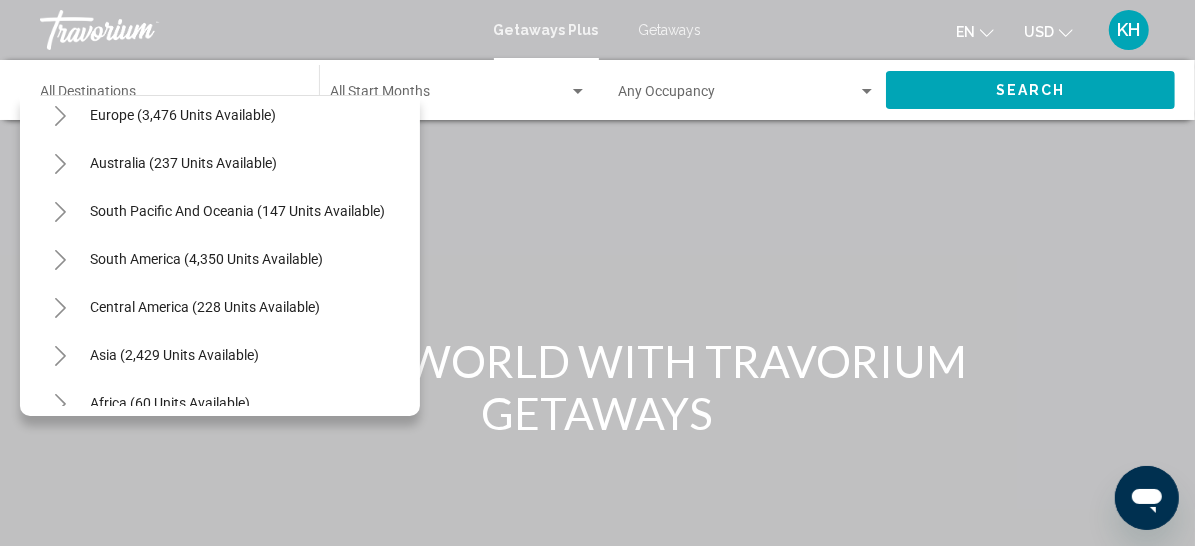 scroll, scrollTop: 271, scrollLeft: 0, axis: vertical 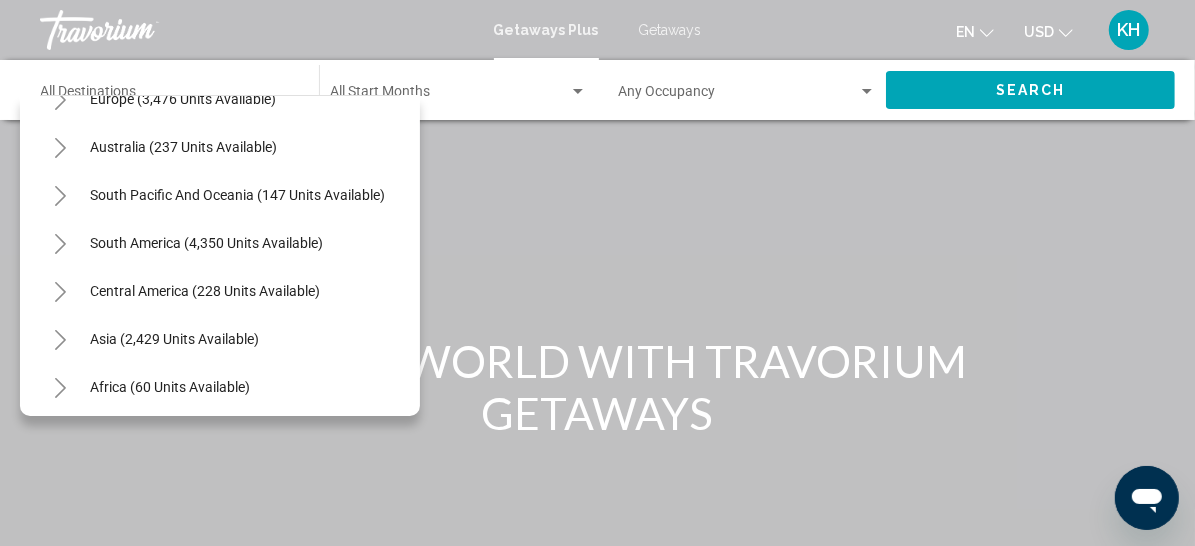 click on "Middle East (400 units available)" 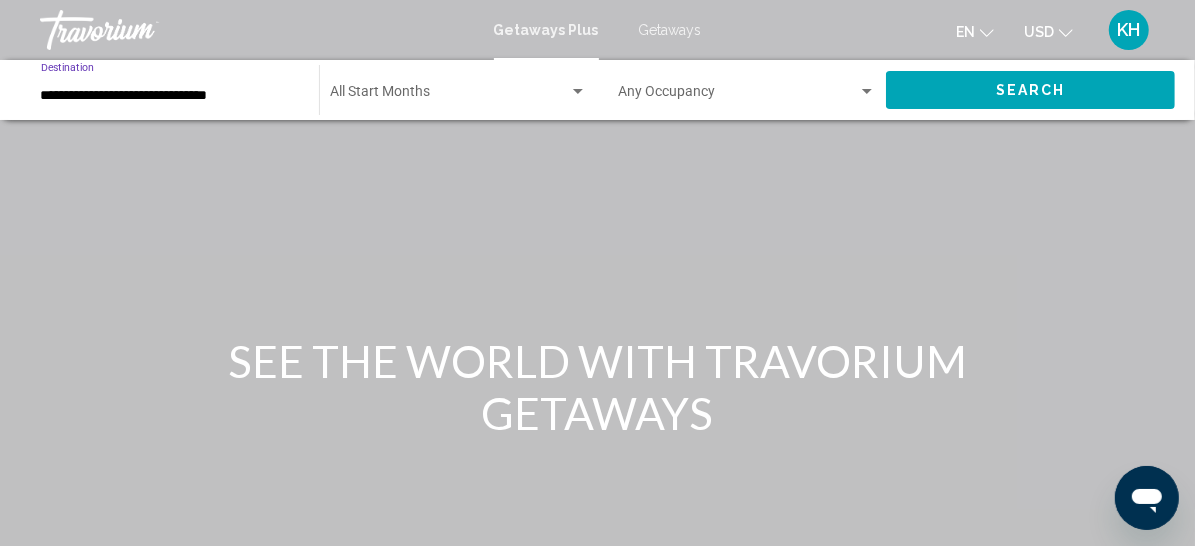 click on "**********" at bounding box center (170, 96) 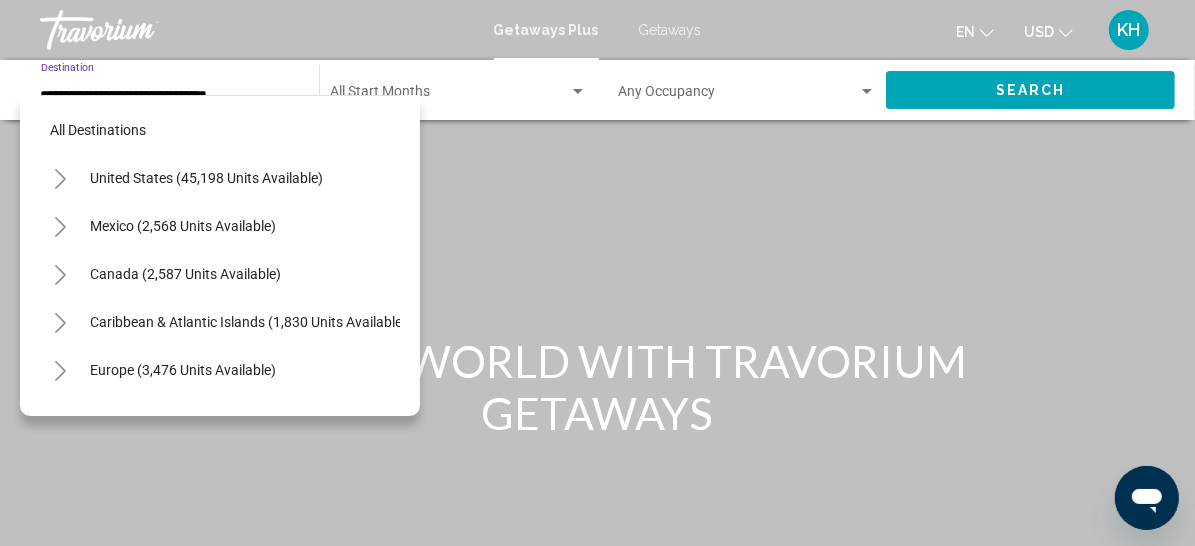 scroll, scrollTop: 417, scrollLeft: 39, axis: both 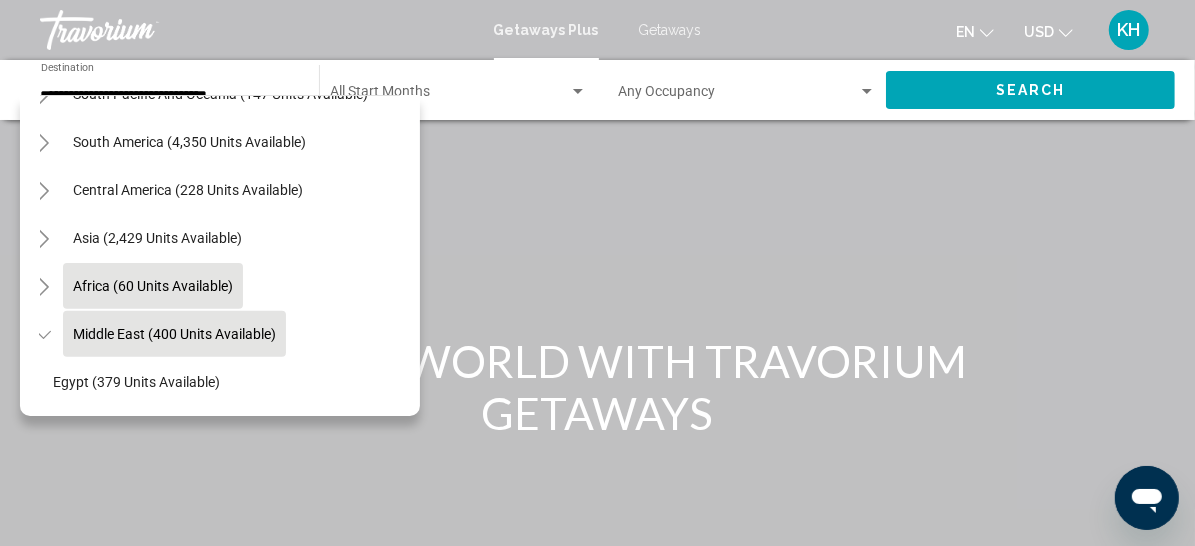 click on "Africa (60 units available)" at bounding box center [174, 334] 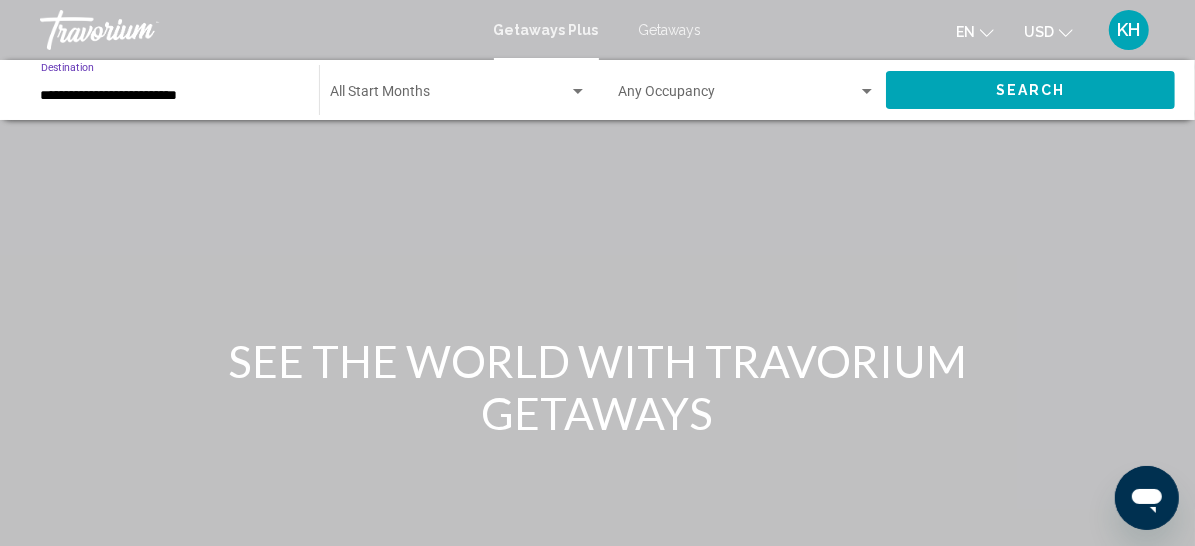 click on "**********" at bounding box center [170, 96] 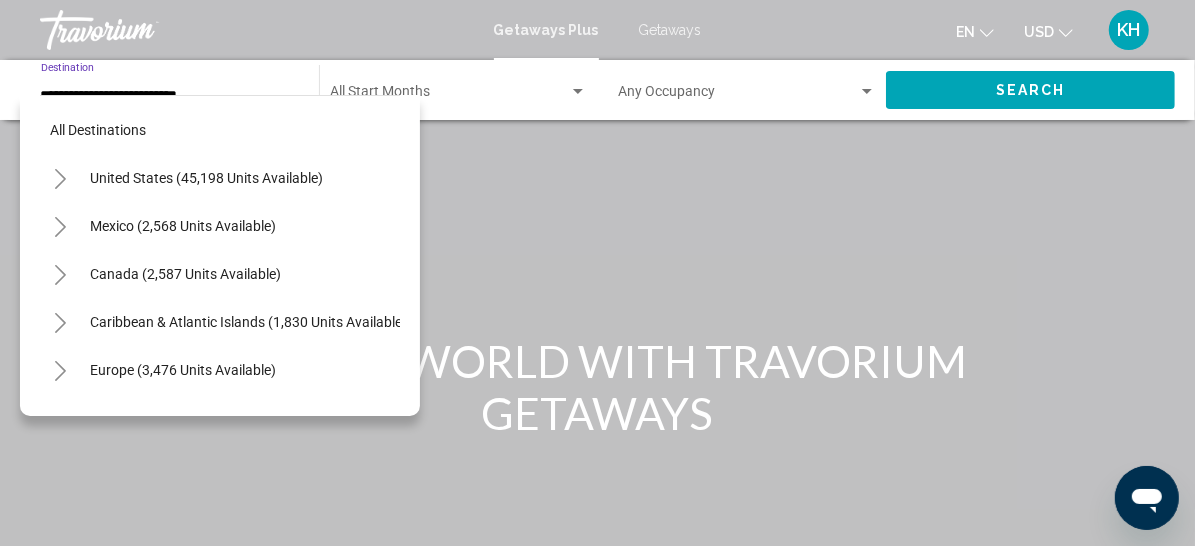 scroll, scrollTop: 384, scrollLeft: 6, axis: both 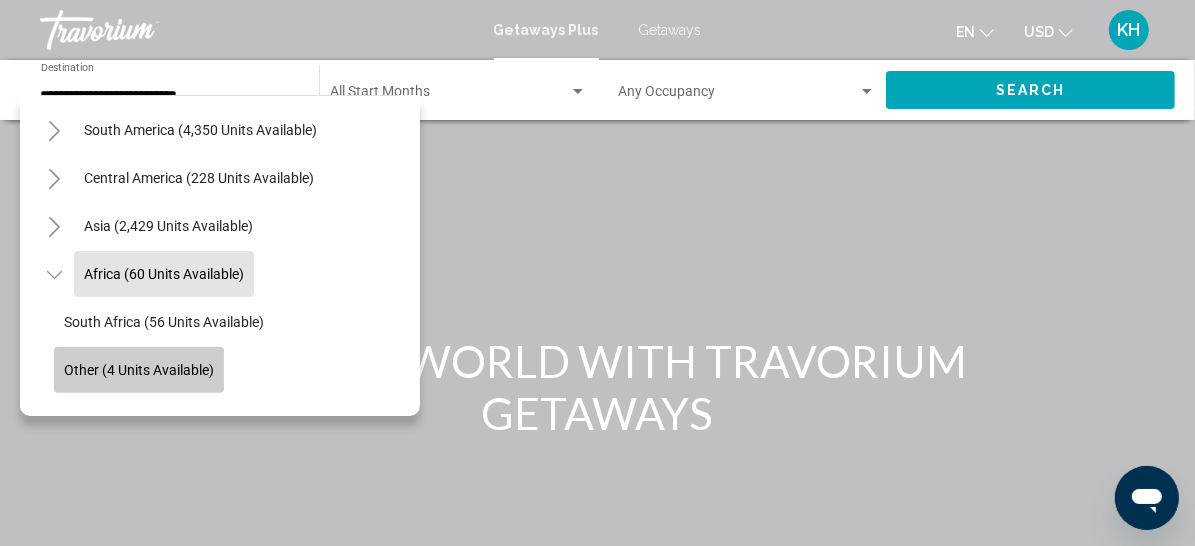 click on "Other (4 units available)" 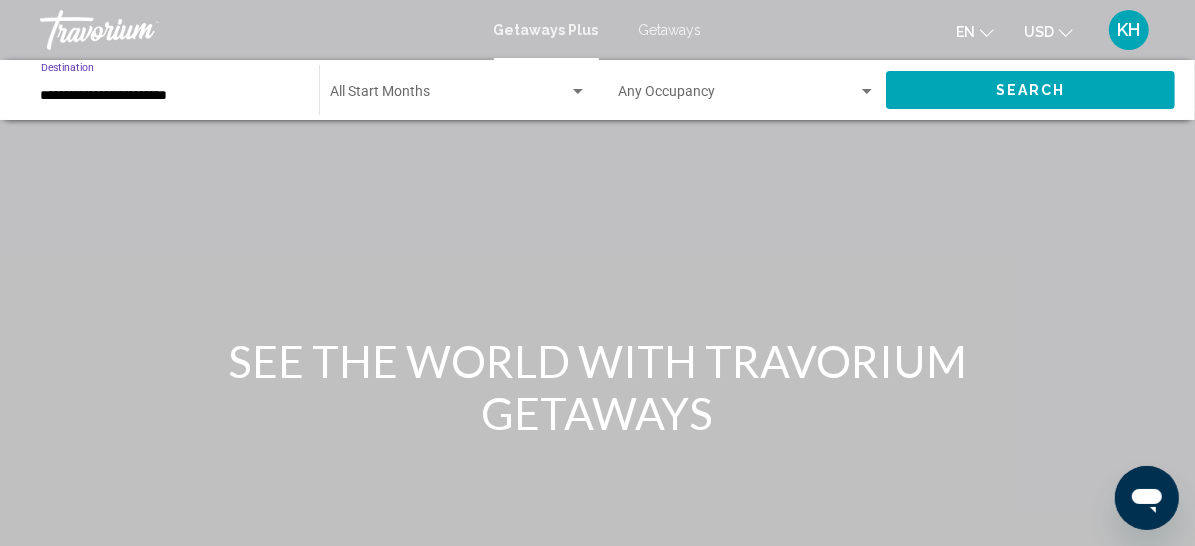 click at bounding box center [449, 96] 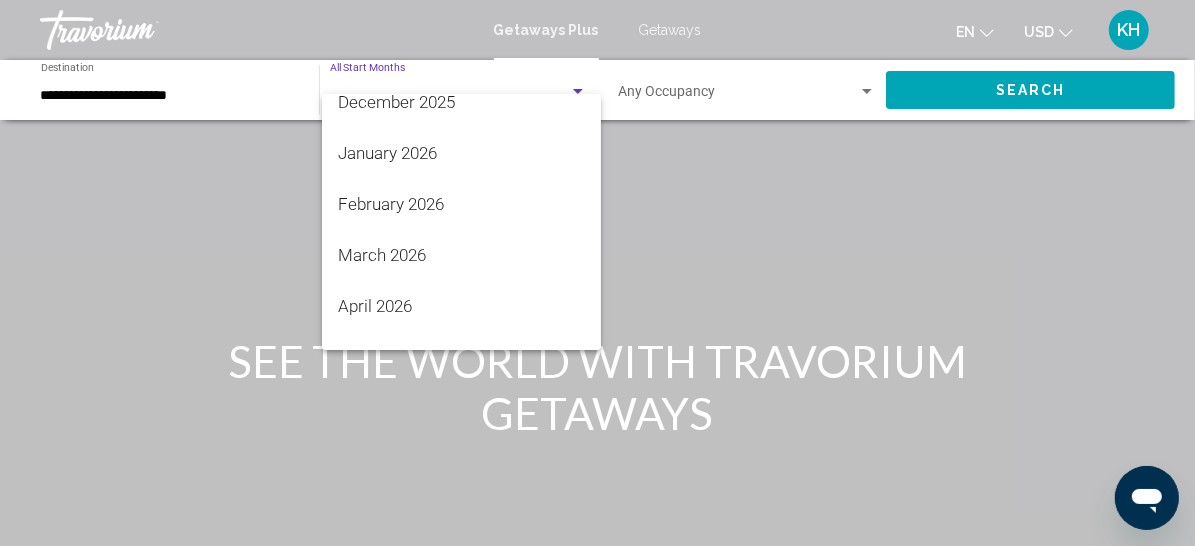 scroll, scrollTop: 216, scrollLeft: 0, axis: vertical 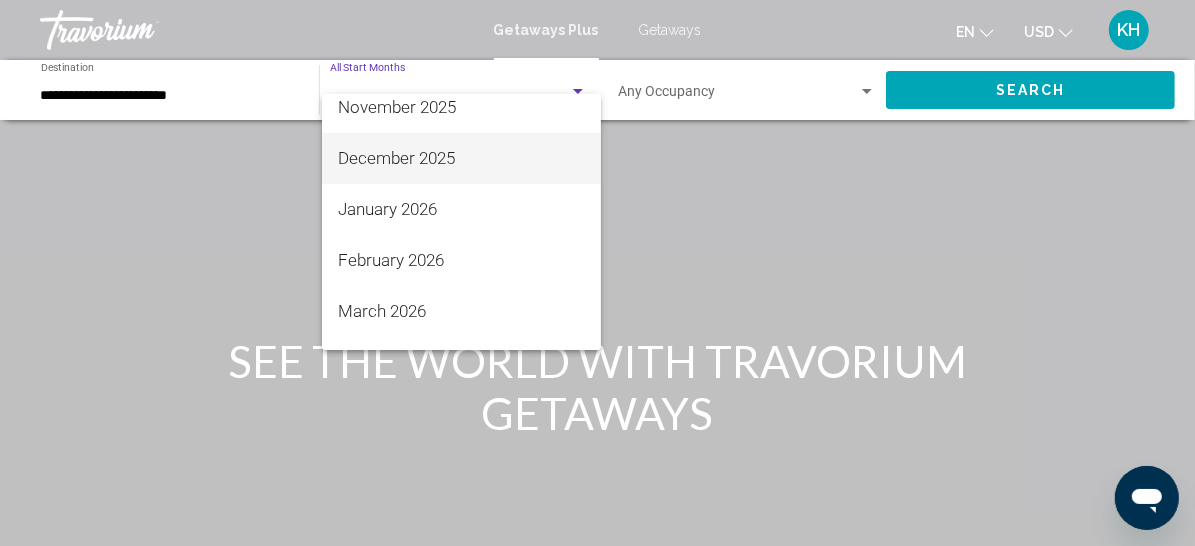 click on "December 2025" at bounding box center [461, 158] 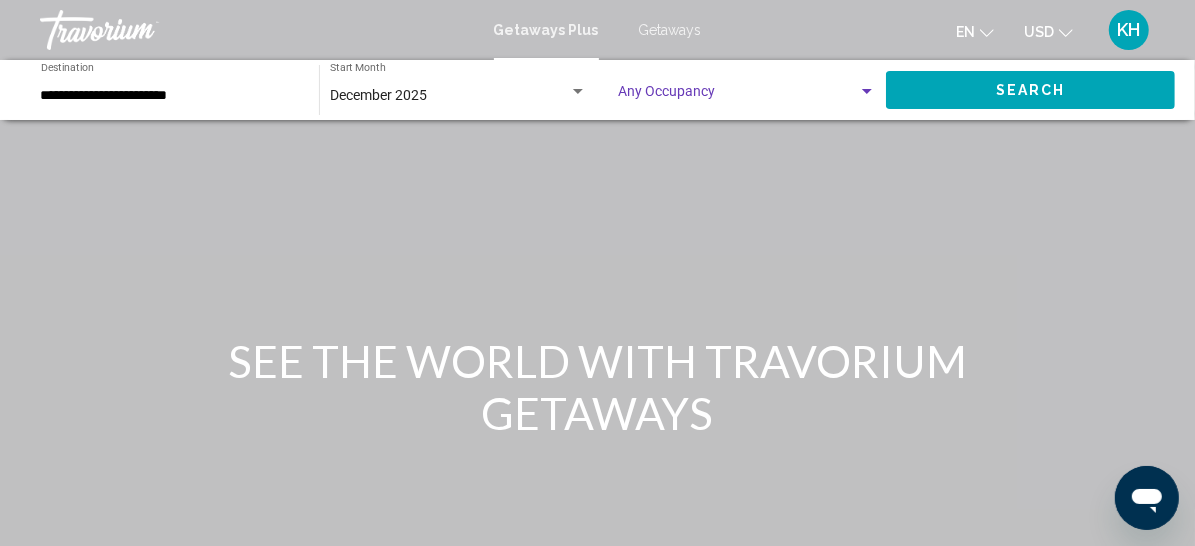click at bounding box center (738, 96) 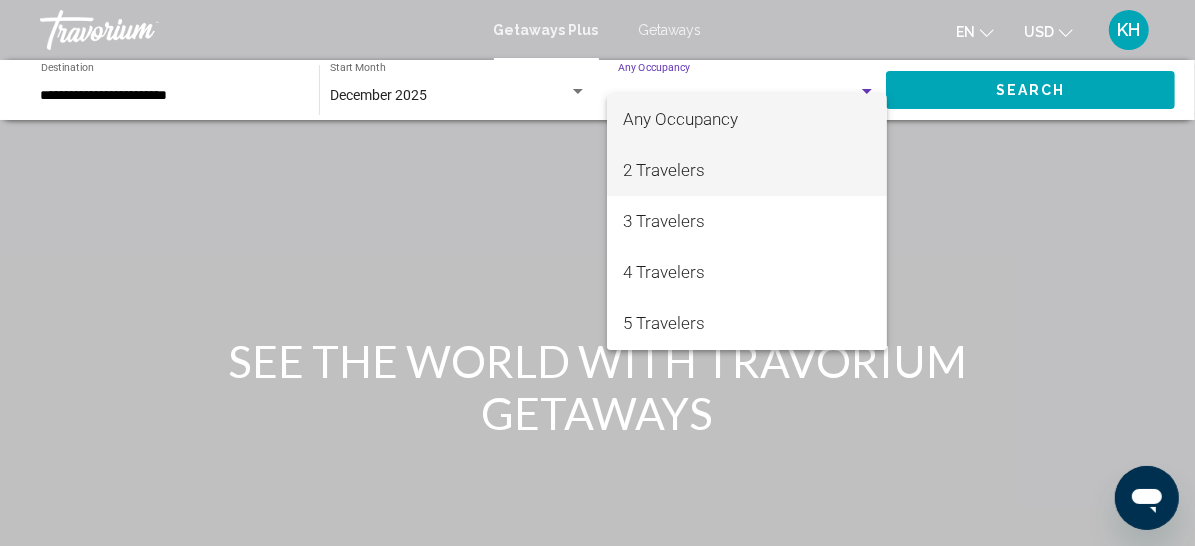 click on "2 Travelers" at bounding box center [747, 170] 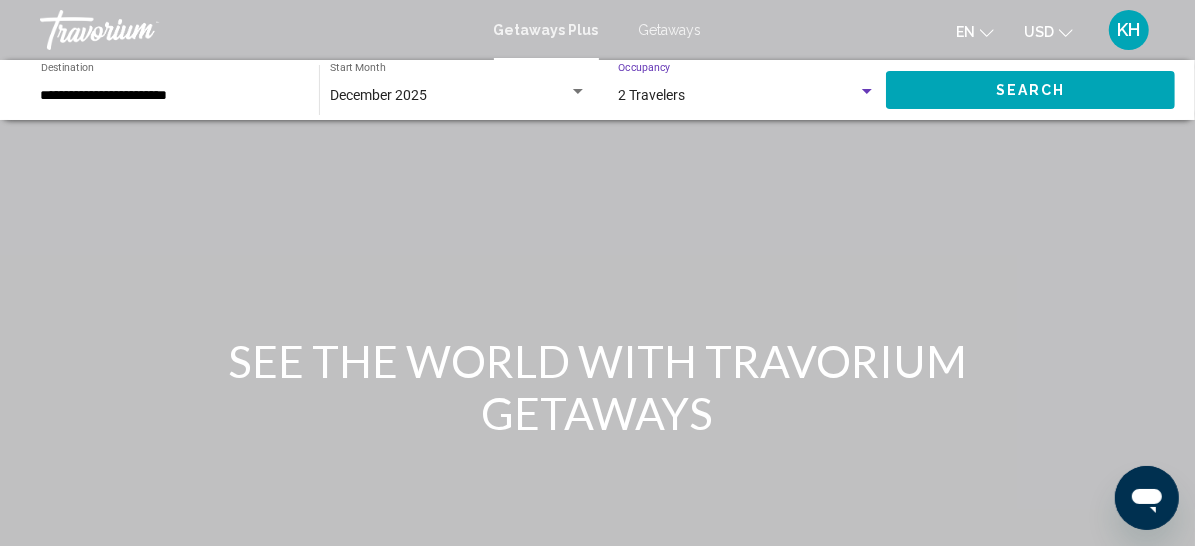click on "Search" at bounding box center [1031, 91] 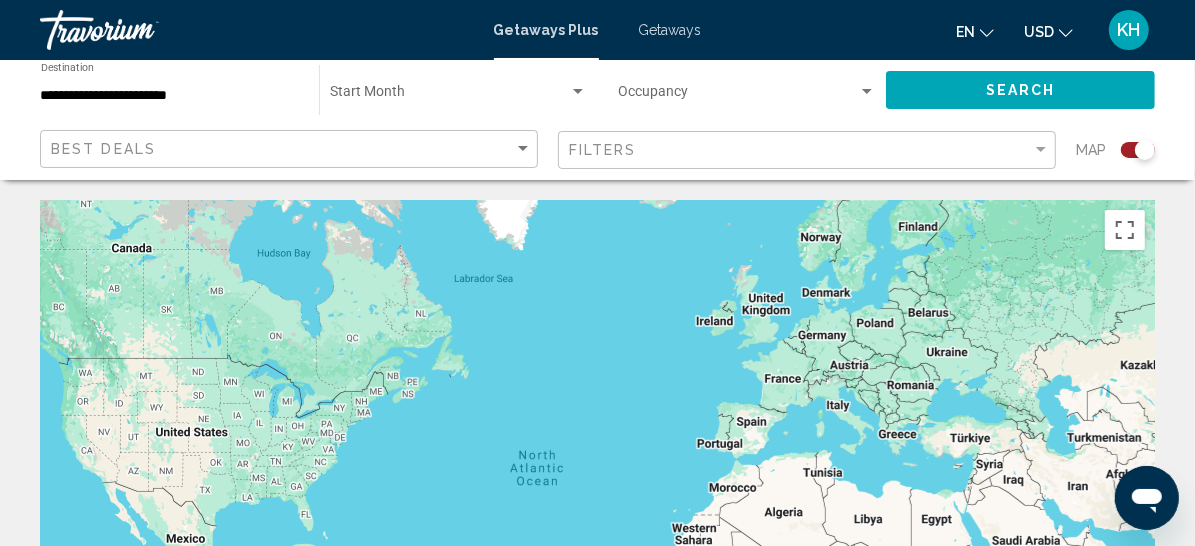 click 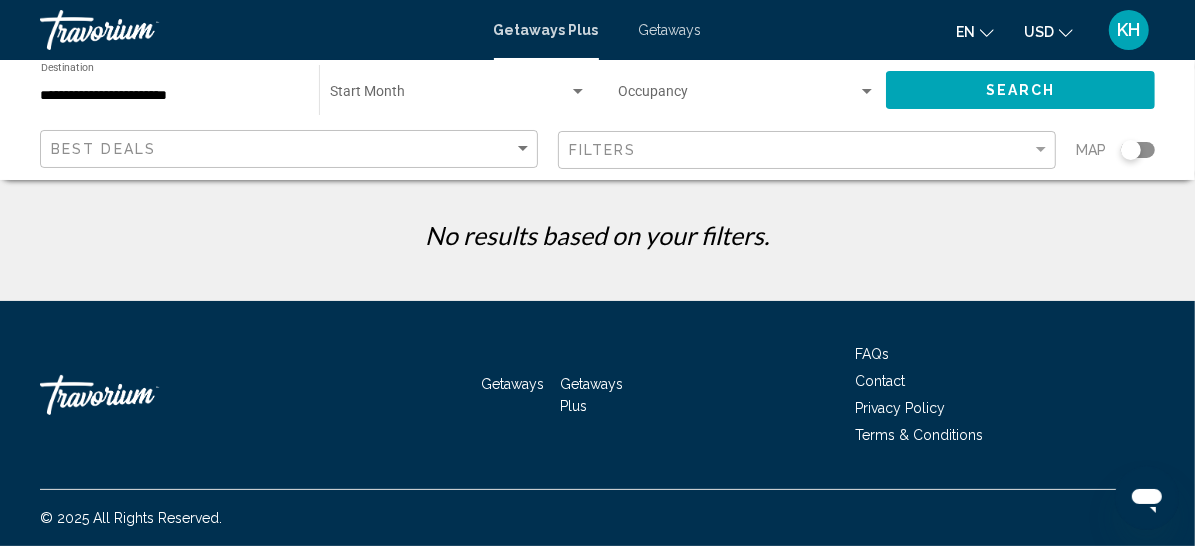 click 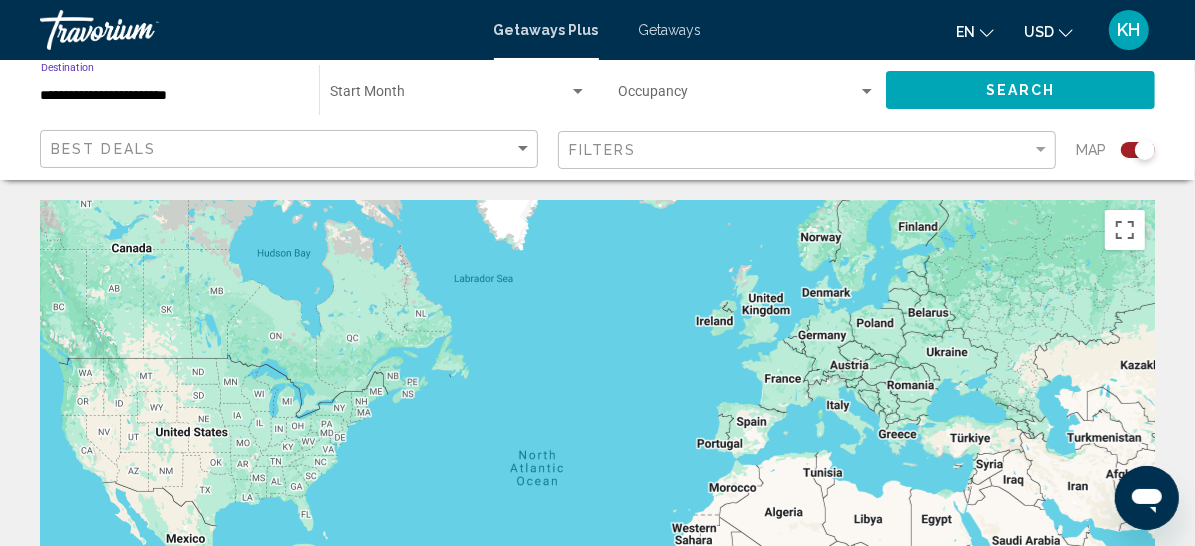 click on "**********" at bounding box center (170, 96) 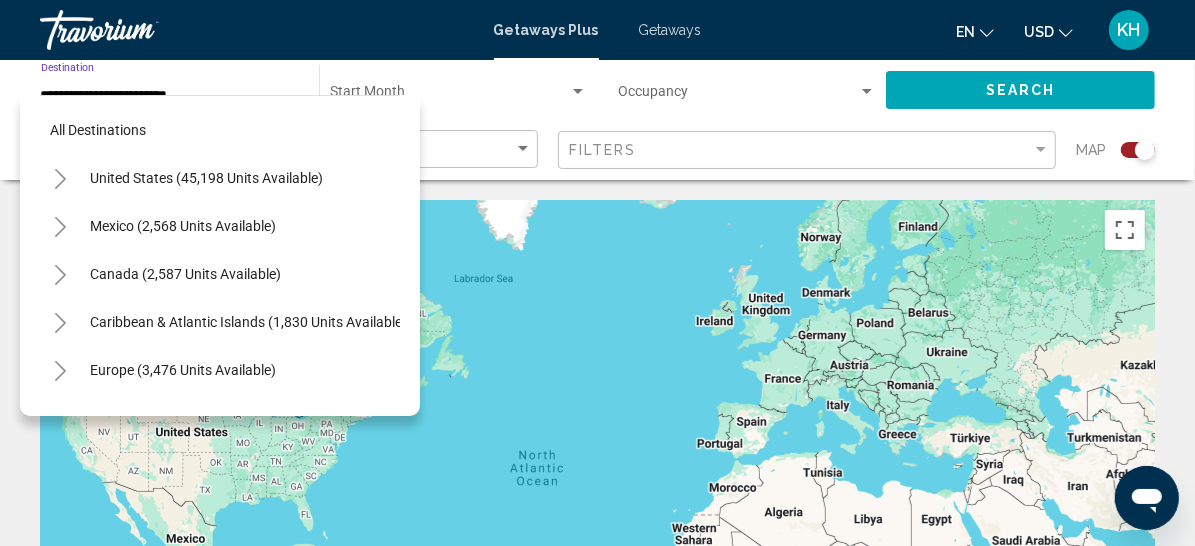 scroll, scrollTop: 368, scrollLeft: 0, axis: vertical 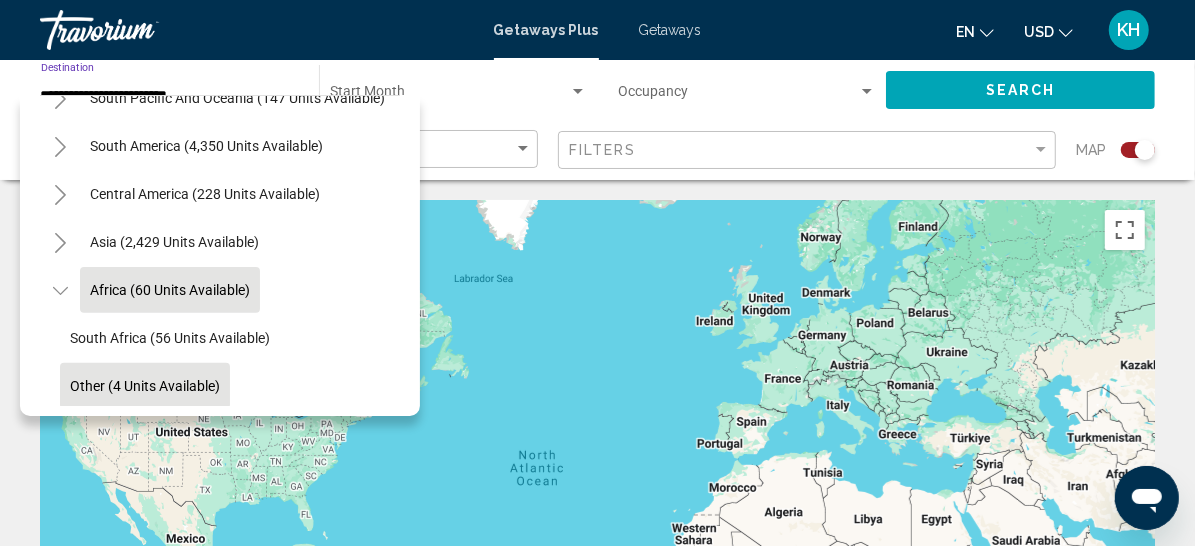 click on "Africa (60 units available)" at bounding box center [191, 434] 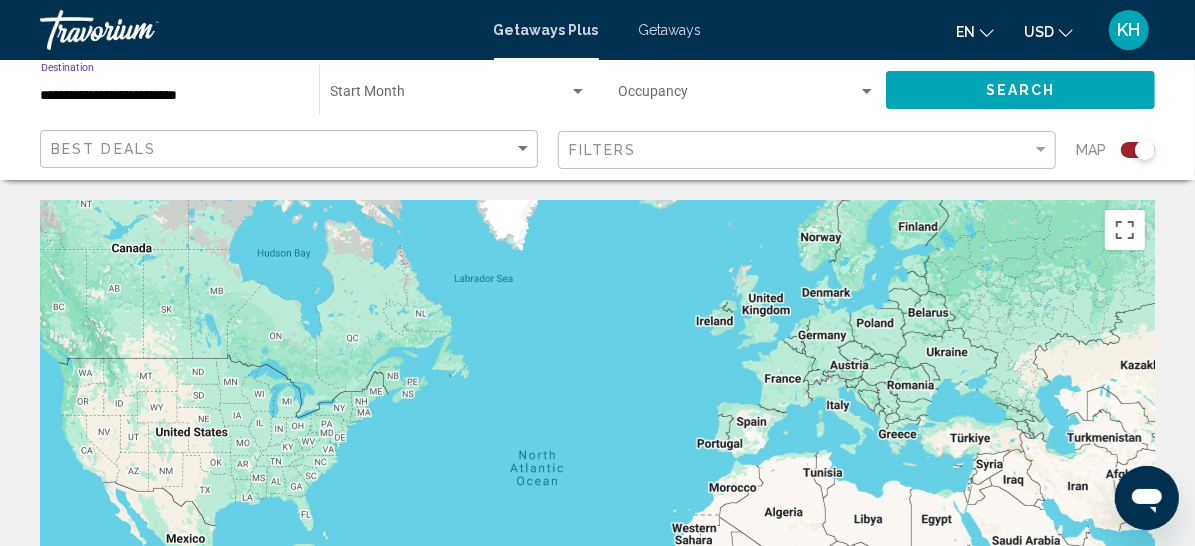 click at bounding box center (449, 96) 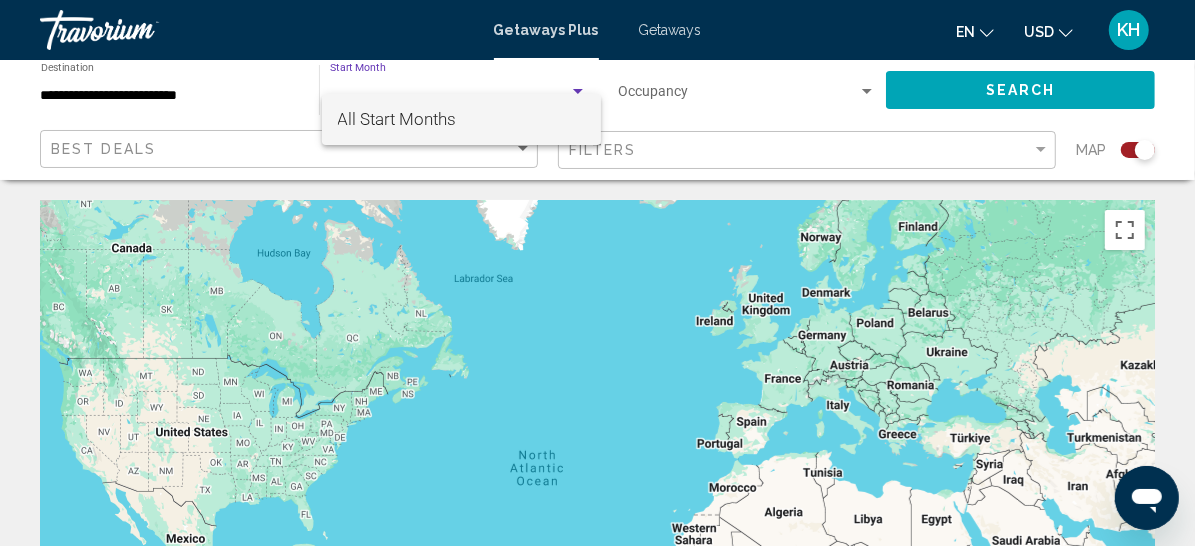 click at bounding box center [597, 273] 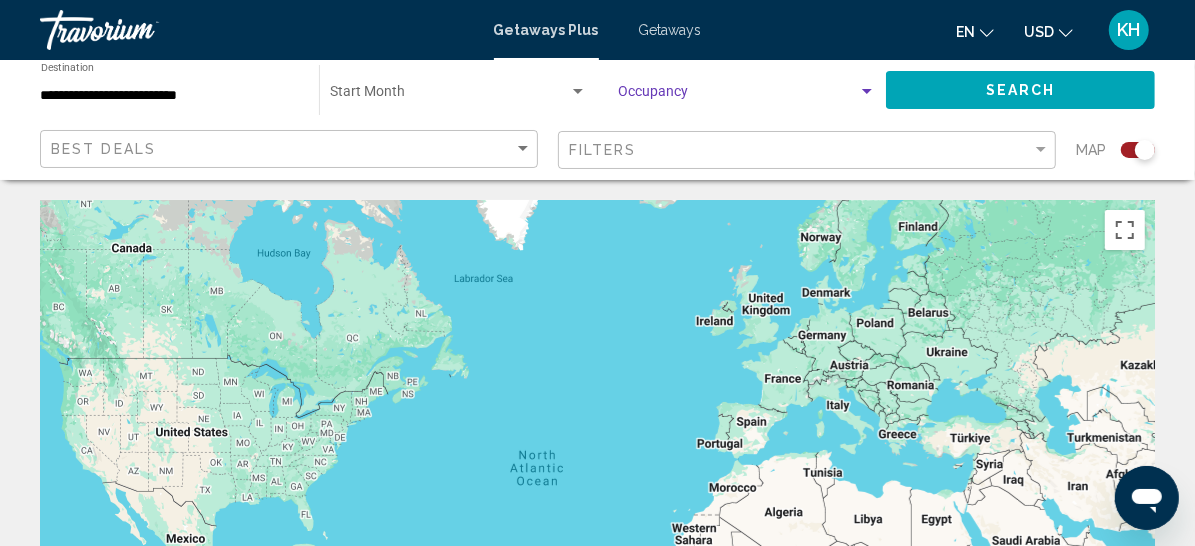 click at bounding box center (738, 96) 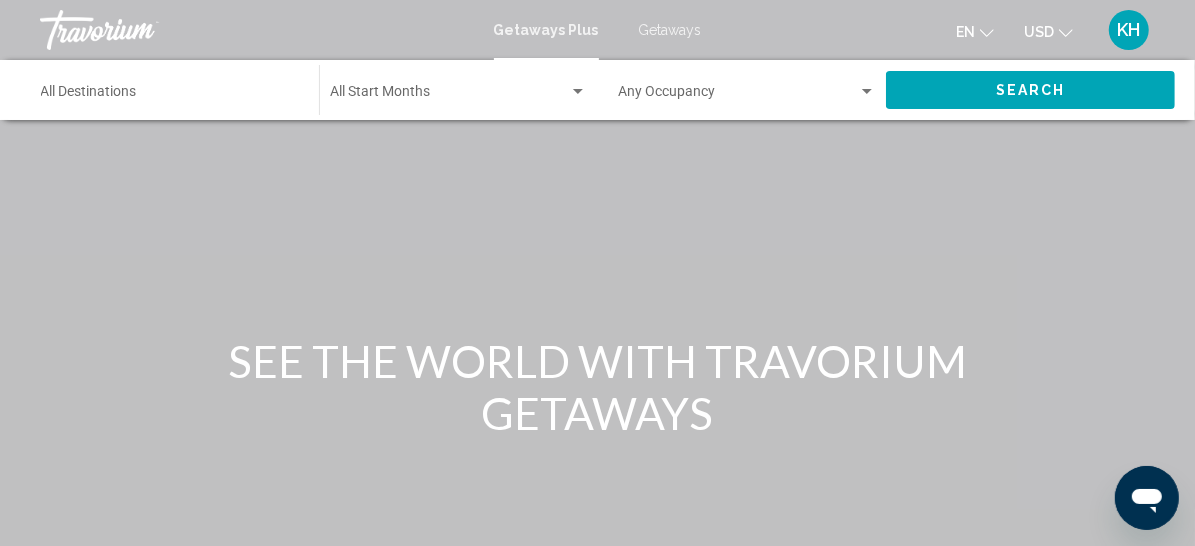 click on "Destination All Destinations" at bounding box center (170, 96) 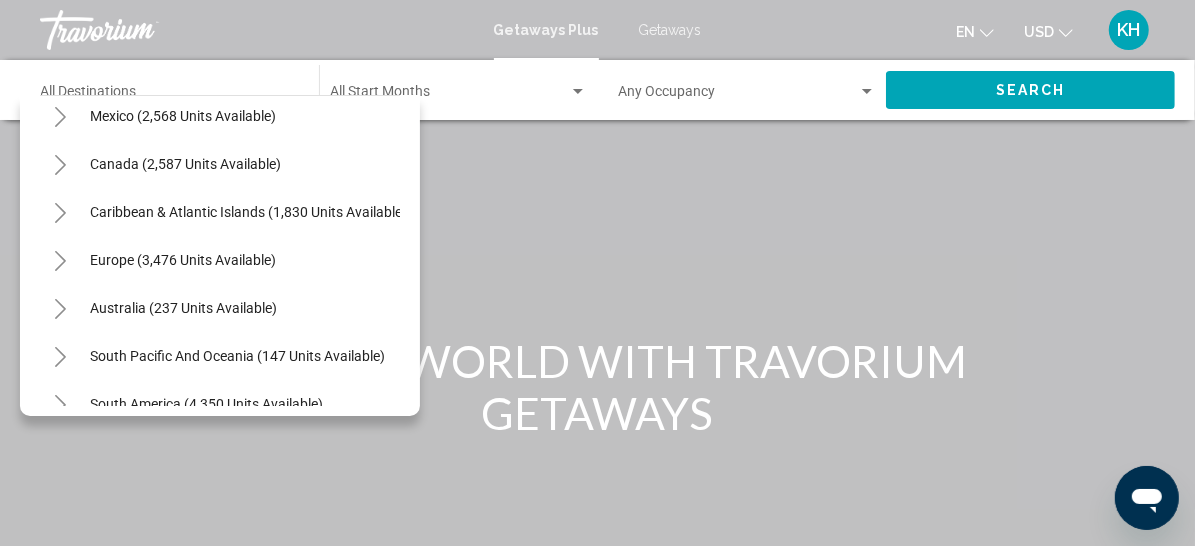scroll, scrollTop: 115, scrollLeft: 0, axis: vertical 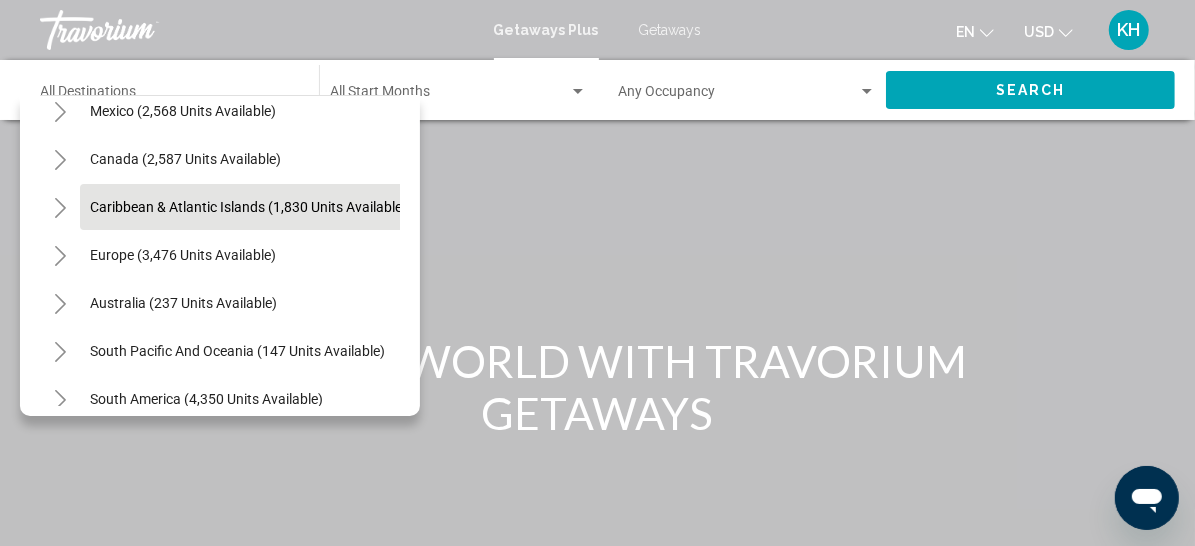 click on "Caribbean & Atlantic Islands (1,830 units available)" at bounding box center (183, 255) 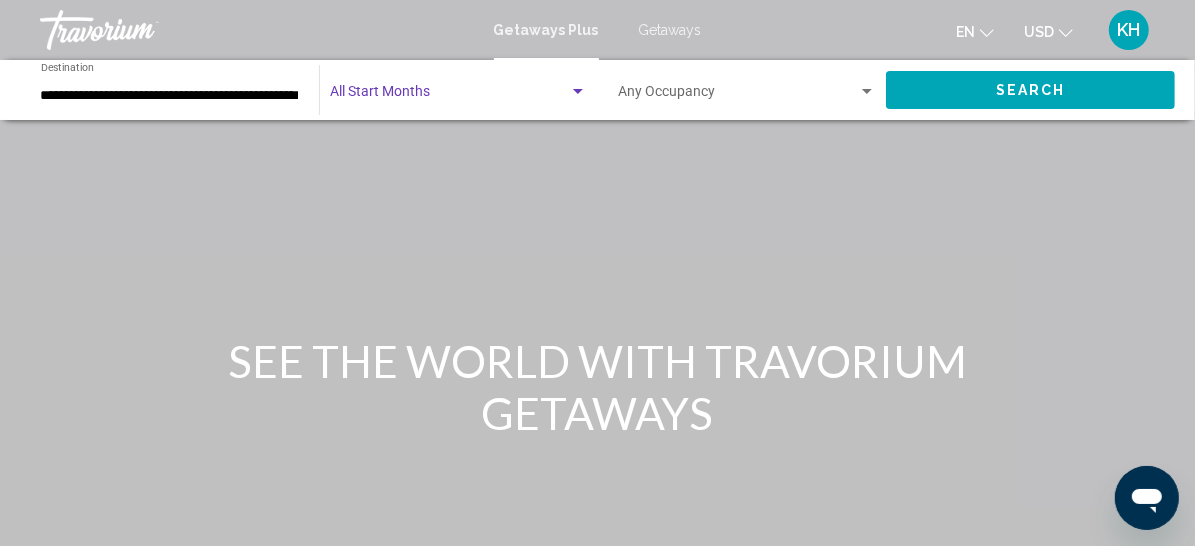 click at bounding box center [449, 96] 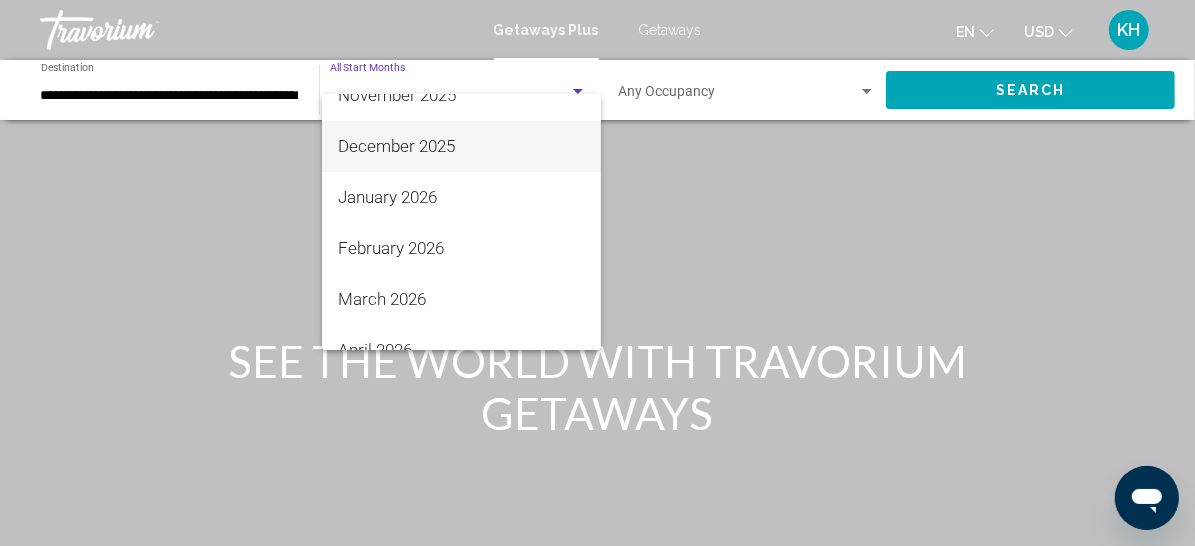 scroll, scrollTop: 232, scrollLeft: 0, axis: vertical 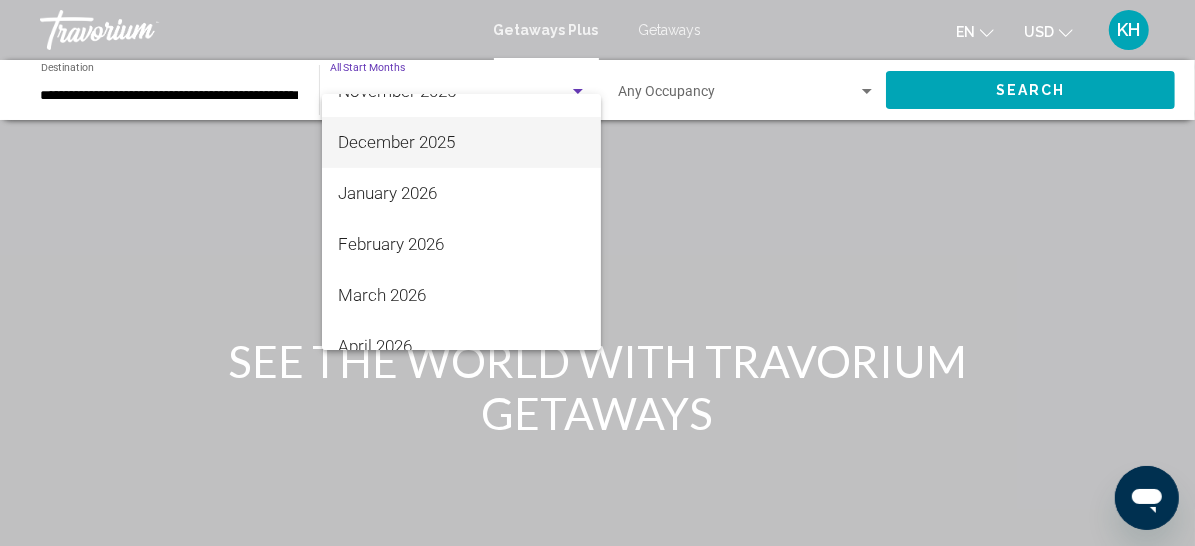 click on "December 2025" at bounding box center (461, 142) 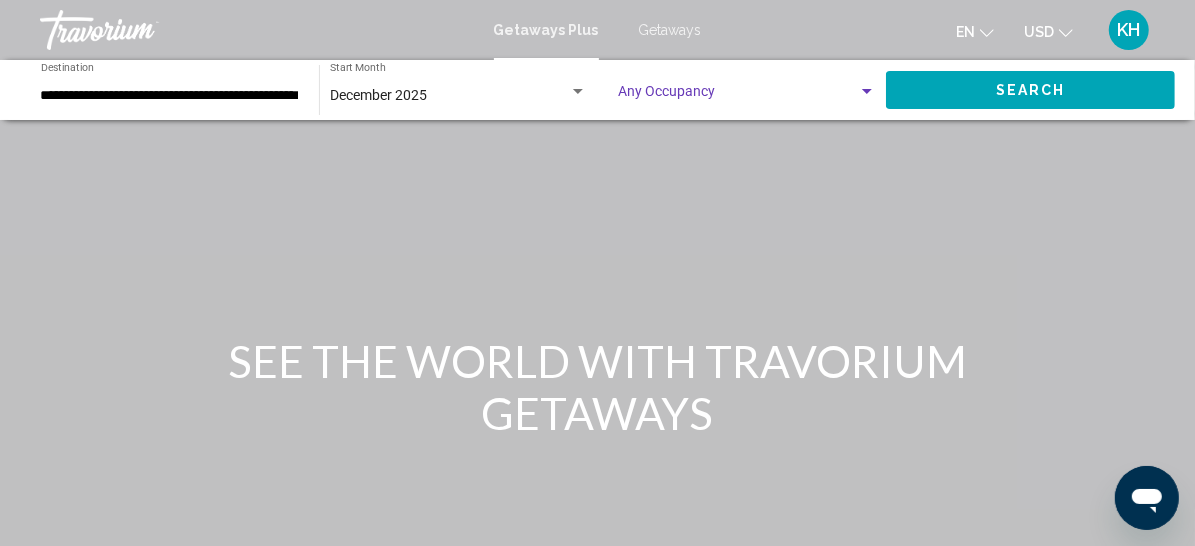 click at bounding box center (738, 96) 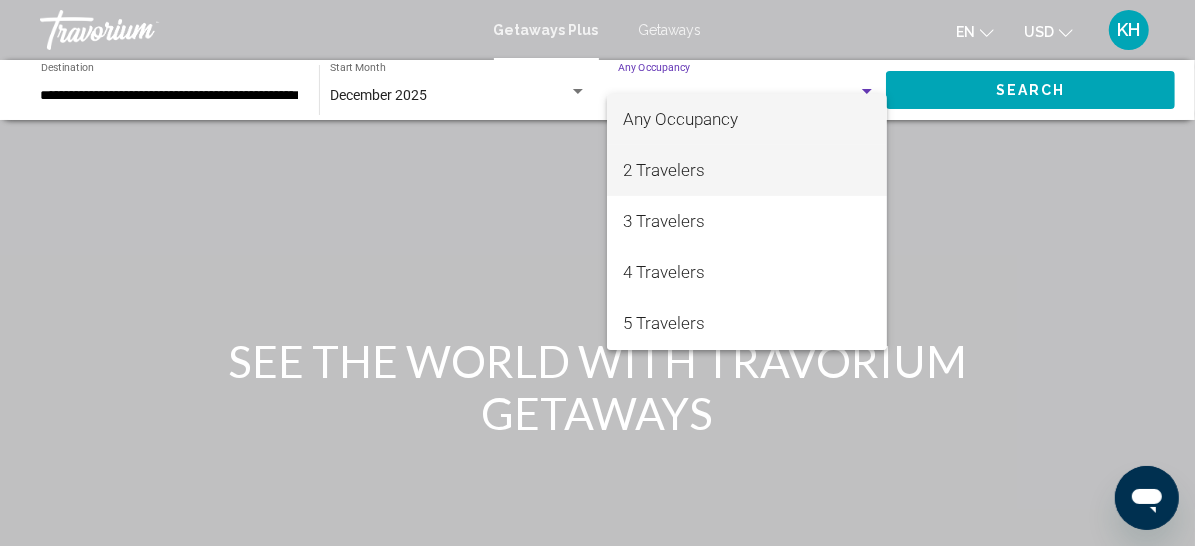 click on "2 Travelers" at bounding box center [747, 170] 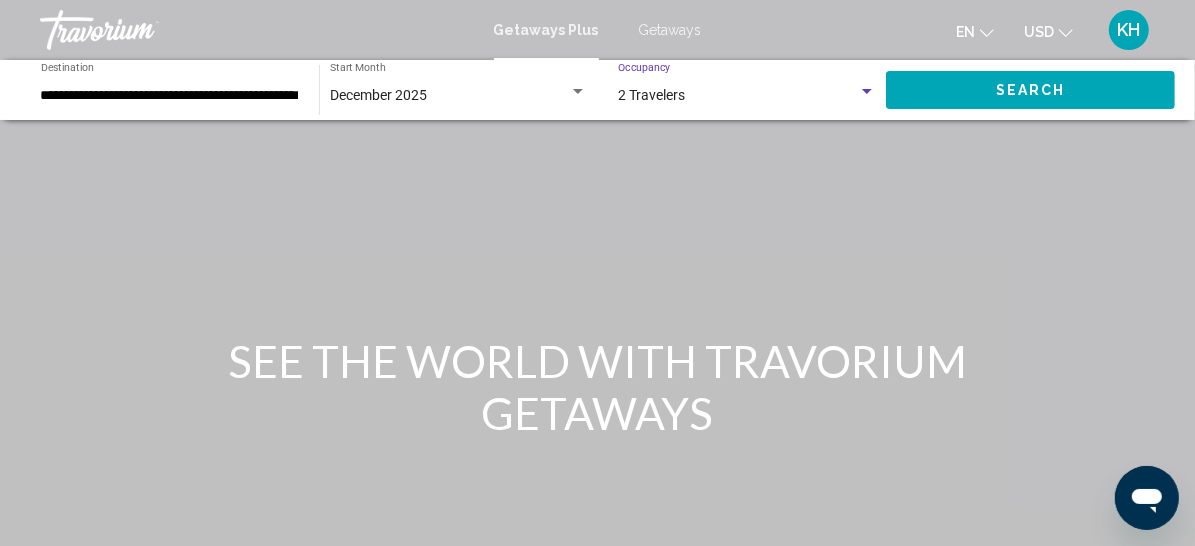 click on "Search" at bounding box center (1031, 91) 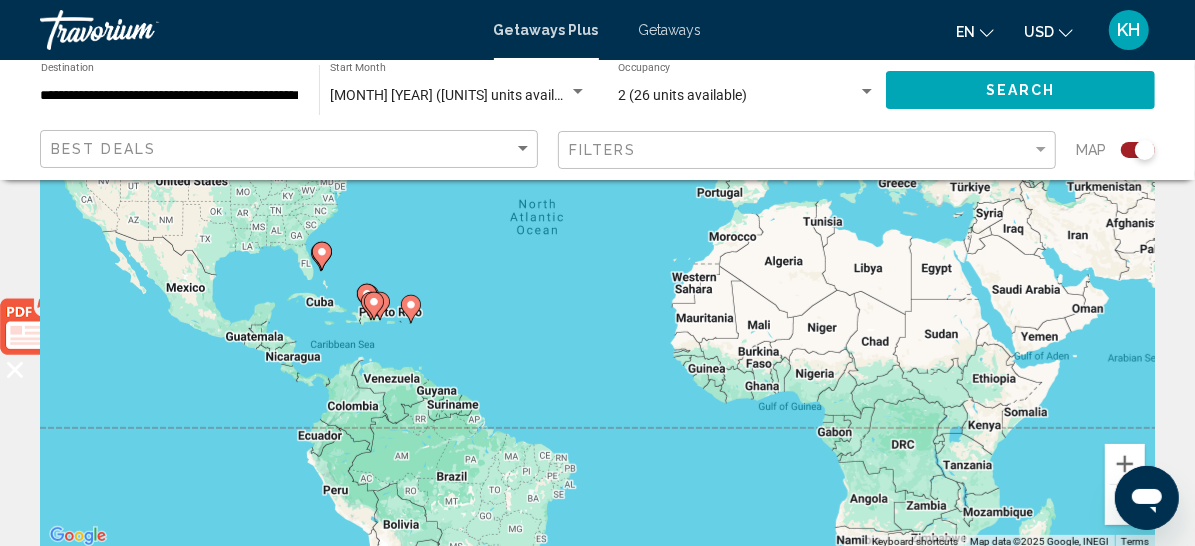 scroll, scrollTop: 113, scrollLeft: 0, axis: vertical 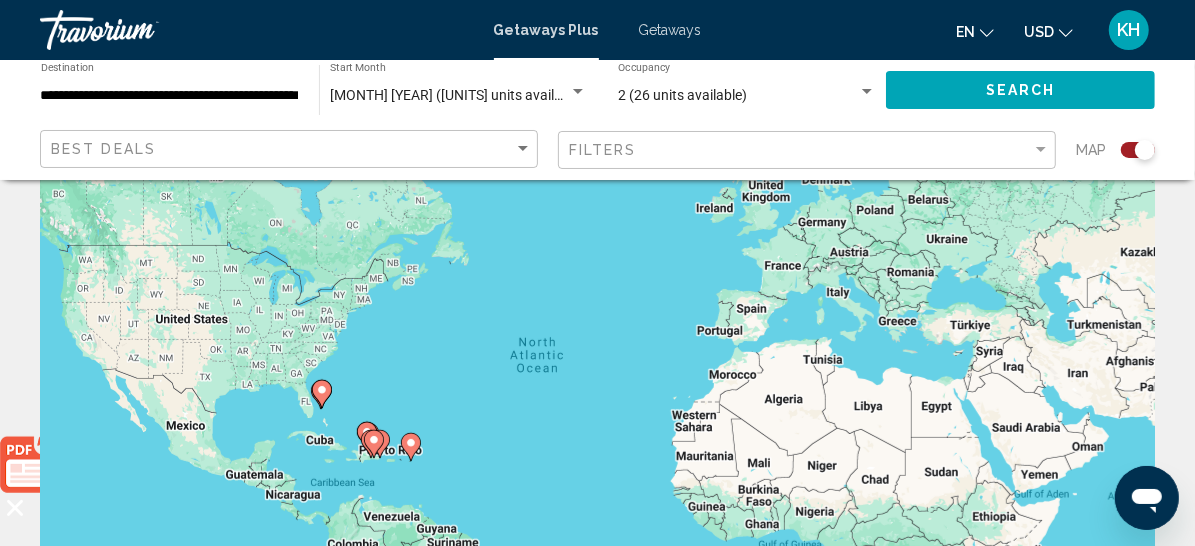 click 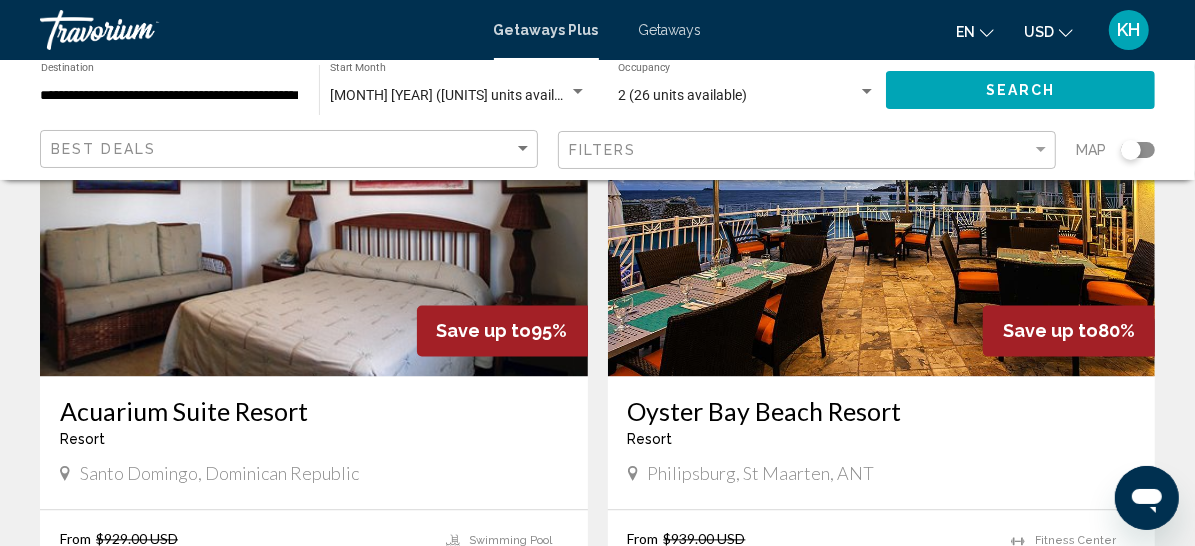 scroll, scrollTop: 2270, scrollLeft: 0, axis: vertical 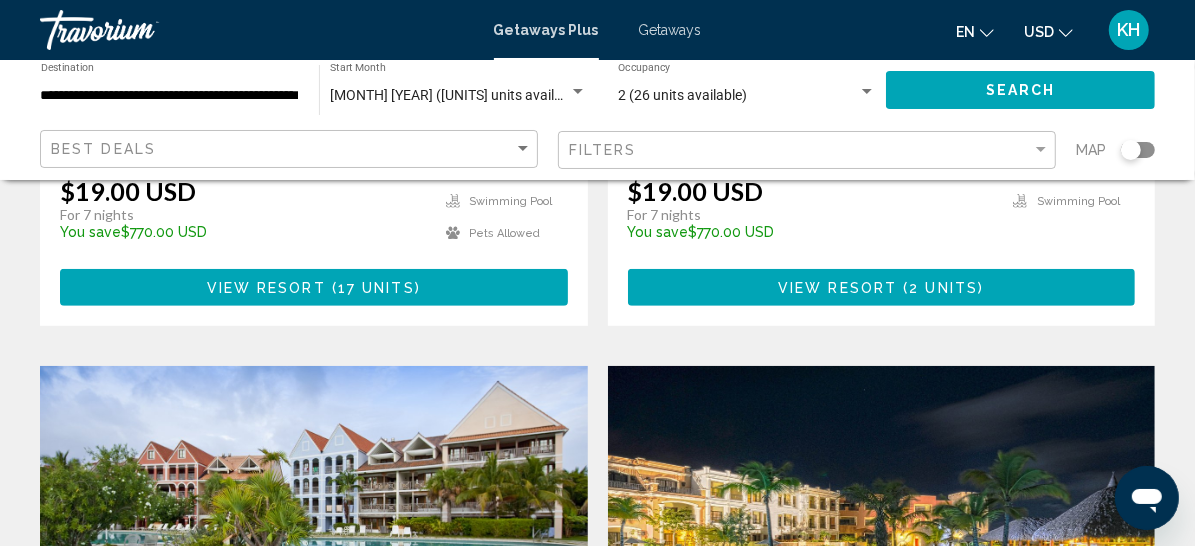 click on "**********" at bounding box center (170, 96) 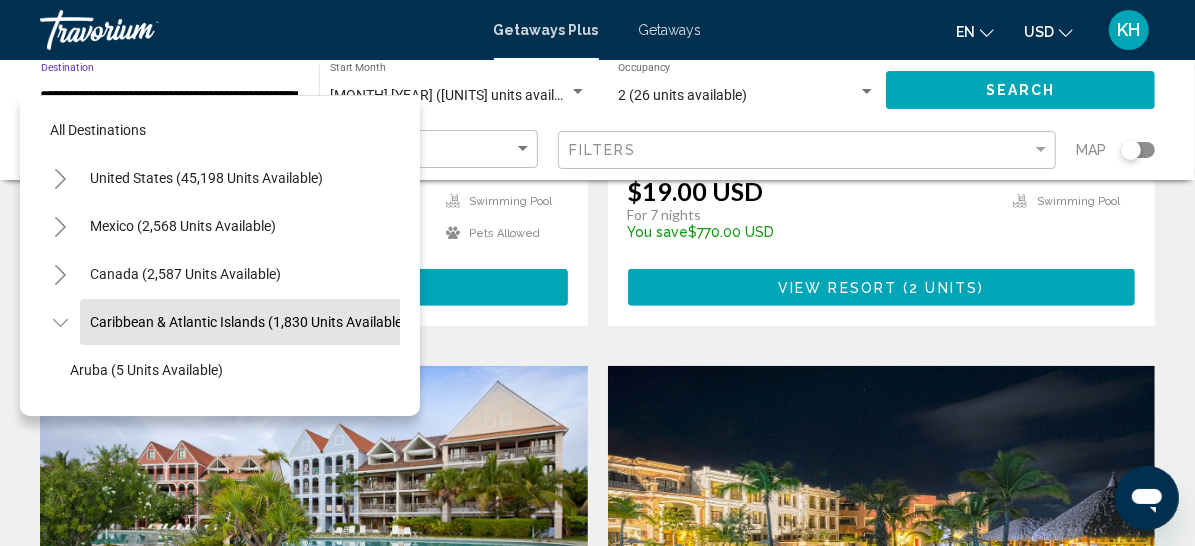 scroll, scrollTop: 45, scrollLeft: 39, axis: both 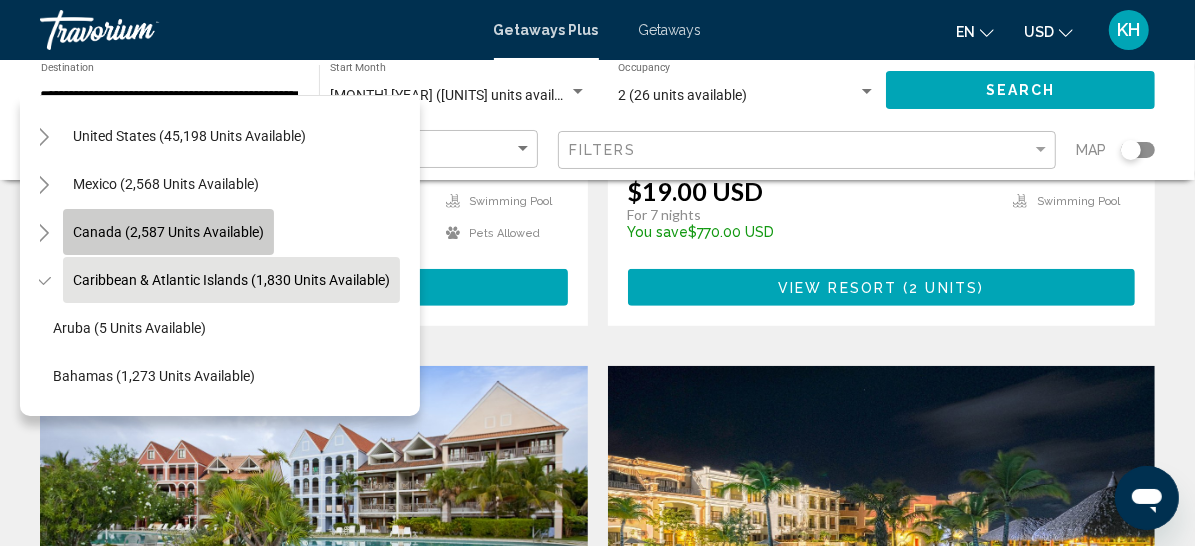 click on "Canada (2,587 units available)" 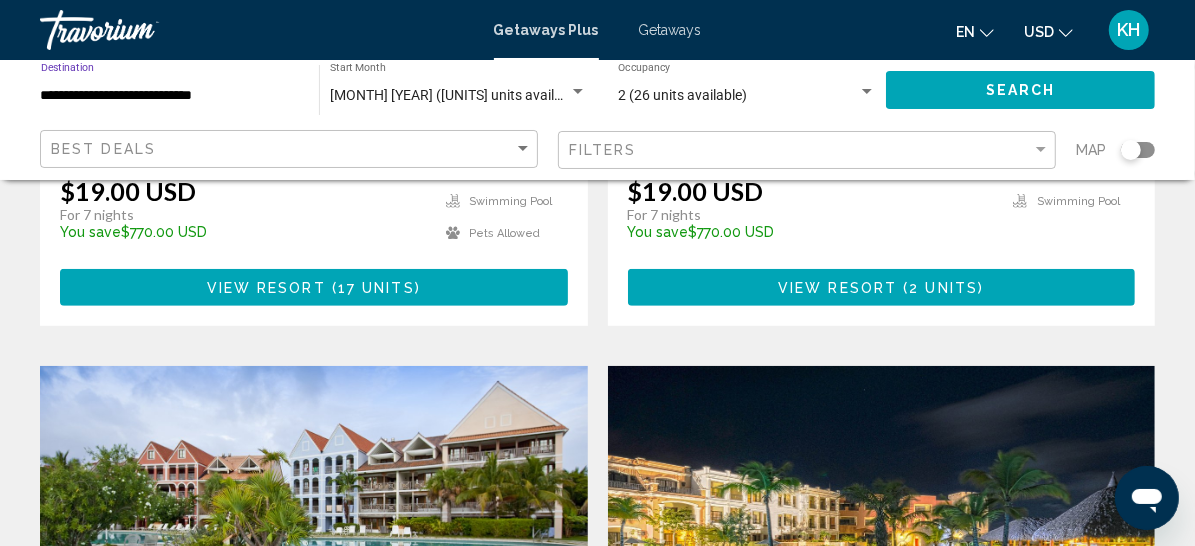 click on "**********" at bounding box center (170, 96) 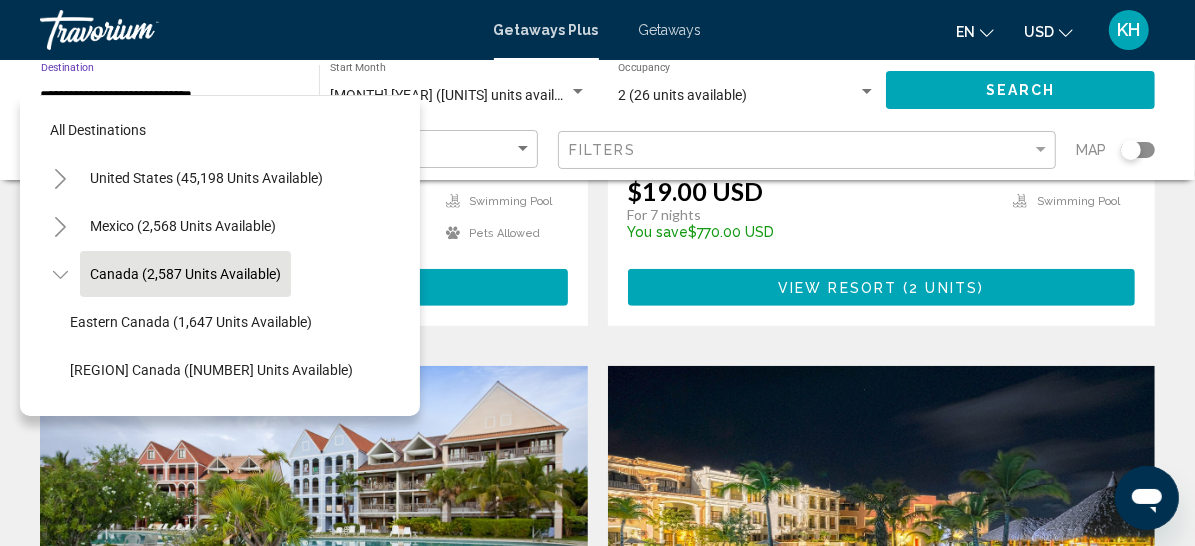 scroll, scrollTop: 0, scrollLeft: 35, axis: horizontal 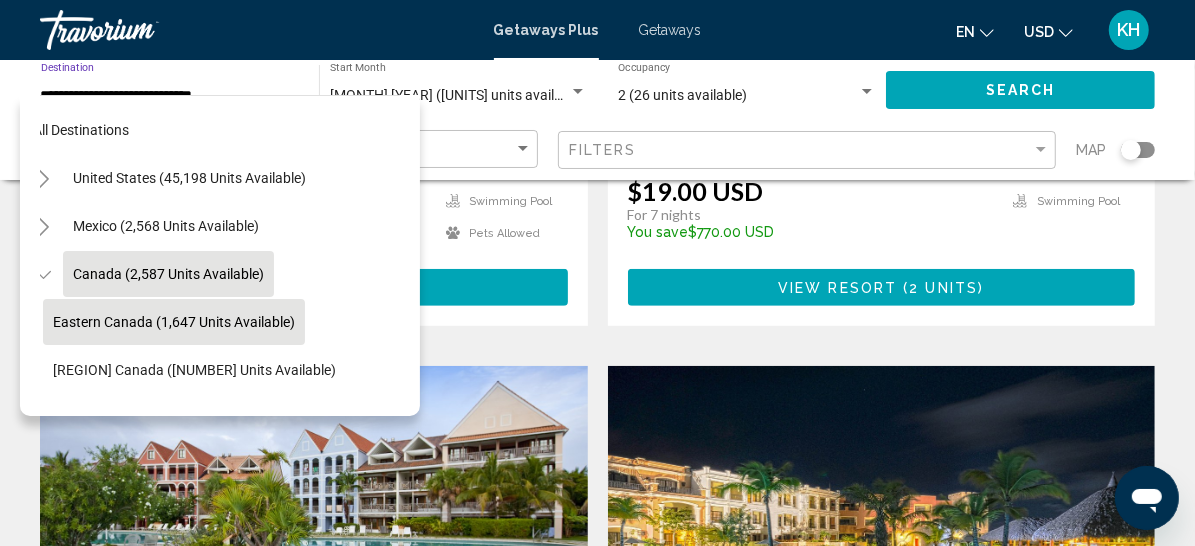 click on "Eastern Canada (1,647 units available)" at bounding box center [129, 466] 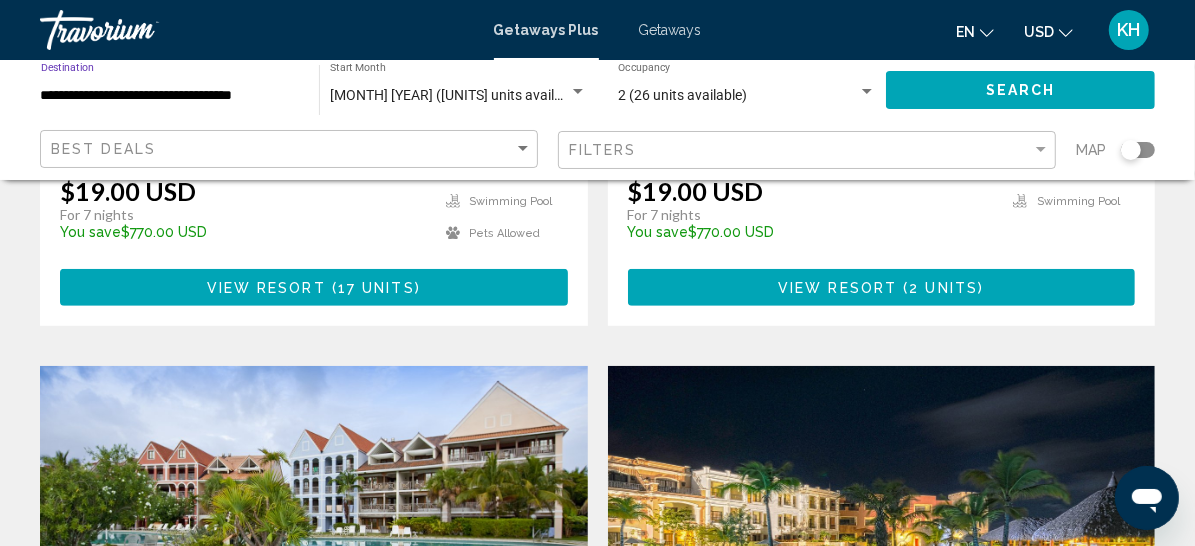 click on "Search" 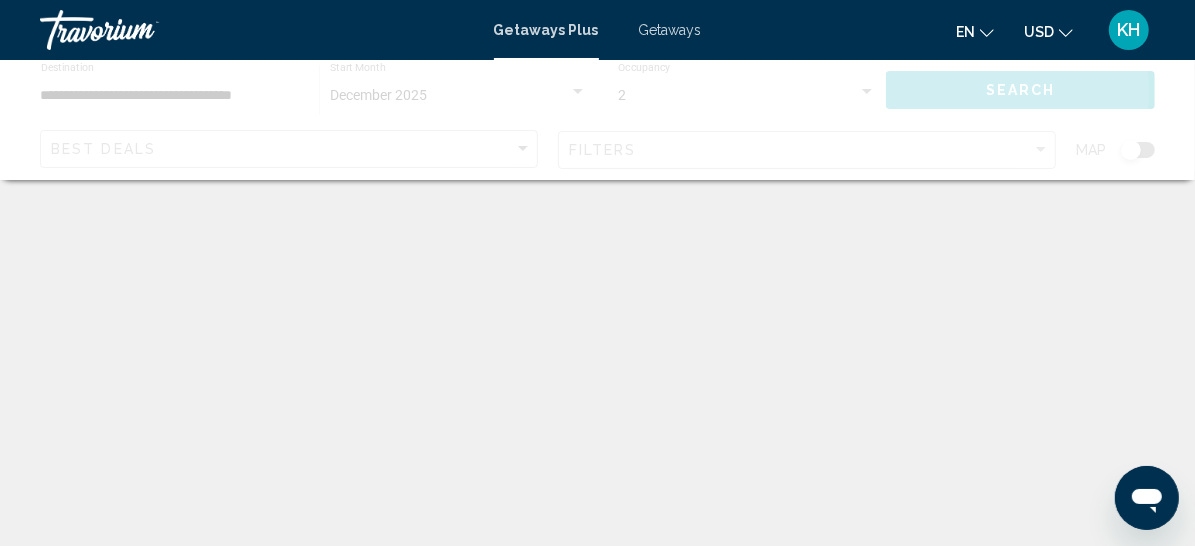 scroll, scrollTop: 0, scrollLeft: 0, axis: both 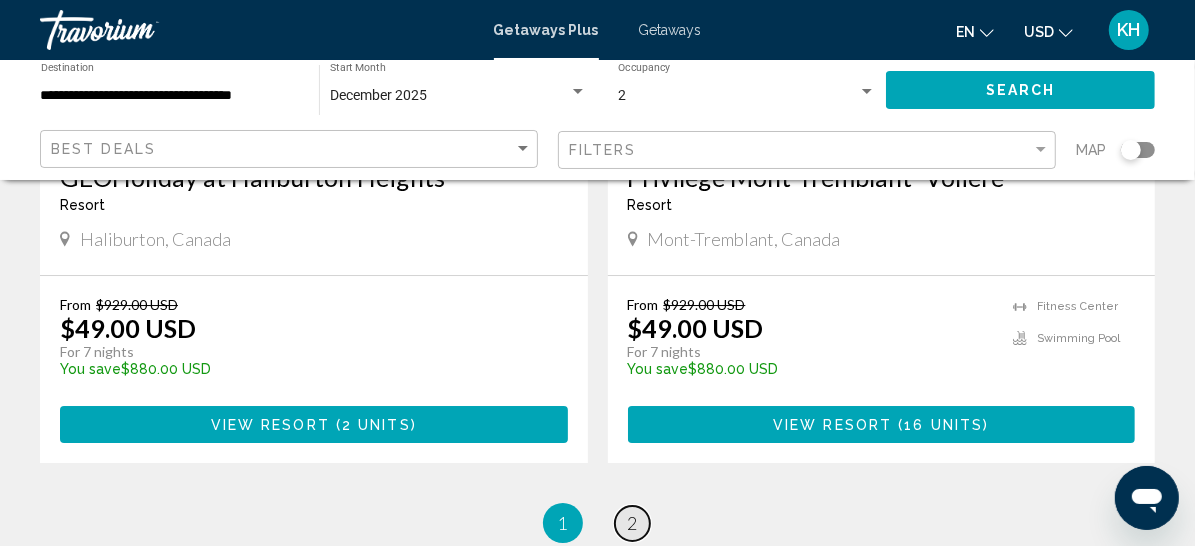 click on "2" at bounding box center [633, 523] 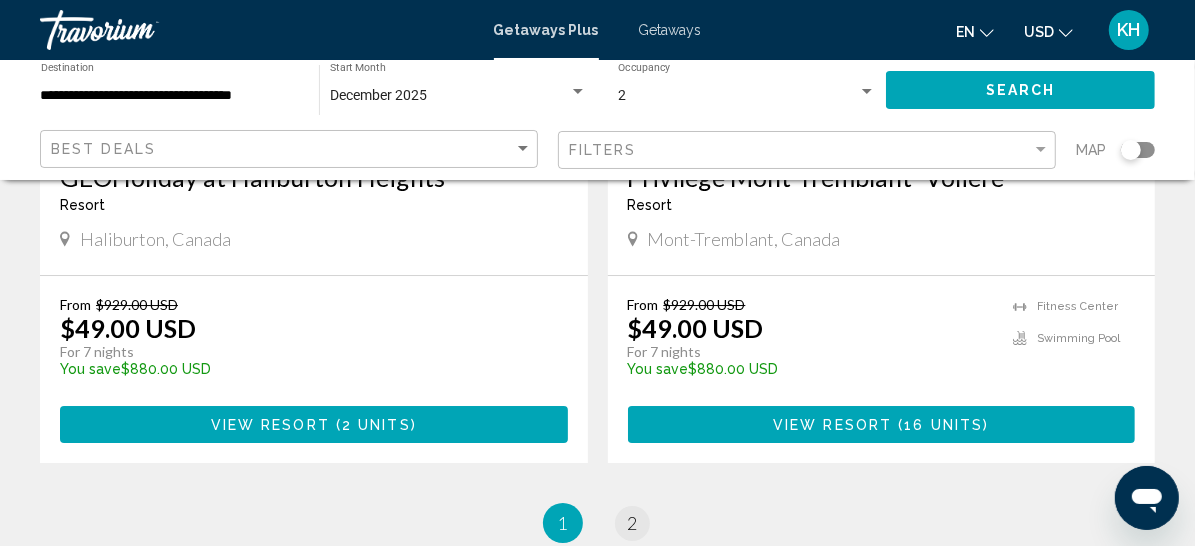 scroll, scrollTop: 0, scrollLeft: 0, axis: both 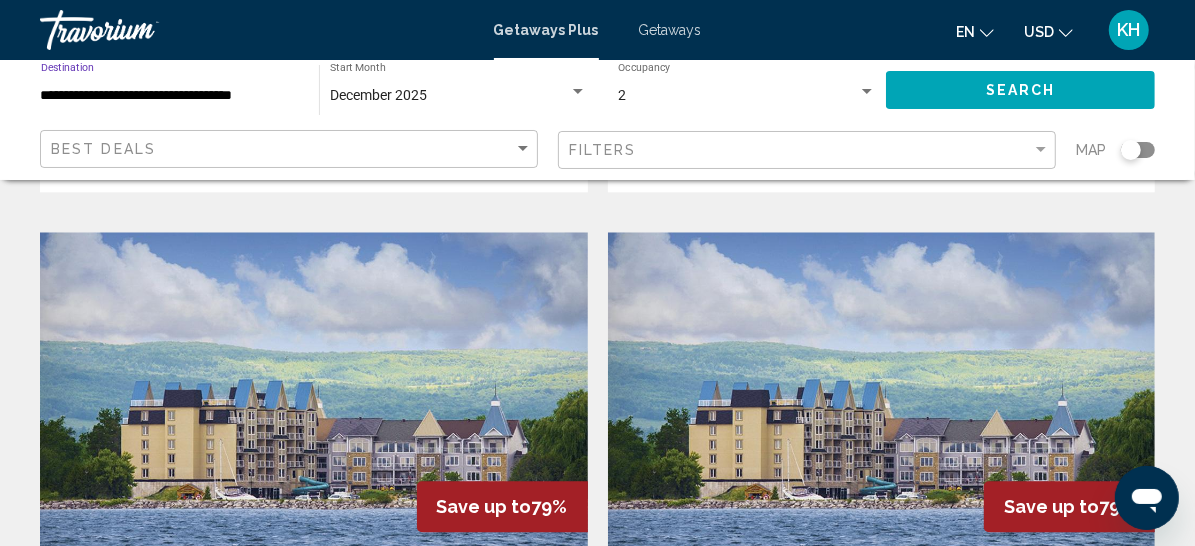 click on "**********" at bounding box center [170, 96] 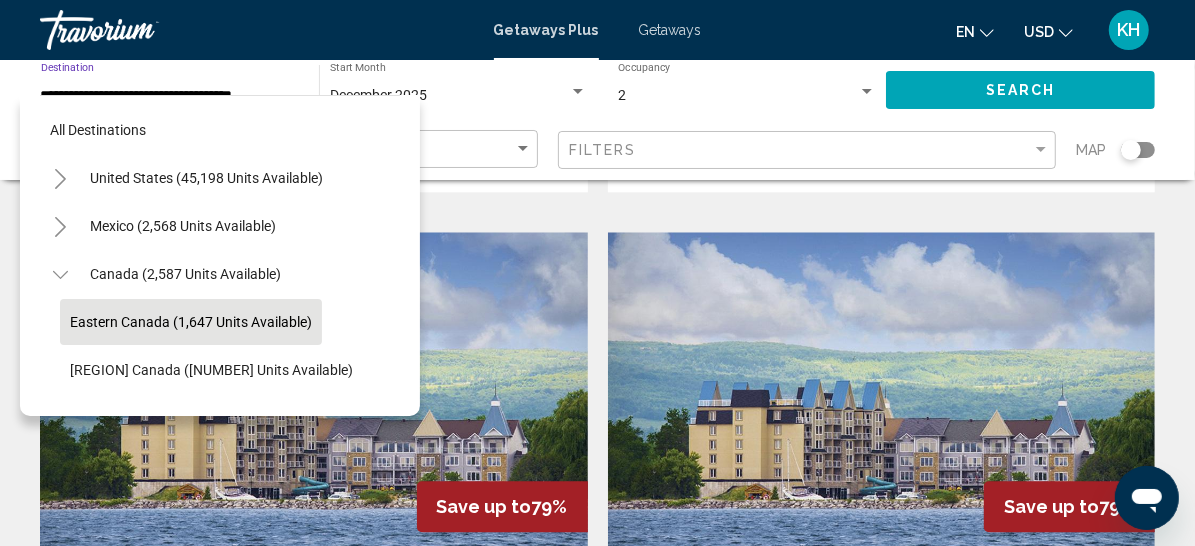 scroll, scrollTop: 45, scrollLeft: 25, axis: both 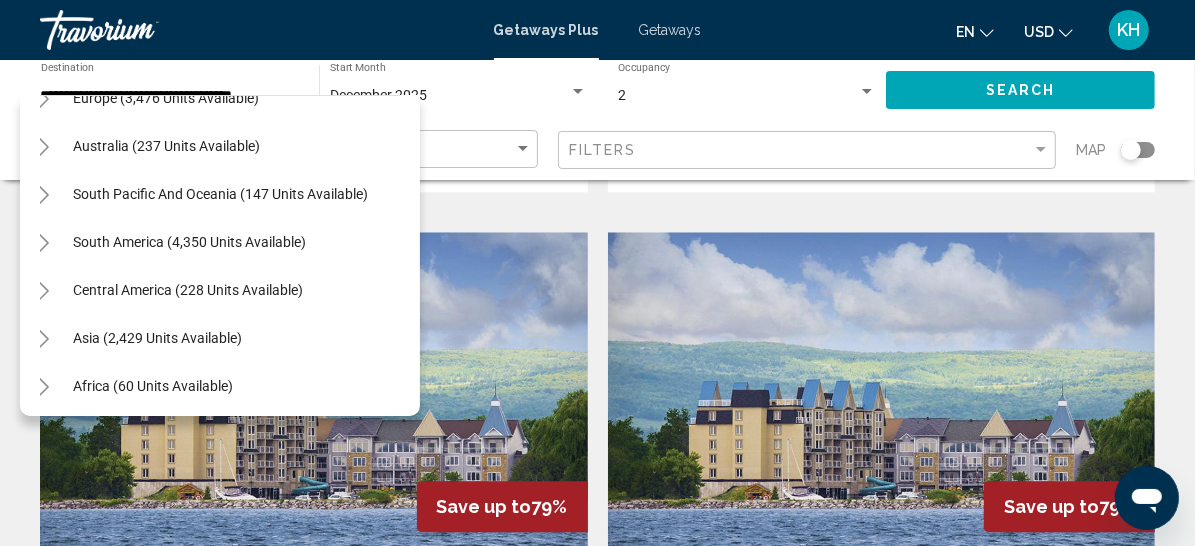 click on "Middle East (400 units available)" 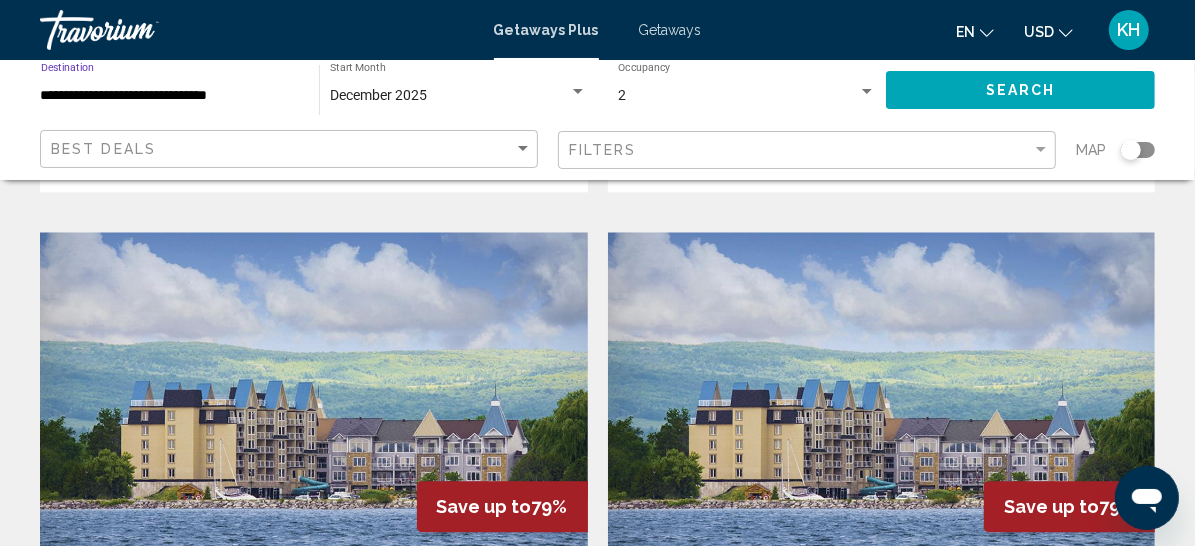 click on "**********" at bounding box center [170, 96] 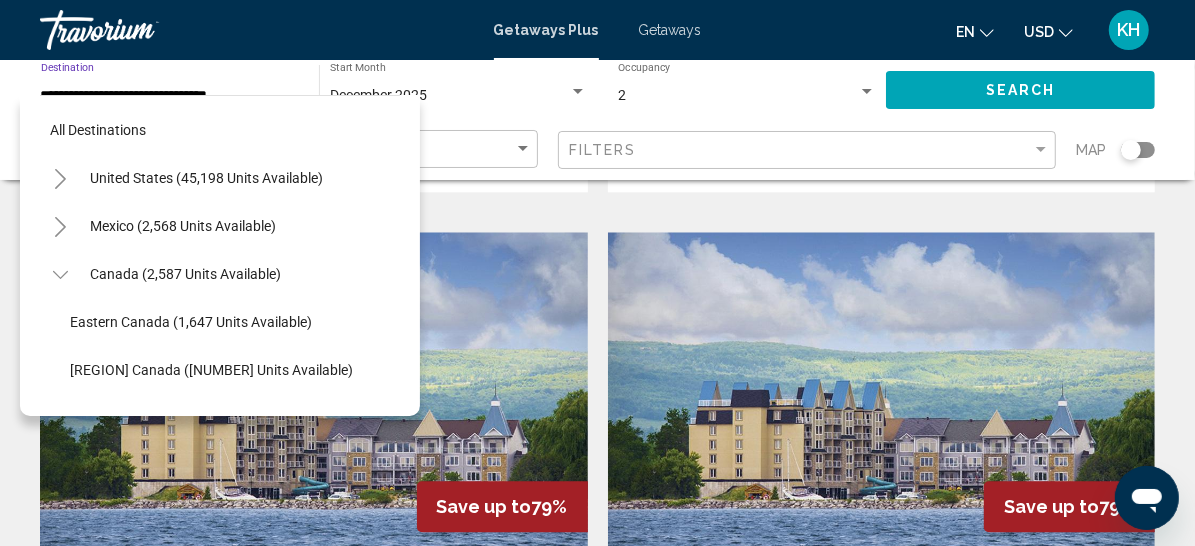 scroll, scrollTop: 513, scrollLeft: 39, axis: both 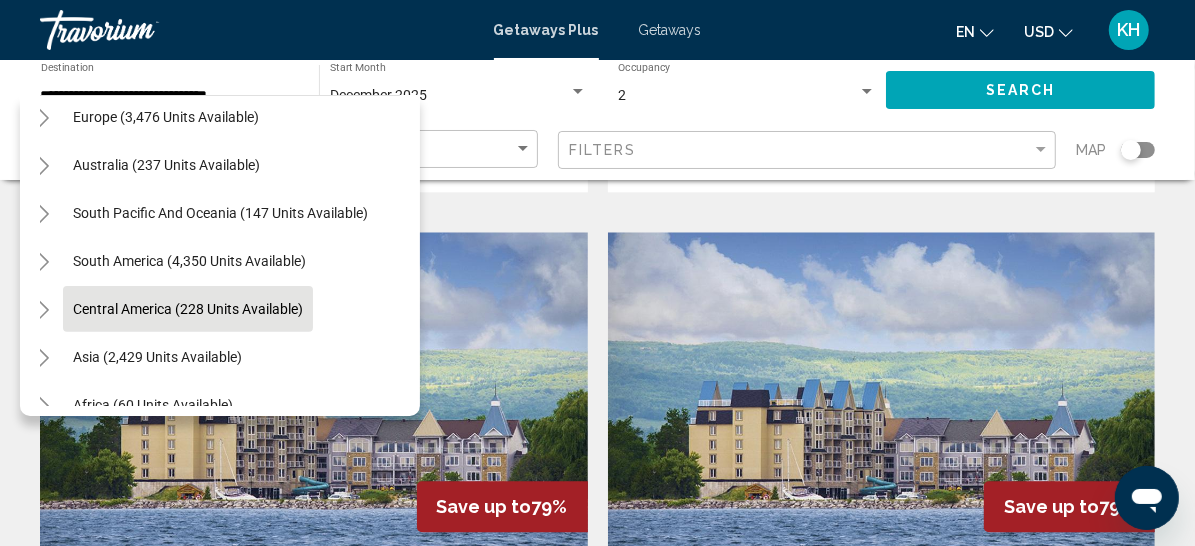 click on "Central America (228 units available)" at bounding box center [157, 357] 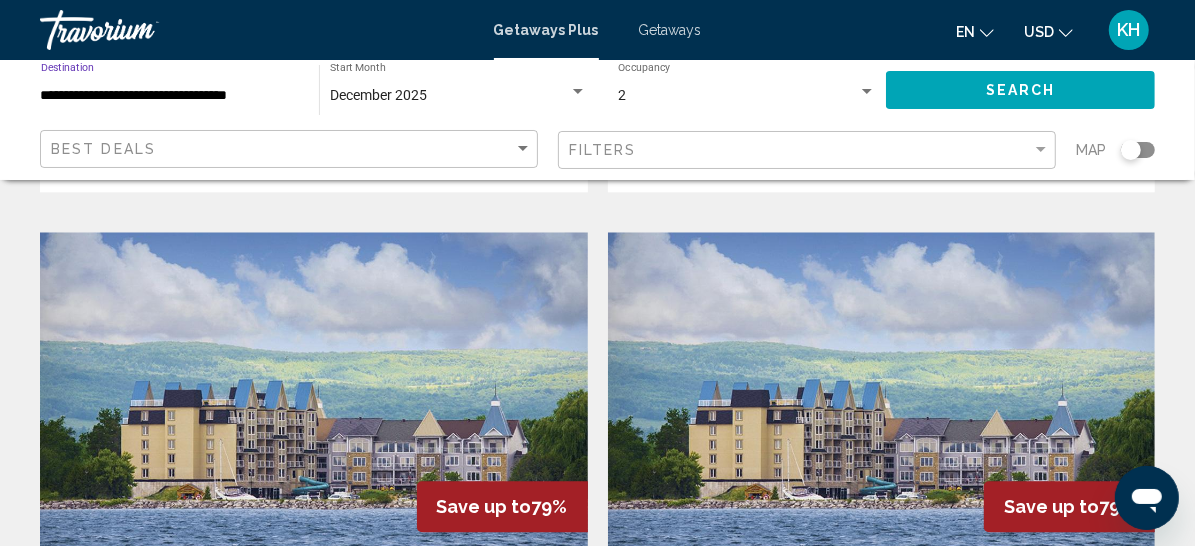 click on "**********" at bounding box center [170, 96] 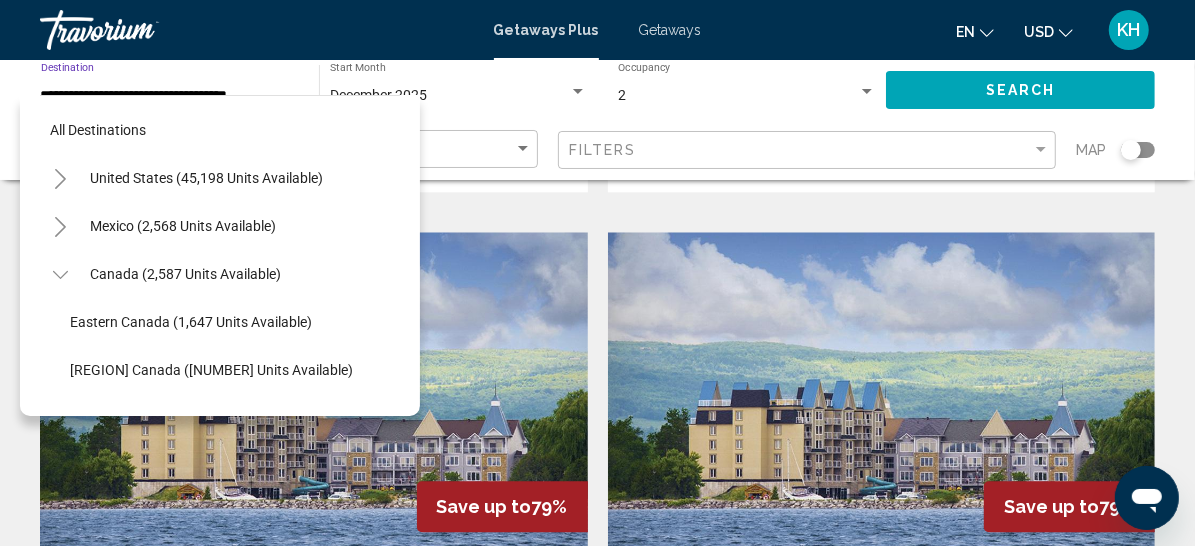 scroll, scrollTop: 384, scrollLeft: 39, axis: both 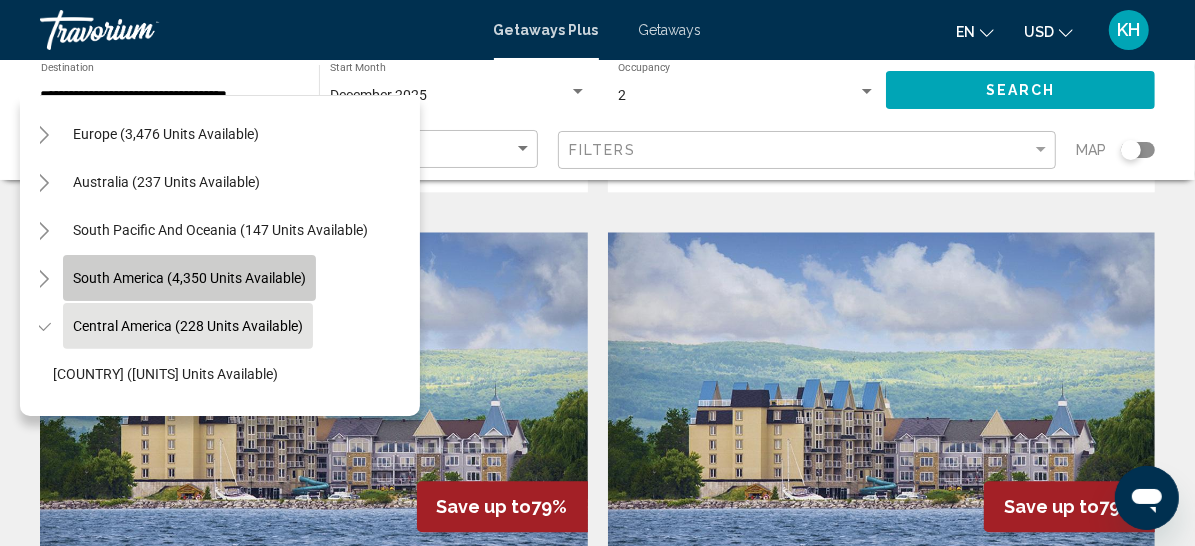 click on "South America (4,350 units available)" 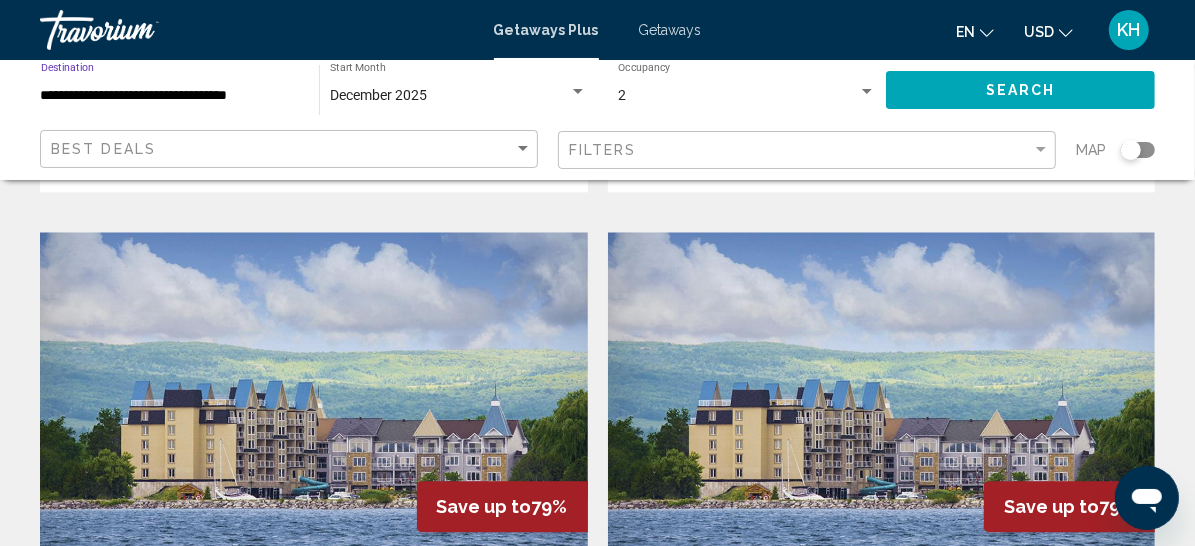 click on "**********" at bounding box center (170, 96) 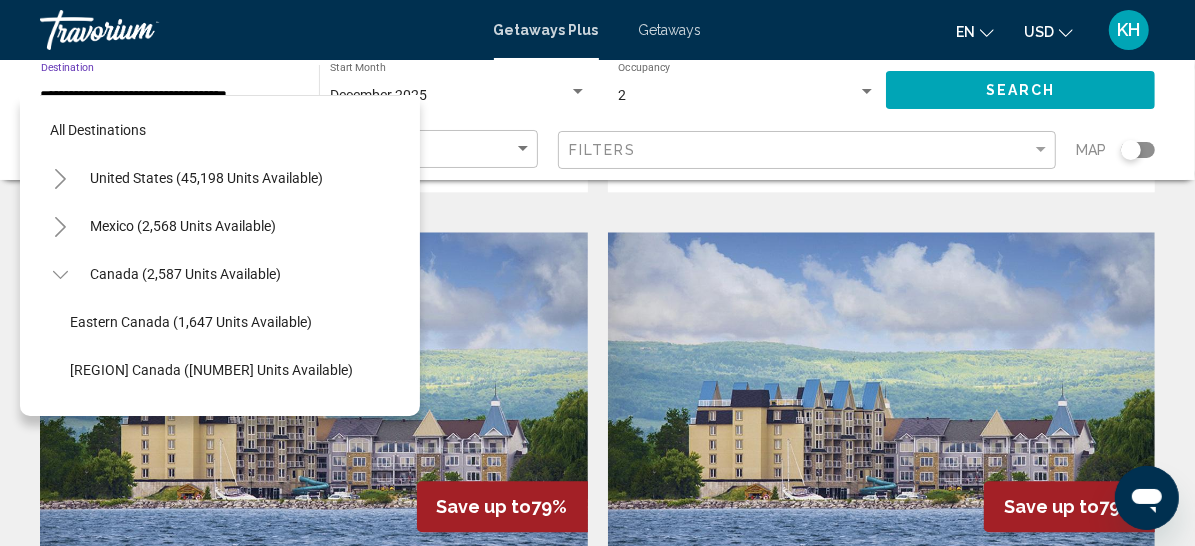 scroll, scrollTop: 336, scrollLeft: 39, axis: both 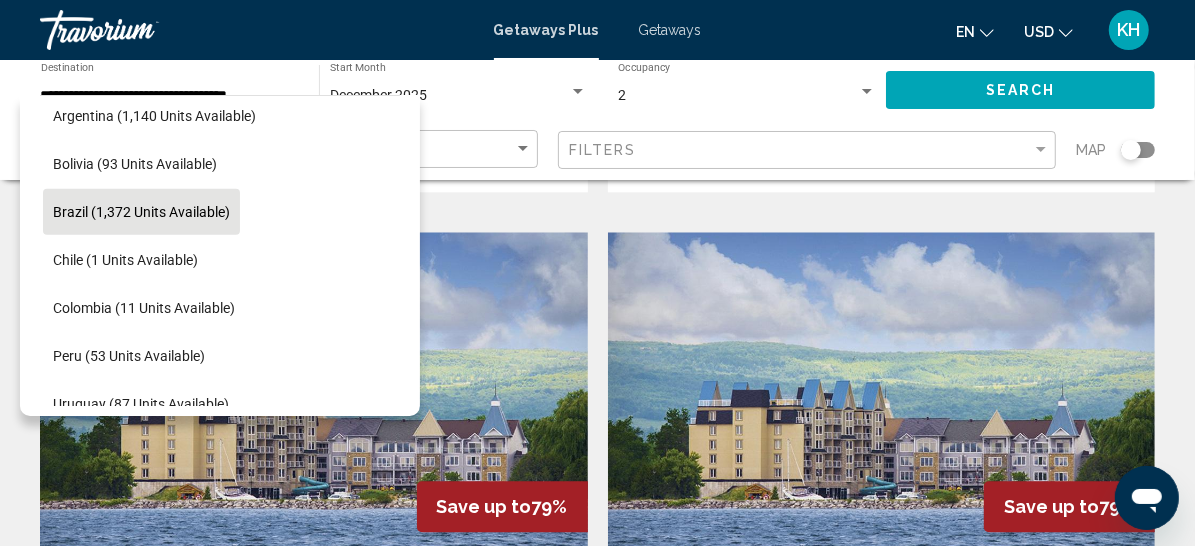 click on "Brazil (1,372 units available)" at bounding box center [141, 644] 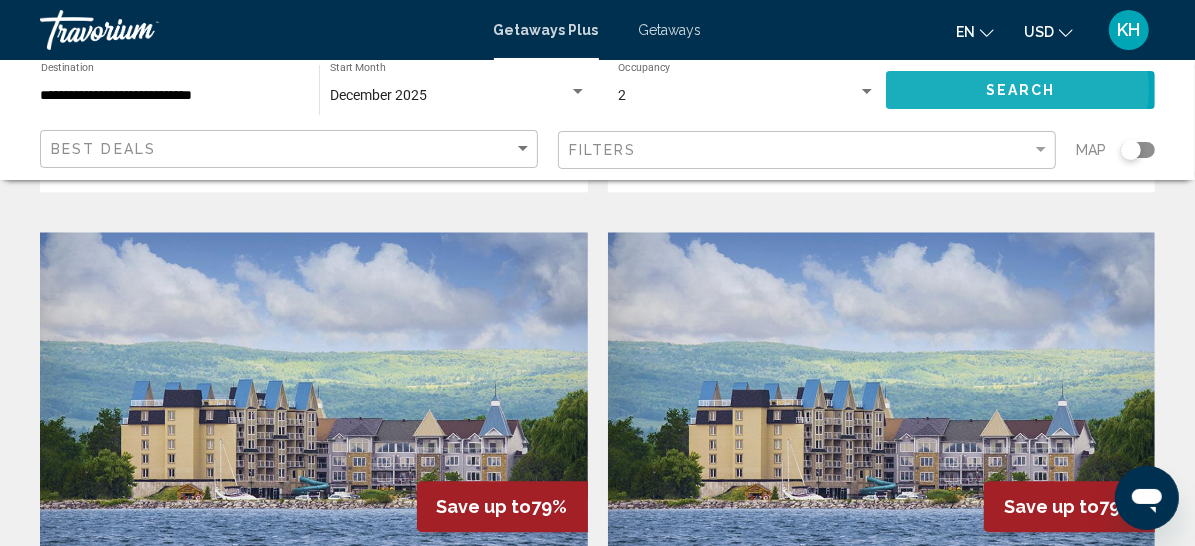 click on "Search" 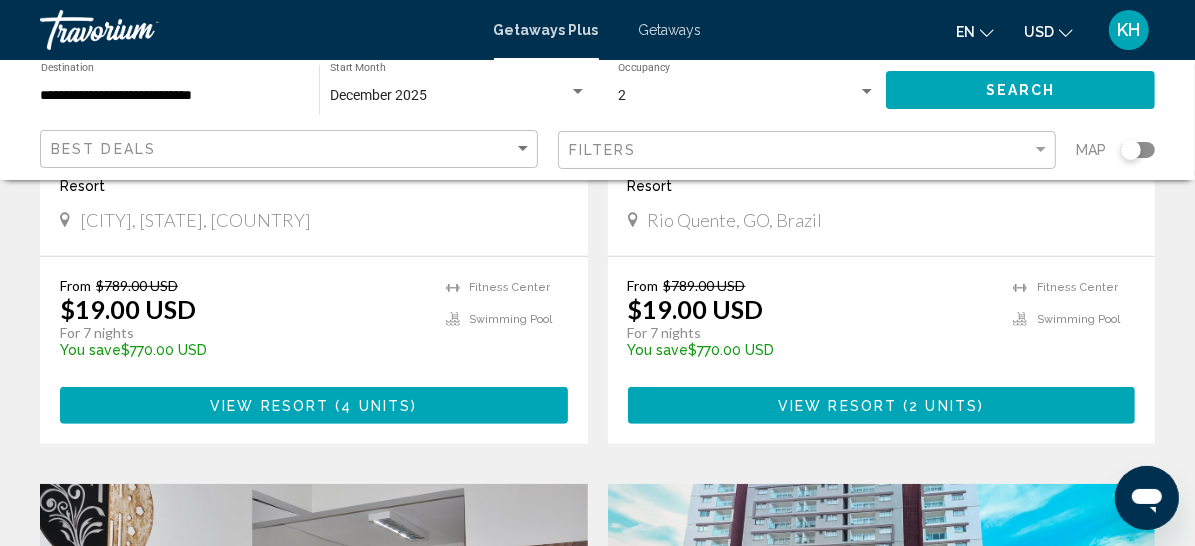 scroll, scrollTop: 449, scrollLeft: 0, axis: vertical 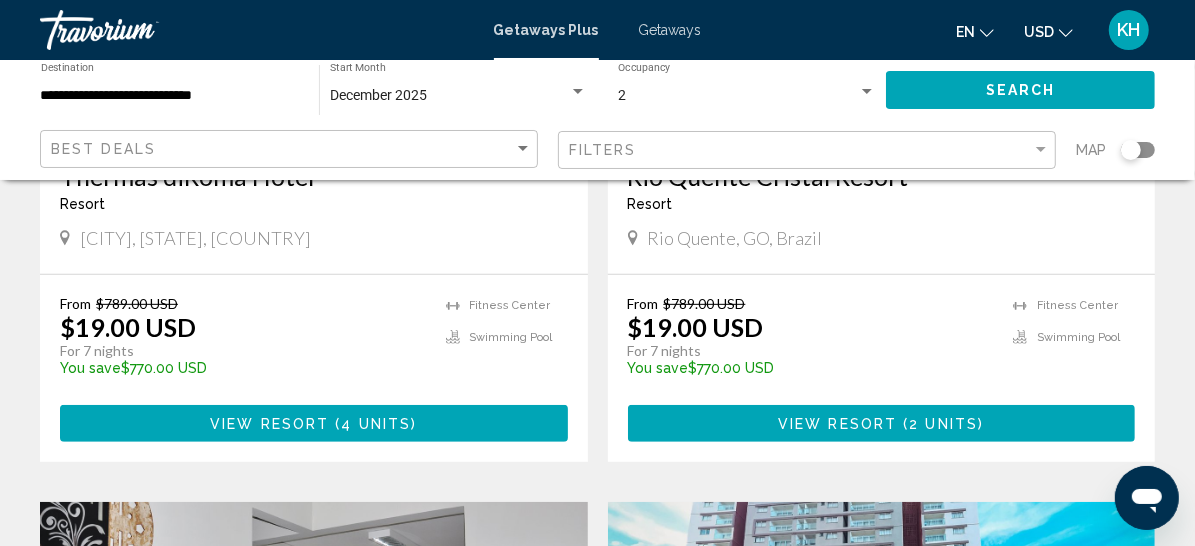 click on "Rio Quente Cristal Resort" at bounding box center [882, 176] 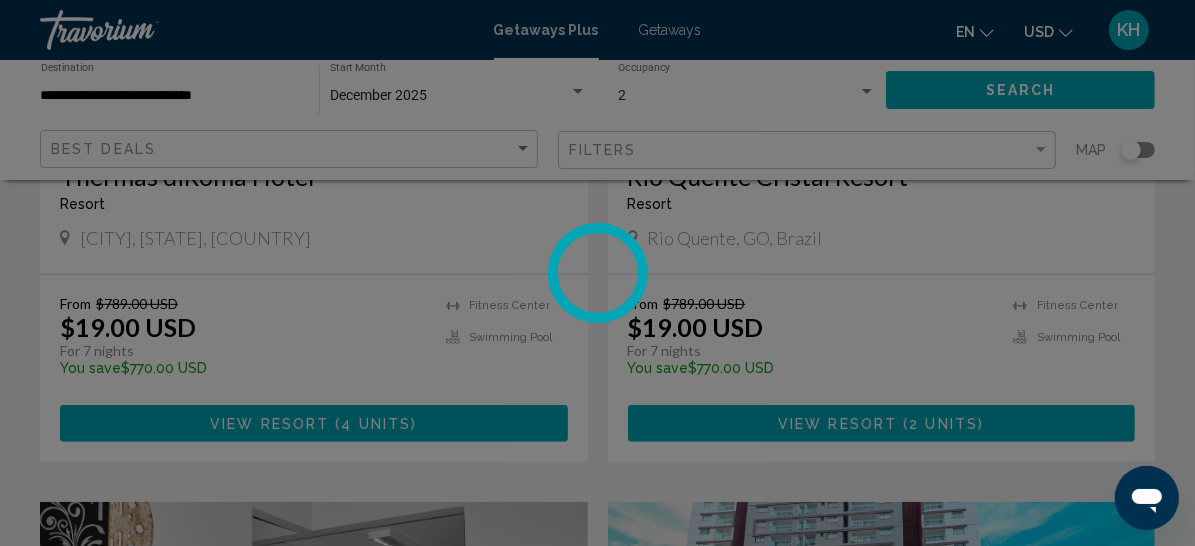 scroll, scrollTop: 395, scrollLeft: 0, axis: vertical 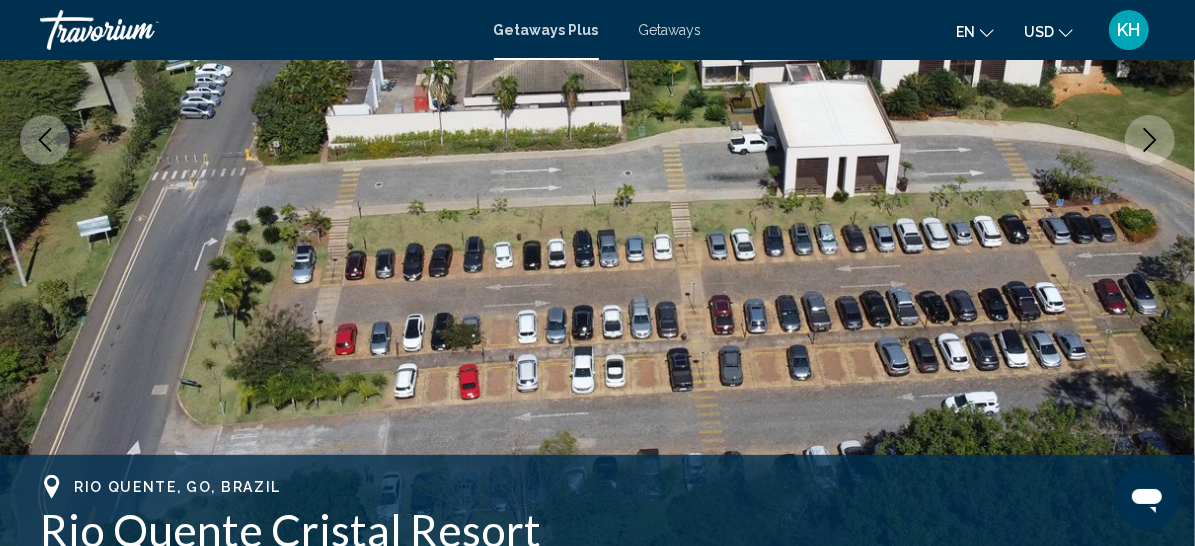 click 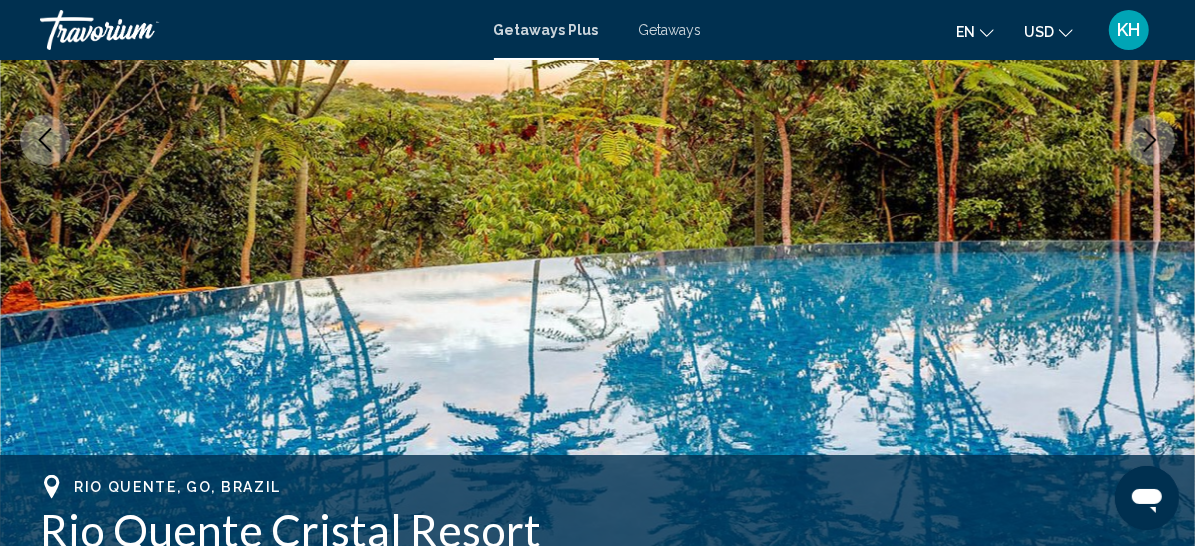 click 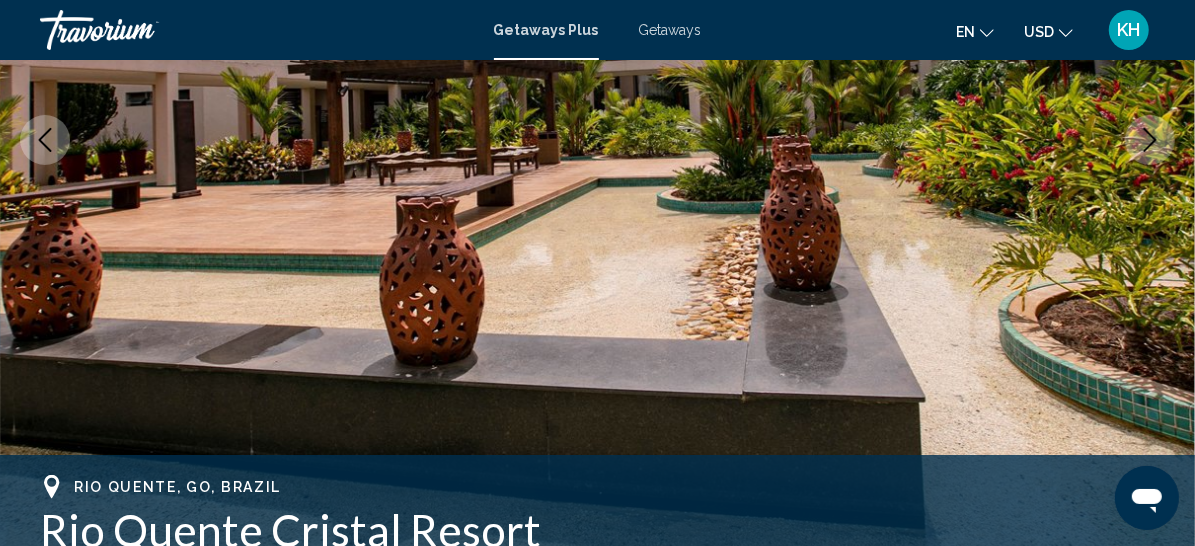 click 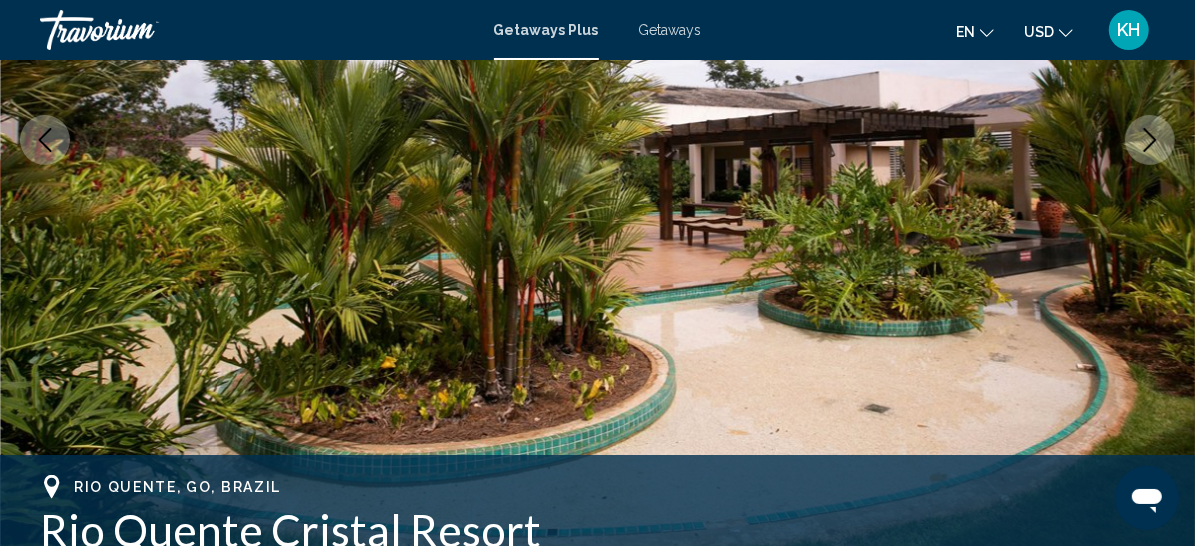 click 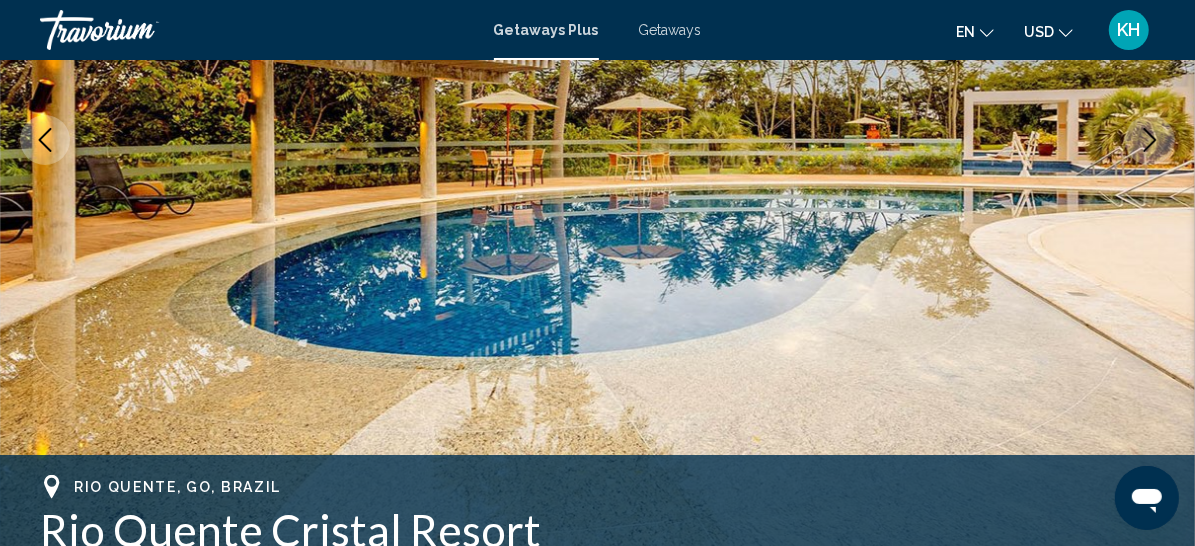 click 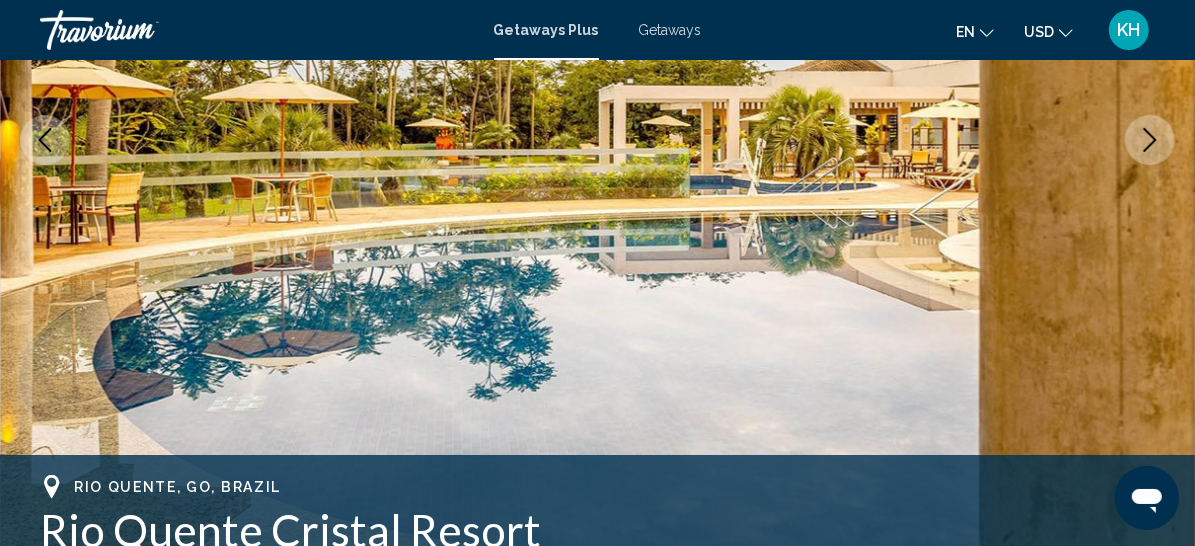 click 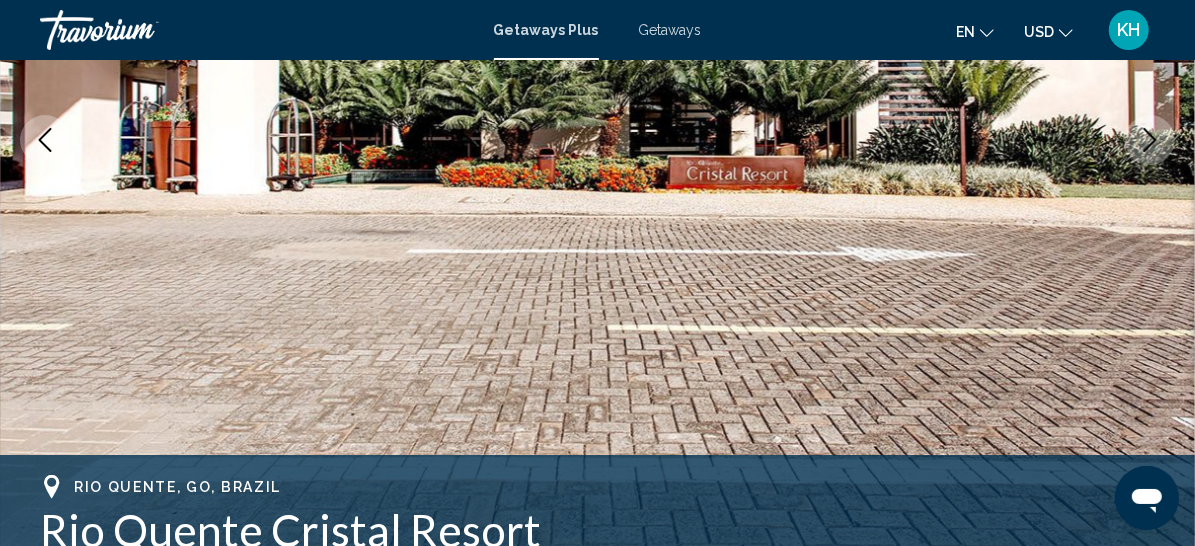 click 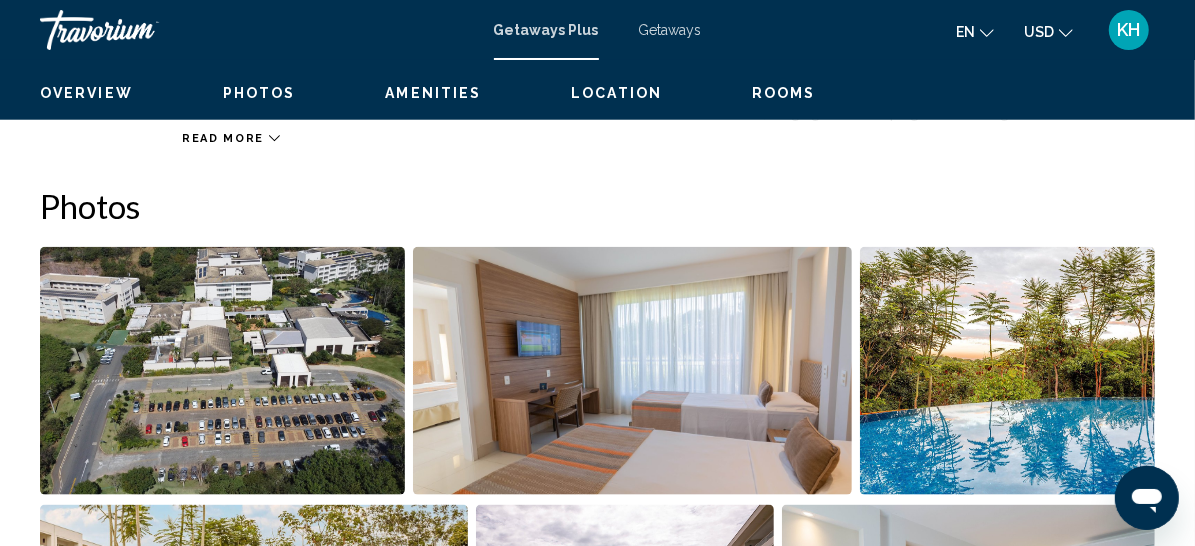 scroll, scrollTop: 1243, scrollLeft: 0, axis: vertical 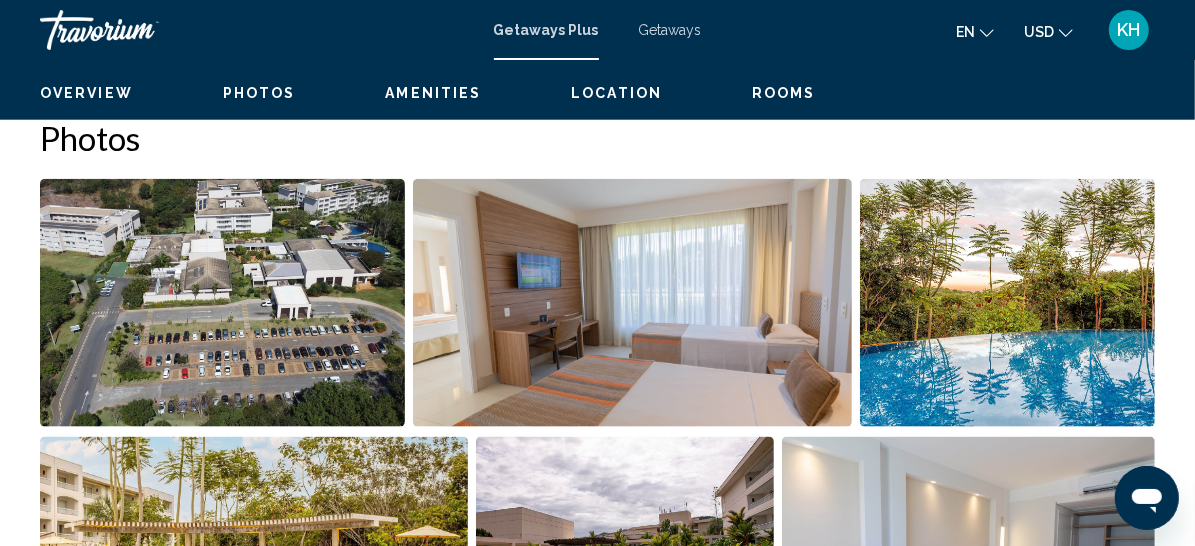 click on "[RESORT_NAME] boasts four bars/lounges and eight restaurants. Guests can enjoy a full-service spa, fitness center, sports courts, pools, and a children's club onsite. The resort offers hotel rooms and one- to three-bedroom units, ranging from sleeping two to ten guests." at bounding box center [668, 37] 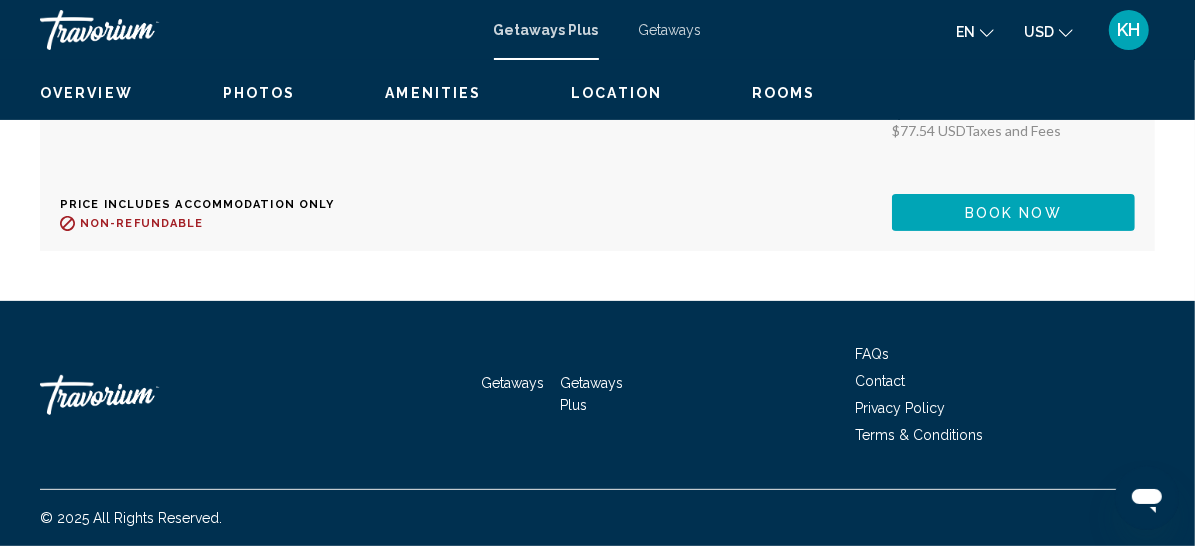 scroll, scrollTop: 5163, scrollLeft: 0, axis: vertical 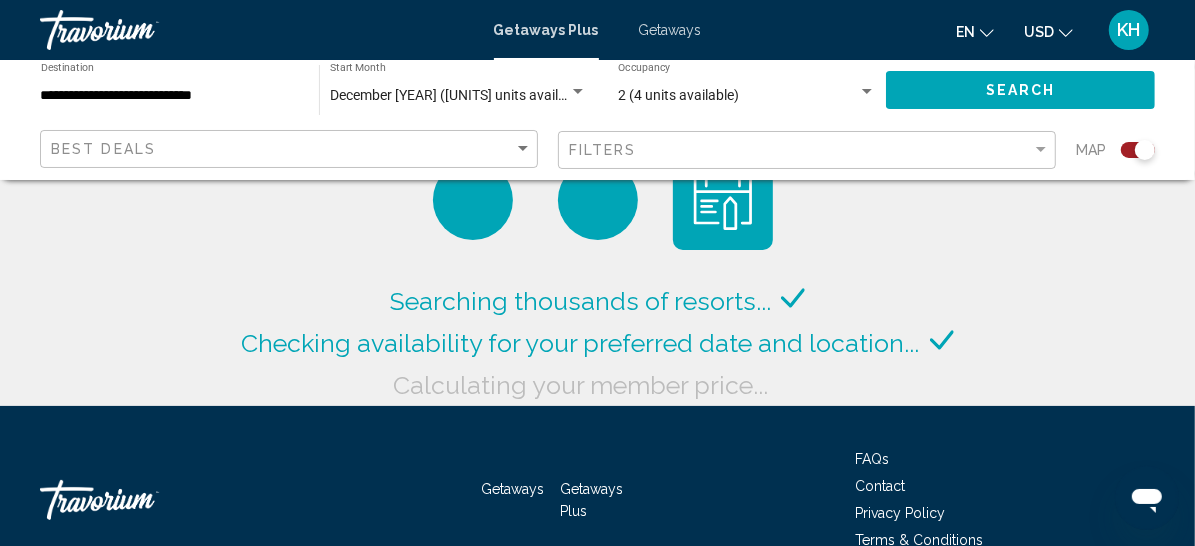 click on "**********" at bounding box center (170, 96) 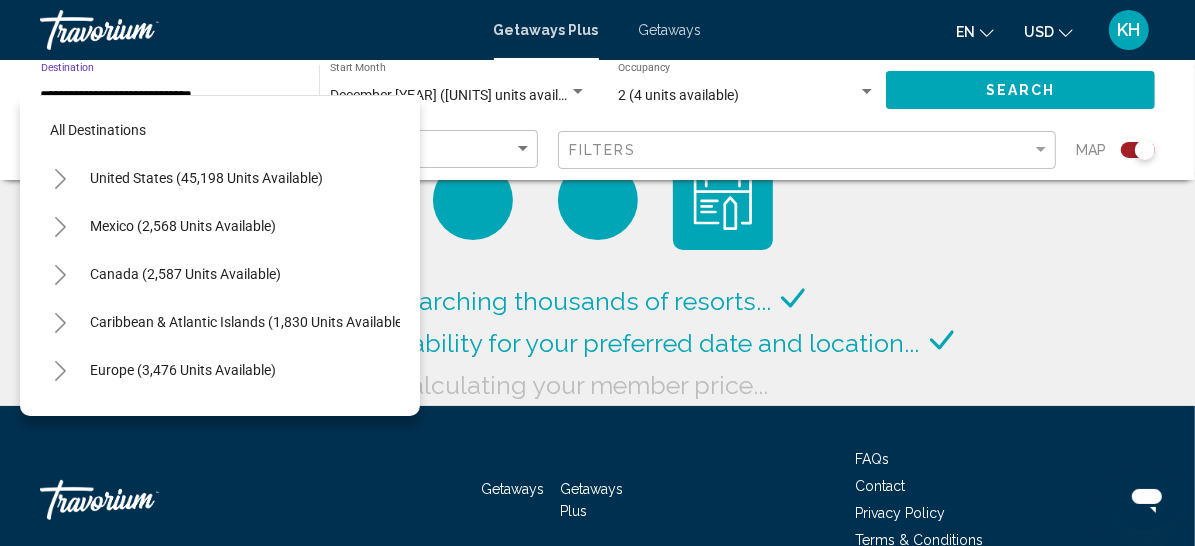 scroll, scrollTop: 384, scrollLeft: 6, axis: both 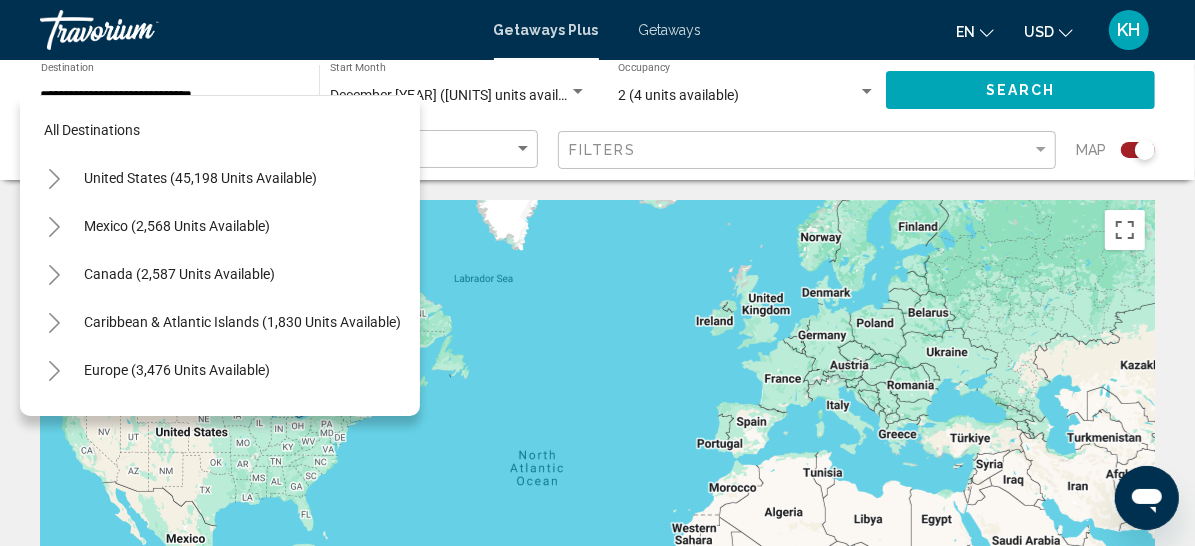 click 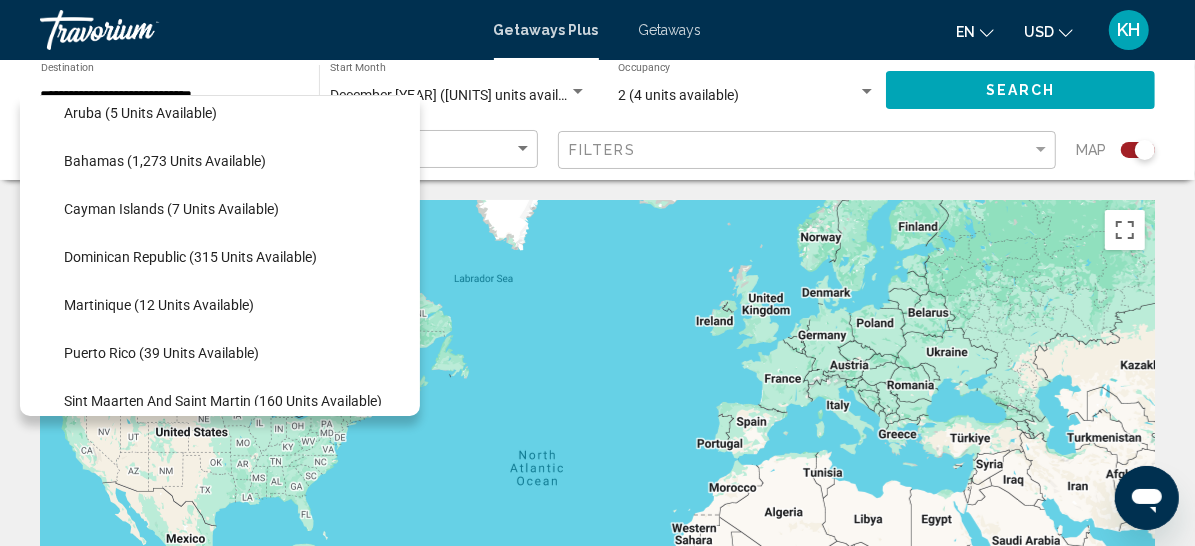 scroll, scrollTop: 262, scrollLeft: 6, axis: both 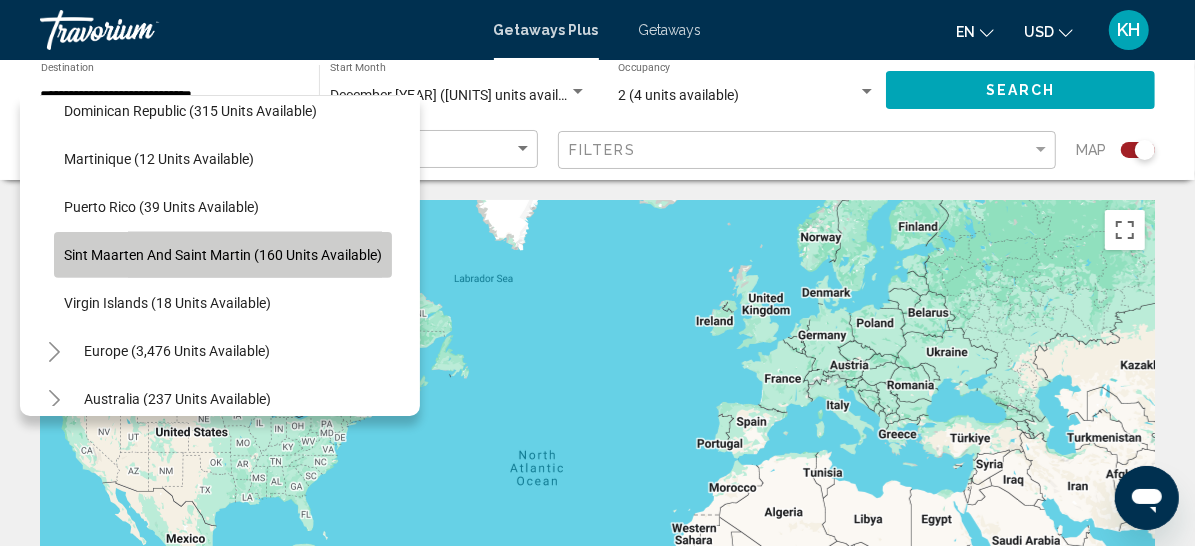 click on "Sint Maarten and Saint Martin (160 units available)" 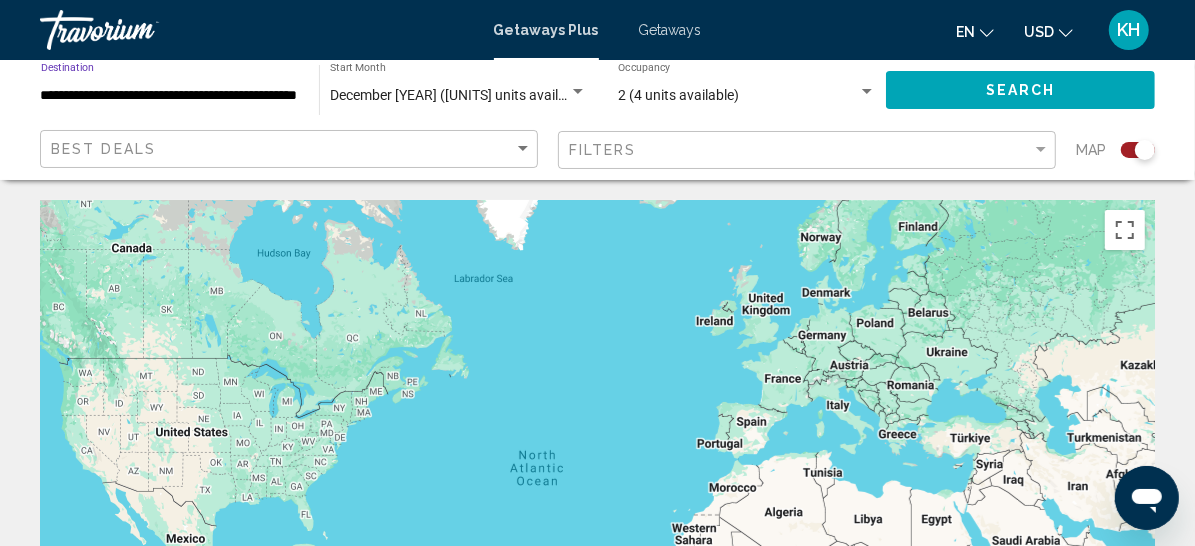 click on "Search" 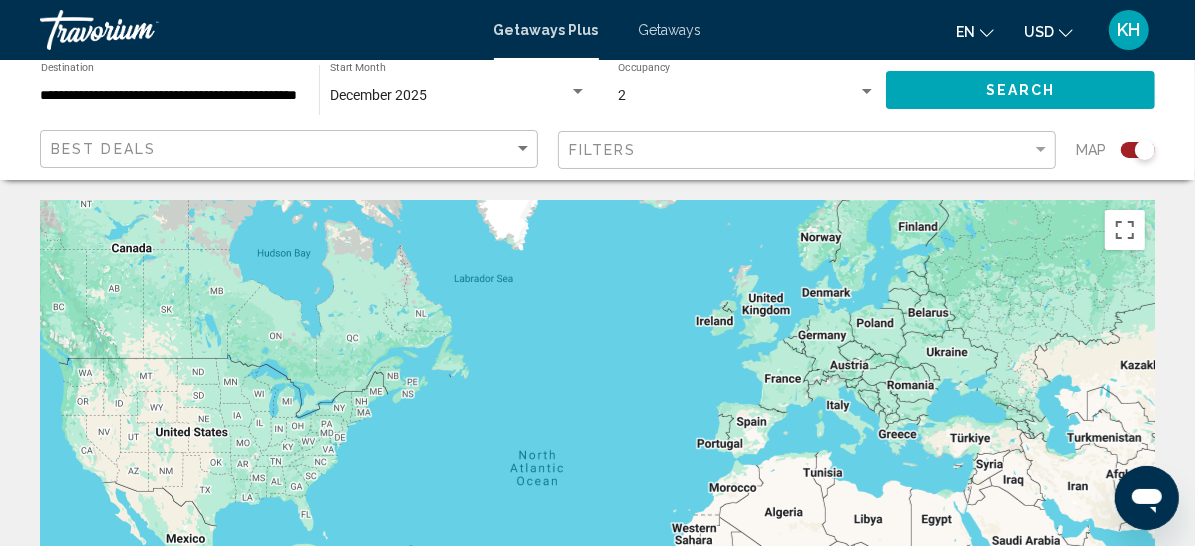 click 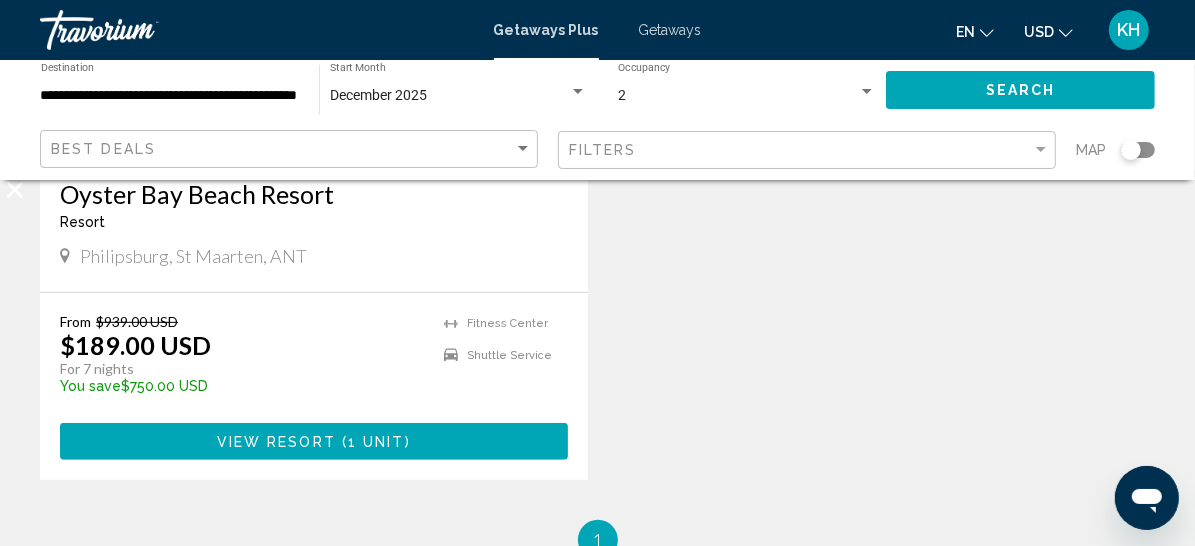 scroll, scrollTop: 442, scrollLeft: 0, axis: vertical 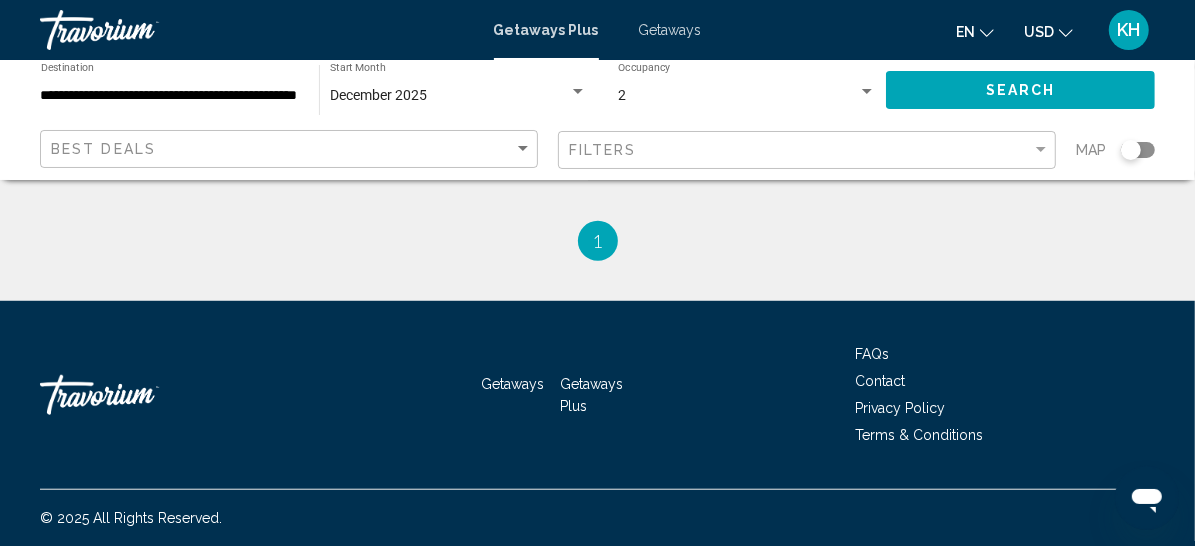 click on "View Resort" at bounding box center [276, 143] 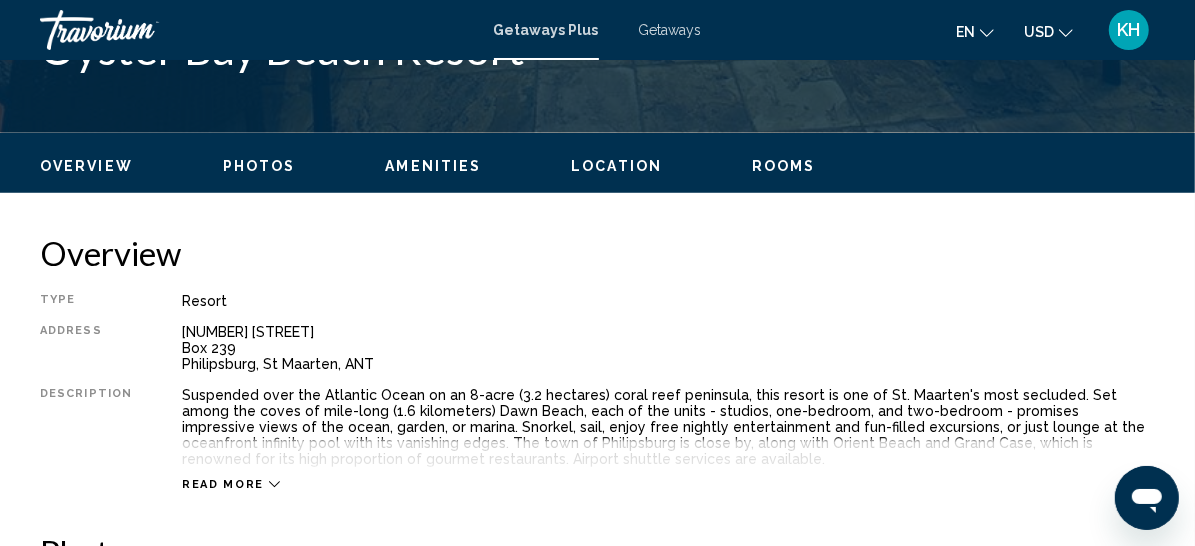 scroll, scrollTop: 395, scrollLeft: 0, axis: vertical 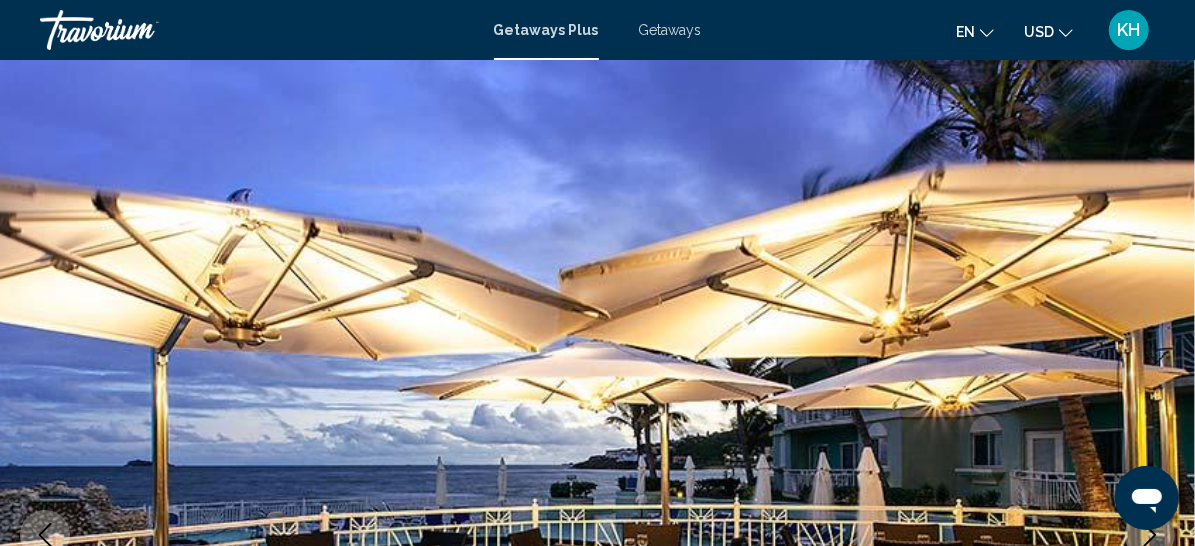 click on "Getaways" at bounding box center (670, 30) 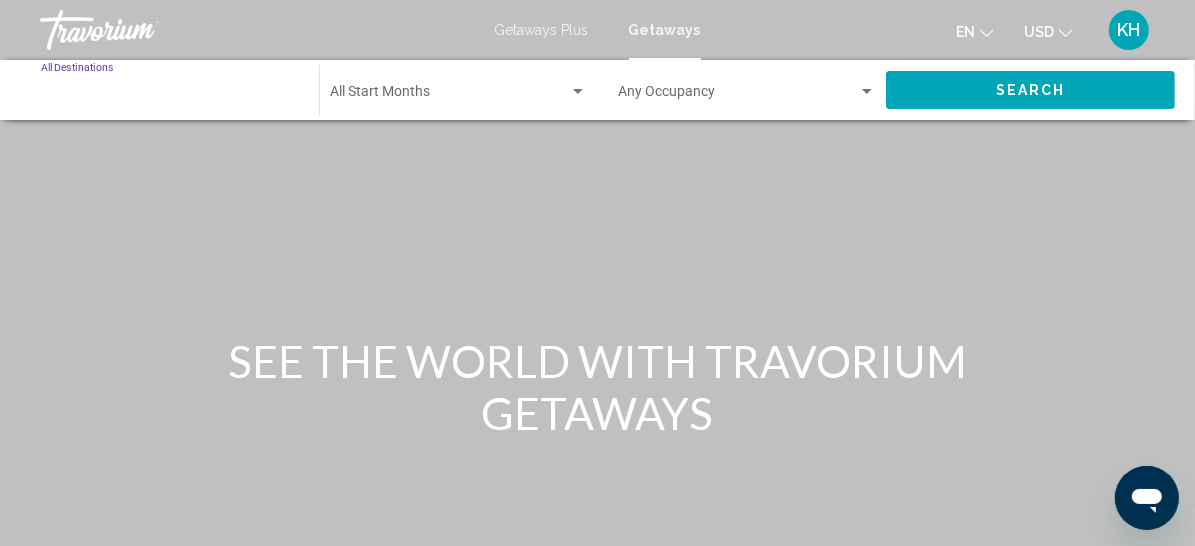 click on "Destination All Destinations" at bounding box center (170, 96) 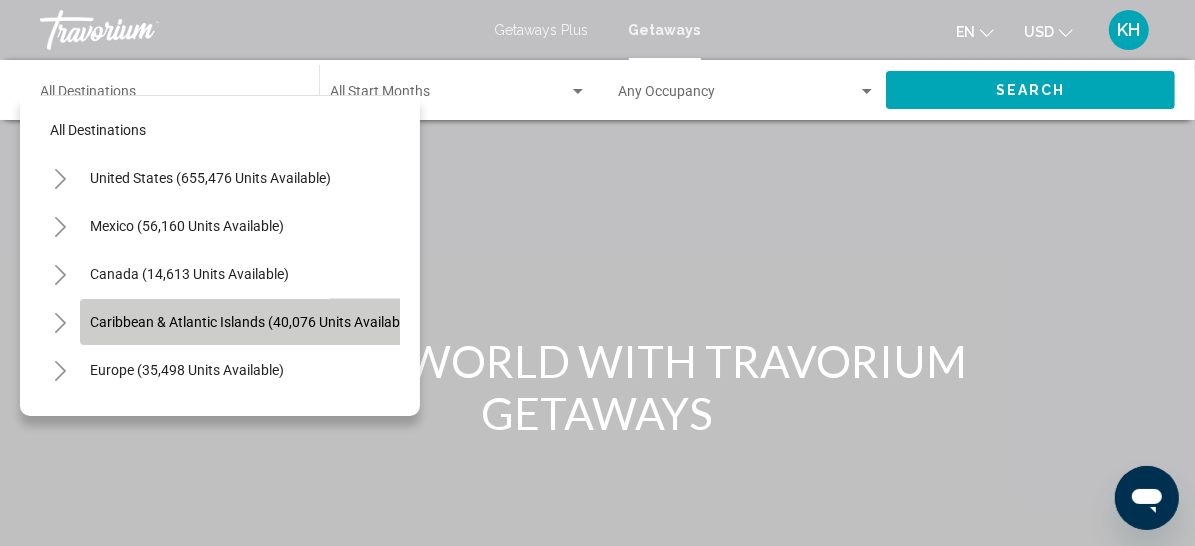 click on "Caribbean & Atlantic Islands (40,076 units available)" 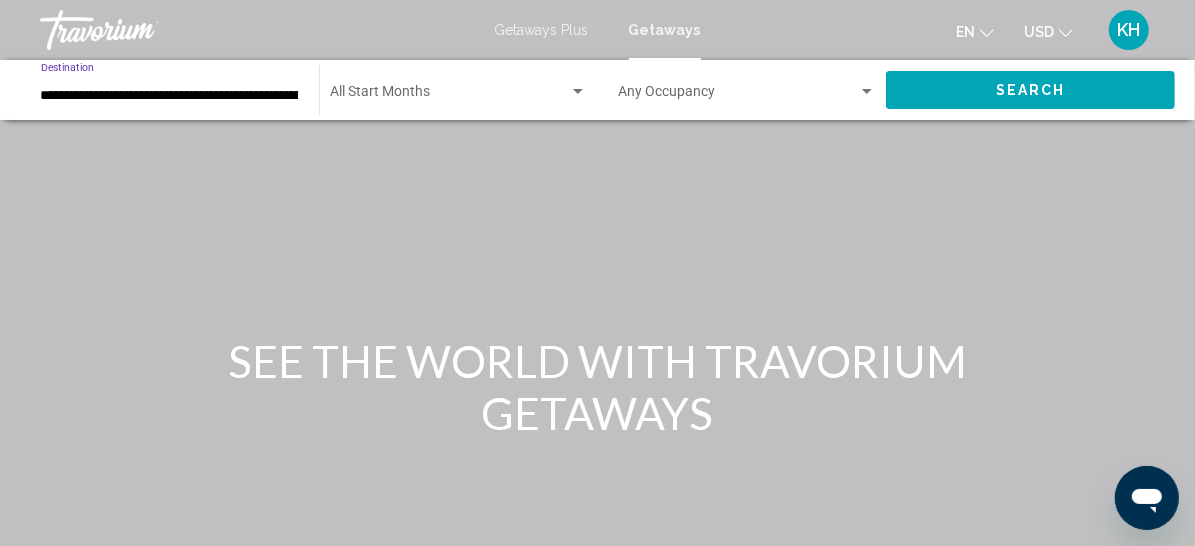 click on "**********" at bounding box center (170, 96) 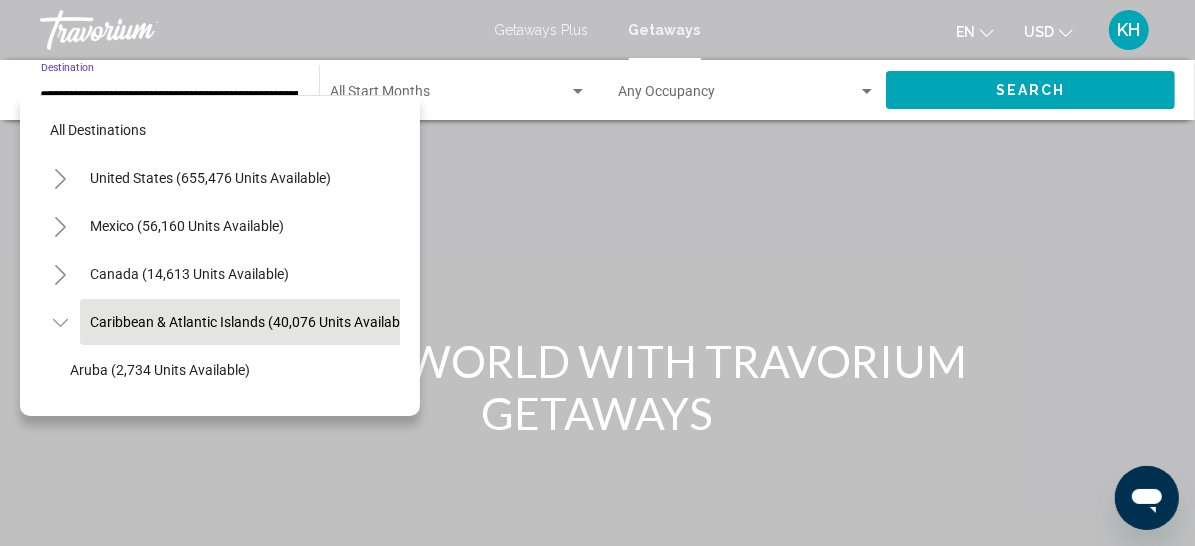 scroll, scrollTop: 45, scrollLeft: 39, axis: both 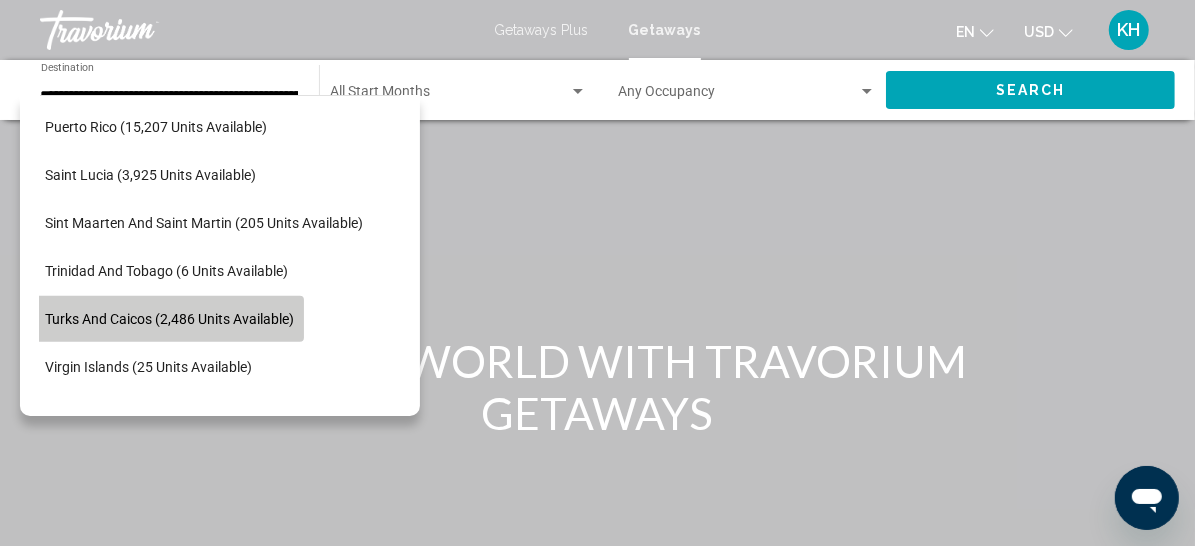 click on "Turks and Caicos (2,486 units available)" 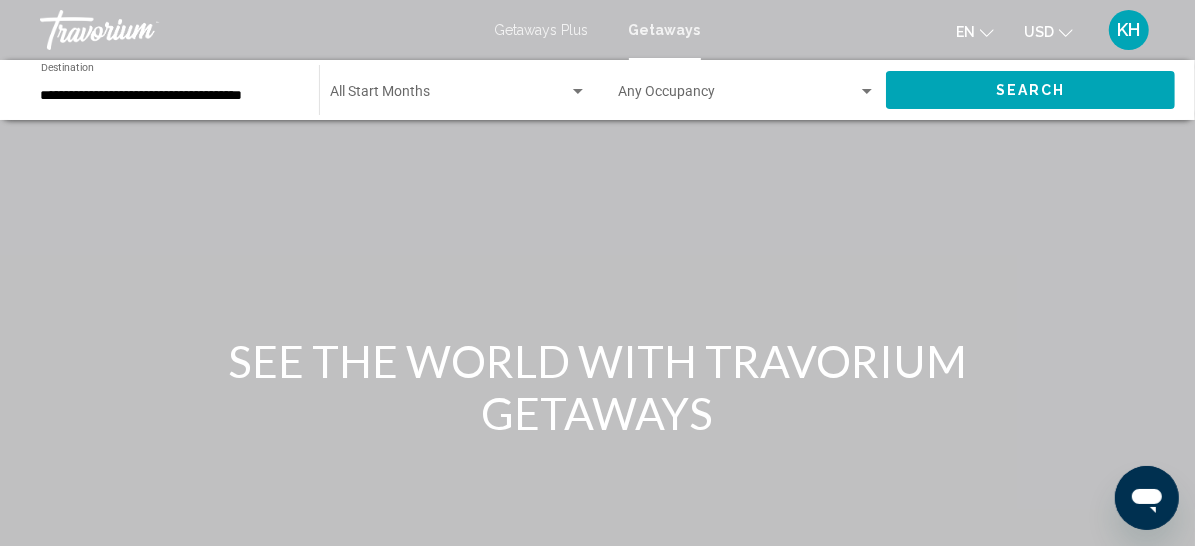 click on "Start Month All Start Months" 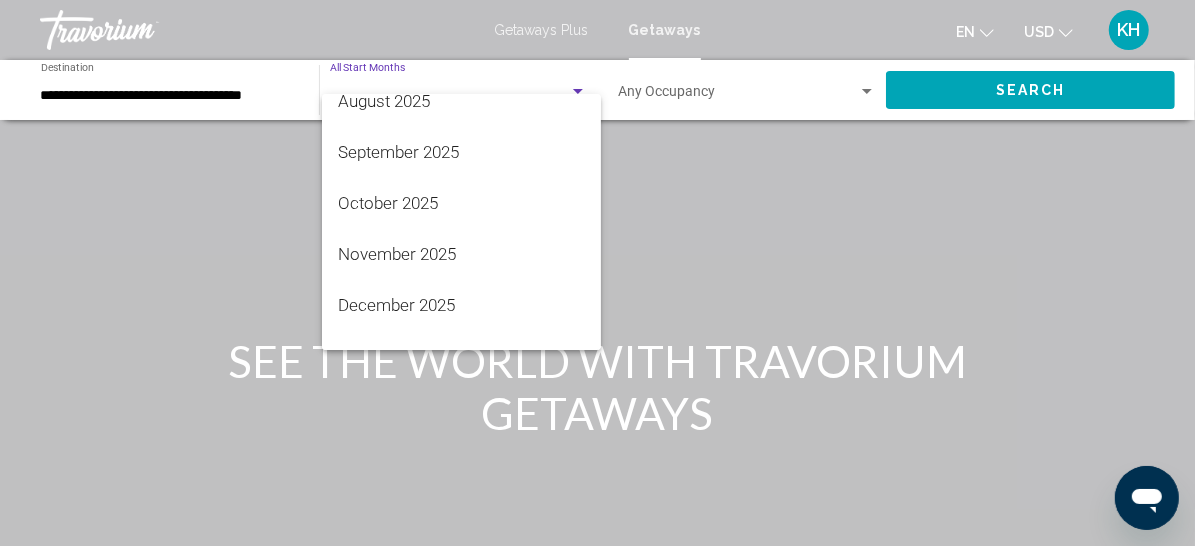 scroll, scrollTop: 167, scrollLeft: 0, axis: vertical 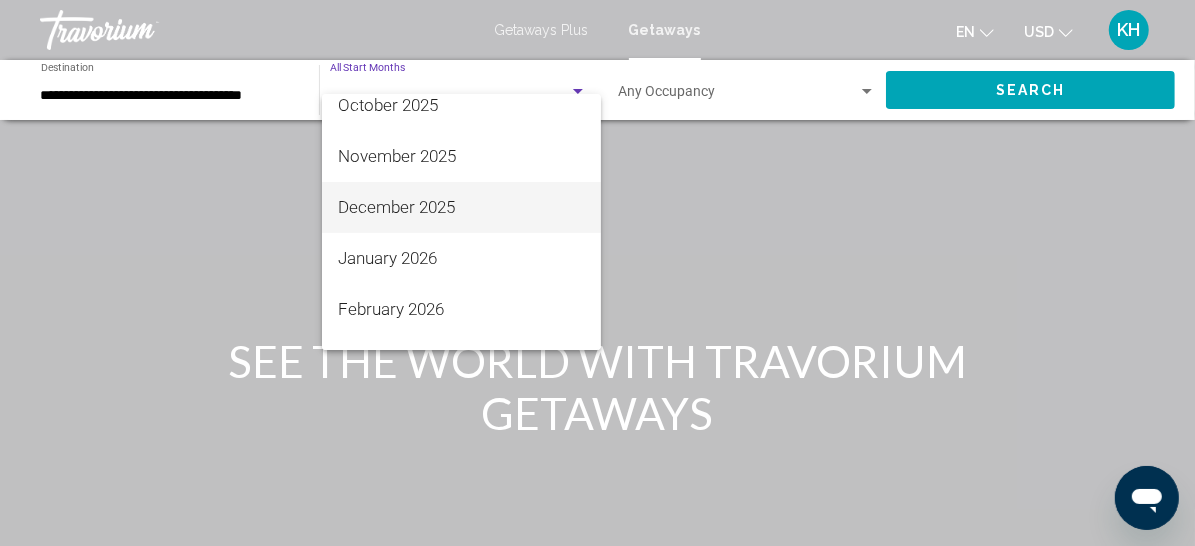 click on "December 2025" at bounding box center (461, 207) 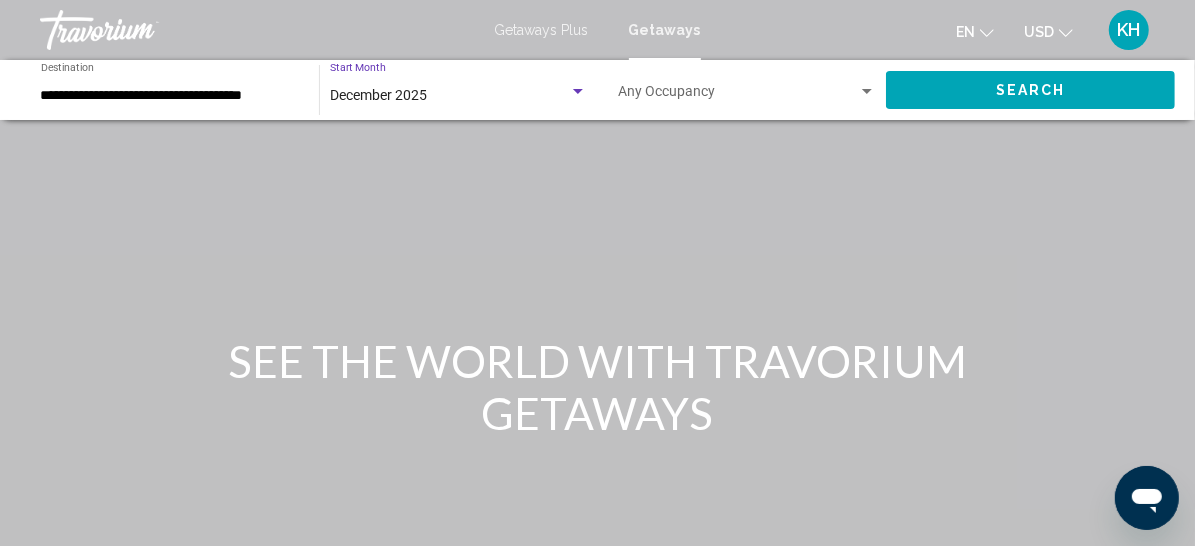click at bounding box center [738, 96] 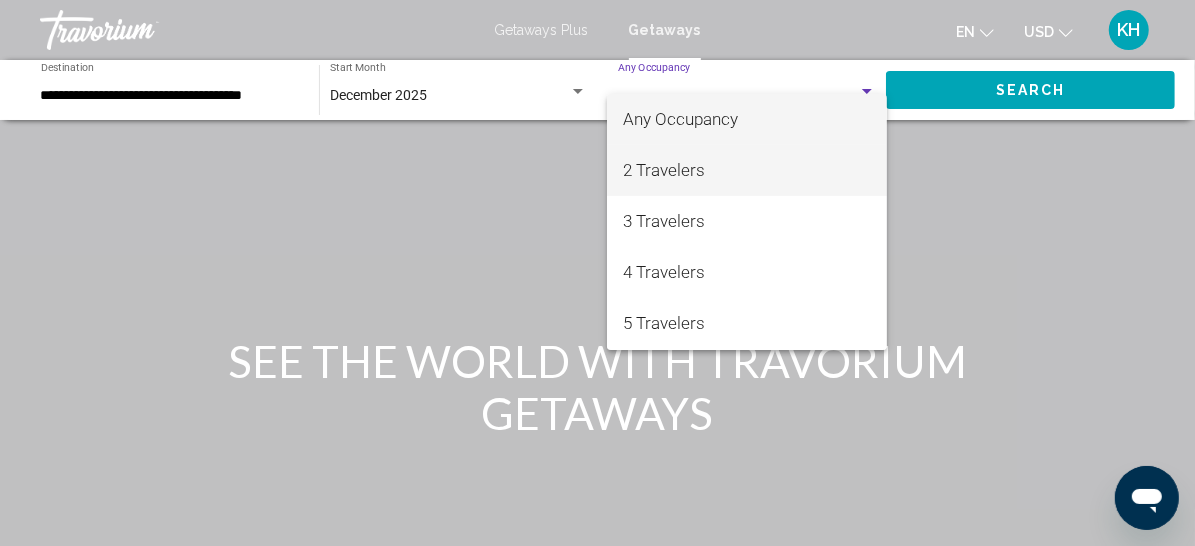 click on "2 Travelers" at bounding box center (747, 170) 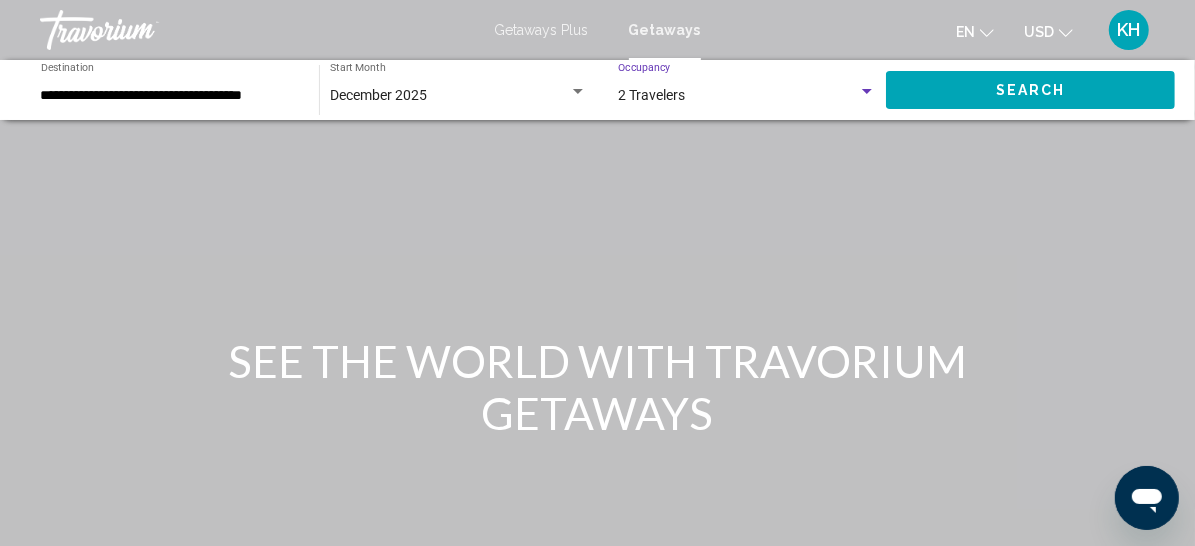 click on "Search" at bounding box center [1031, 91] 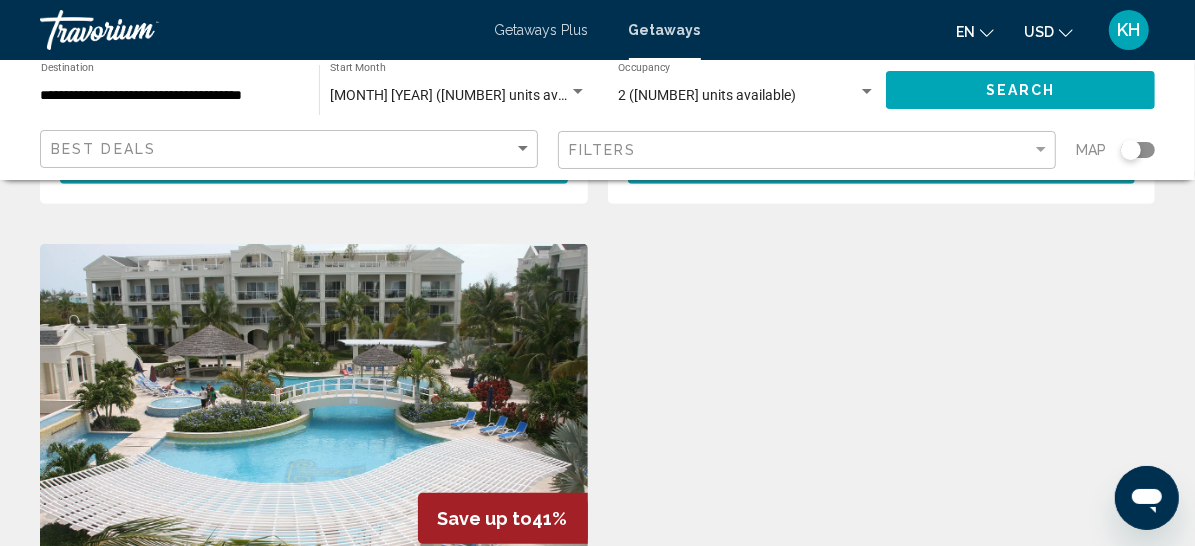 scroll, scrollTop: 741, scrollLeft: 0, axis: vertical 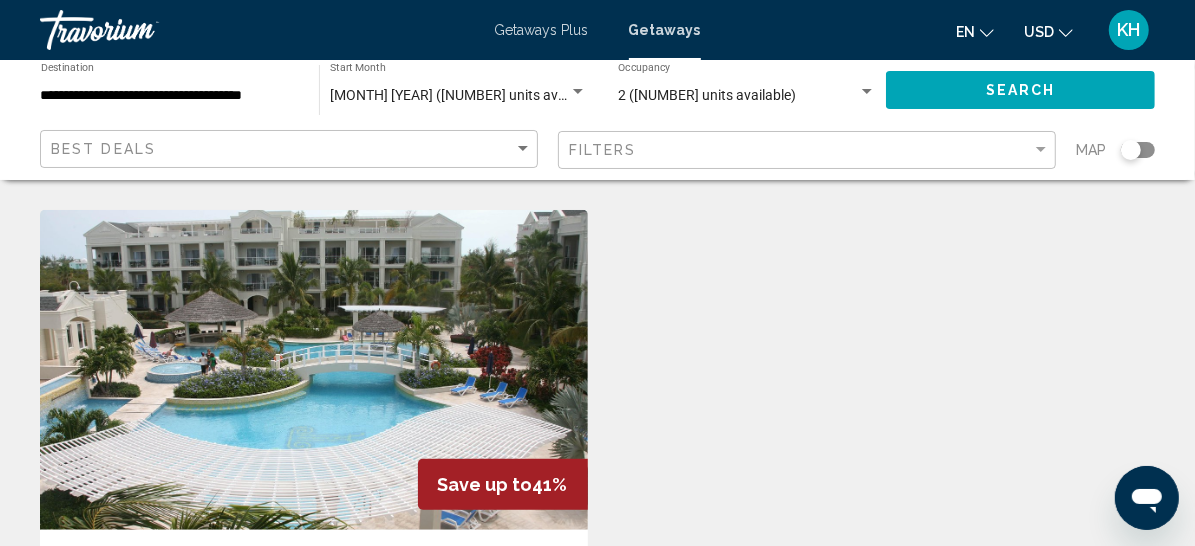 click on "View Resort" at bounding box center (827, 132) 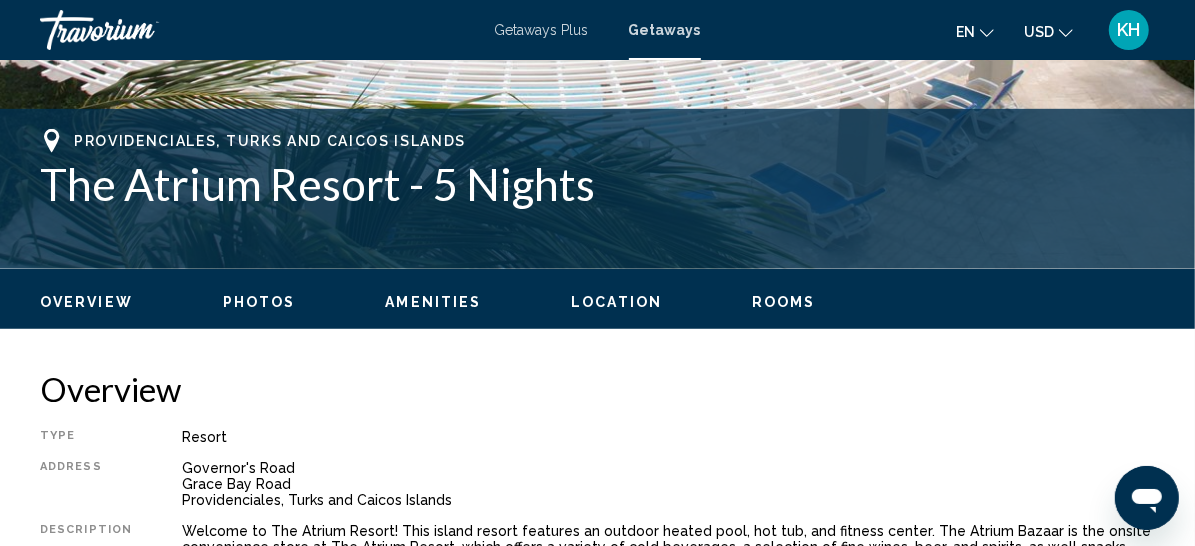 scroll, scrollTop: 395, scrollLeft: 0, axis: vertical 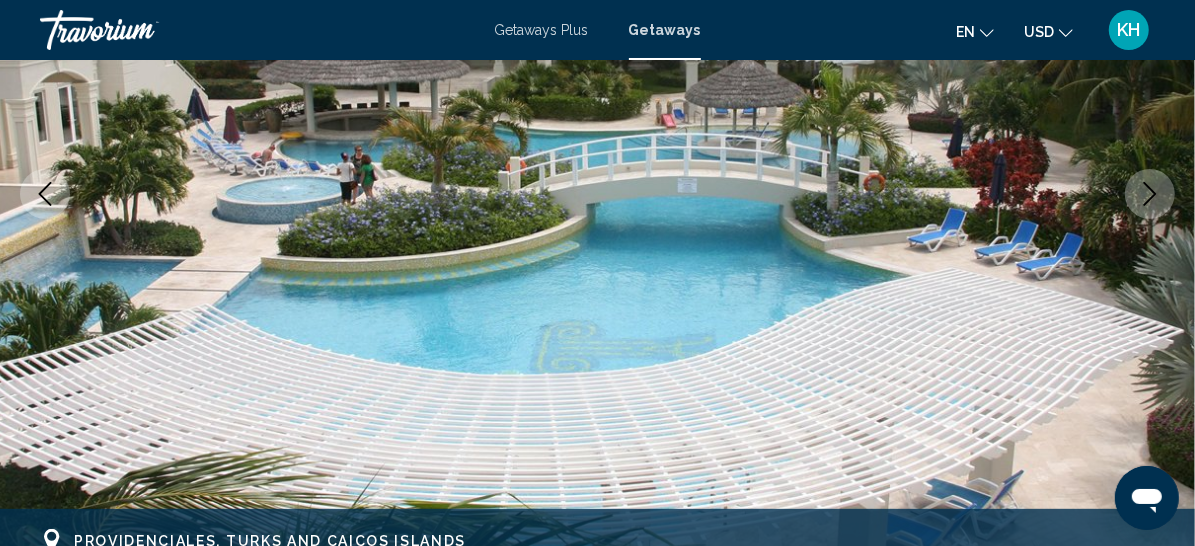 click 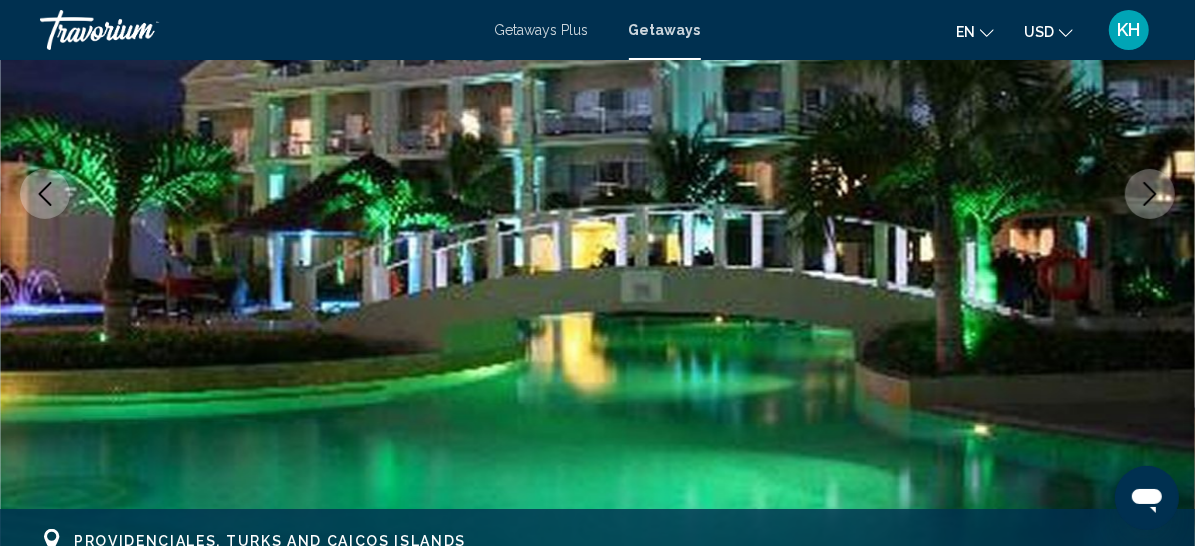 click 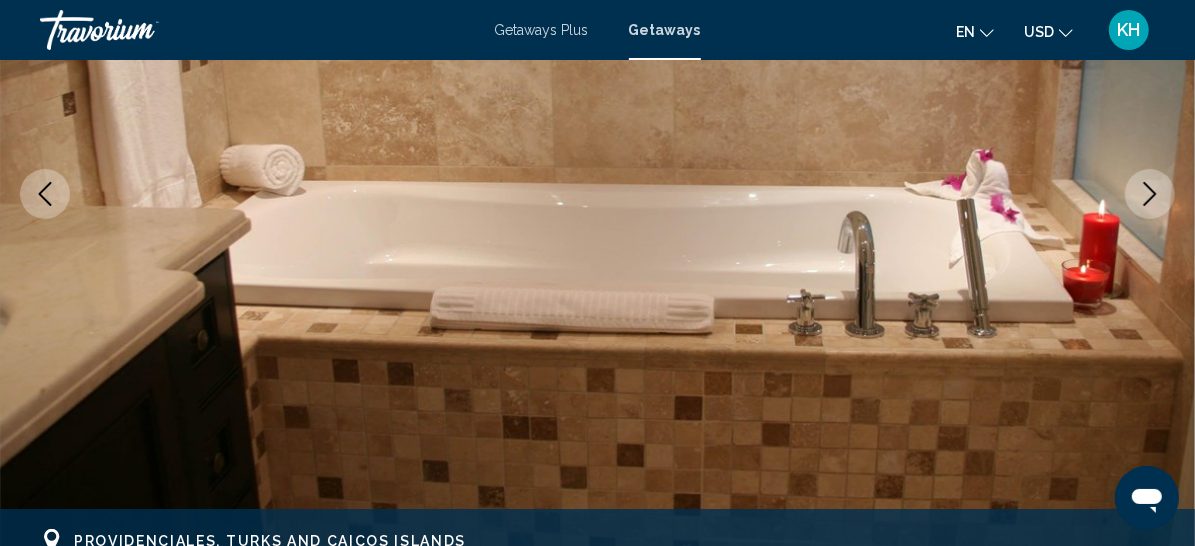 click 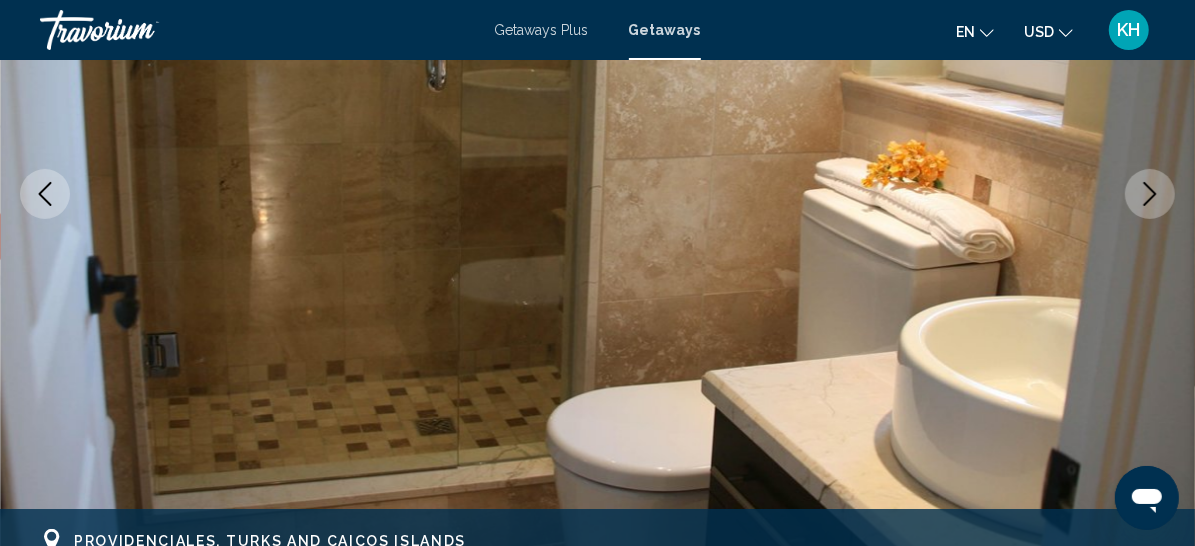 click 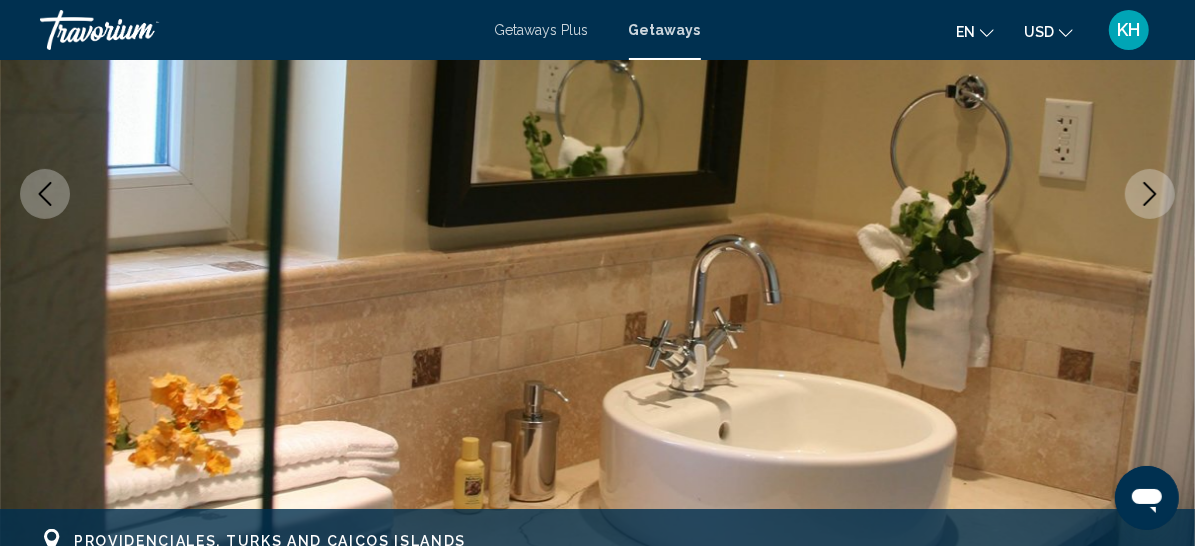 click 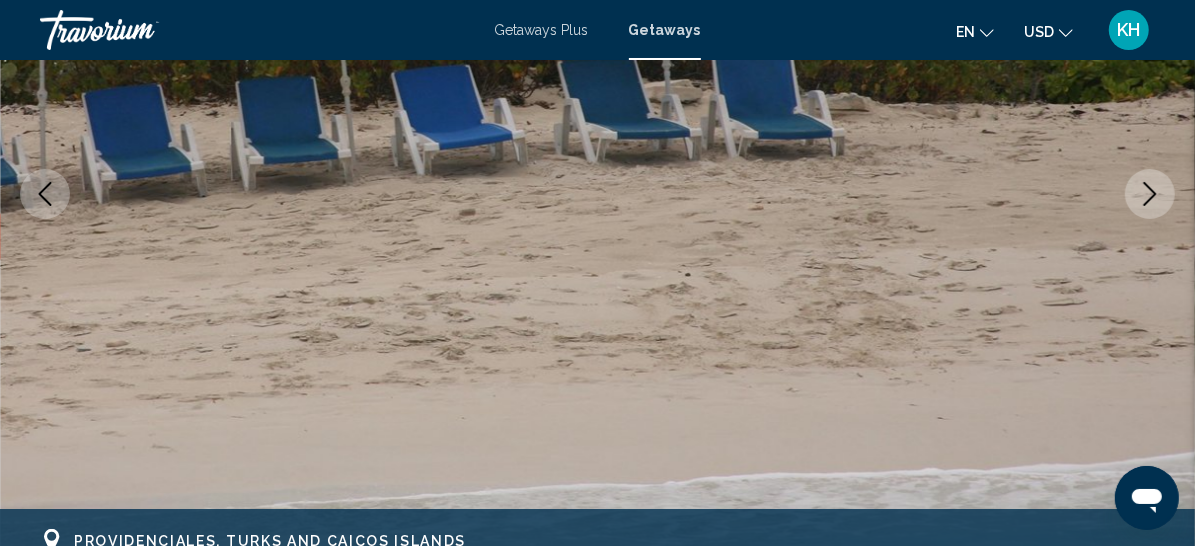 click 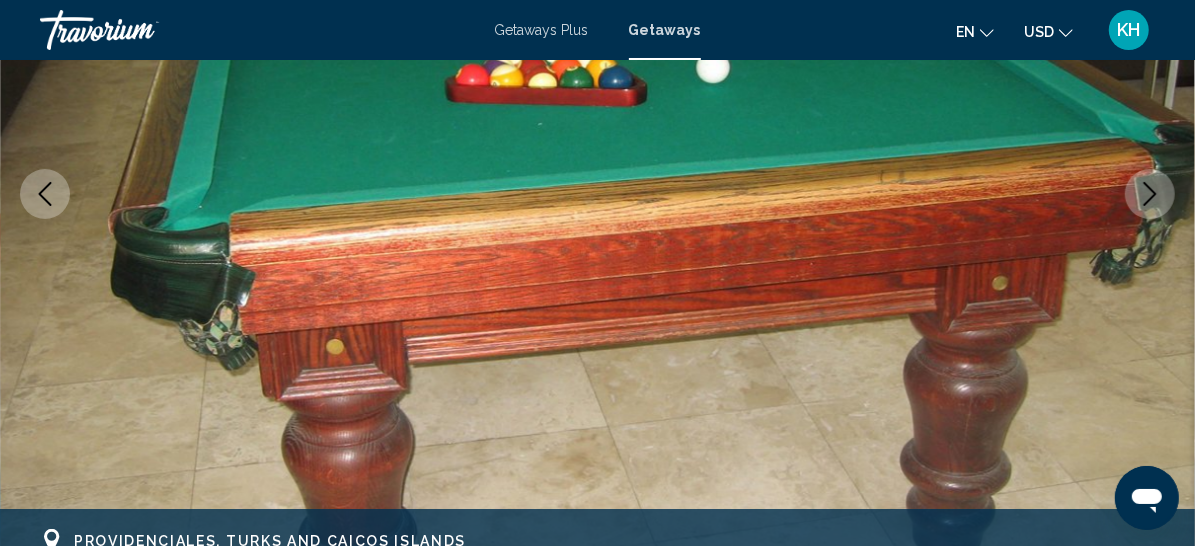 click 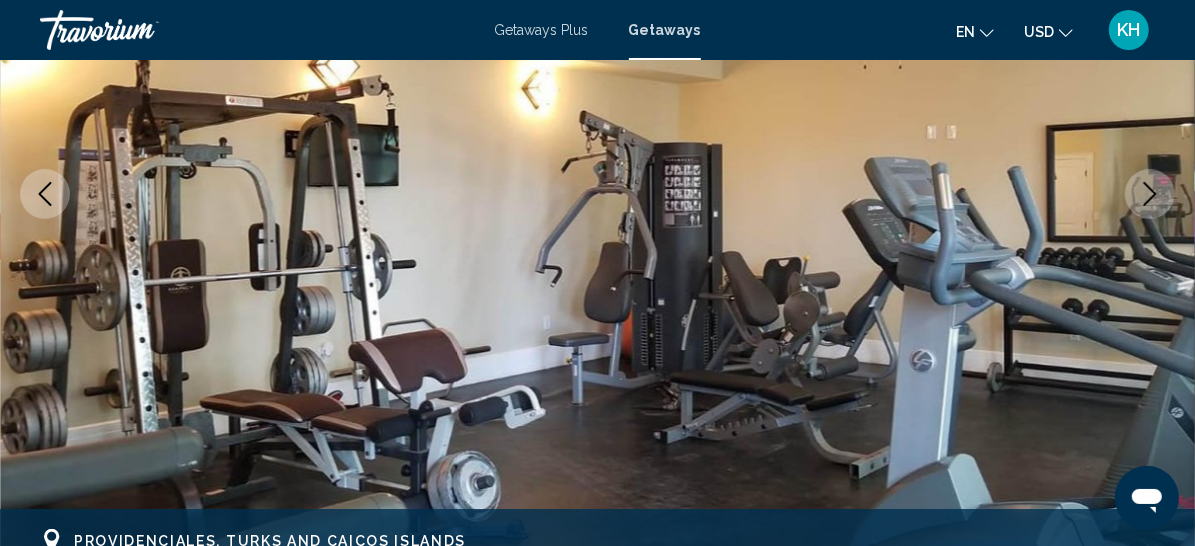click 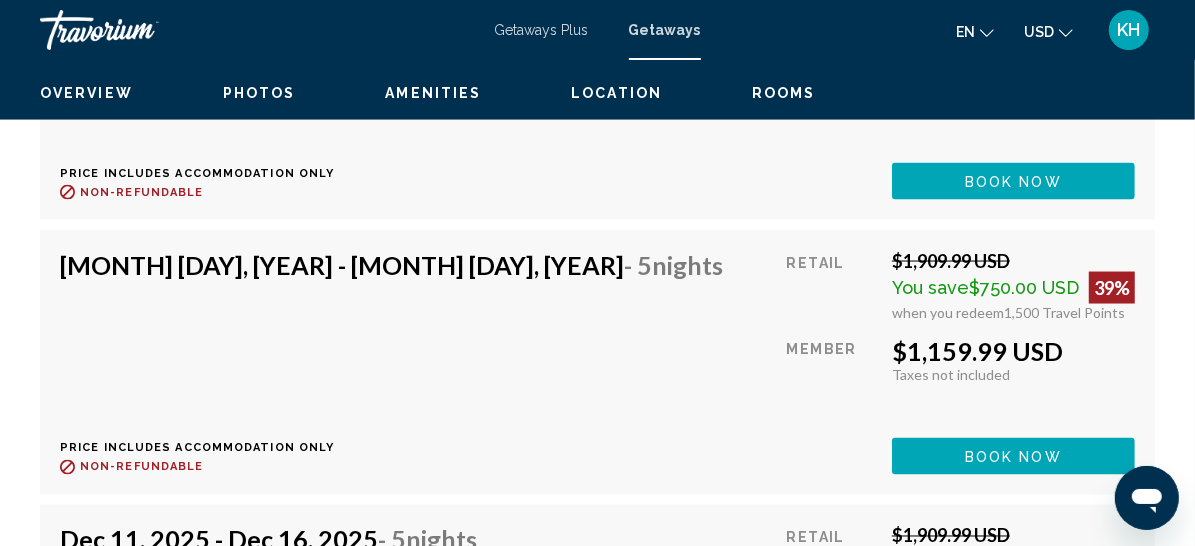 scroll, scrollTop: 10663, scrollLeft: 0, axis: vertical 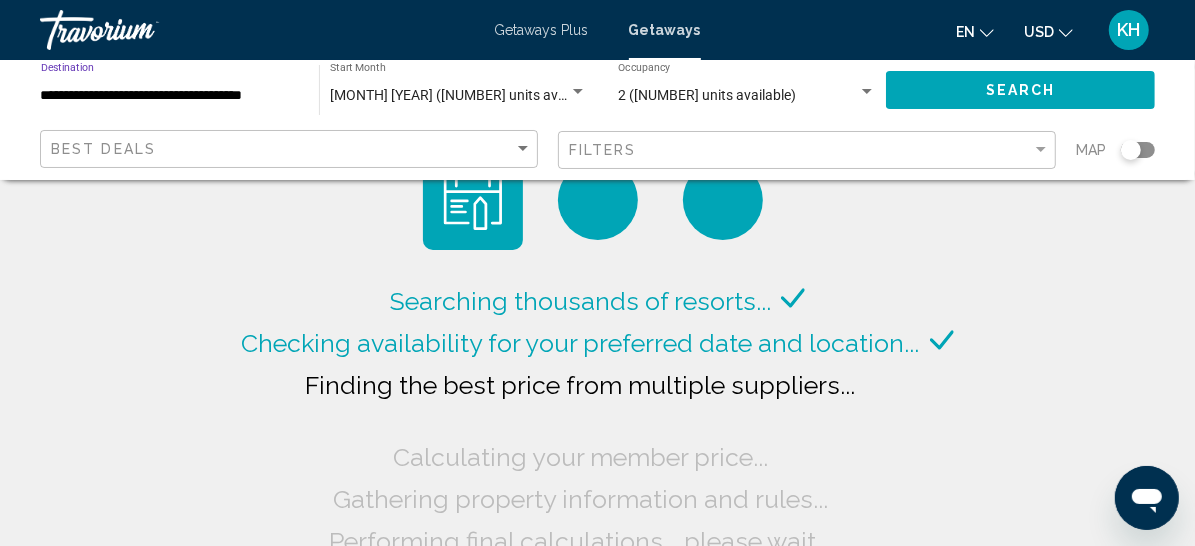 click on "**********" at bounding box center (170, 96) 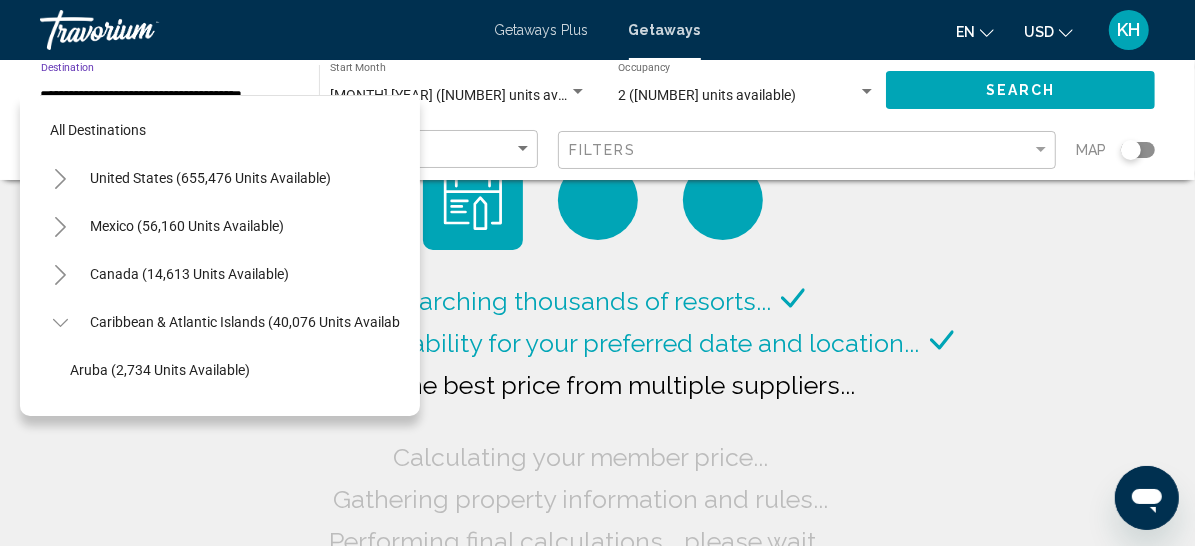 scroll, scrollTop: 627, scrollLeft: 25, axis: both 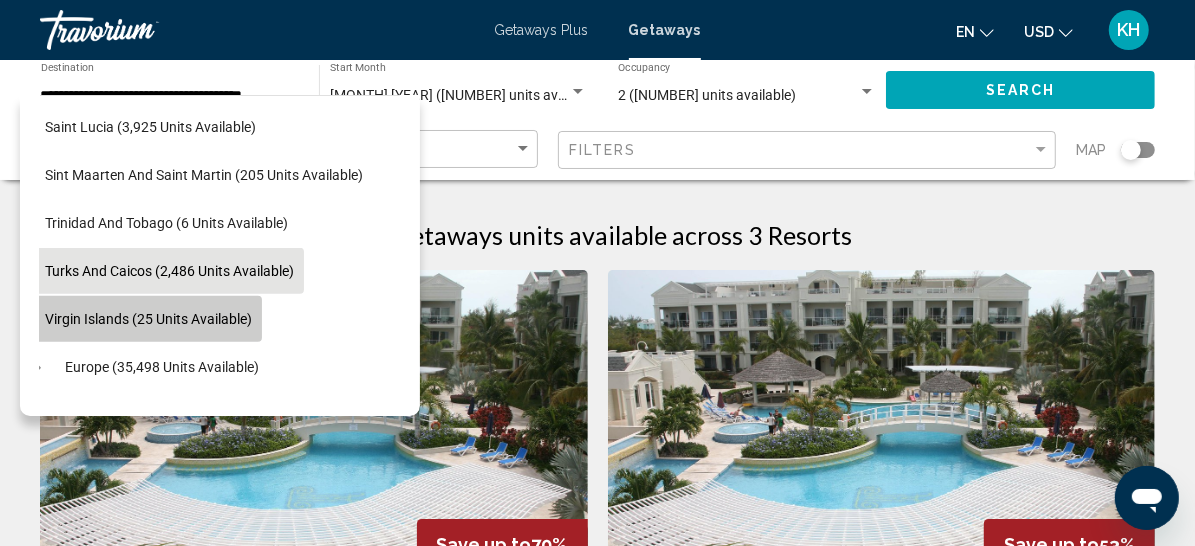 click on "Virgin Islands (25 units available)" 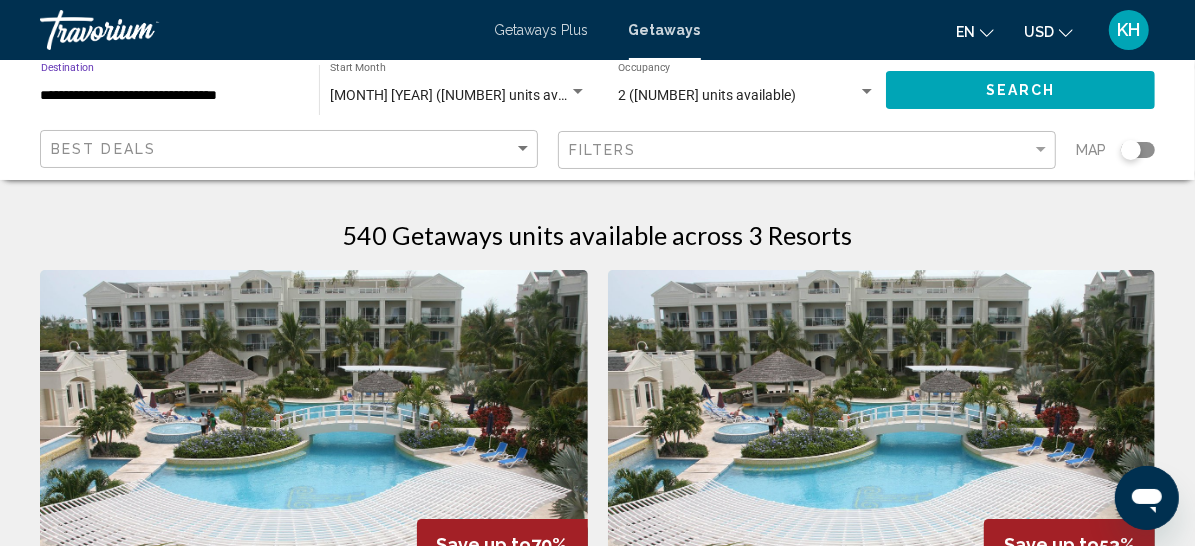click on "Search" 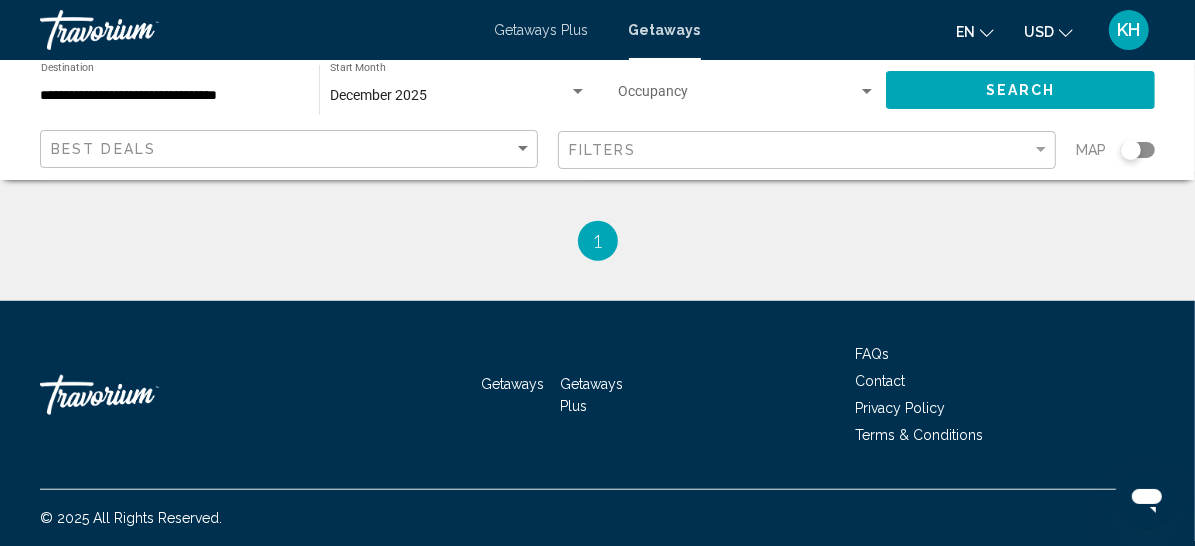 scroll, scrollTop: 782, scrollLeft: 0, axis: vertical 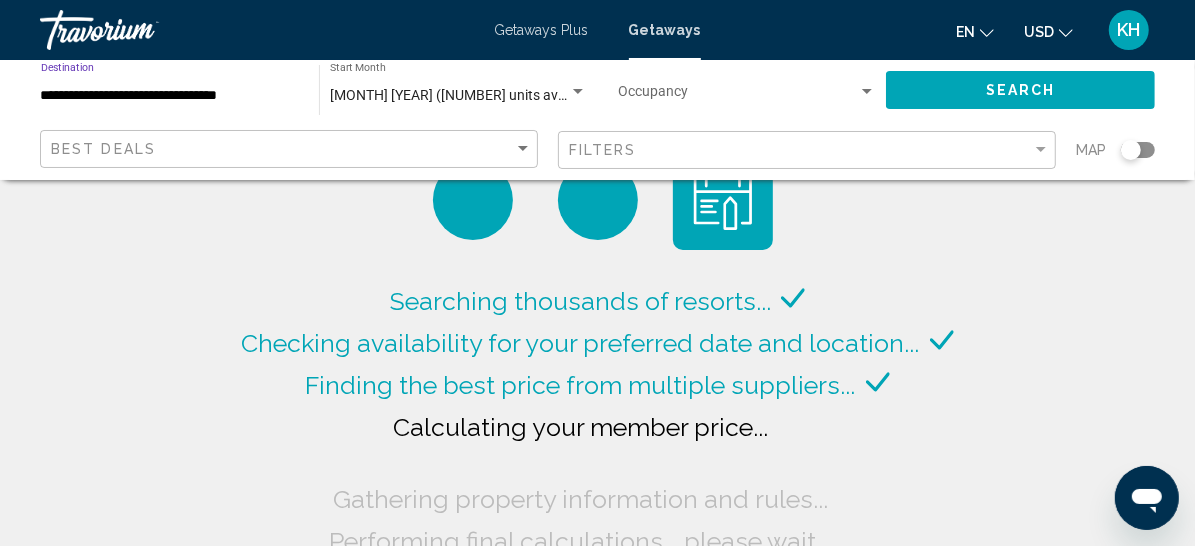 click on "**********" at bounding box center (170, 96) 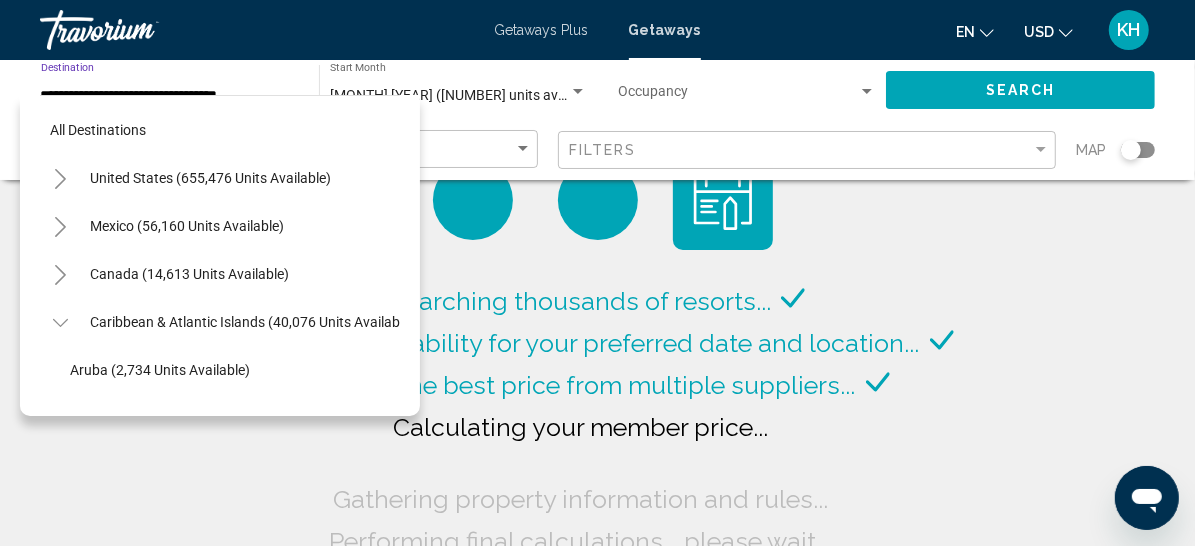 scroll, scrollTop: 675, scrollLeft: 25, axis: both 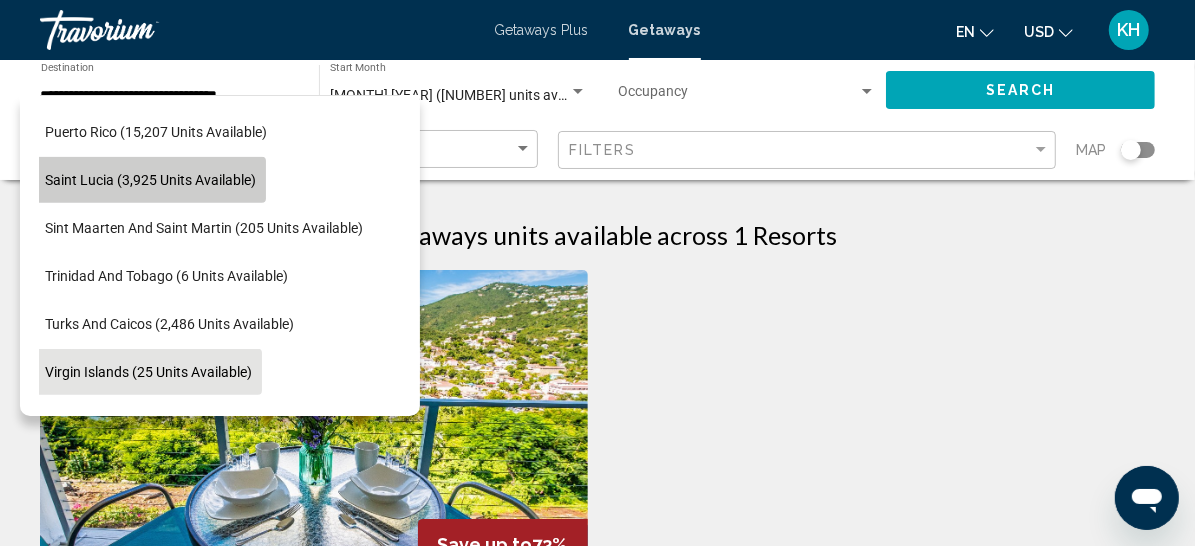 click on "Saint Lucia (3,925 units available)" 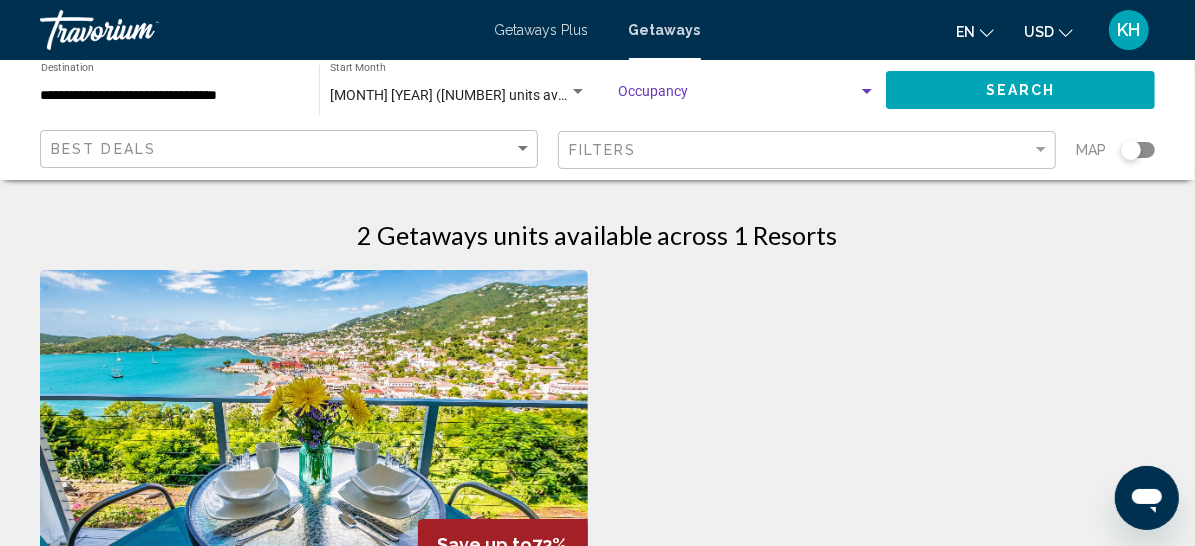 click at bounding box center [738, 96] 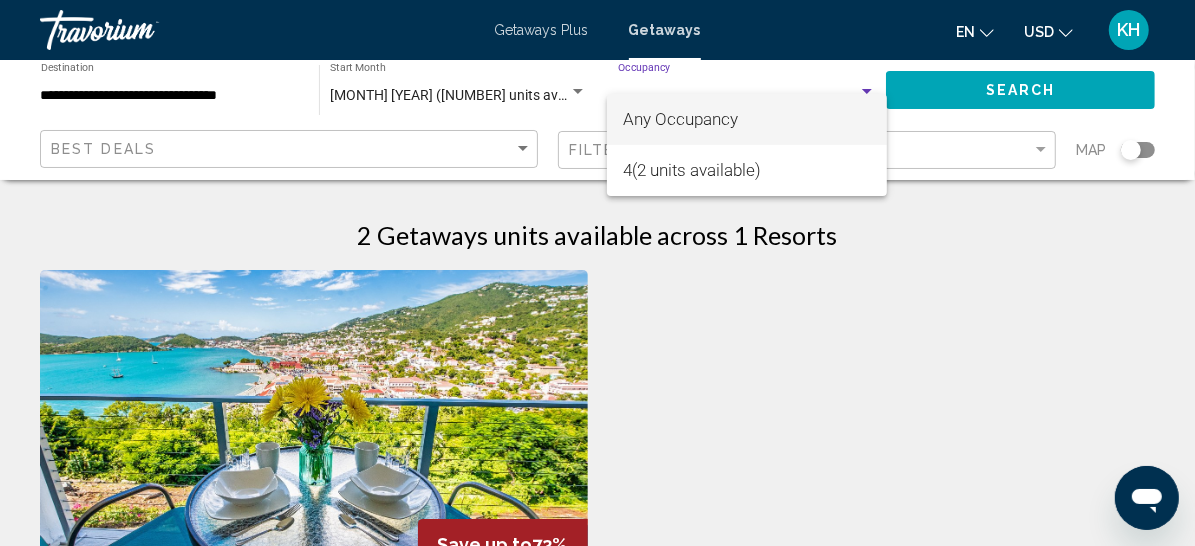 click on "Any Occupancy" at bounding box center (680, 119) 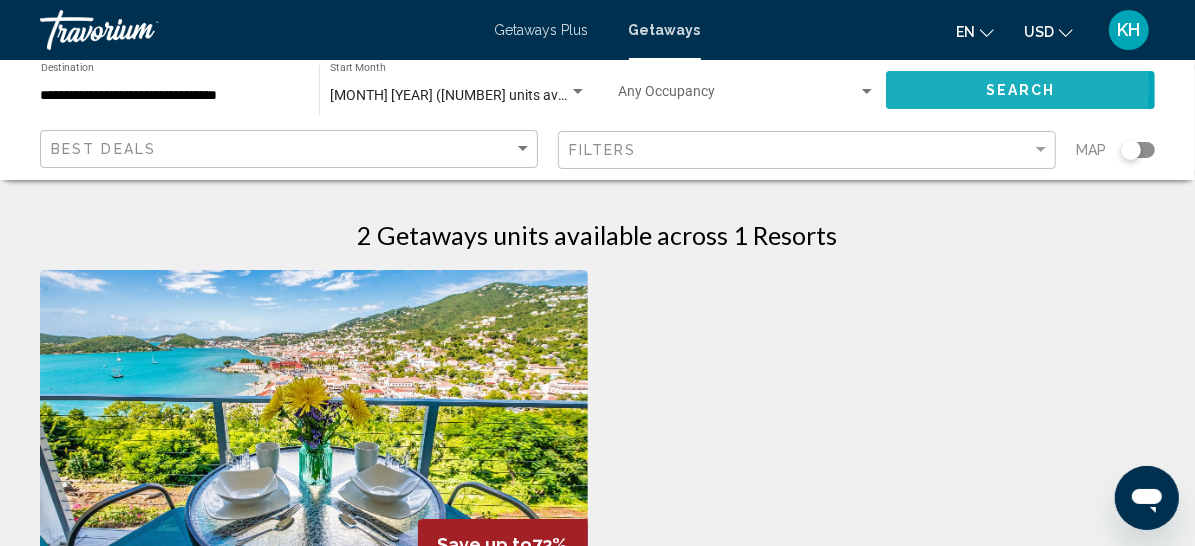 click on "Search" 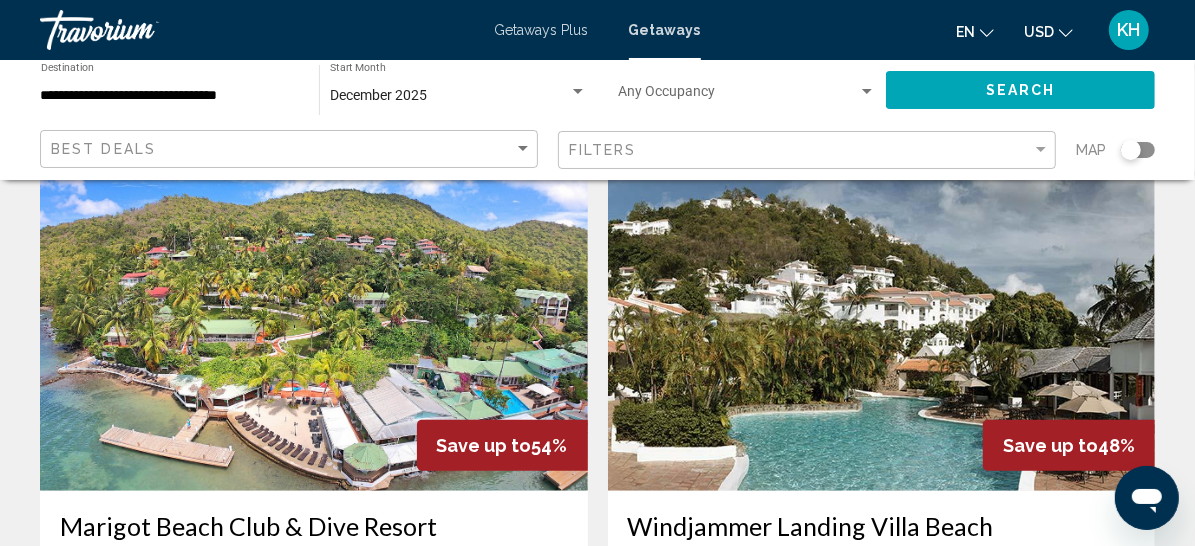 scroll, scrollTop: 804, scrollLeft: 0, axis: vertical 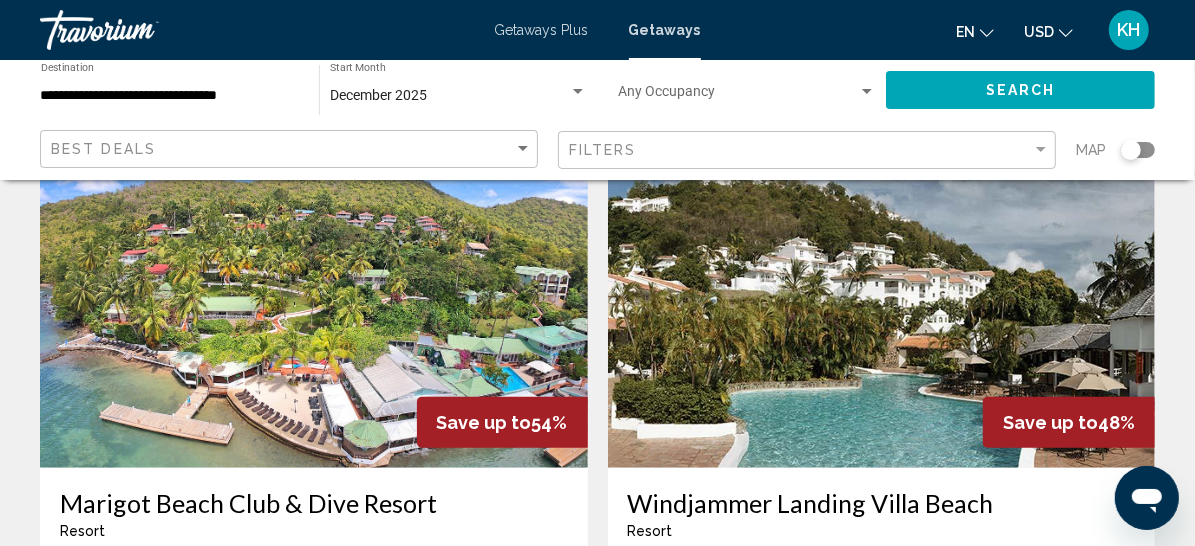 click on "View Resort" at bounding box center [827, 70] 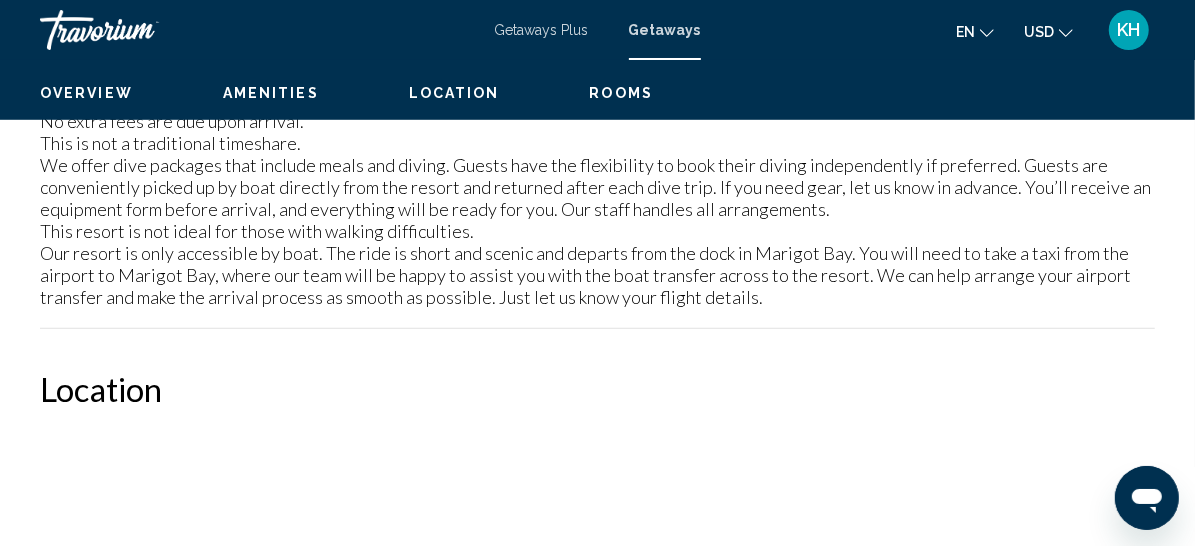 scroll, scrollTop: 0, scrollLeft: 0, axis: both 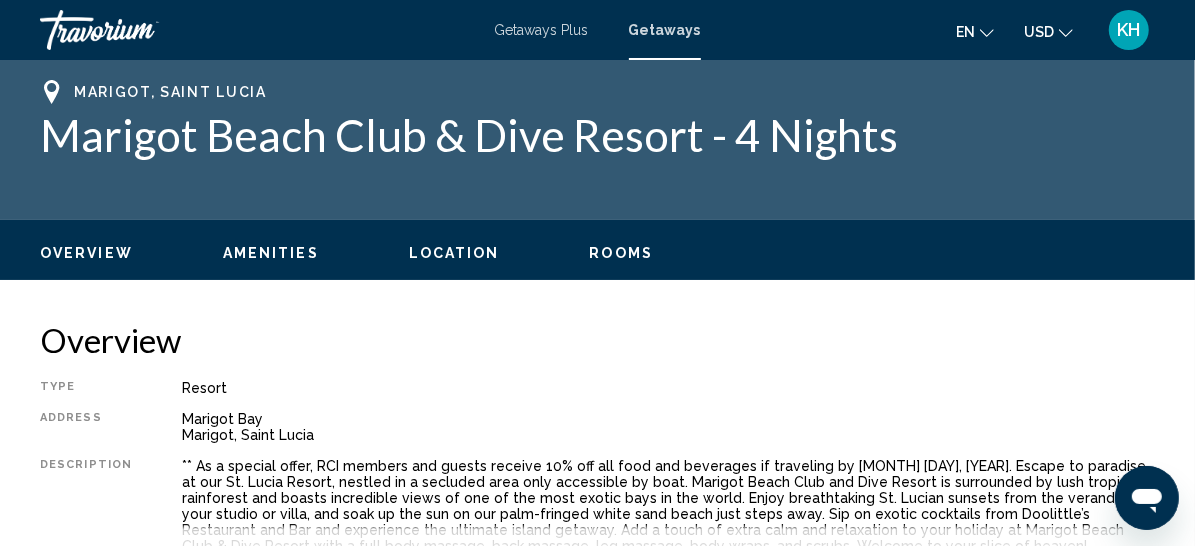 click on "Amenities" at bounding box center (271, 253) 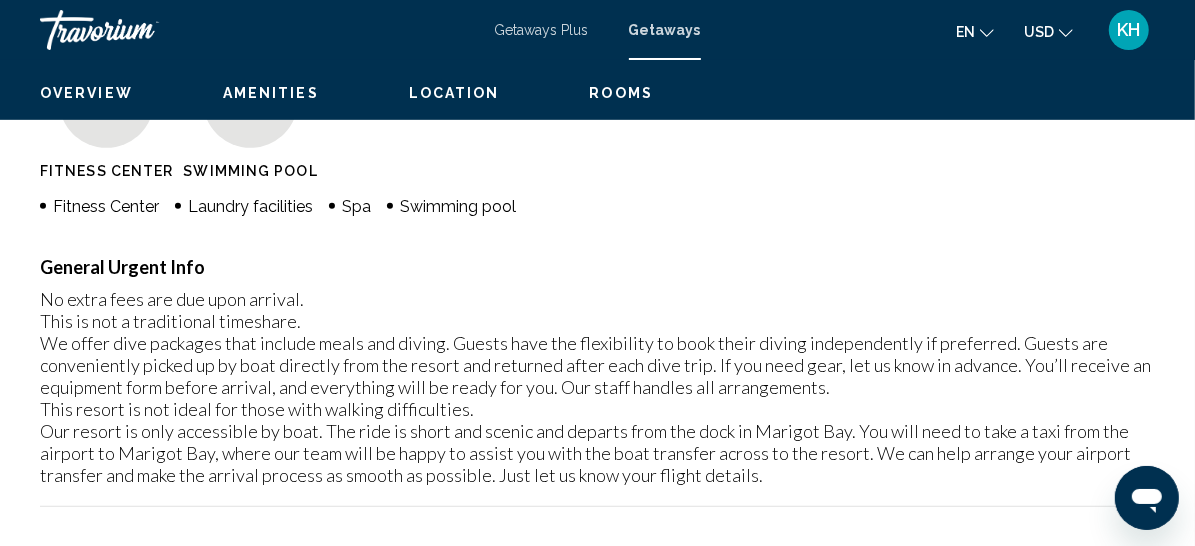 scroll, scrollTop: 663, scrollLeft: 0, axis: vertical 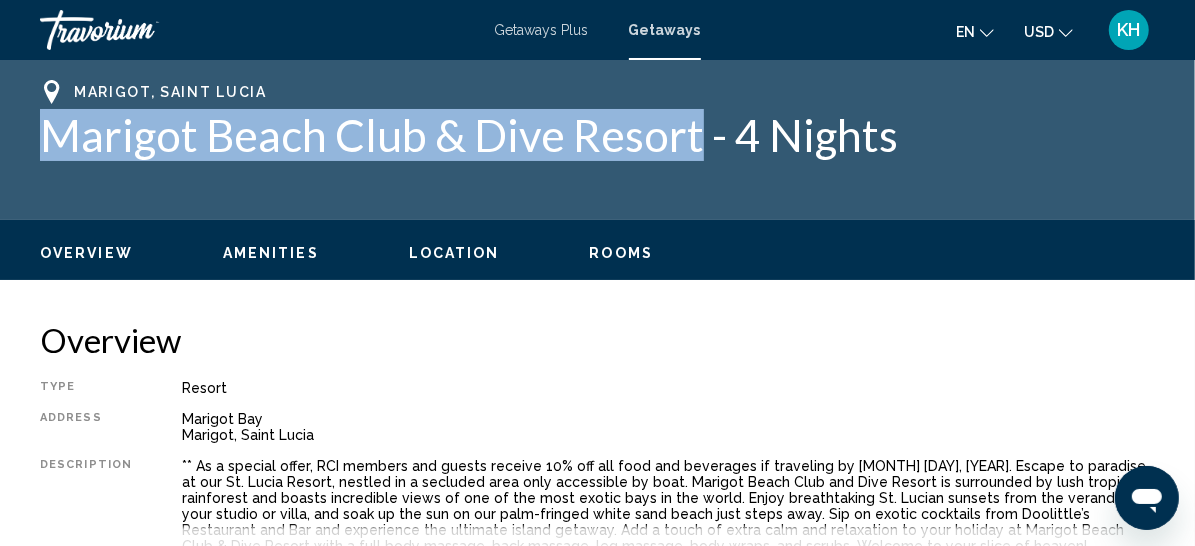 drag, startPoint x: 864, startPoint y: 168, endPoint x: 73, endPoint y: 151, distance: 791.1827 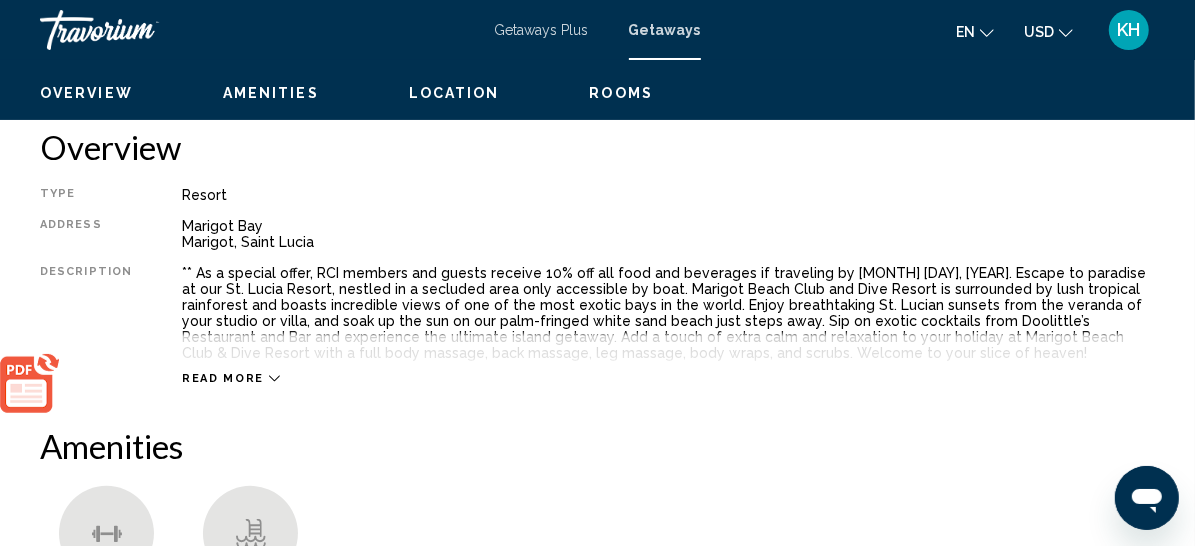 scroll, scrollTop: 347, scrollLeft: 0, axis: vertical 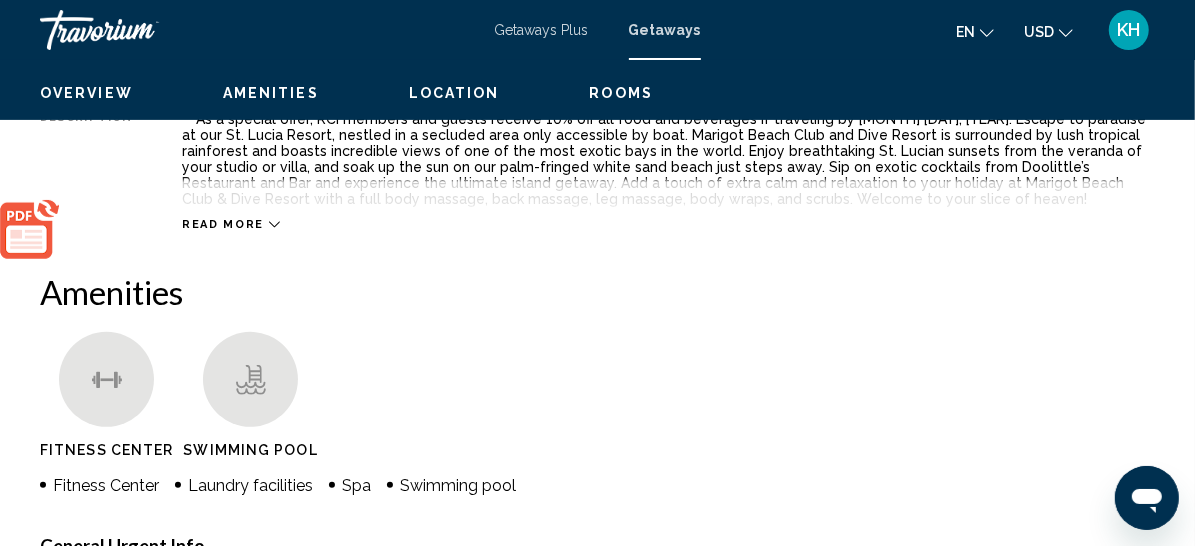 click on "Read more" at bounding box center (223, 224) 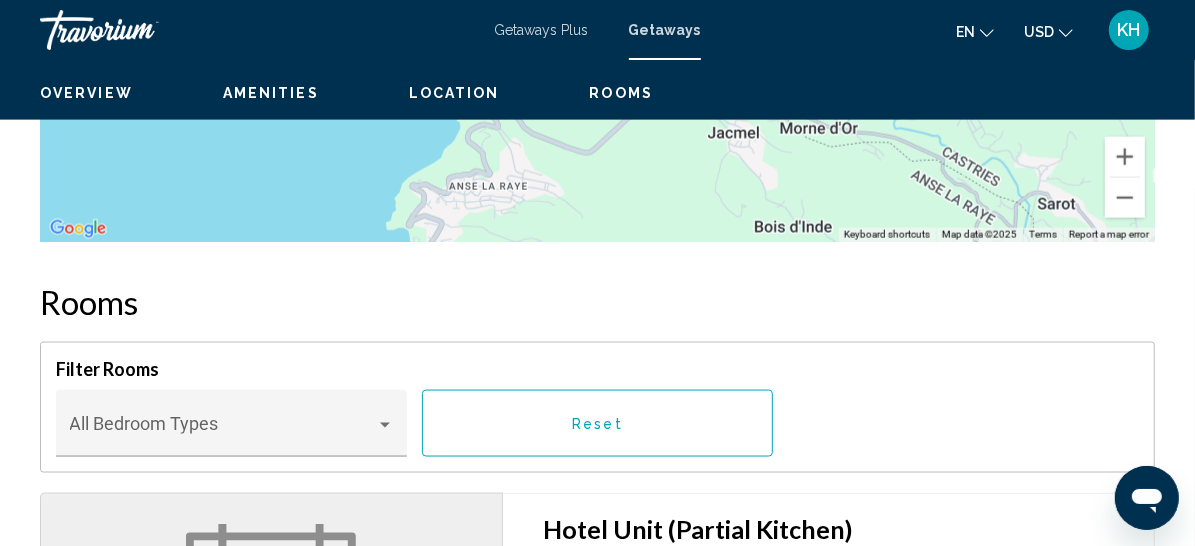 scroll, scrollTop: 1652, scrollLeft: 0, axis: vertical 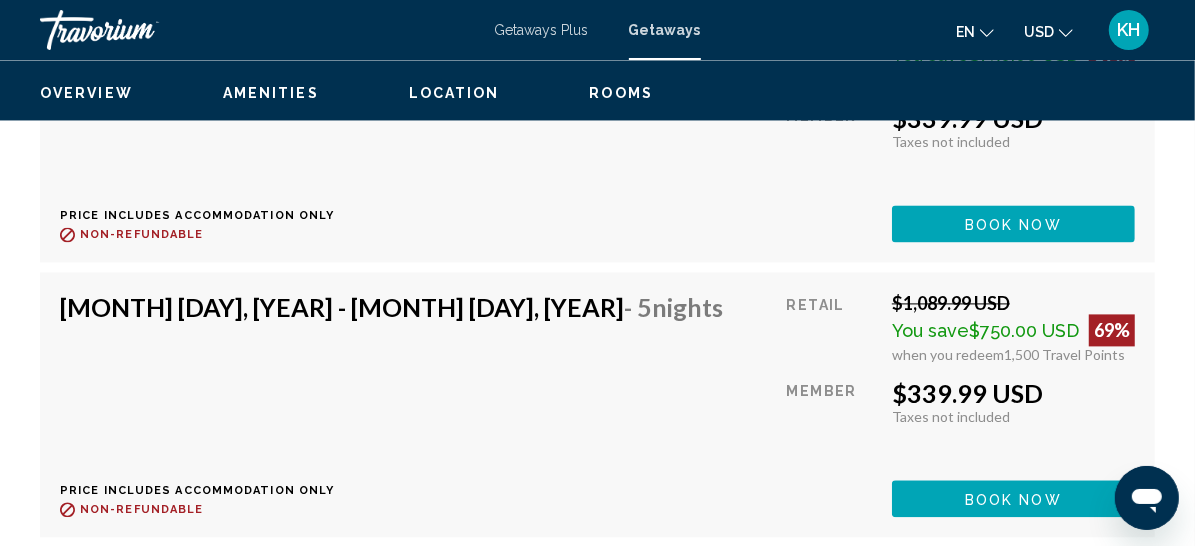 click on "Bedroom Types All Bedroom Types" at bounding box center [232, -288] 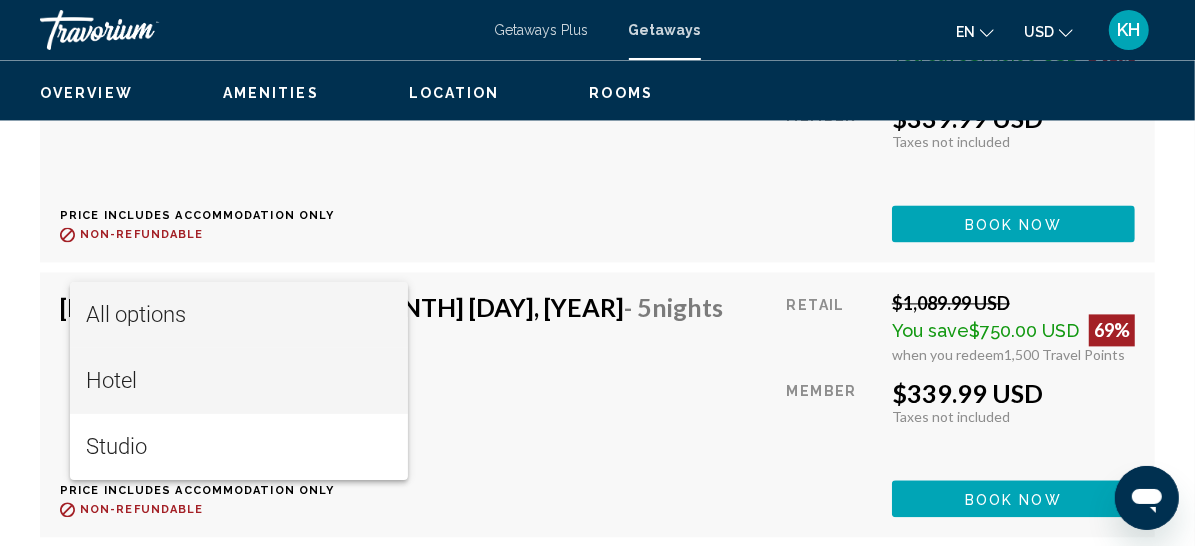 click on "Hotel" at bounding box center [239, 381] 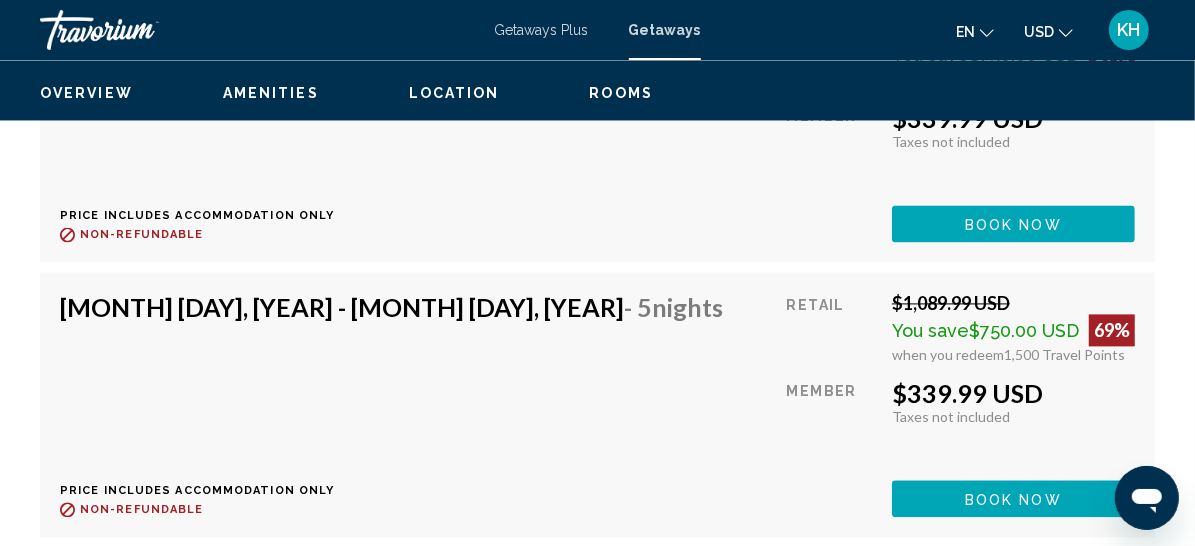 click on "Hotel" at bounding box center [223, -285] 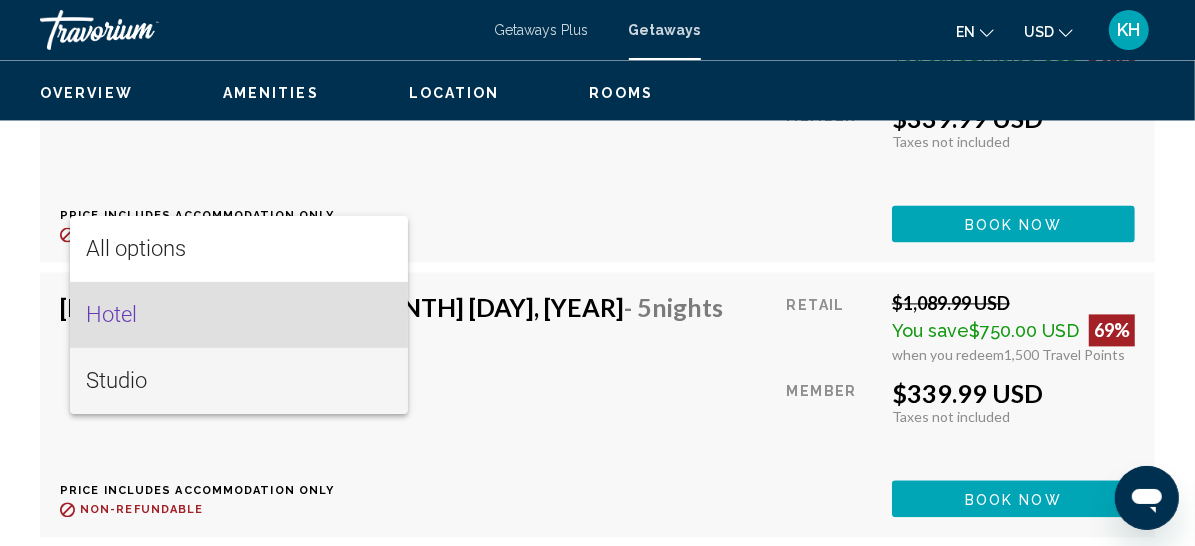 click on "Studio" at bounding box center (239, 381) 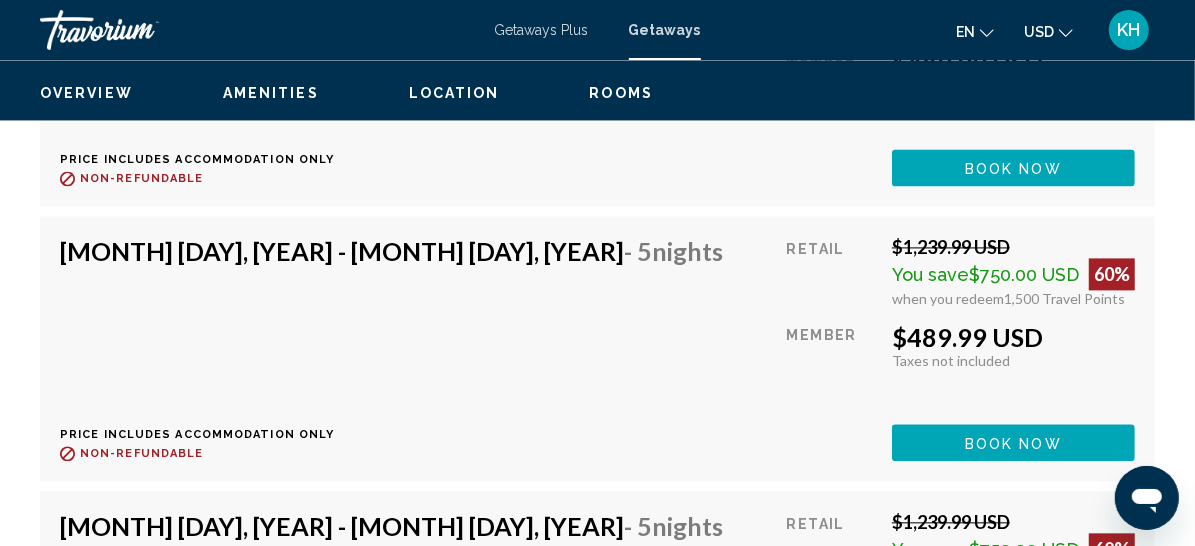 scroll, scrollTop: 2314, scrollLeft: 0, axis: vertical 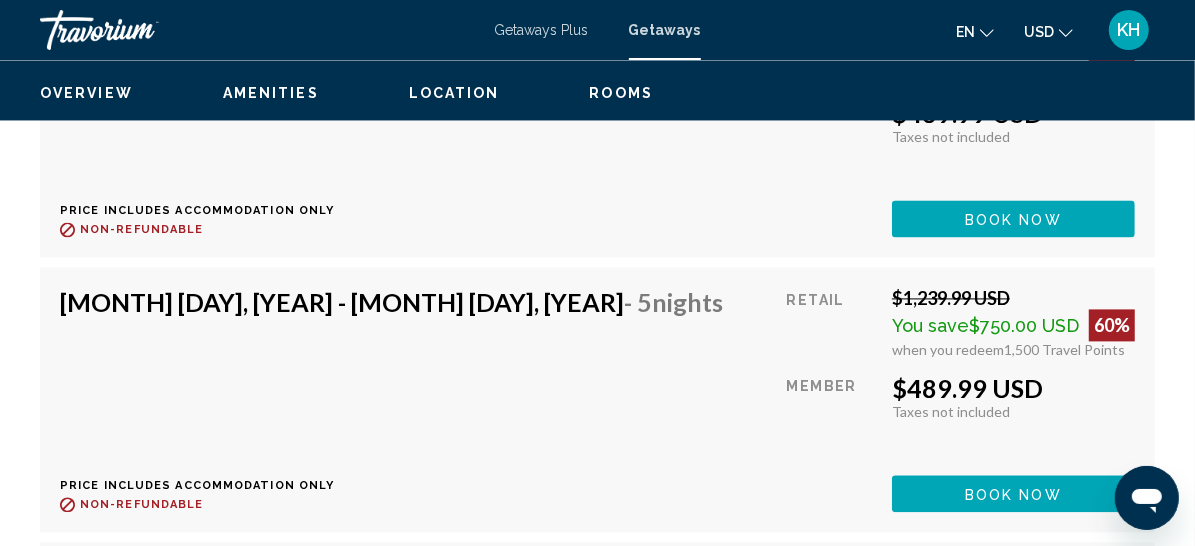 click on "Studio" at bounding box center [223, -290] 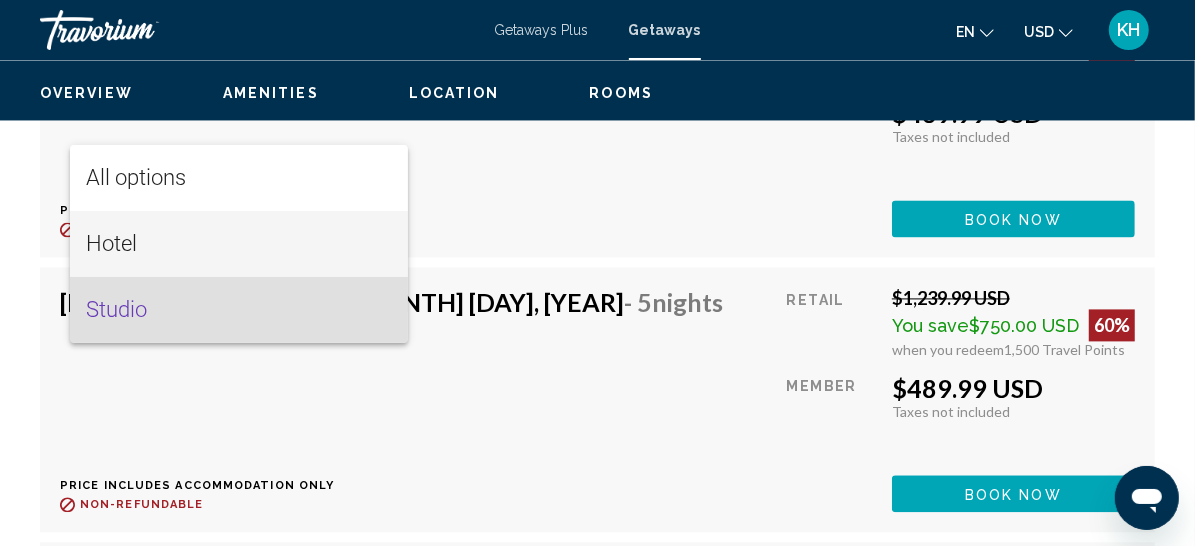 click on "Hotel" at bounding box center (239, 244) 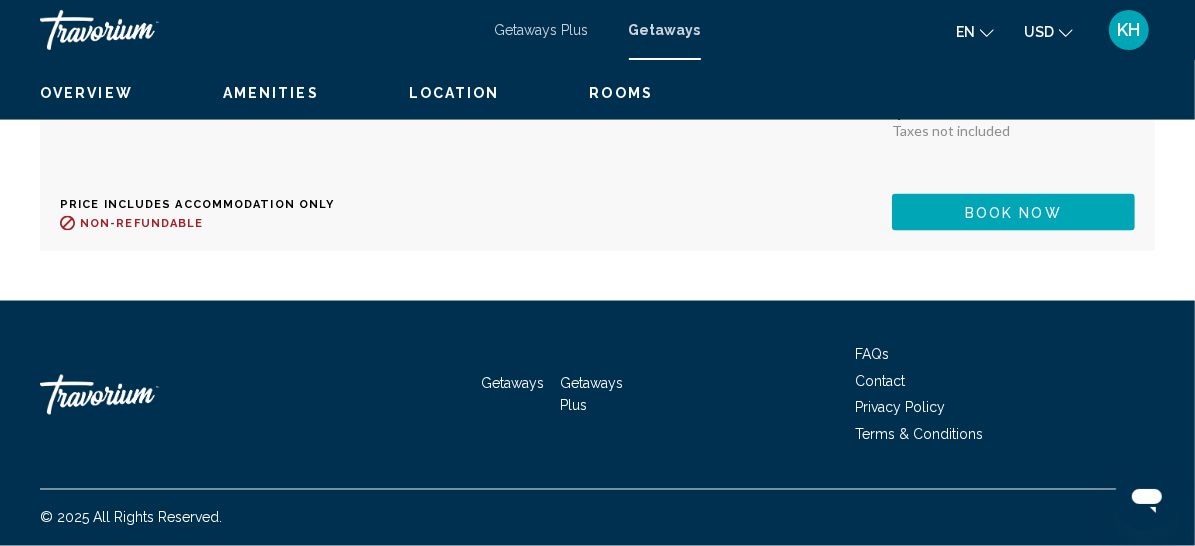 scroll, scrollTop: 11124, scrollLeft: 0, axis: vertical 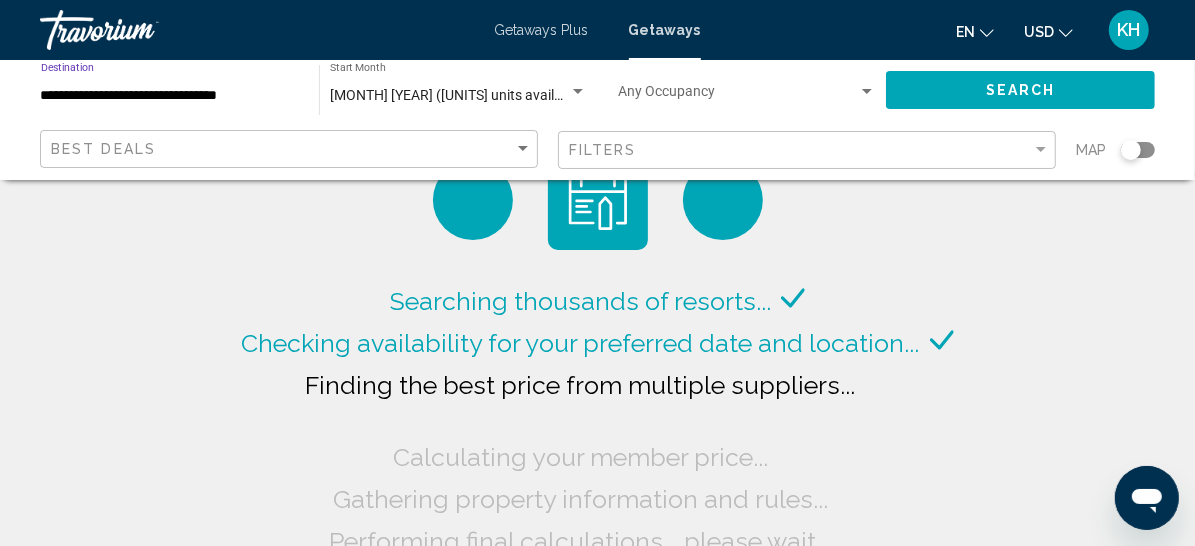 click on "**********" at bounding box center [170, 96] 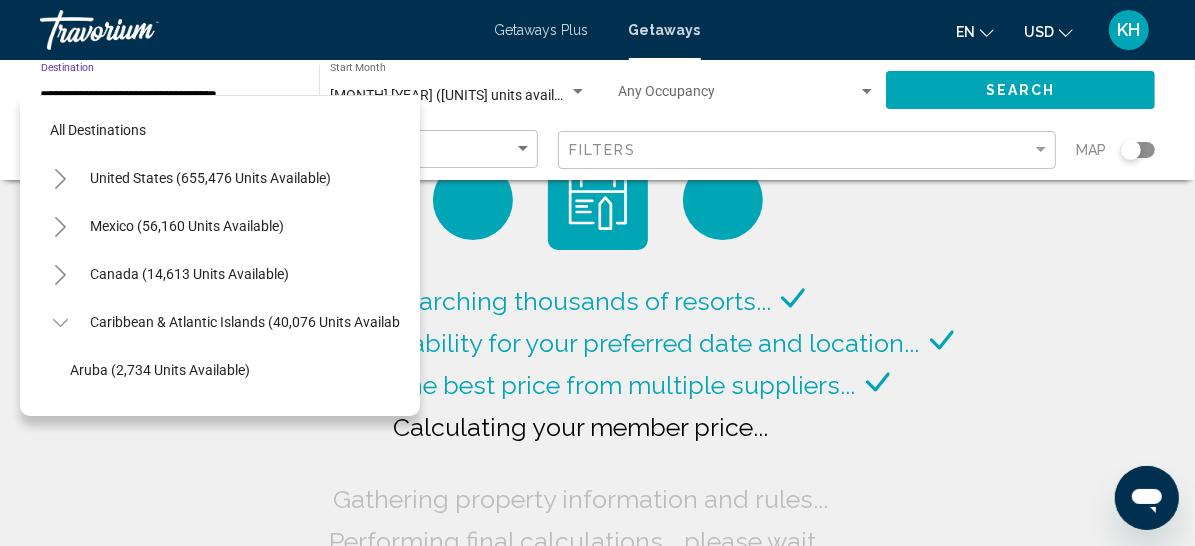 scroll, scrollTop: 481, scrollLeft: 25, axis: both 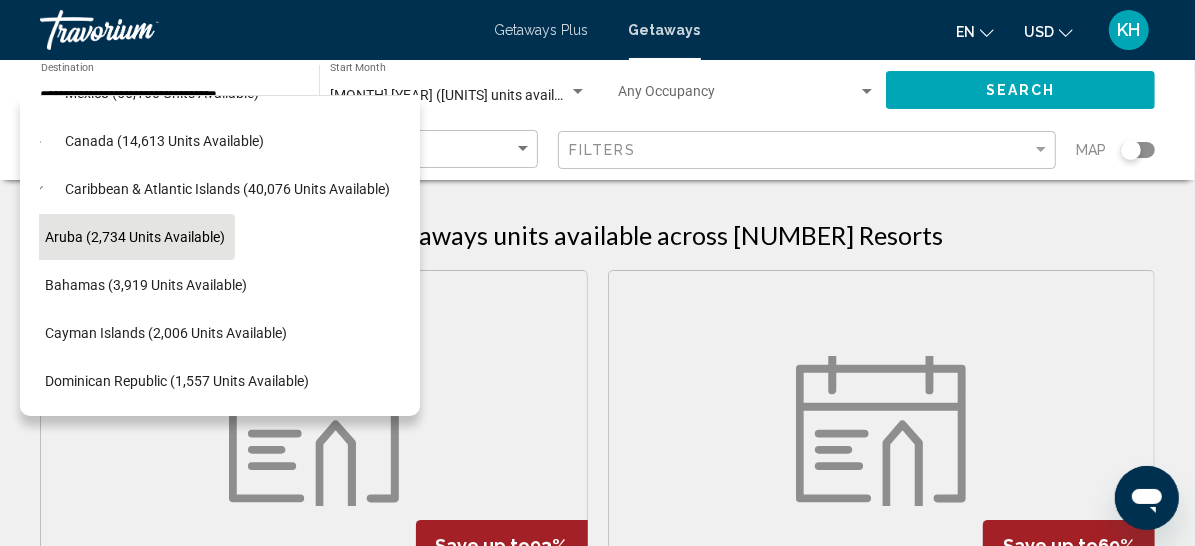 click on "Aruba (2,734 units available)" 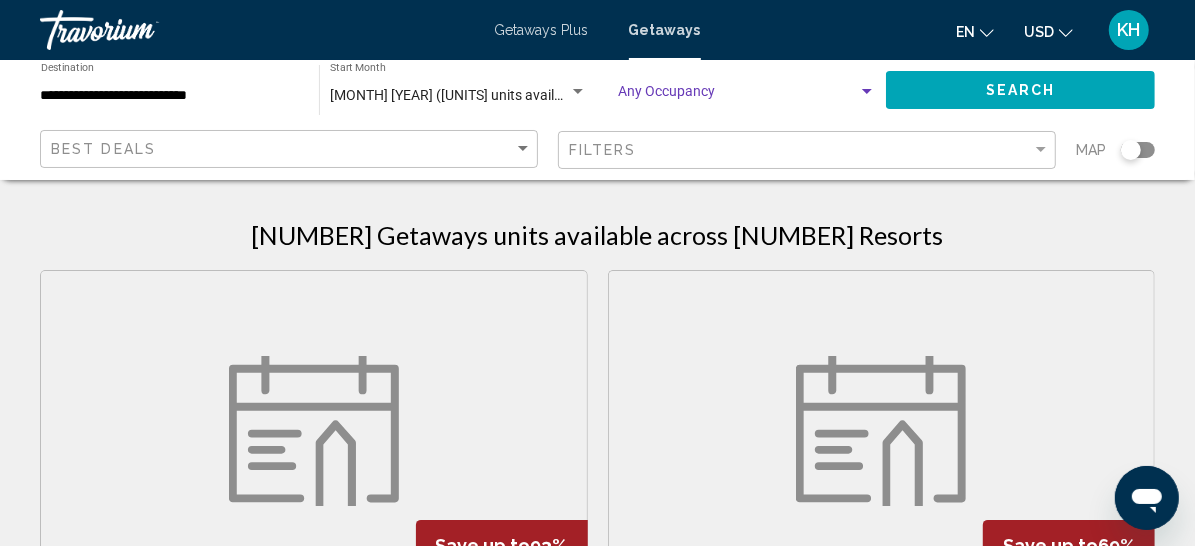 click at bounding box center (738, 96) 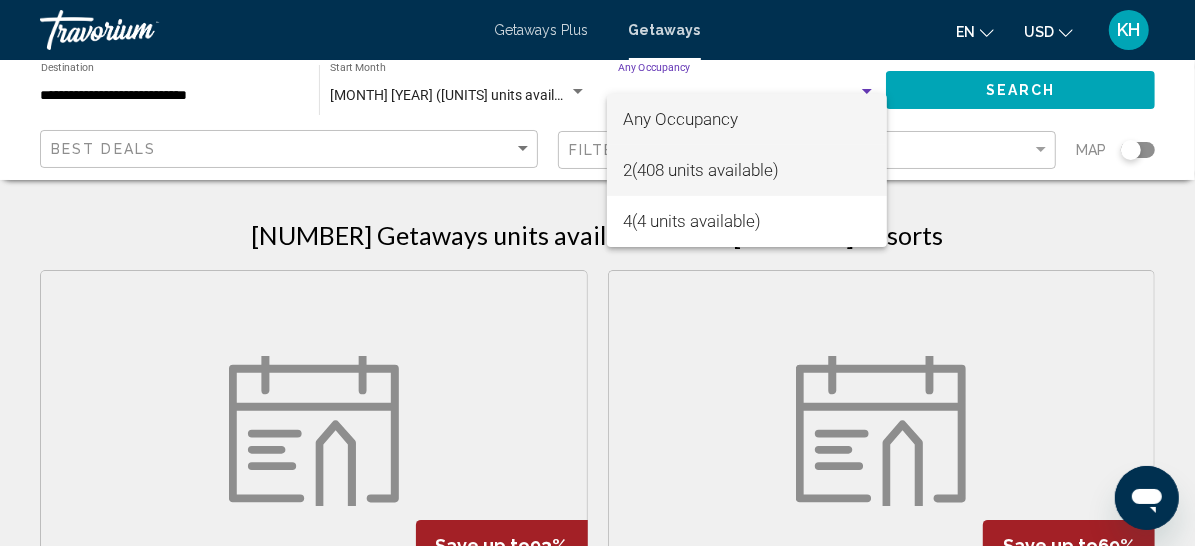 click on "2 ([UNITS] units available)" at bounding box center (747, 170) 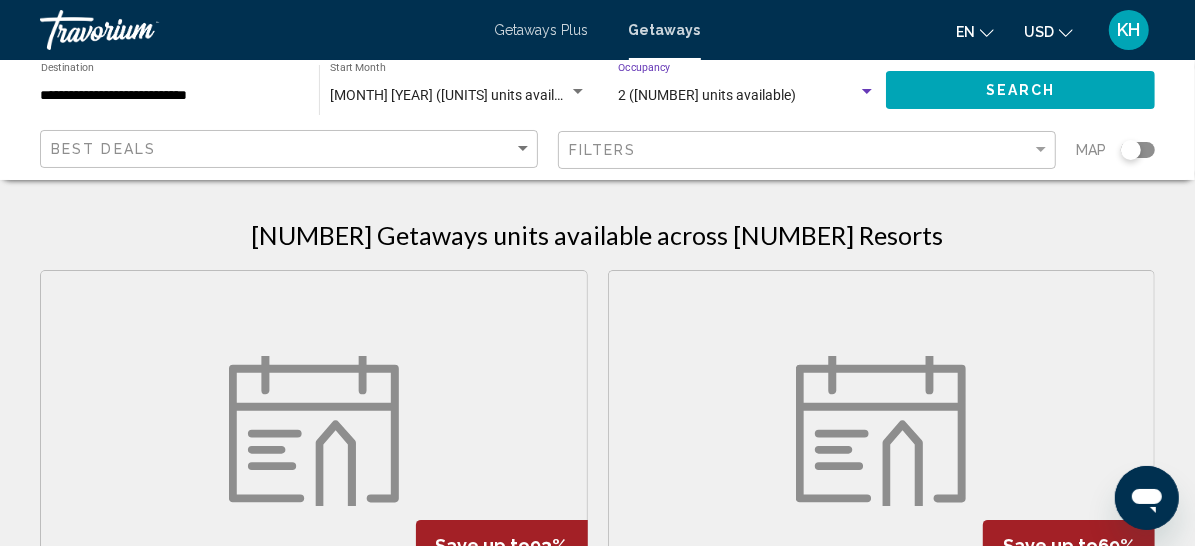 click on "Search" 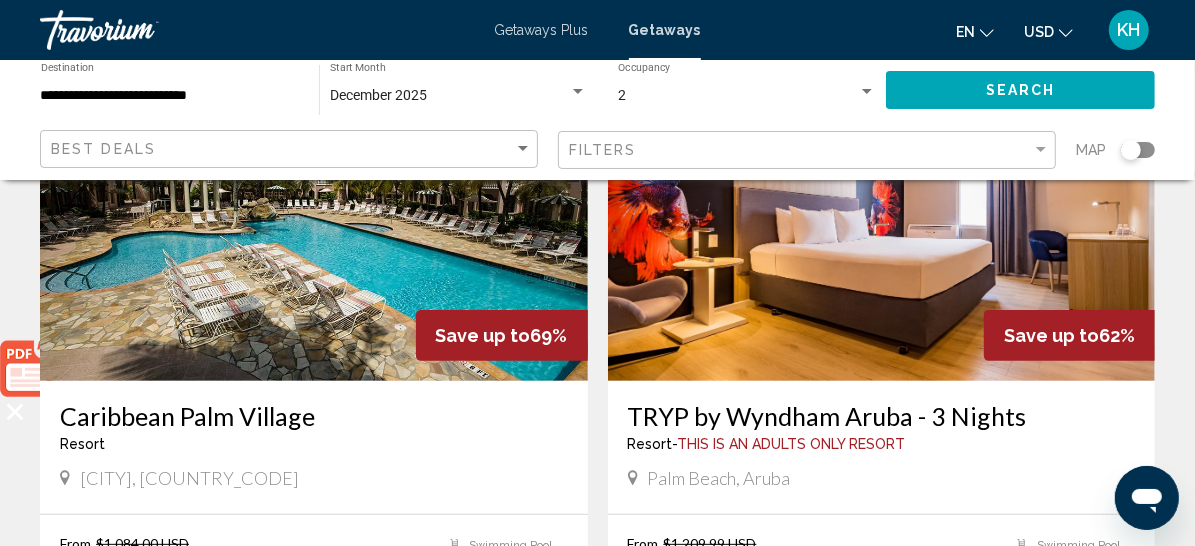 scroll, scrollTop: 202, scrollLeft: 0, axis: vertical 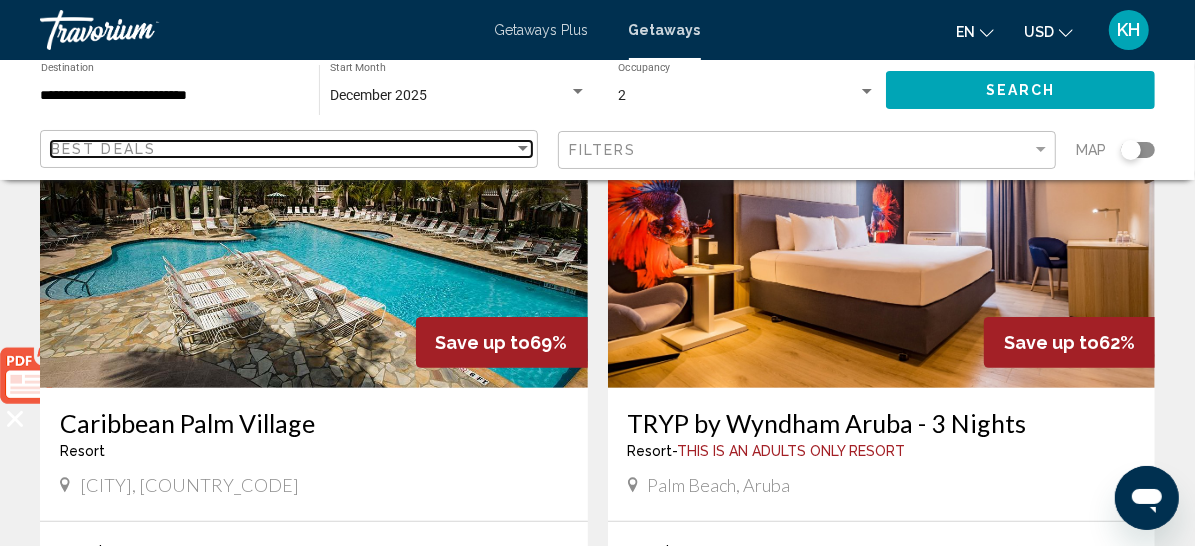 click on "Best Deals" at bounding box center (282, 149) 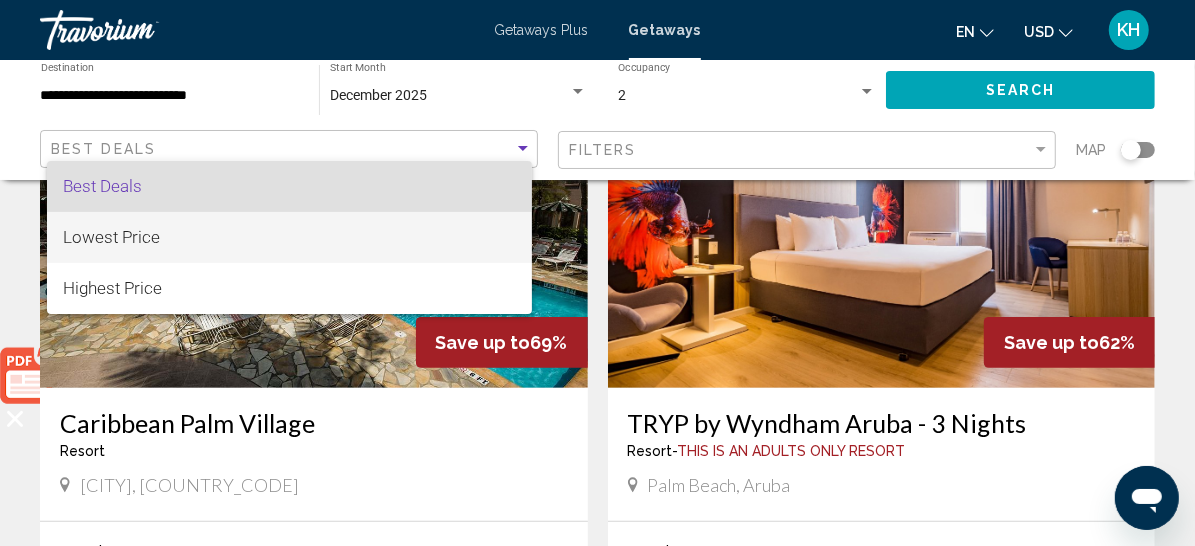 click on "Lowest Price" at bounding box center (111, 237) 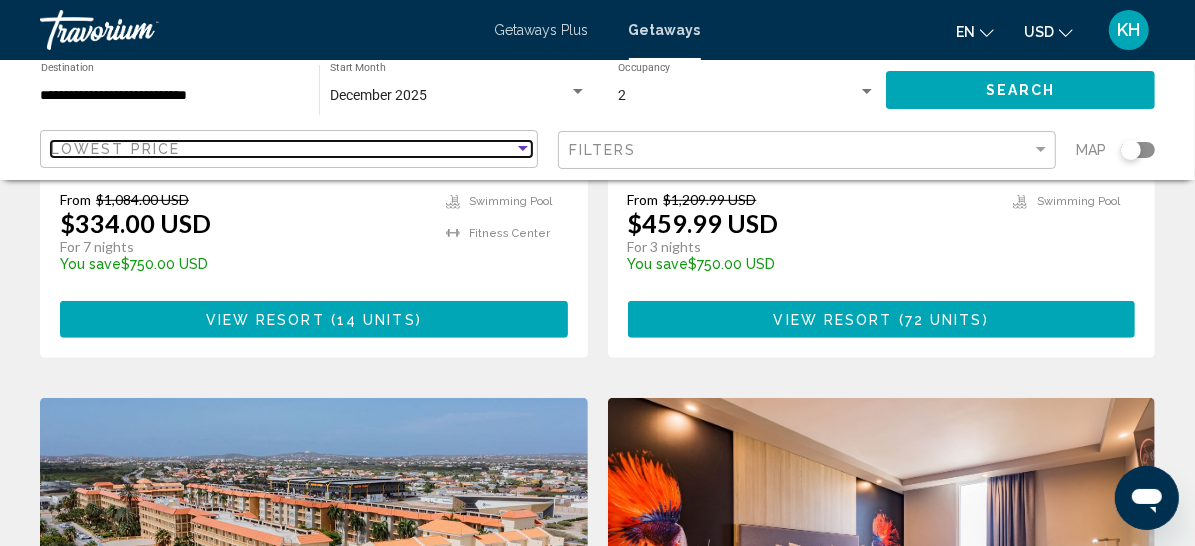 scroll, scrollTop: 556, scrollLeft: 0, axis: vertical 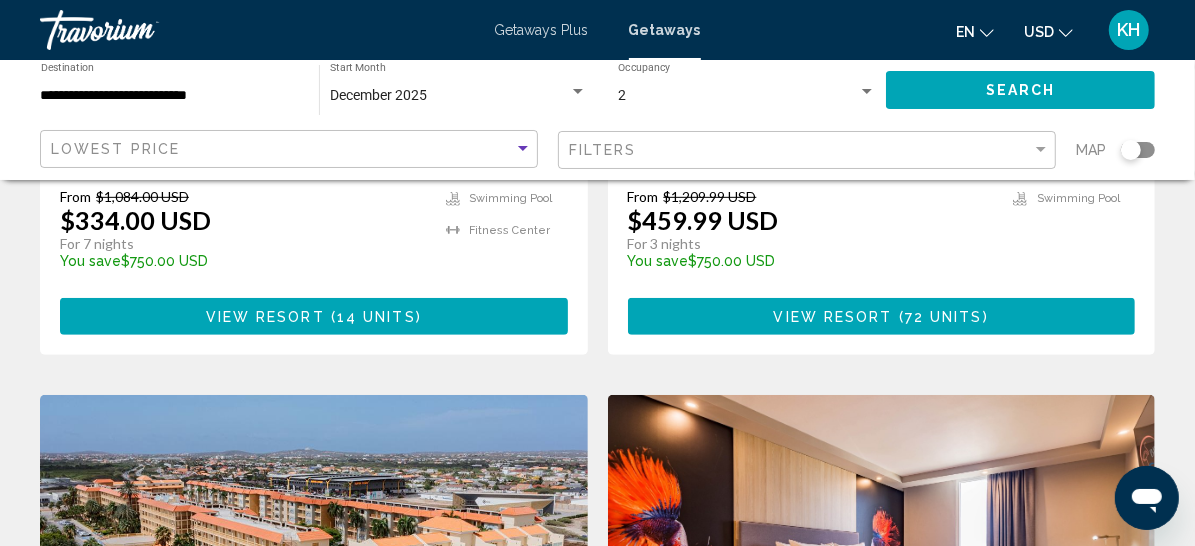 click on "Caribbean Palm Village" at bounding box center [314, 69] 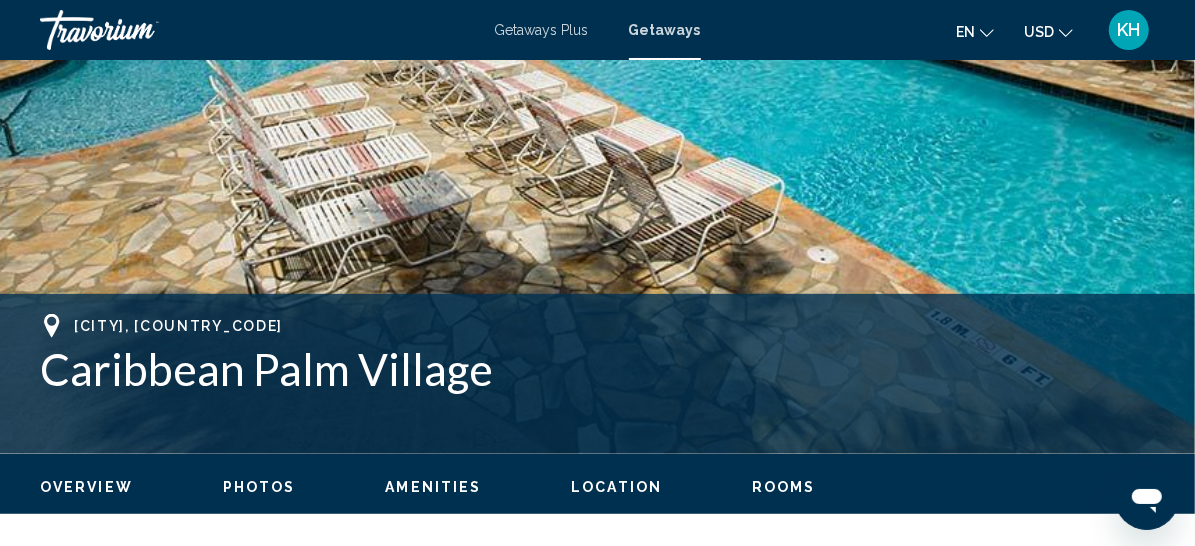 scroll, scrollTop: 395, scrollLeft: 0, axis: vertical 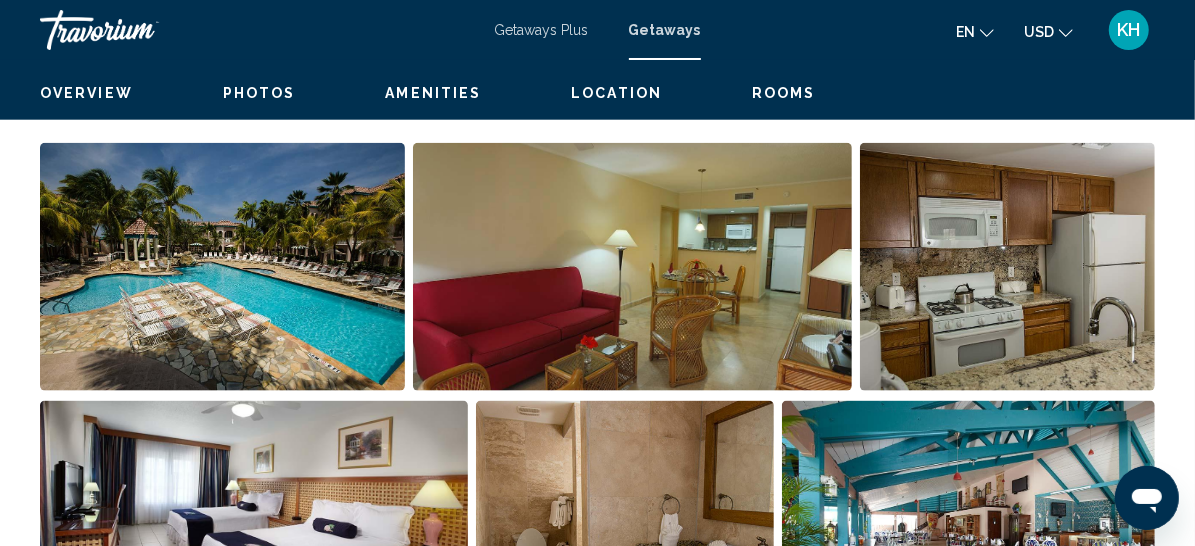 click on "Read more" at bounding box center (223, 34) 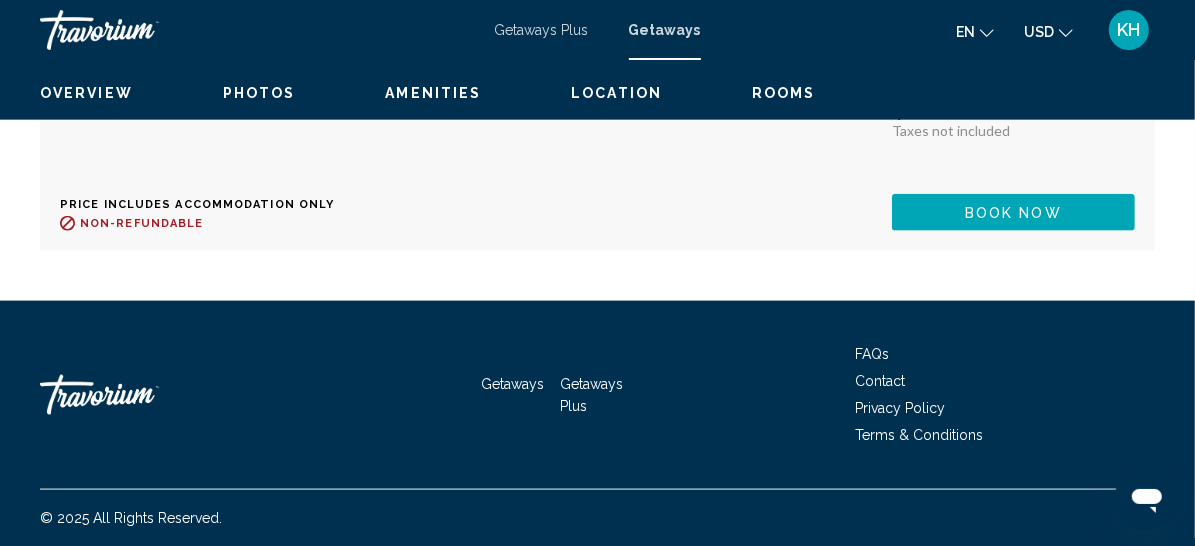 scroll, scrollTop: 5950, scrollLeft: 0, axis: vertical 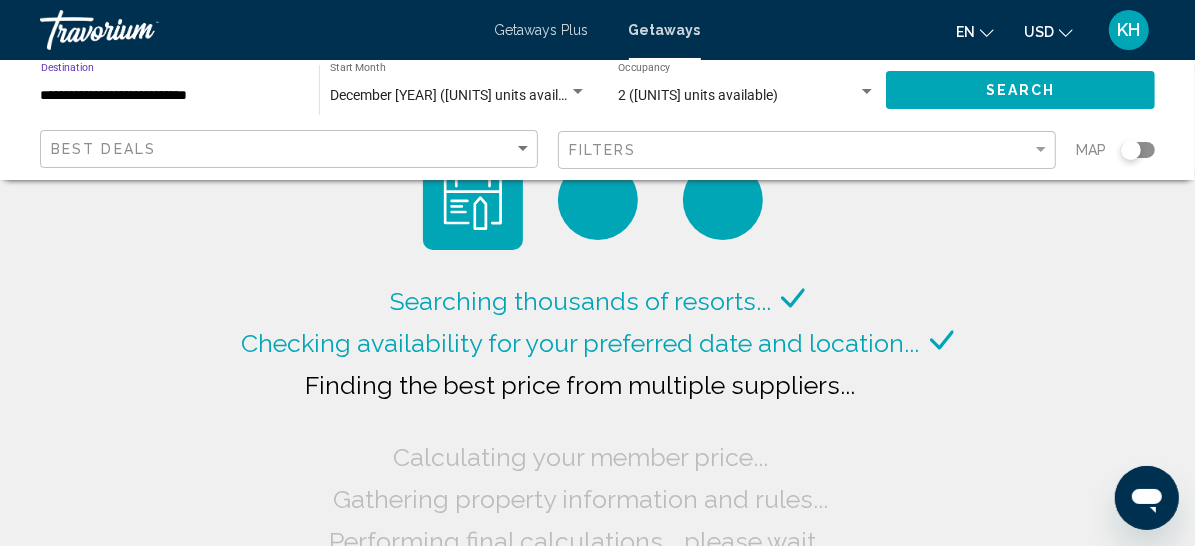 click on "**********" at bounding box center [170, 96] 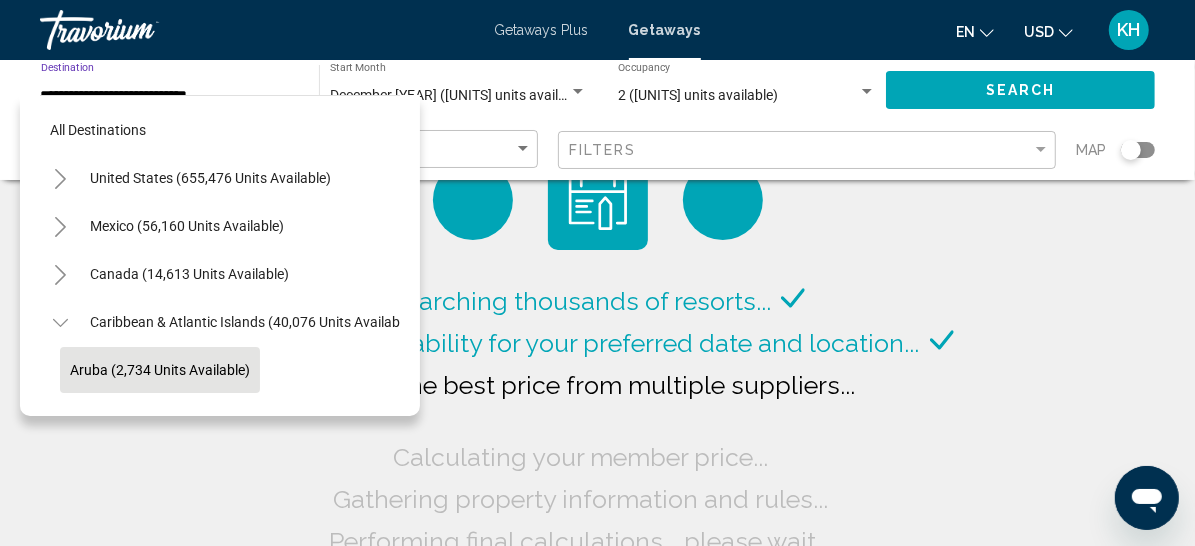 scroll, scrollTop: 93, scrollLeft: 9, axis: both 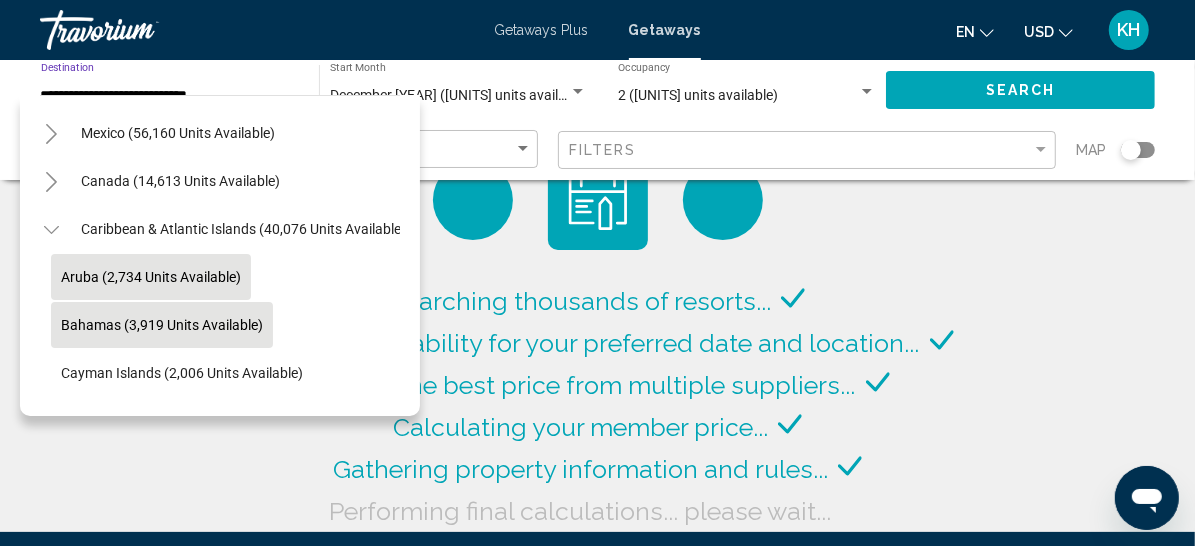 click on "Bahamas (3,919 units available)" 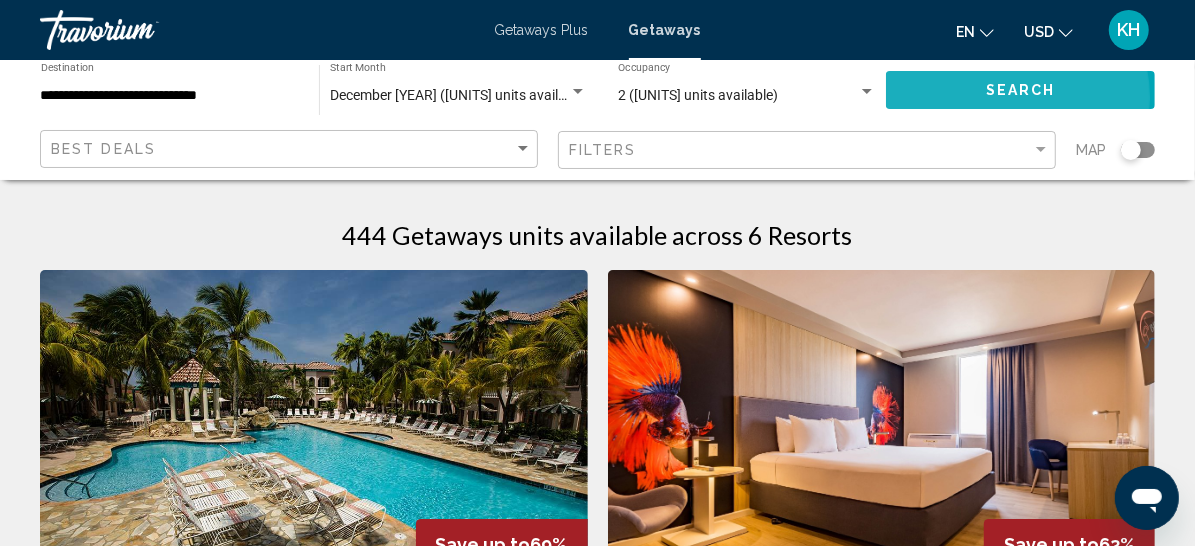 click on "Search" 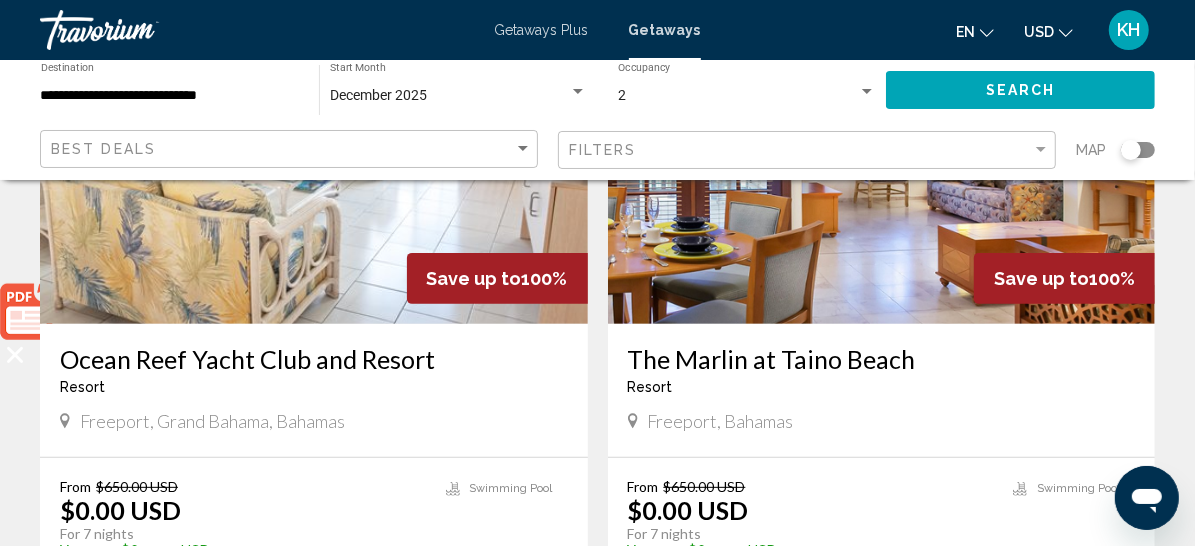 scroll, scrollTop: 259, scrollLeft: 0, axis: vertical 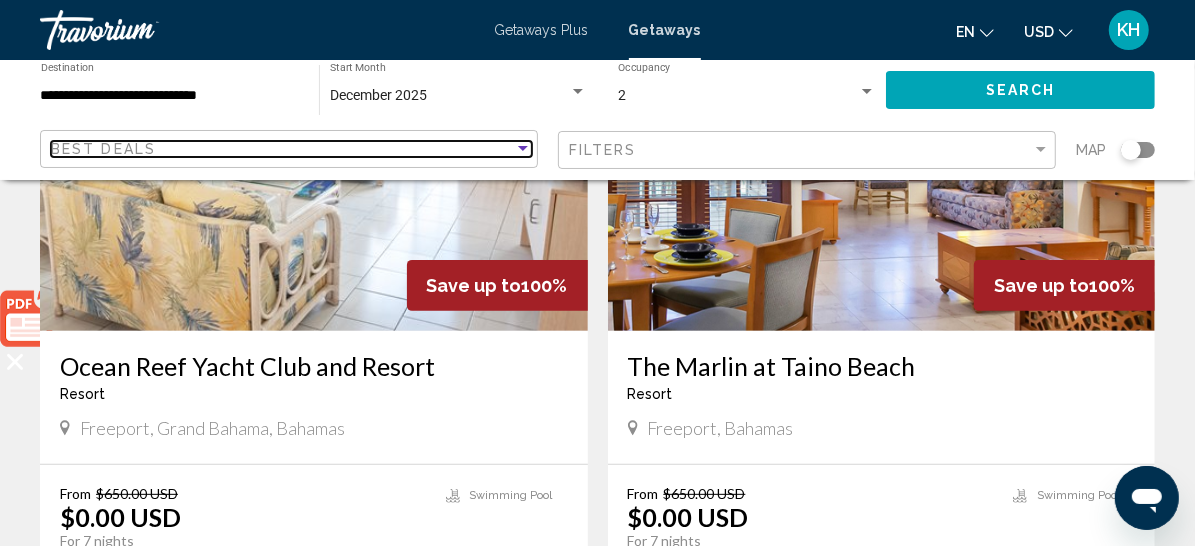 click on "Best Deals" at bounding box center [282, 149] 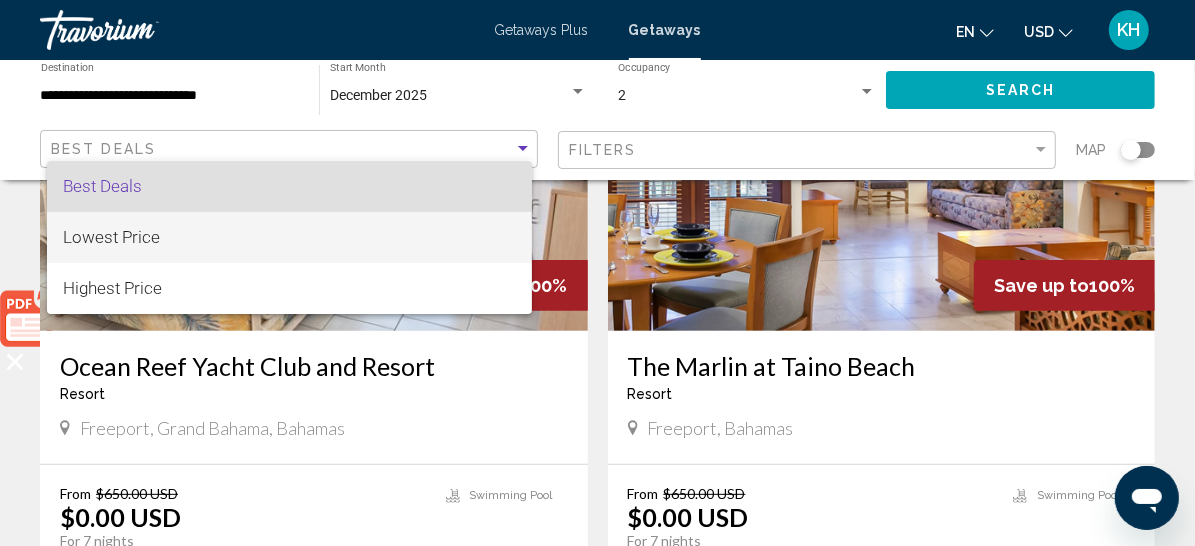 click on "Lowest Price" at bounding box center [111, 237] 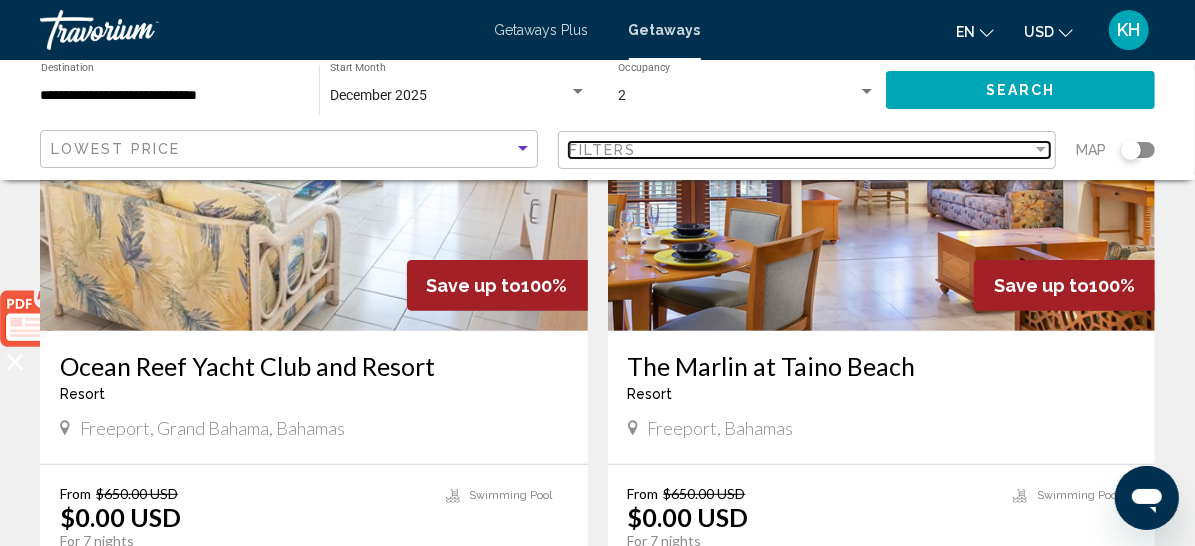 click on "Filters" at bounding box center (800, 150) 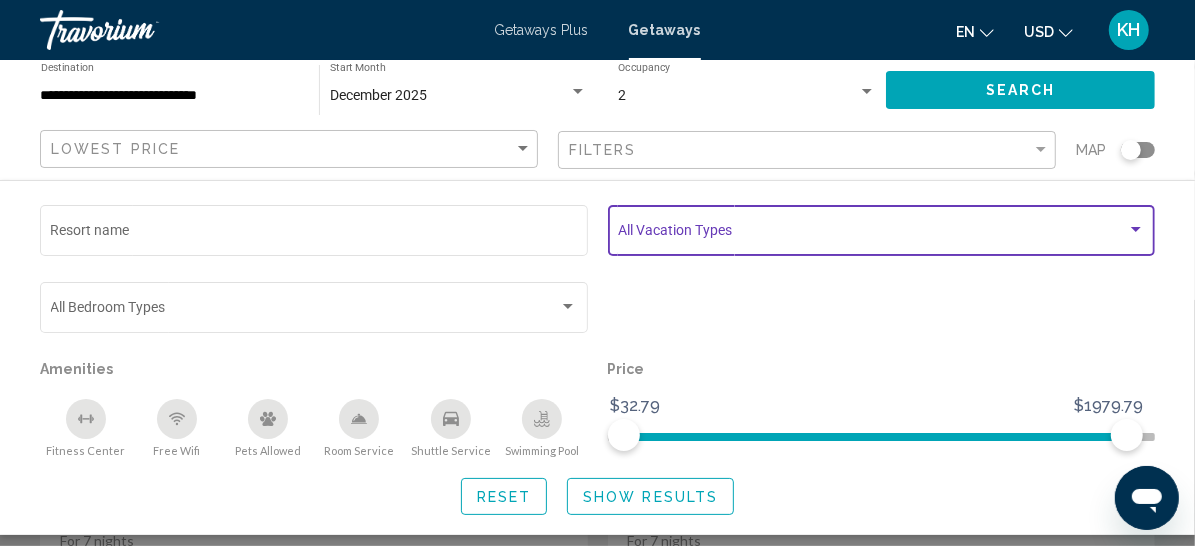 click at bounding box center [872, 234] 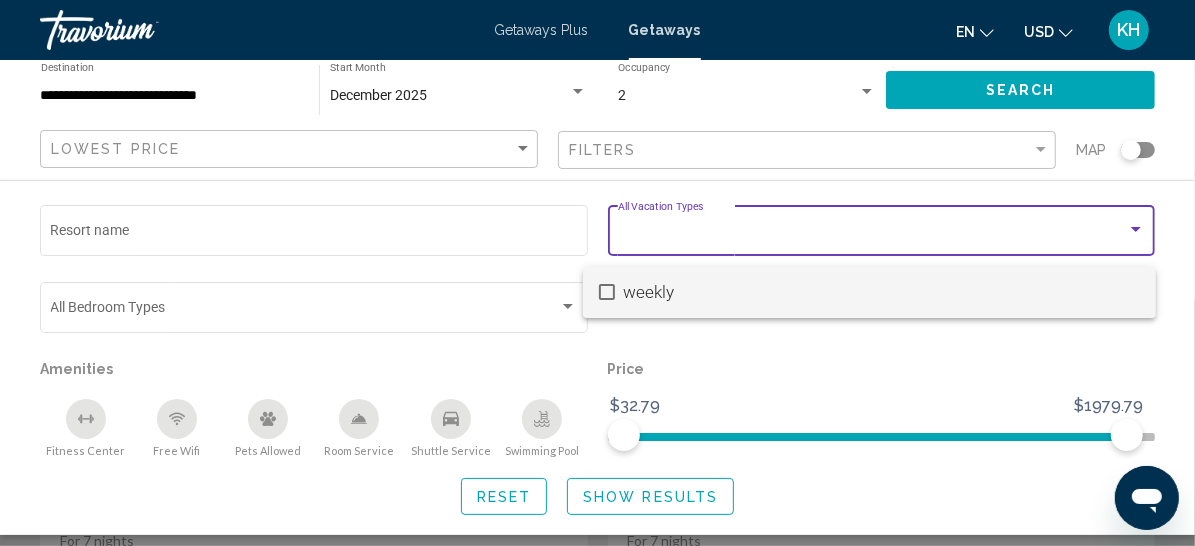 click at bounding box center [607, 292] 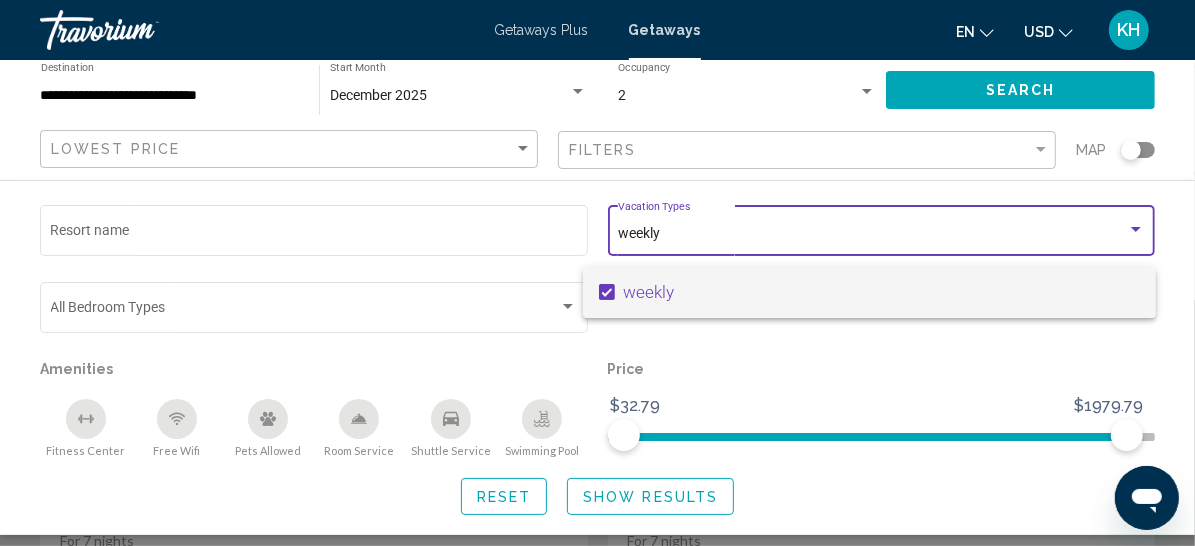 click at bounding box center [597, 273] 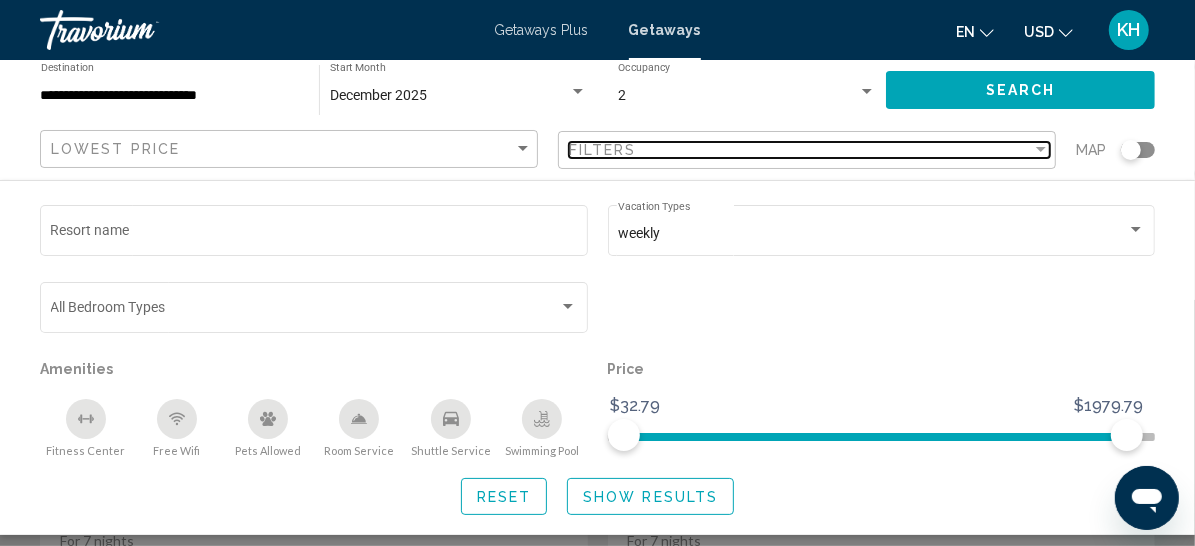 click on "Filters" at bounding box center (800, 150) 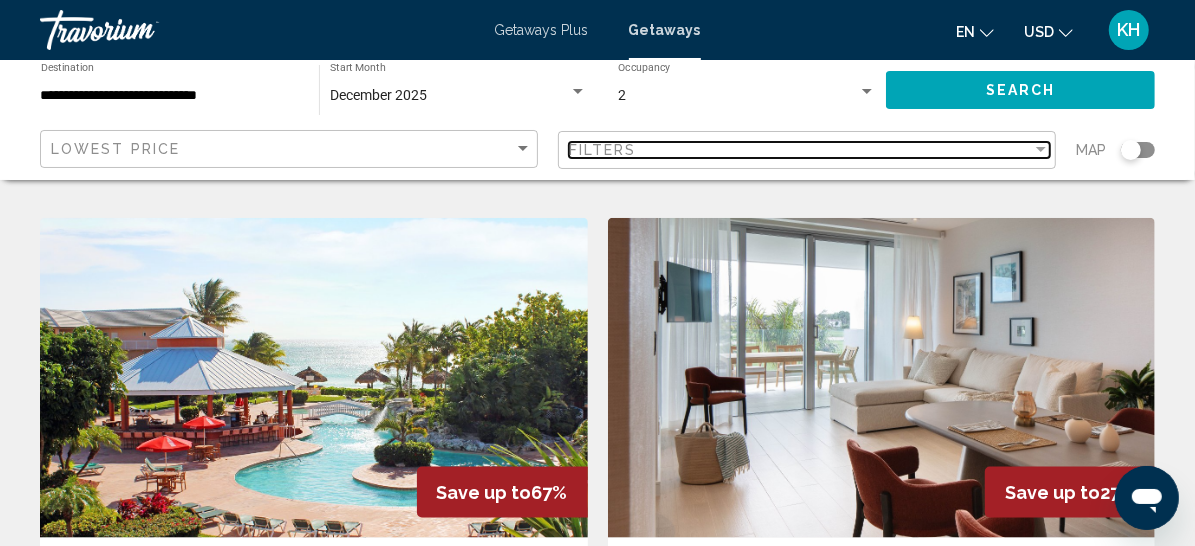 scroll, scrollTop: 1429, scrollLeft: 0, axis: vertical 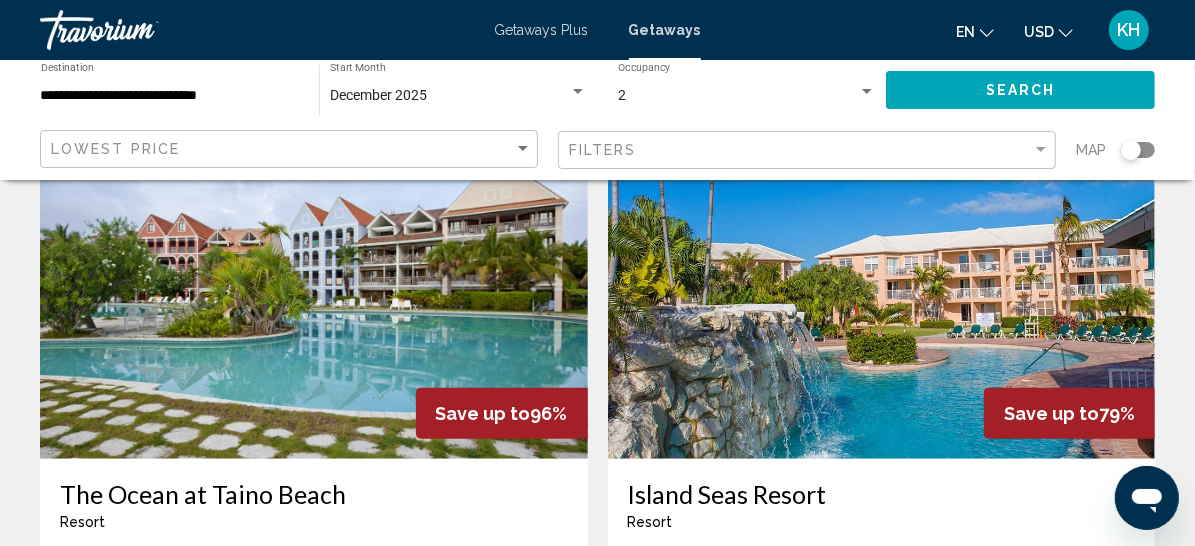 click on "View Resort" at bounding box center [265, 61] 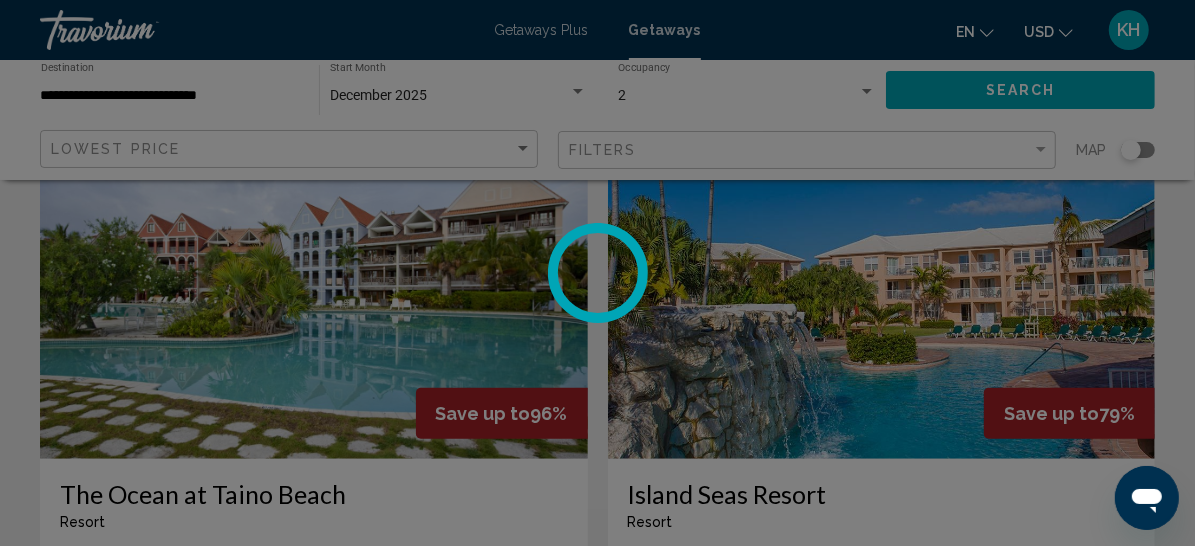 scroll, scrollTop: 395, scrollLeft: 0, axis: vertical 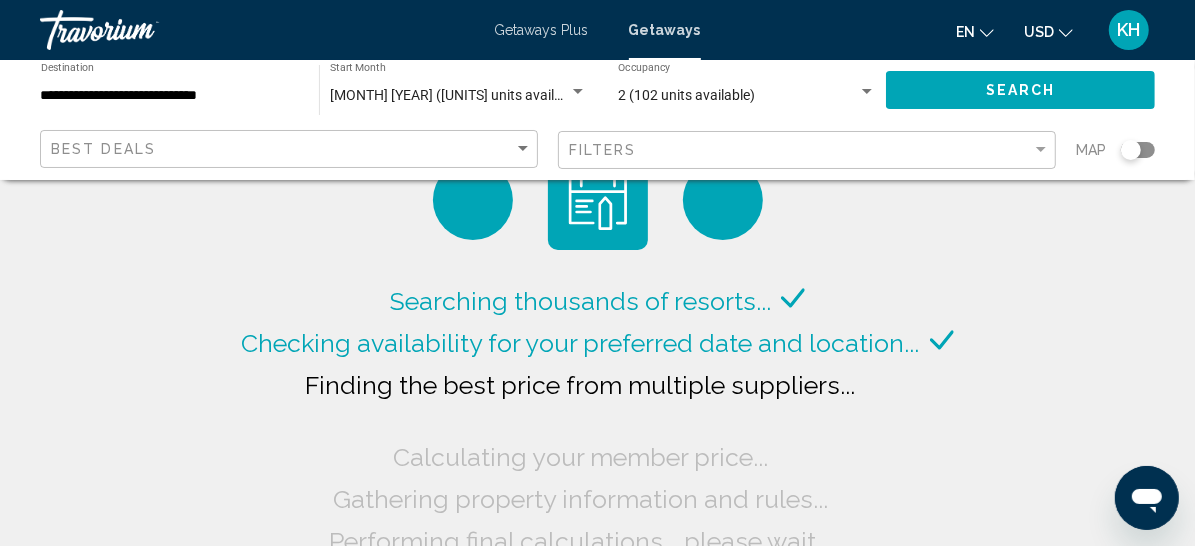 click on "**********" at bounding box center (170, 96) 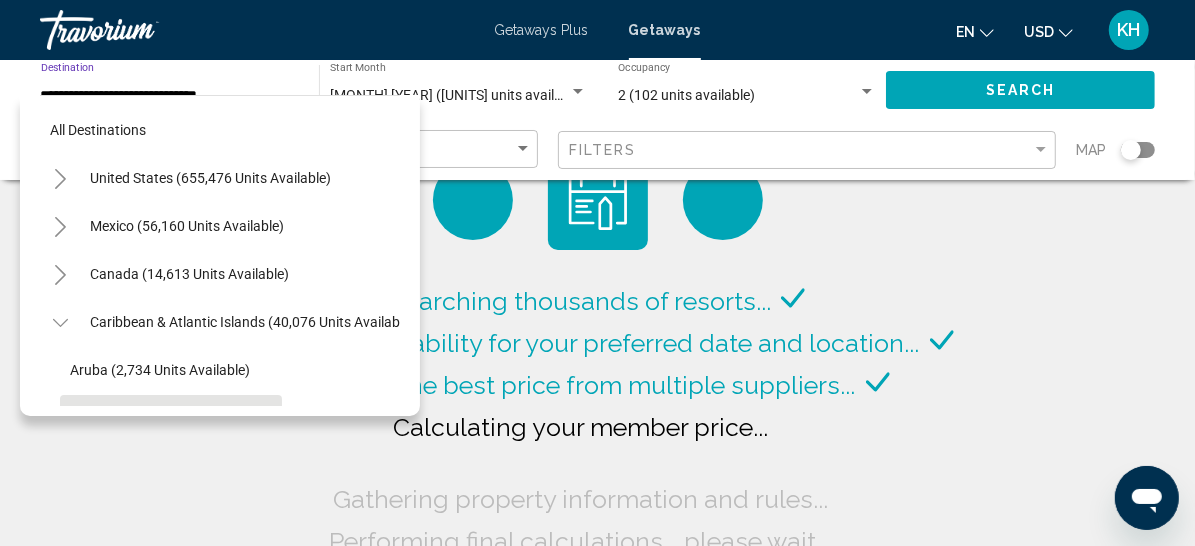 scroll, scrollTop: 141, scrollLeft: 25, axis: both 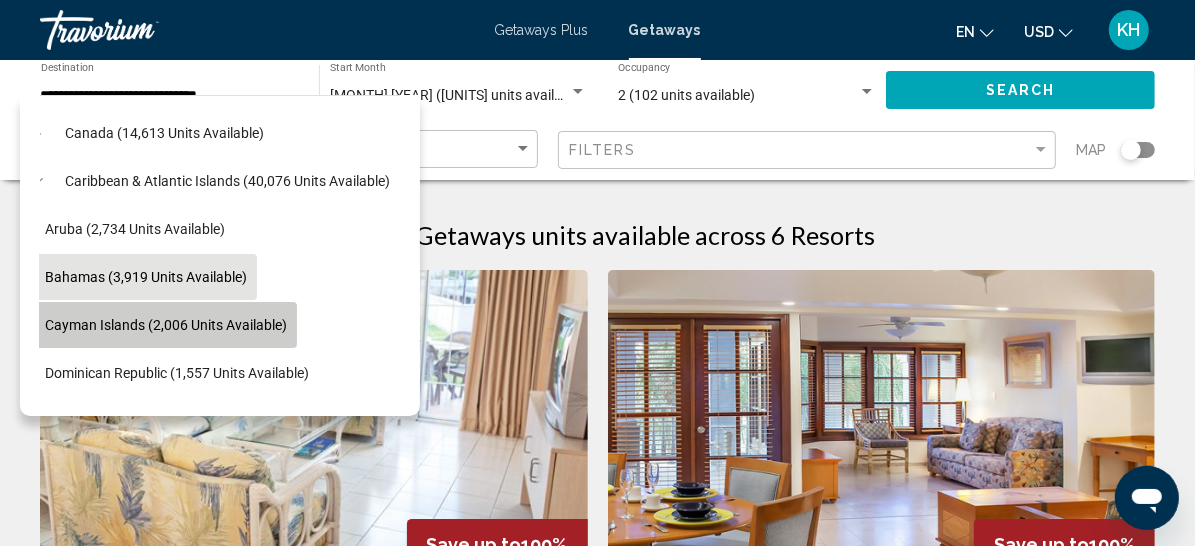 click on "Cayman Islands (2,006 units available)" 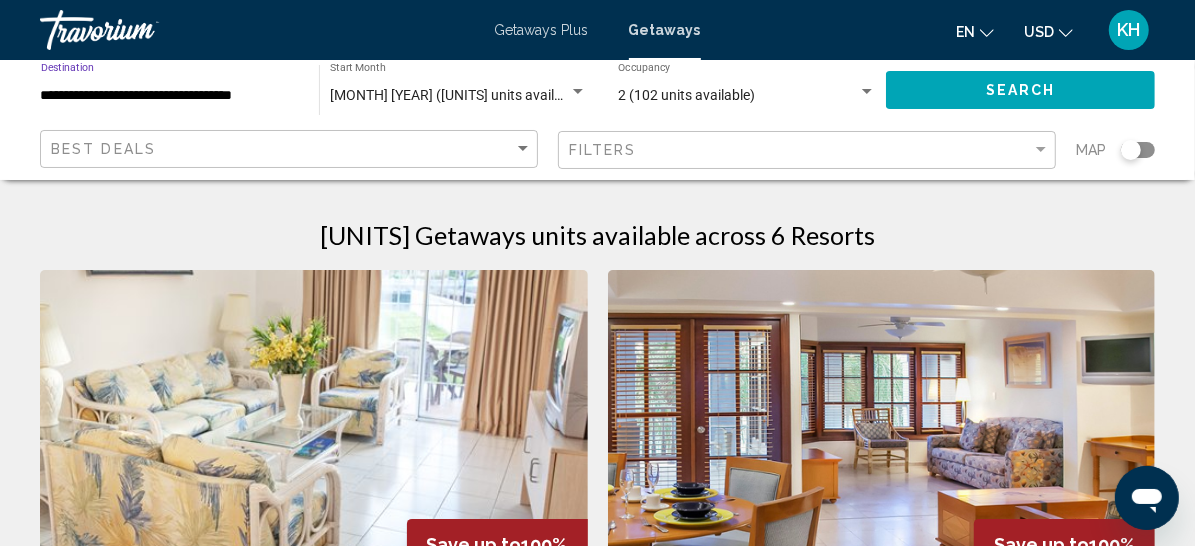 click on "Search" 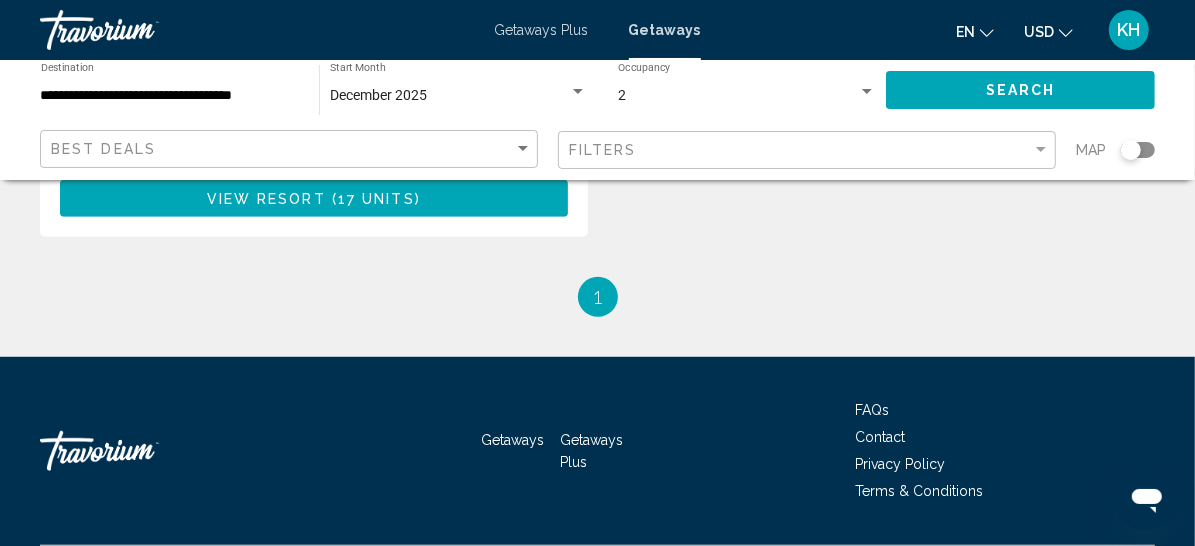 scroll, scrollTop: 704, scrollLeft: 0, axis: vertical 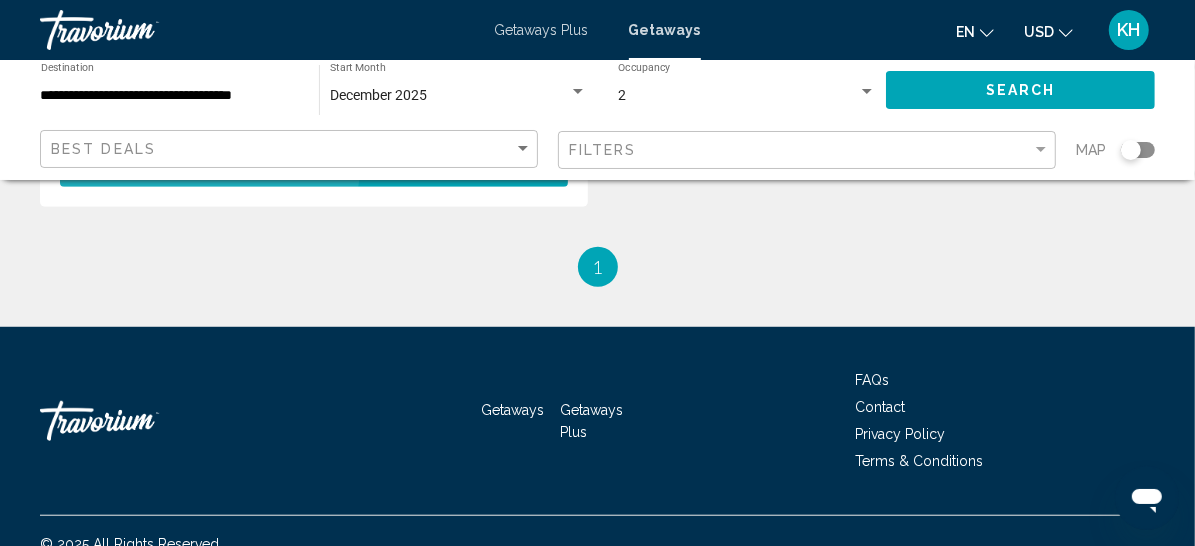 click on "View Resort    ( 17 units )" at bounding box center [314, 168] 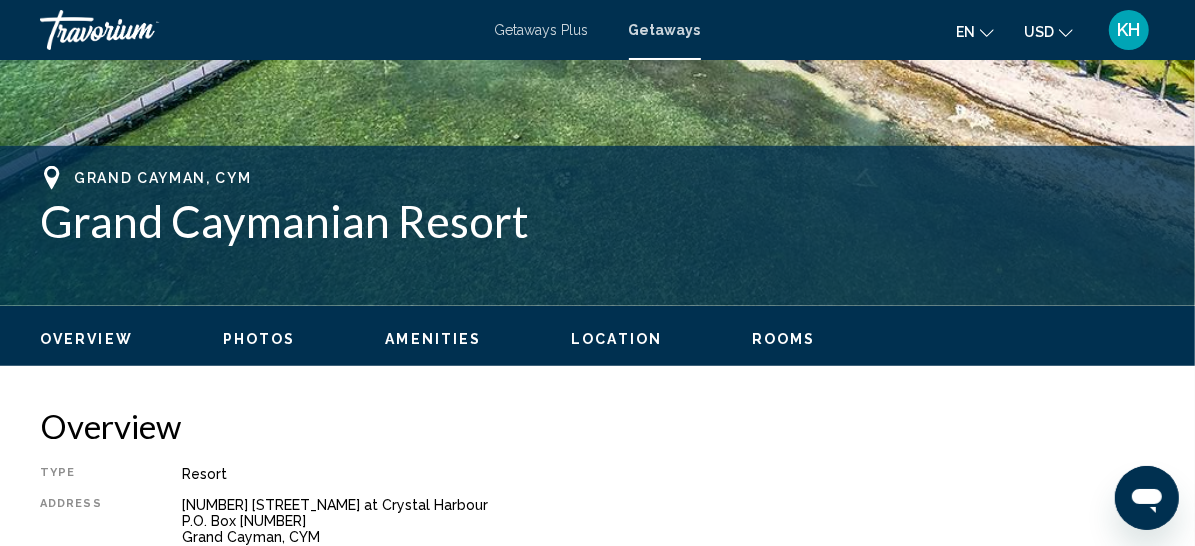 scroll, scrollTop: 395, scrollLeft: 0, axis: vertical 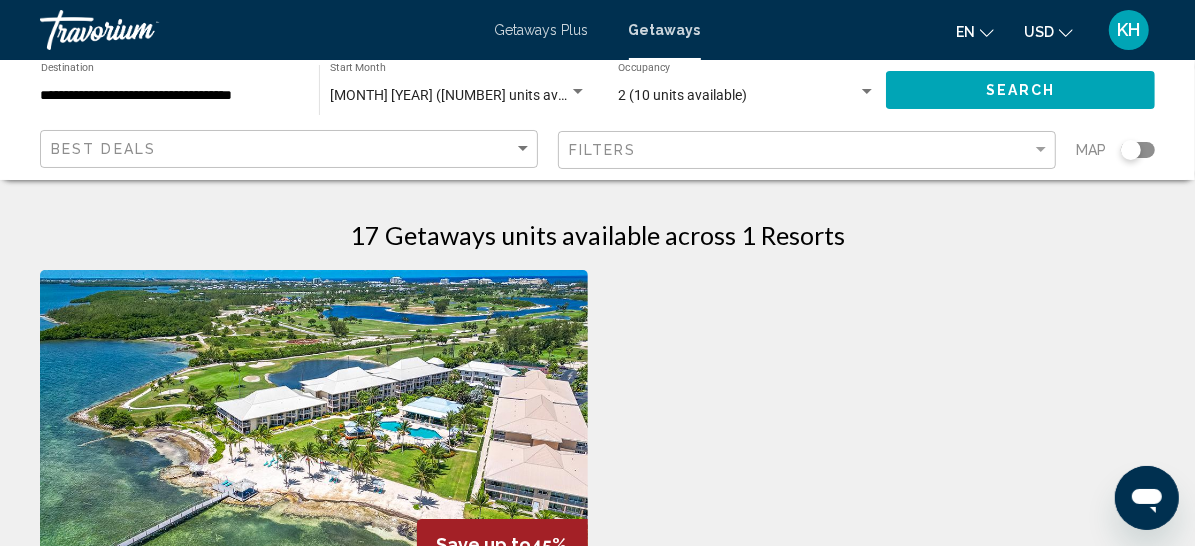 click on "**********" at bounding box center (170, 96) 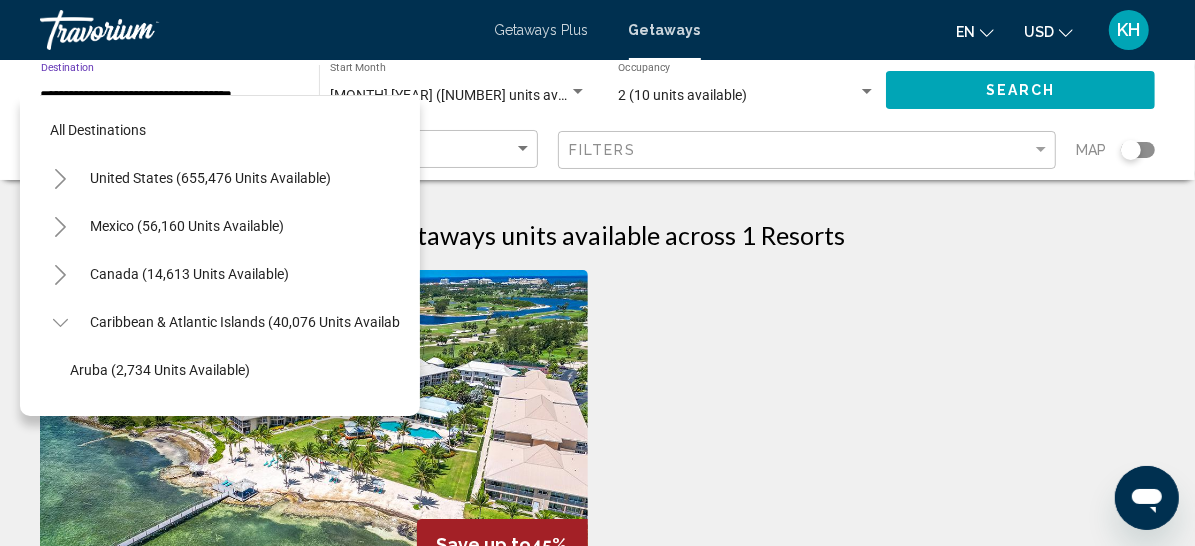 scroll, scrollTop: 190, scrollLeft: 25, axis: both 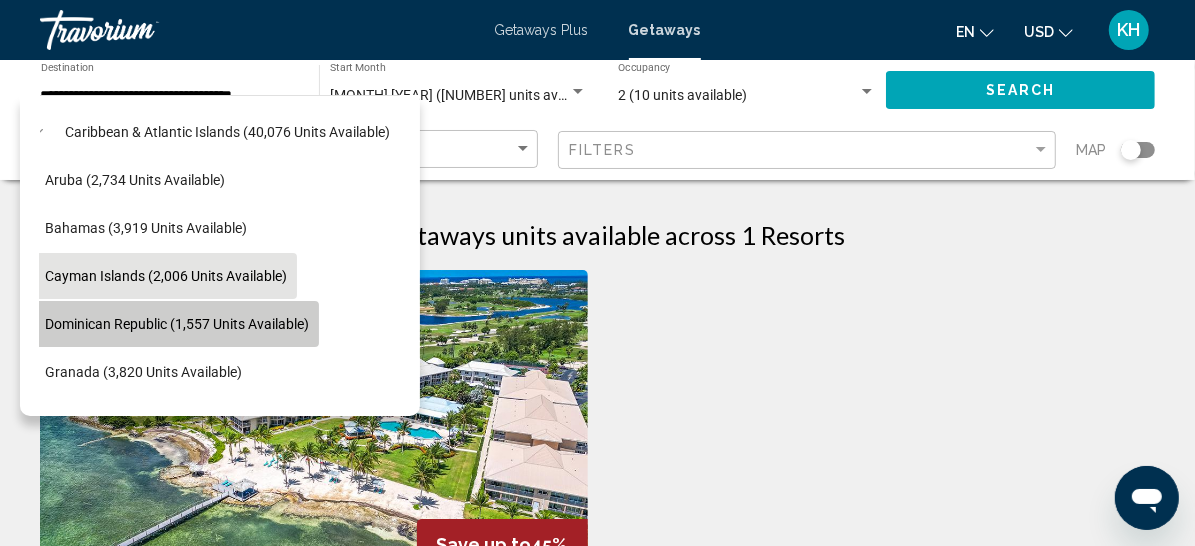 click on "Dominican Republic (1,557 units available)" 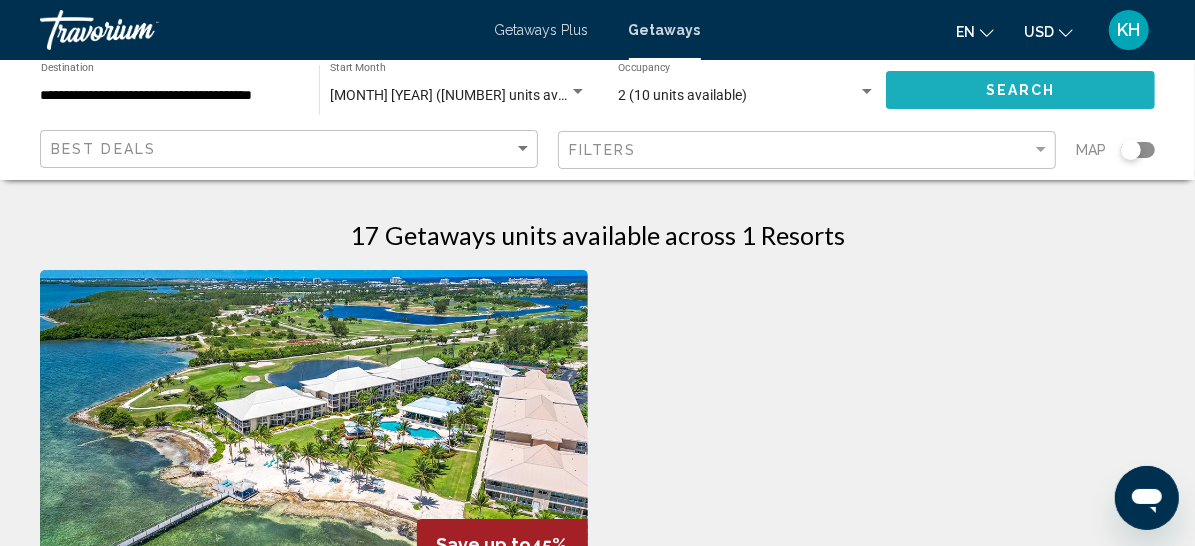 click on "Search" 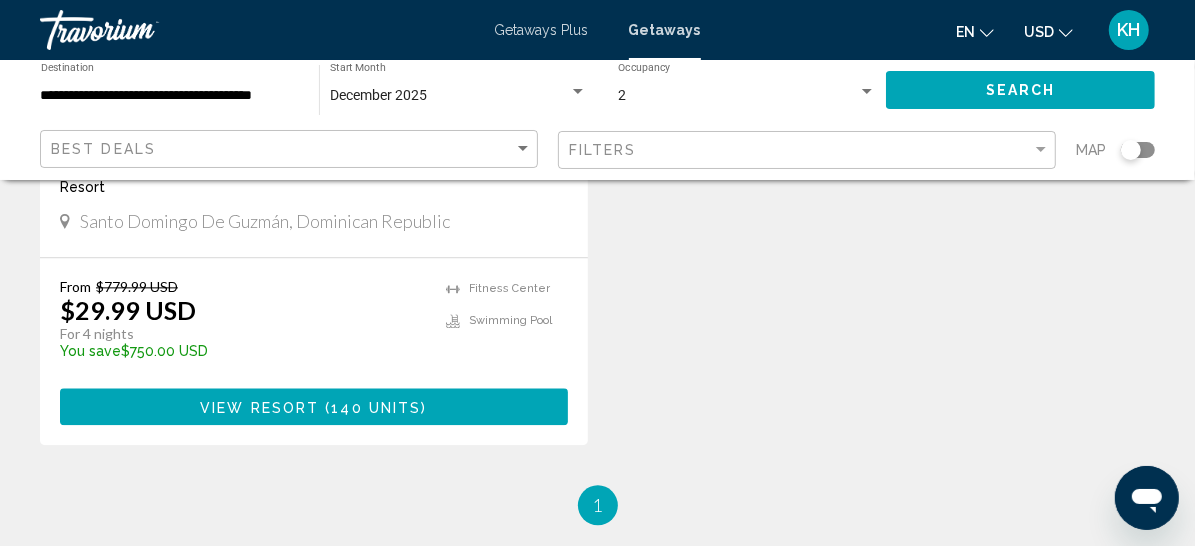 scroll, scrollTop: 2500, scrollLeft: 0, axis: vertical 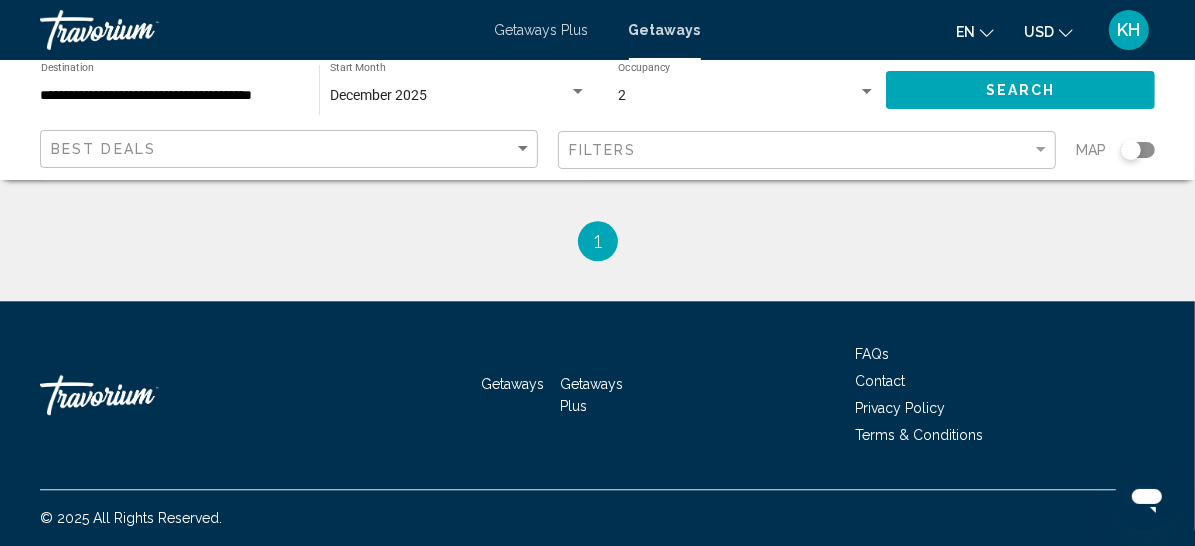 click on "( [UNITS] units )" at bounding box center [373, 143] 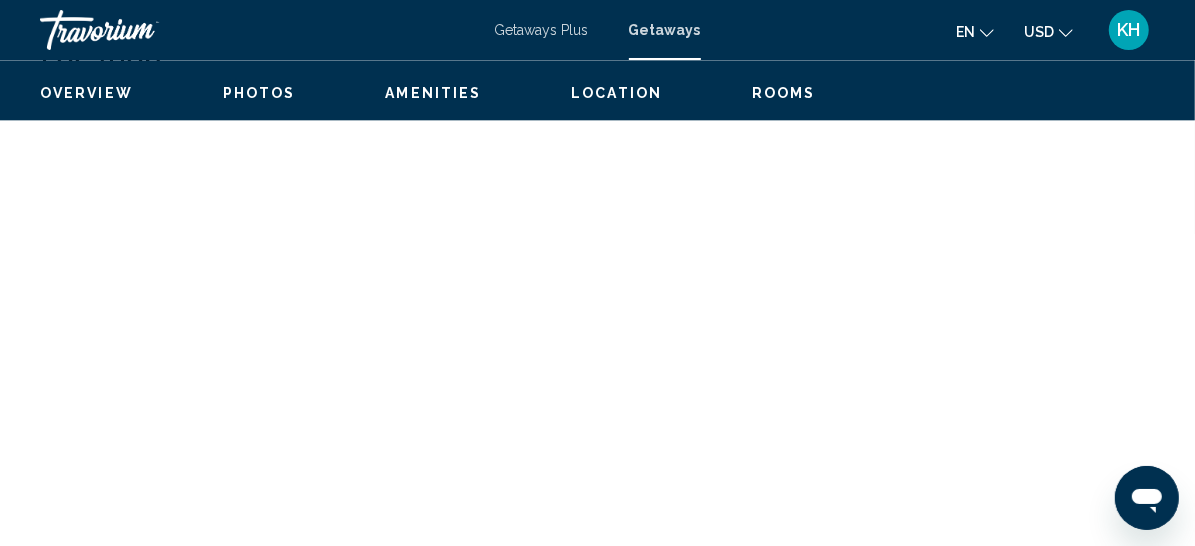 scroll, scrollTop: 395, scrollLeft: 0, axis: vertical 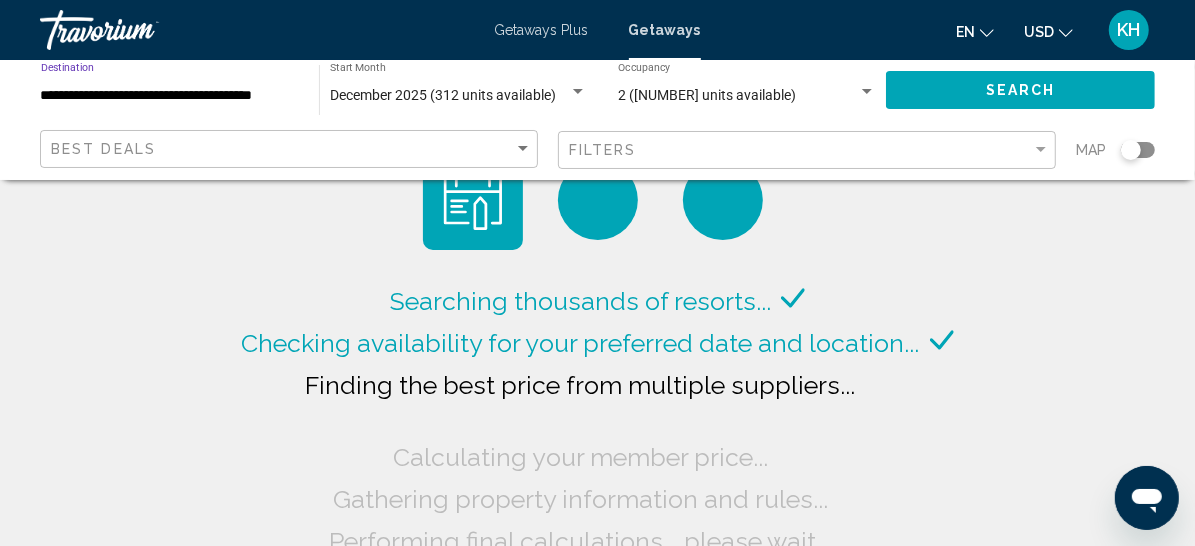 click on "**********" at bounding box center (170, 96) 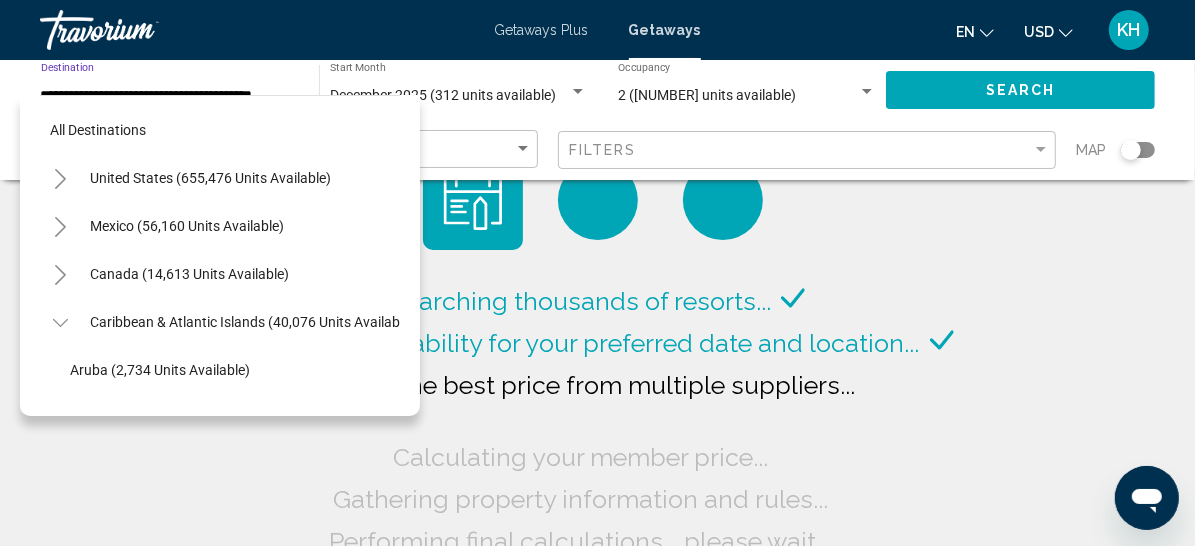 scroll, scrollTop: 238, scrollLeft: 25, axis: both 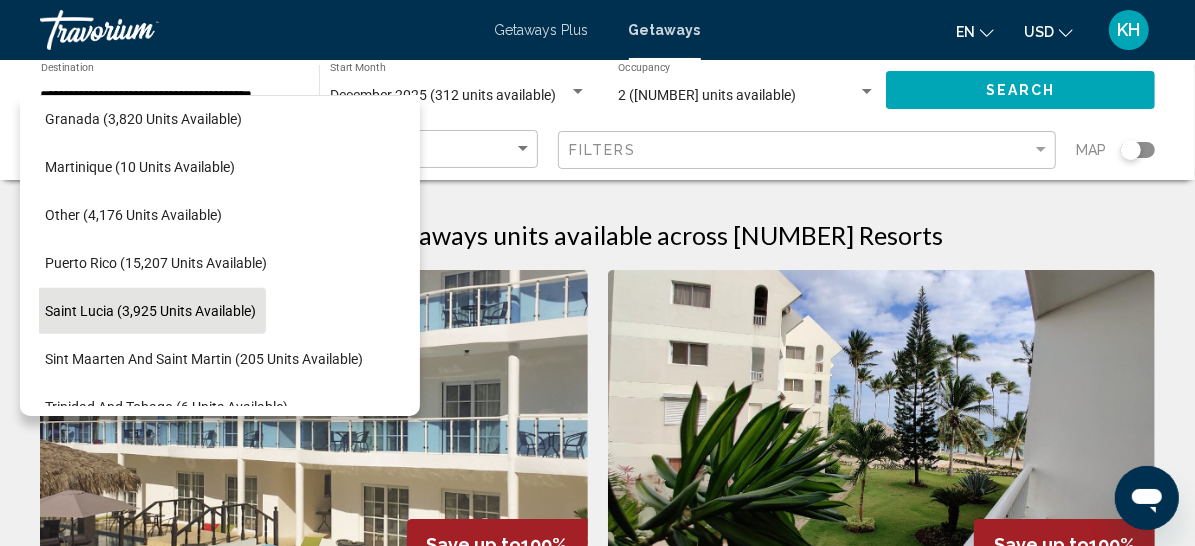 click on "Saint Lucia (3,925 units available)" 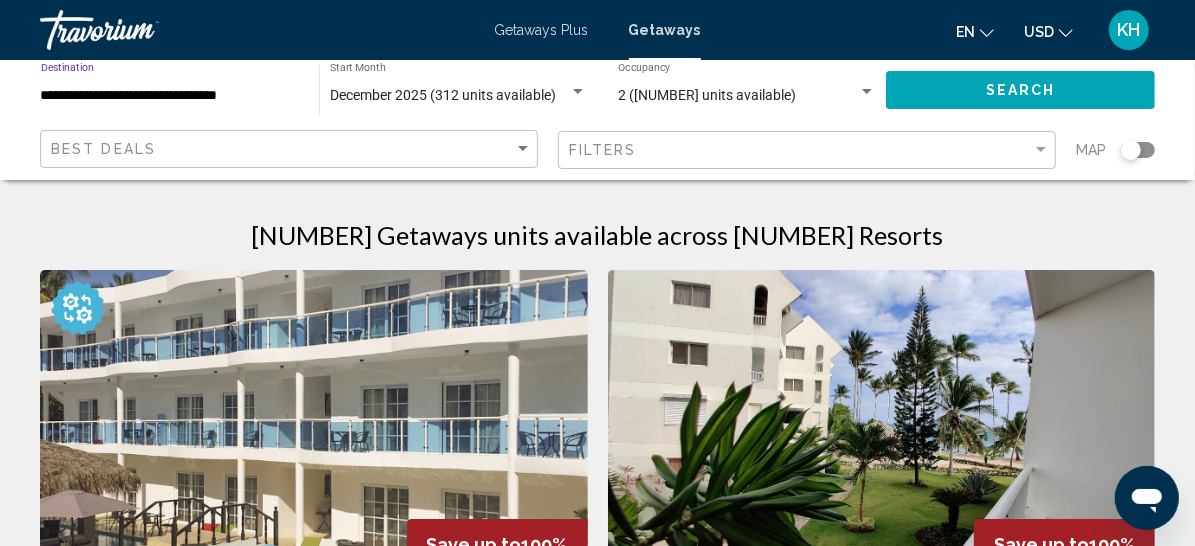 click on "Search" 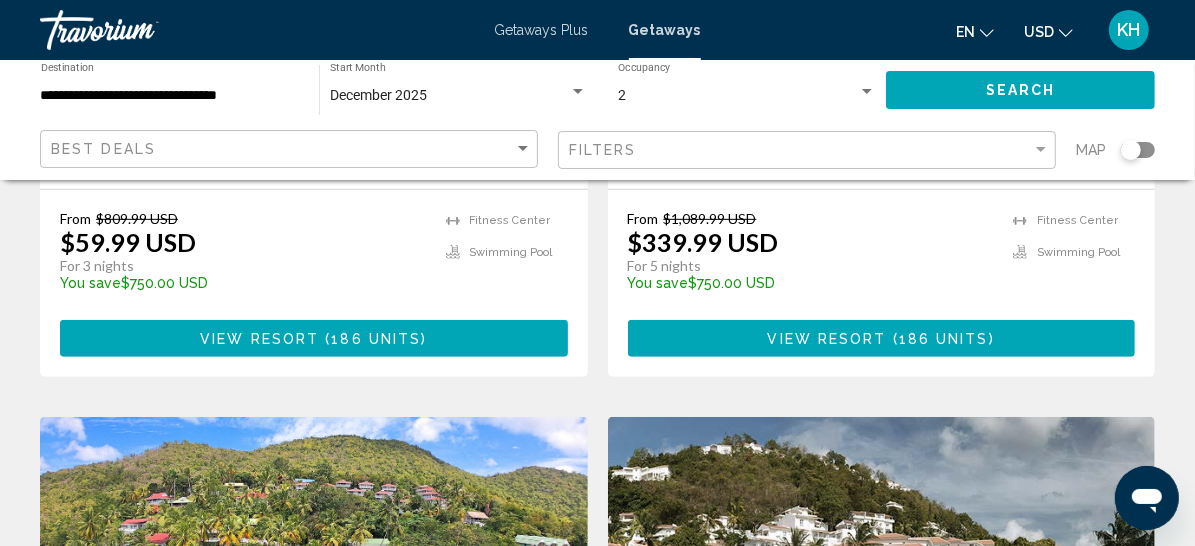 scroll, scrollTop: 484, scrollLeft: 0, axis: vertical 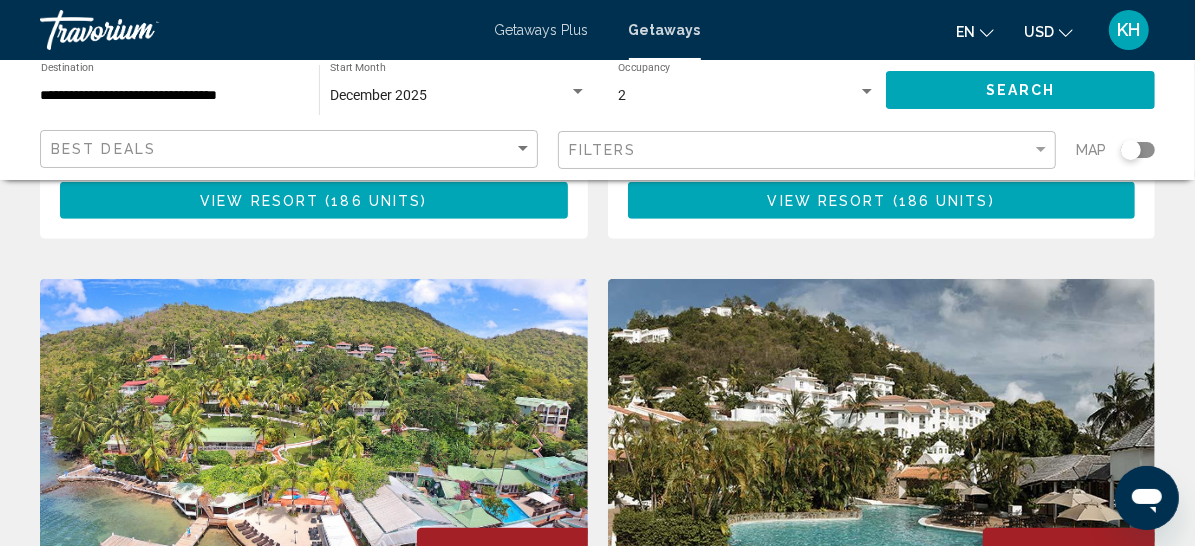 click on "**********" at bounding box center (170, 96) 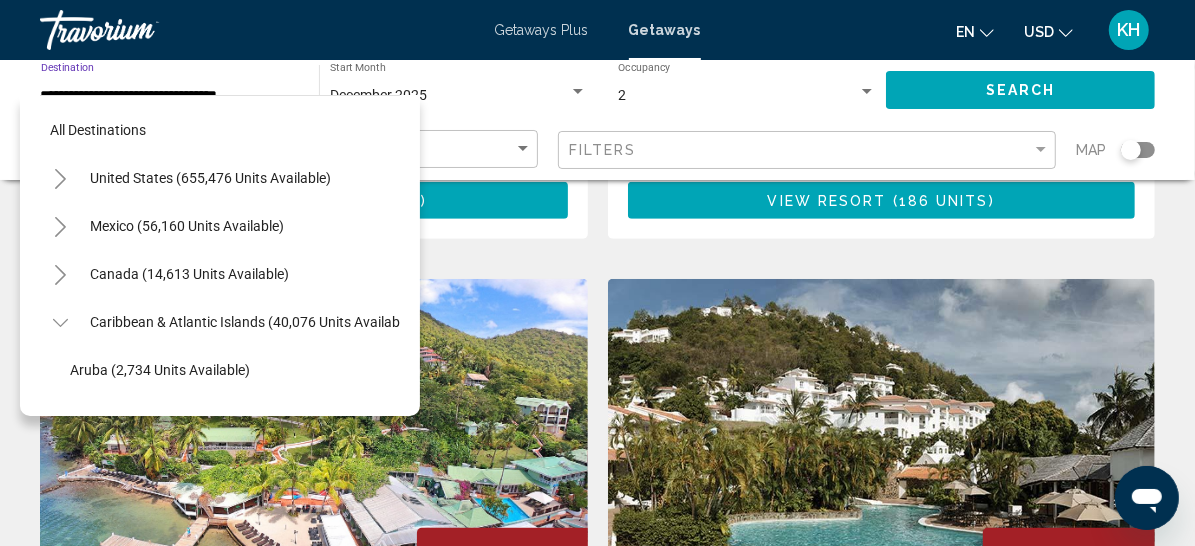 scroll, scrollTop: 481, scrollLeft: 25, axis: both 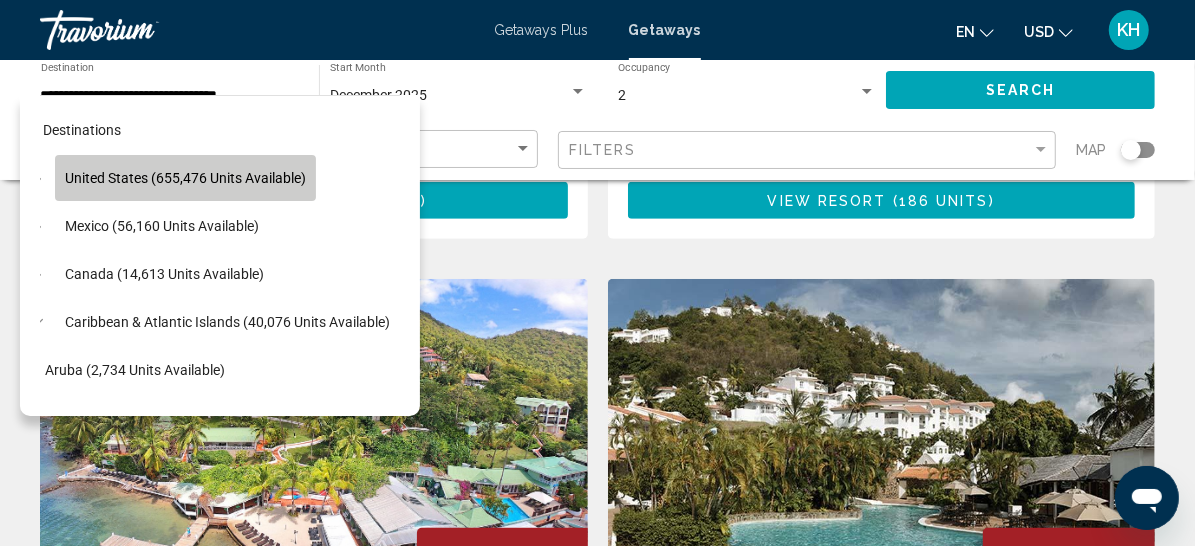 click on "United States (655,476 units available)" 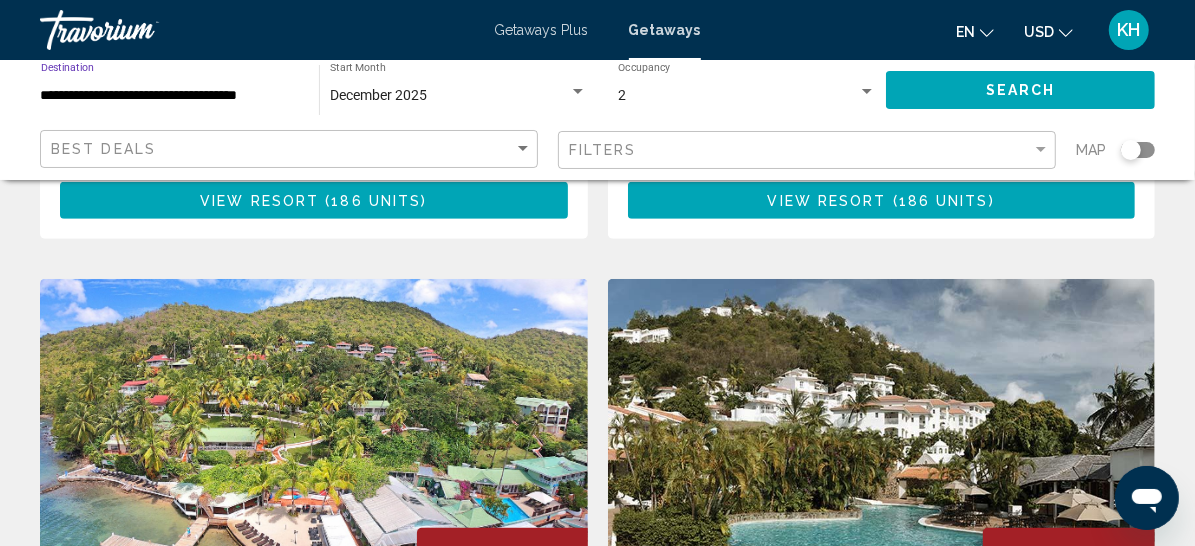 click on "**********" at bounding box center [170, 96] 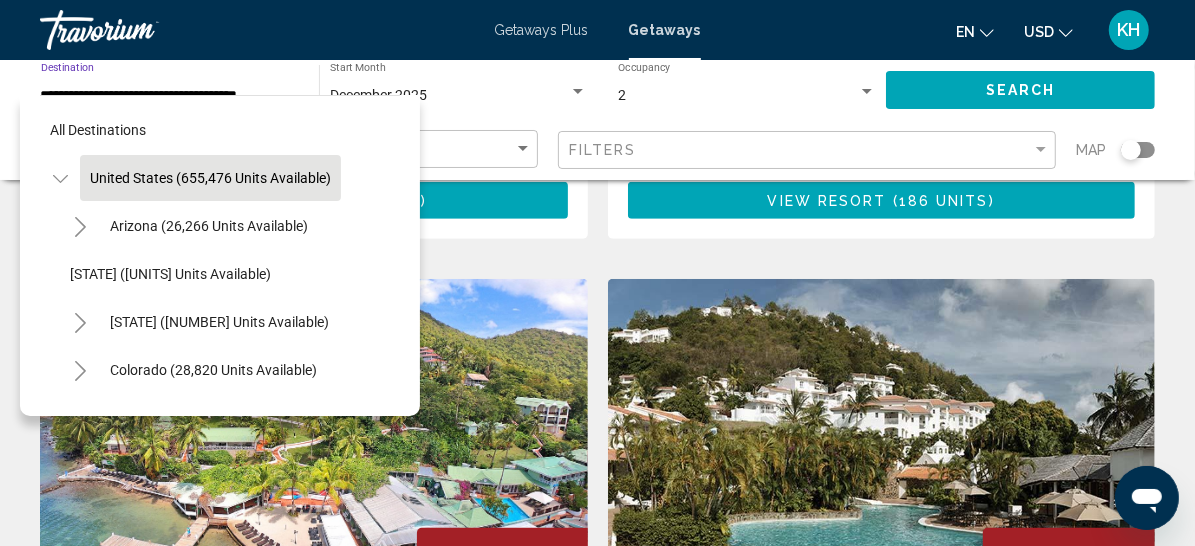 scroll, scrollTop: 0, scrollLeft: 39, axis: horizontal 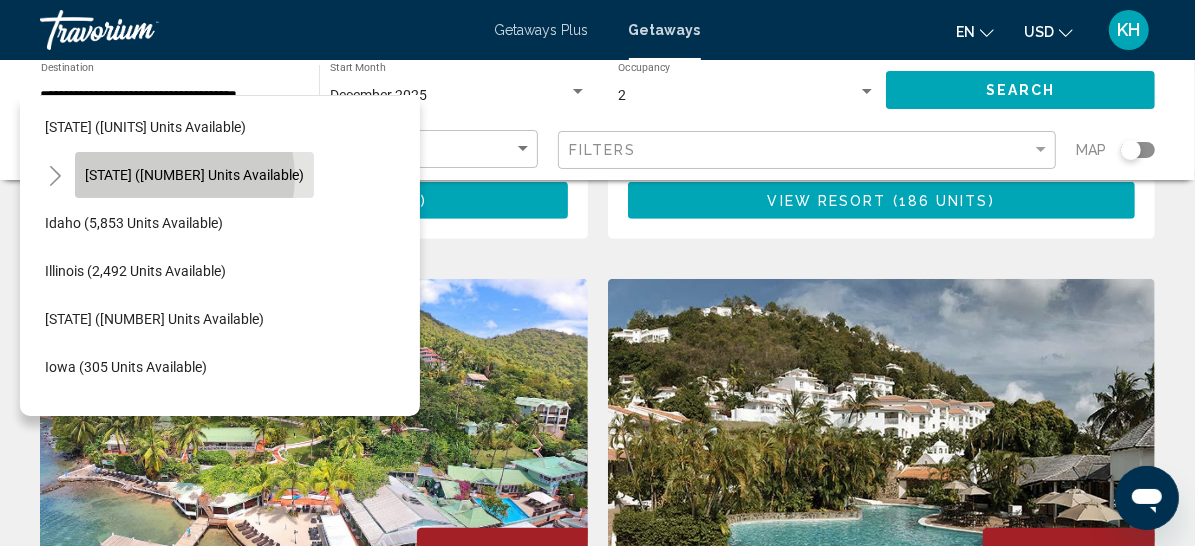 click on "[STATE] ([NUMBER] units available)" 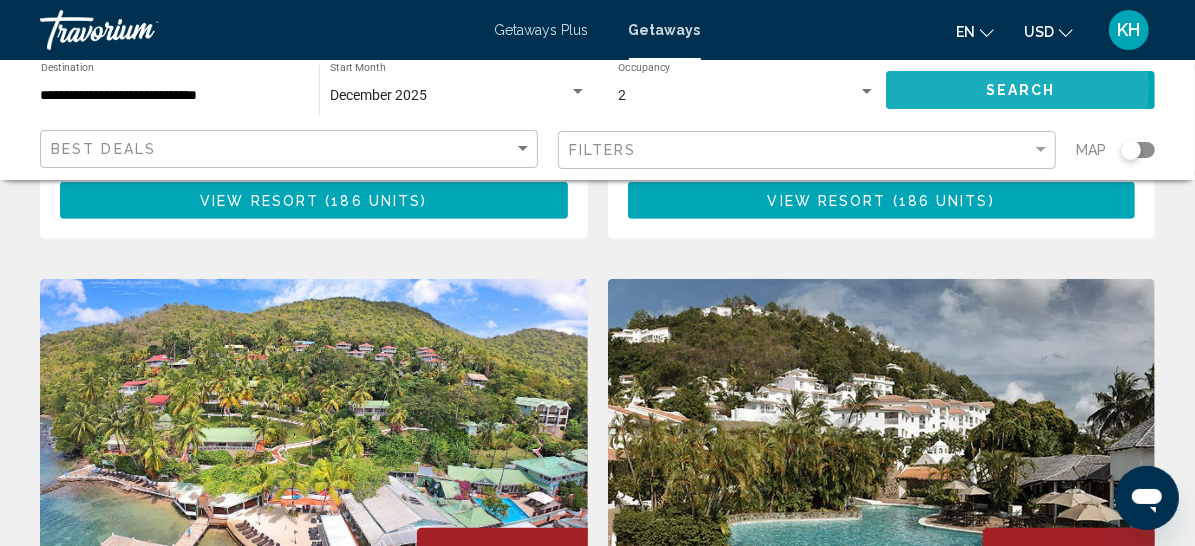 click on "Search" 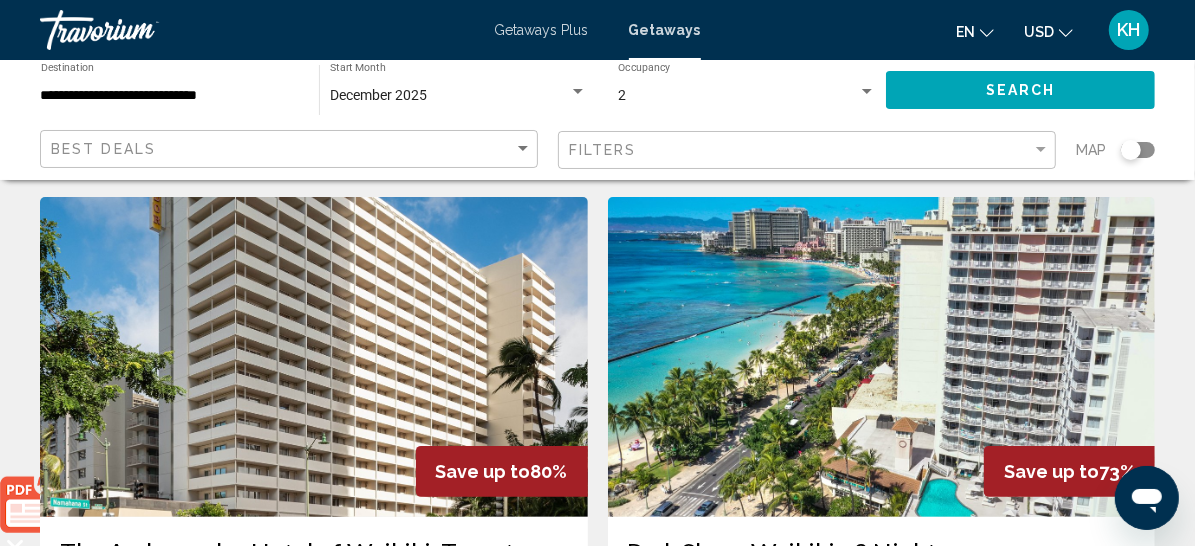 scroll, scrollTop: 61, scrollLeft: 0, axis: vertical 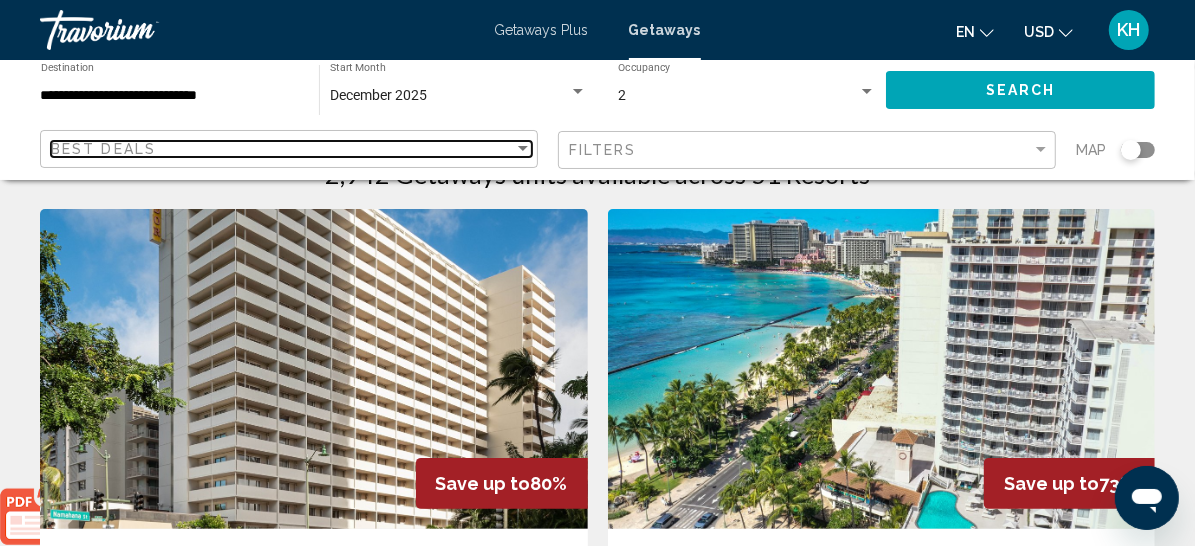 click on "Best Deals" at bounding box center [282, 149] 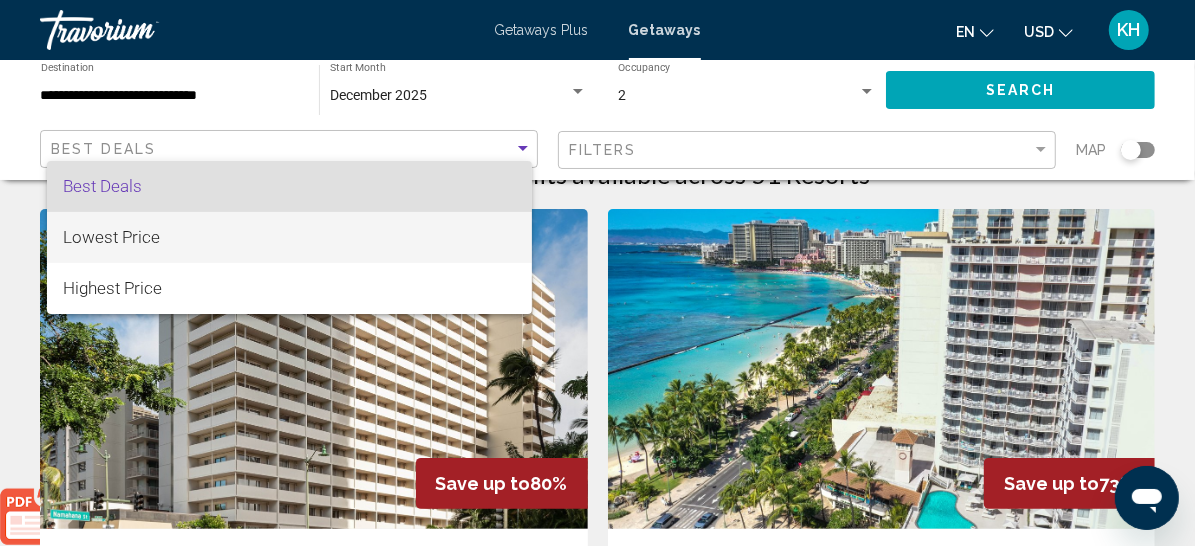 click on "Lowest Price" at bounding box center [111, 237] 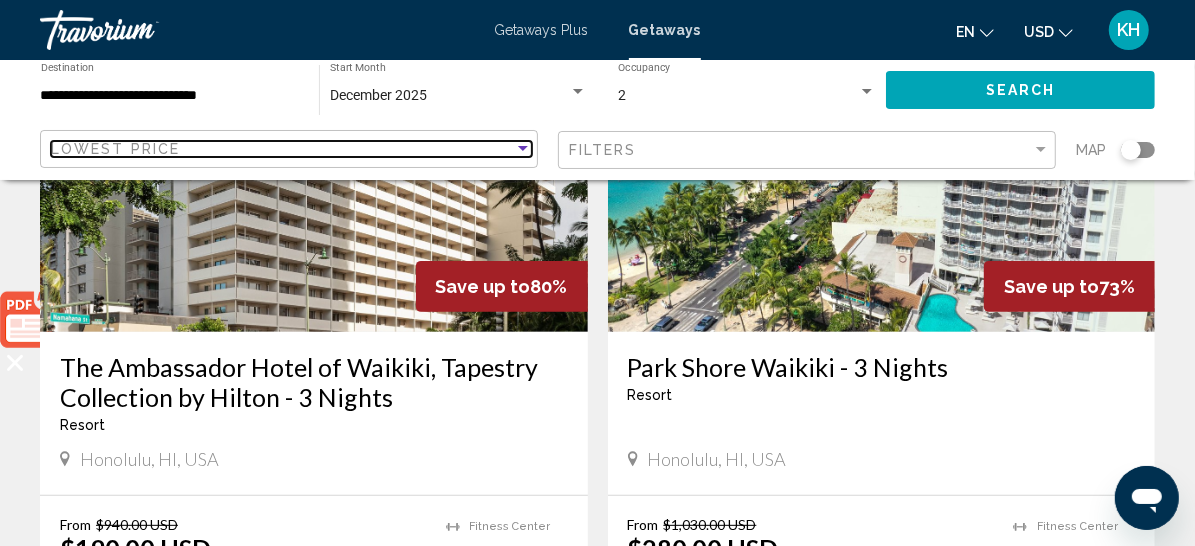 scroll, scrollTop: 252, scrollLeft: 0, axis: vertical 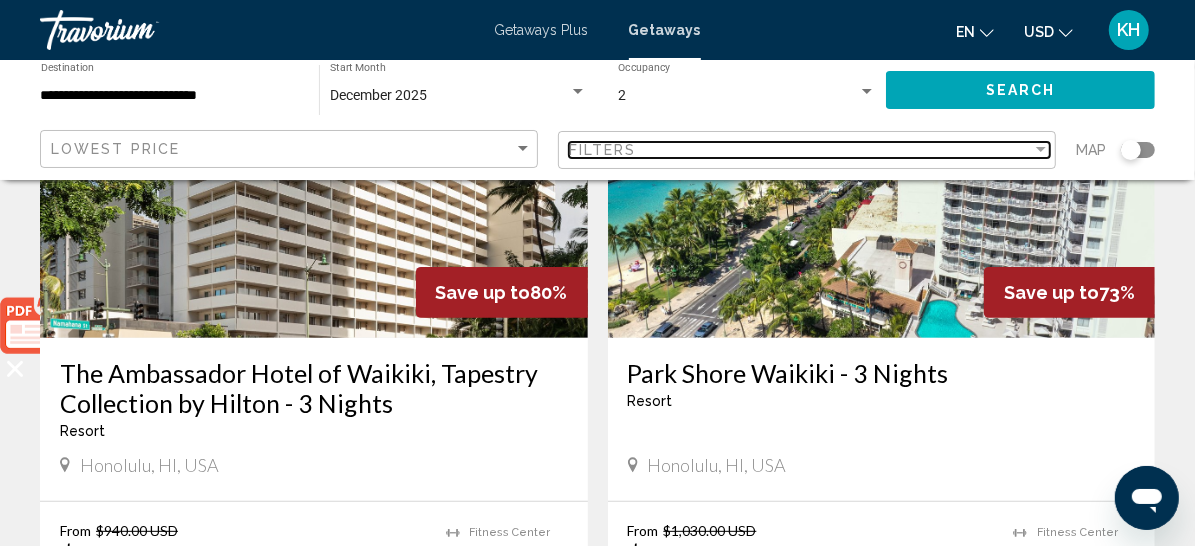click on "Filters" at bounding box center (800, 150) 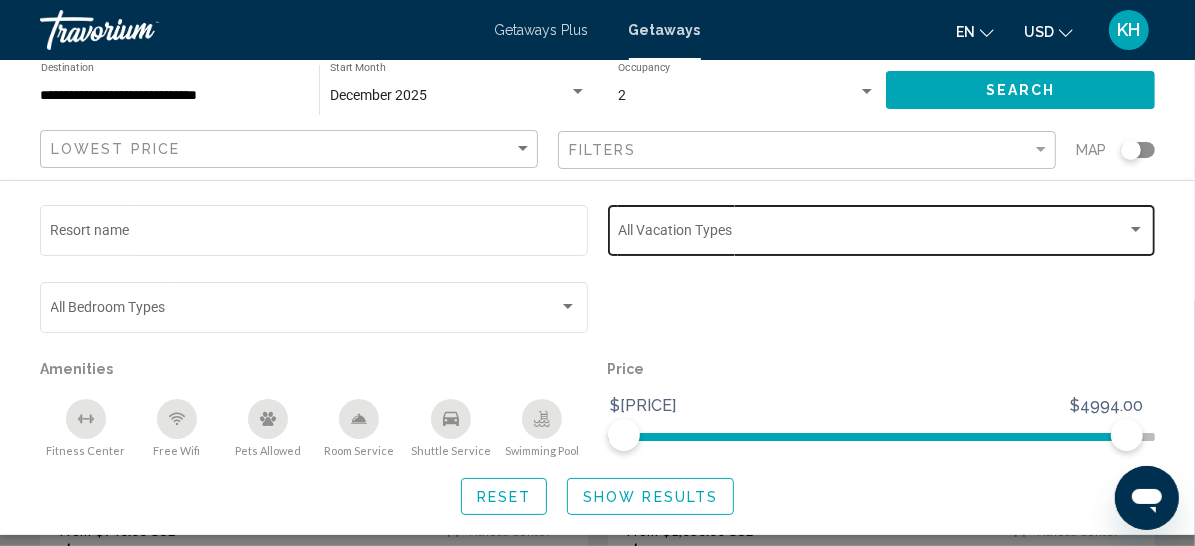 click at bounding box center (872, 234) 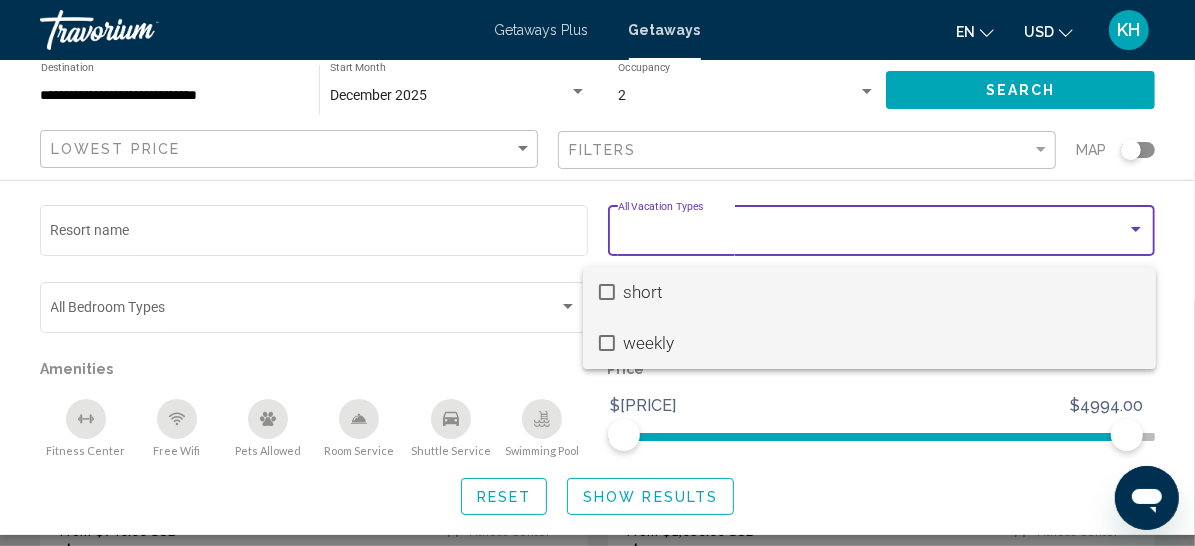 click at bounding box center [607, 343] 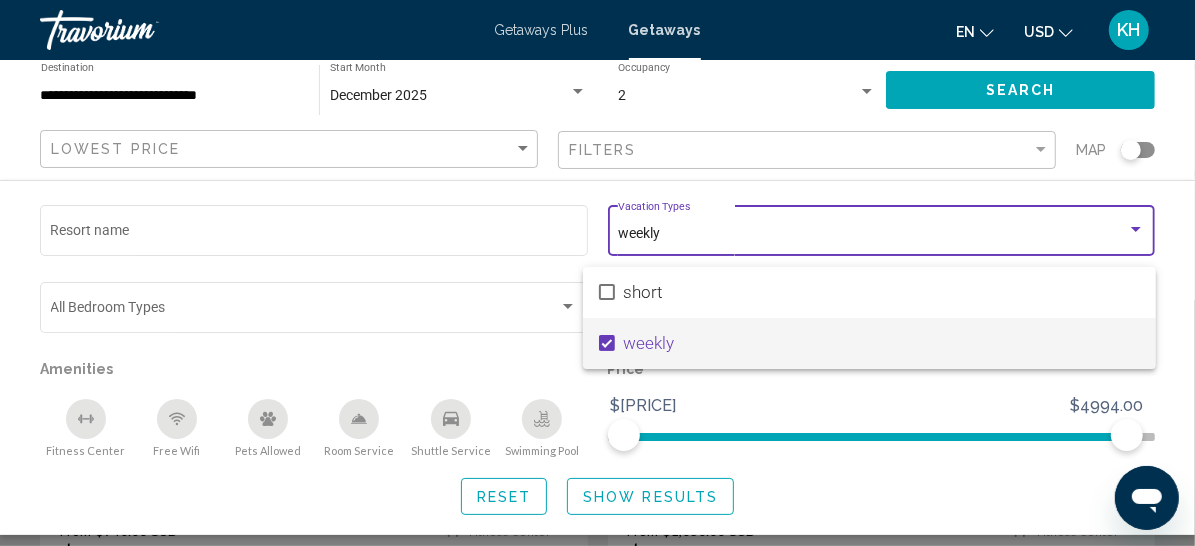 click at bounding box center [597, 273] 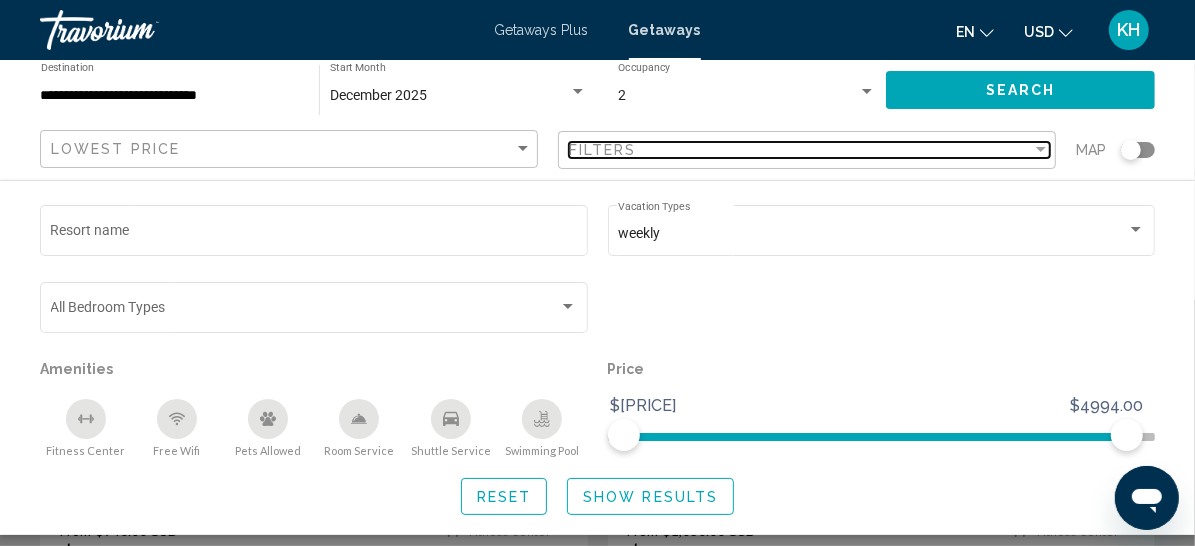 click on "Filters" at bounding box center [800, 150] 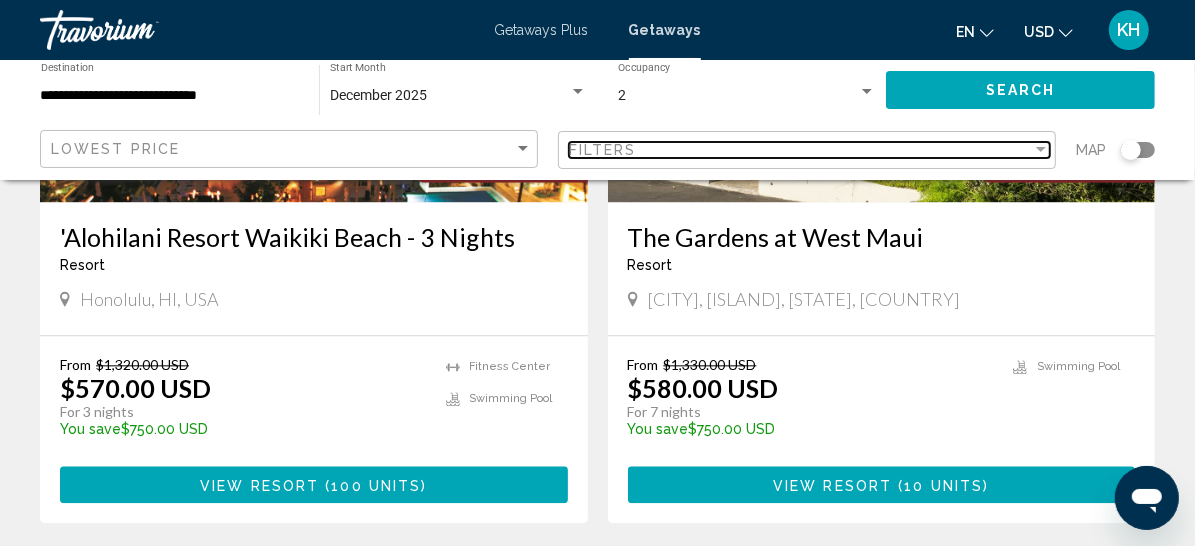 scroll, scrollTop: 2541, scrollLeft: 0, axis: vertical 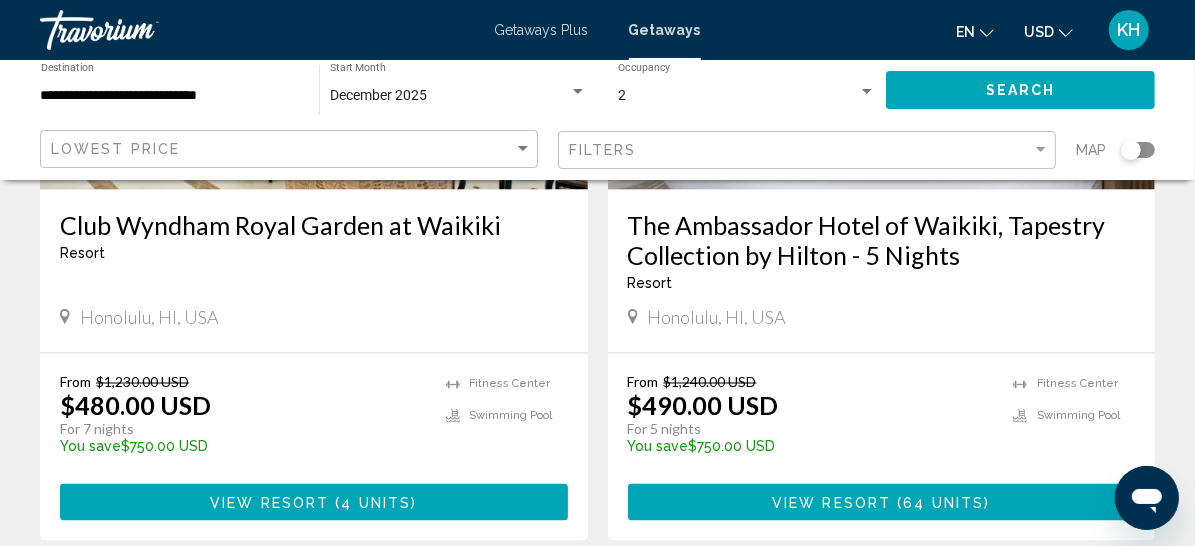 click on "View Resort" at bounding box center [269, 503] 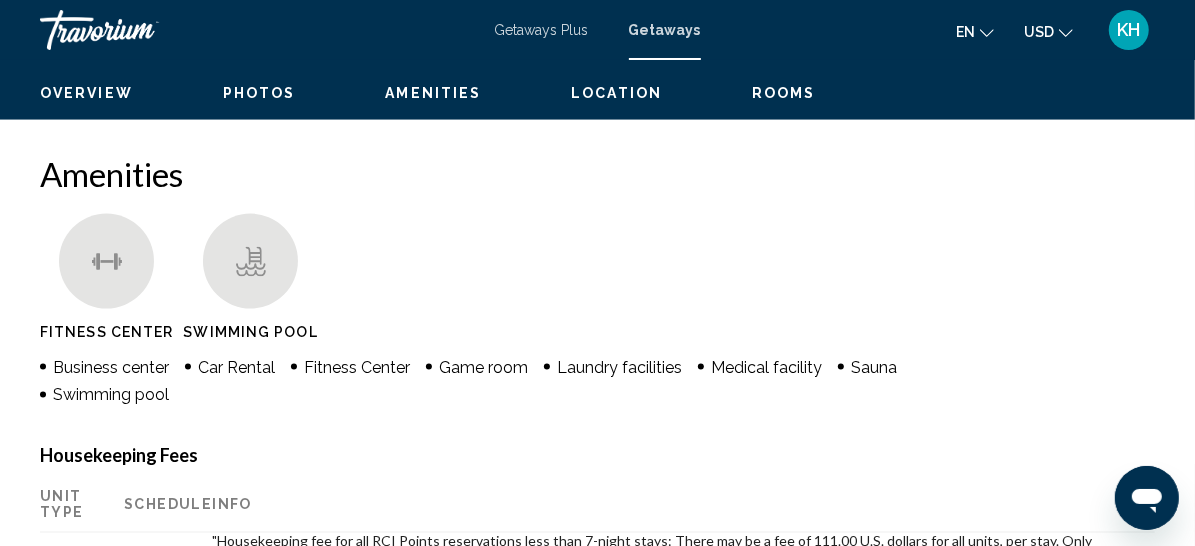 scroll, scrollTop: 395, scrollLeft: 0, axis: vertical 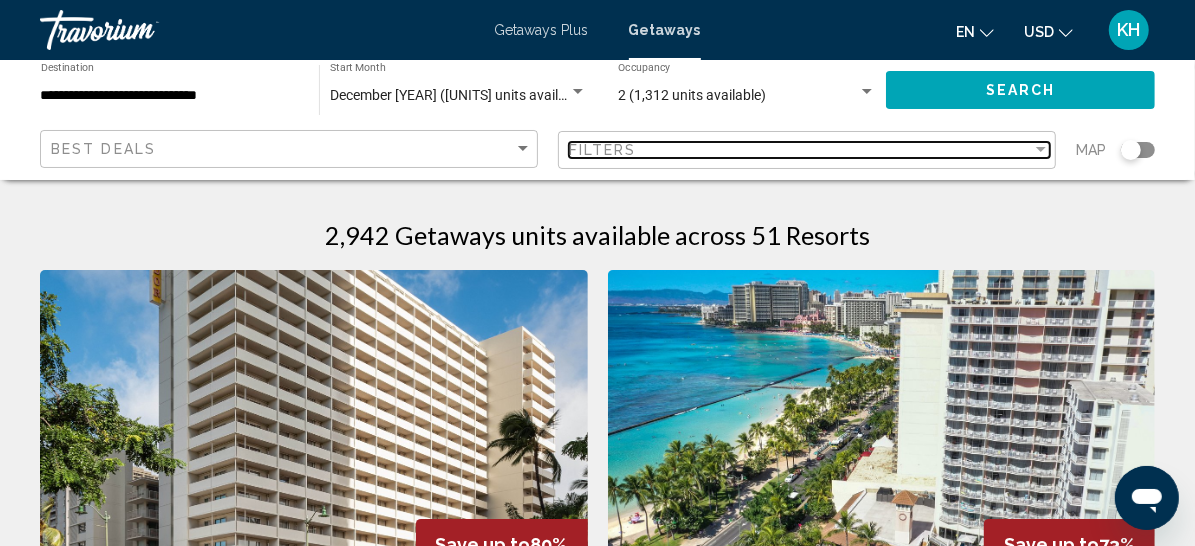 click on "Filters" at bounding box center [800, 150] 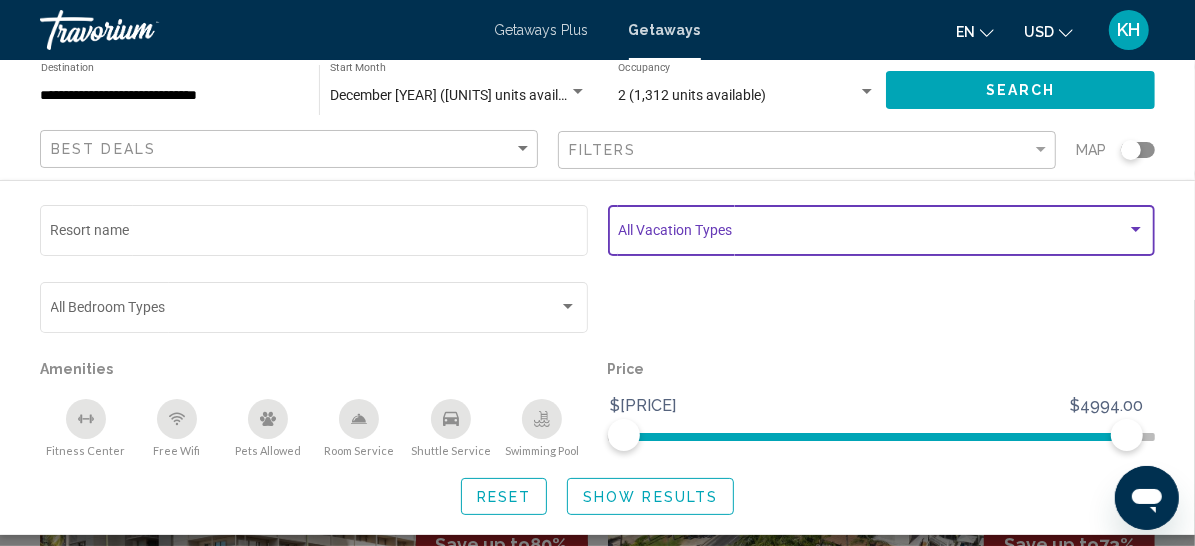 click at bounding box center (872, 234) 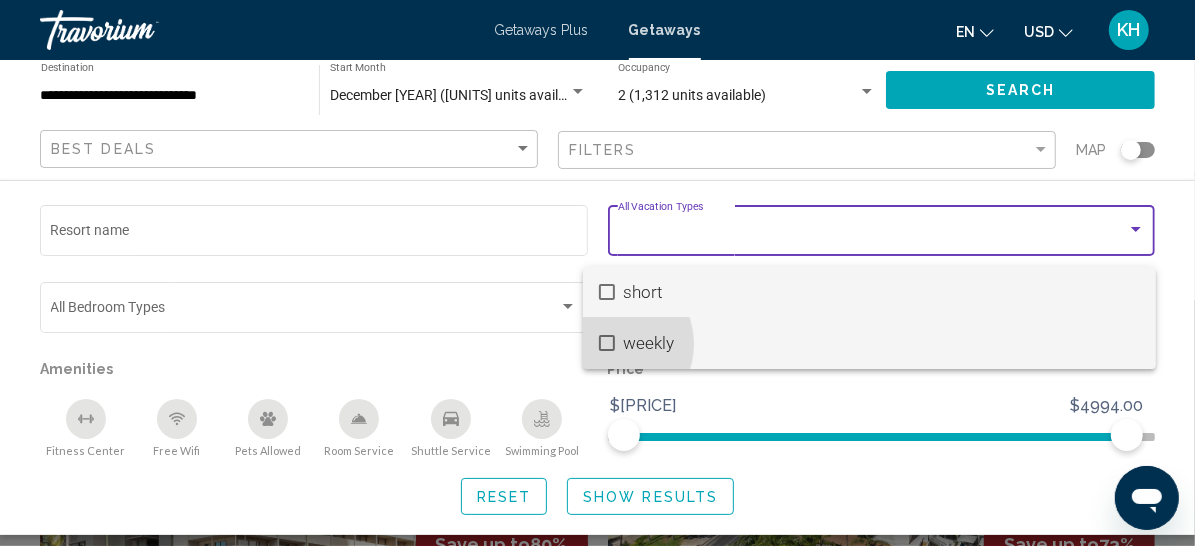 drag, startPoint x: 607, startPoint y: 345, endPoint x: 529, endPoint y: 318, distance: 82.5409 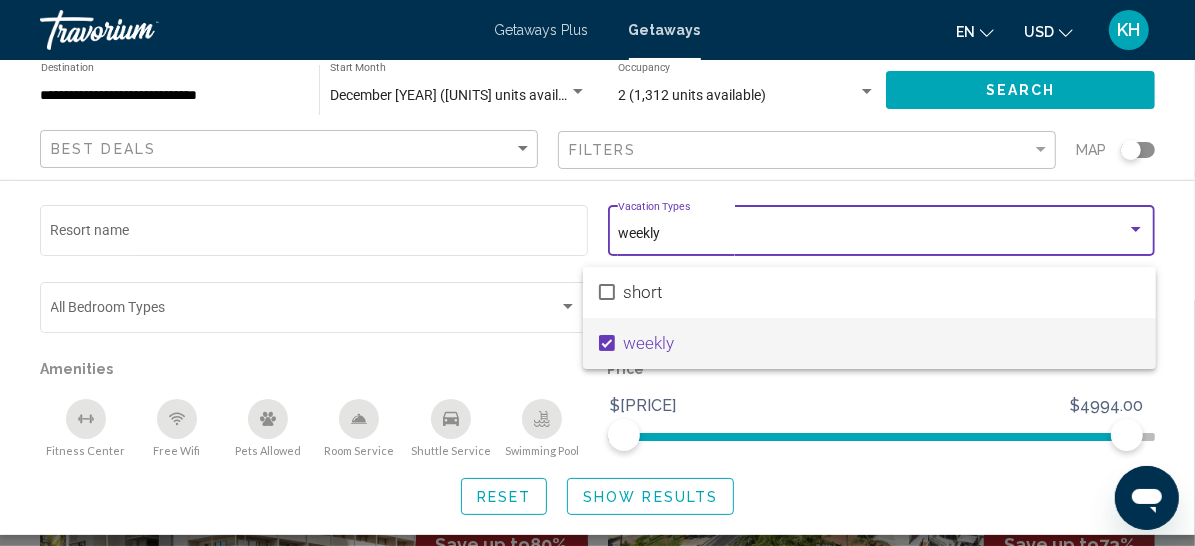 click at bounding box center [597, 273] 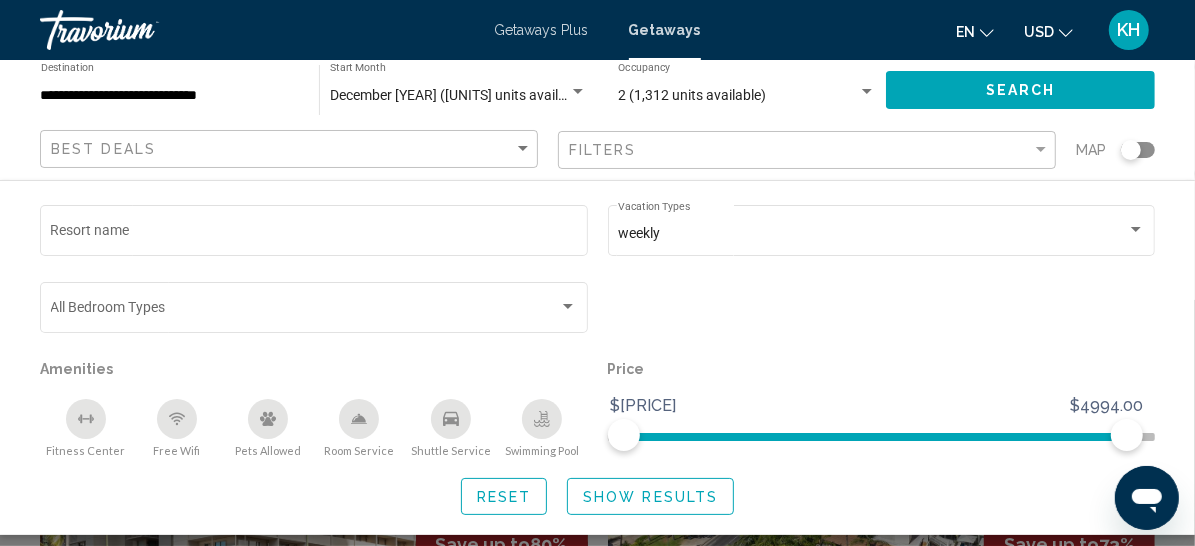 click on "Best Deals" 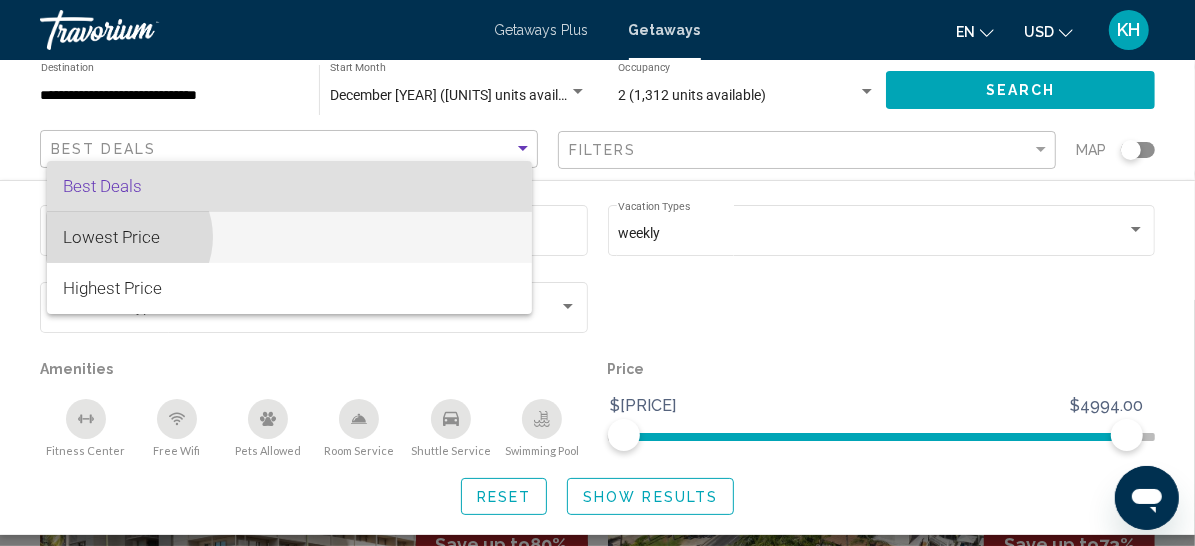 click on "Lowest Price" at bounding box center [111, 237] 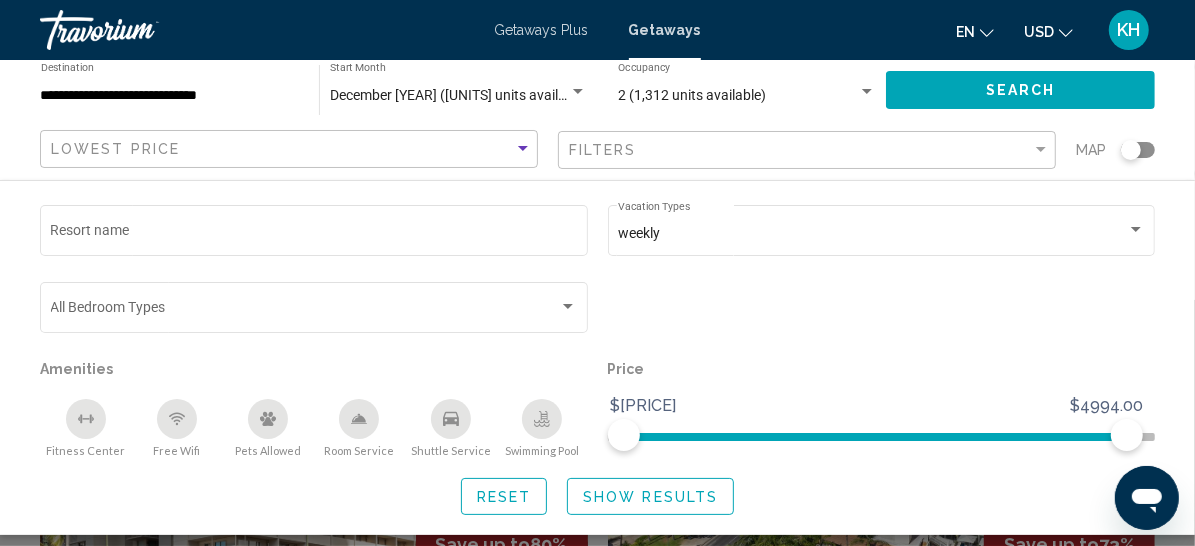 click on "Lowest Price Filters Map Resort name weekly Vacation Types All Vacation Types Bedroom Types All Bedroom Types Amenities
Fitness Center
Free Wifi
Pets Allowed
Room Service
Shuttle Service
Swimming Pool Price $[NUMBER] $[NUMBER] $[NUMBER] $[NUMBER] Reset Show Results" 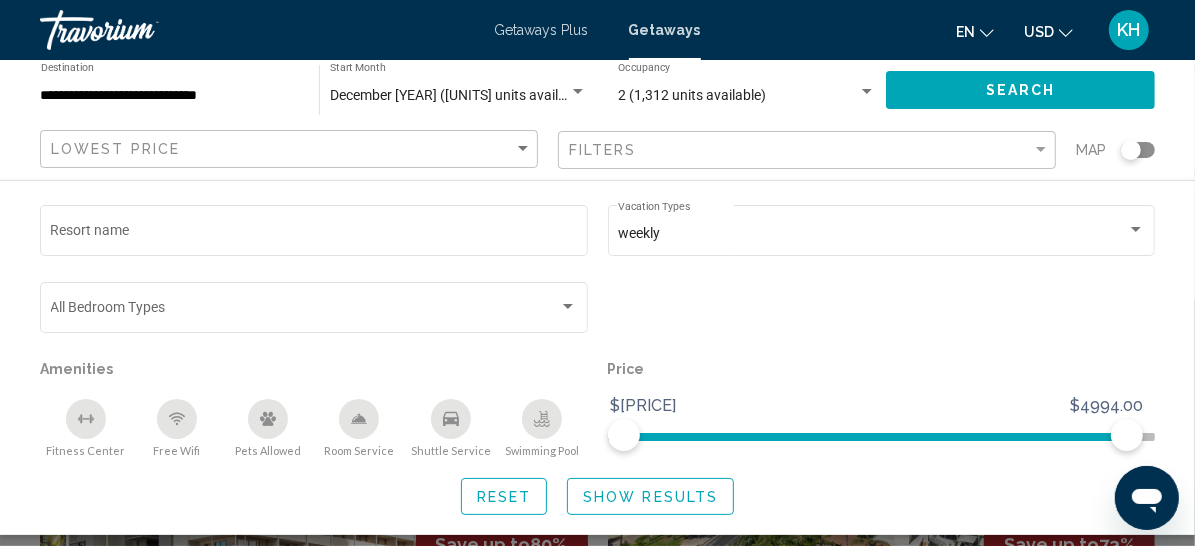 click on "Filters" 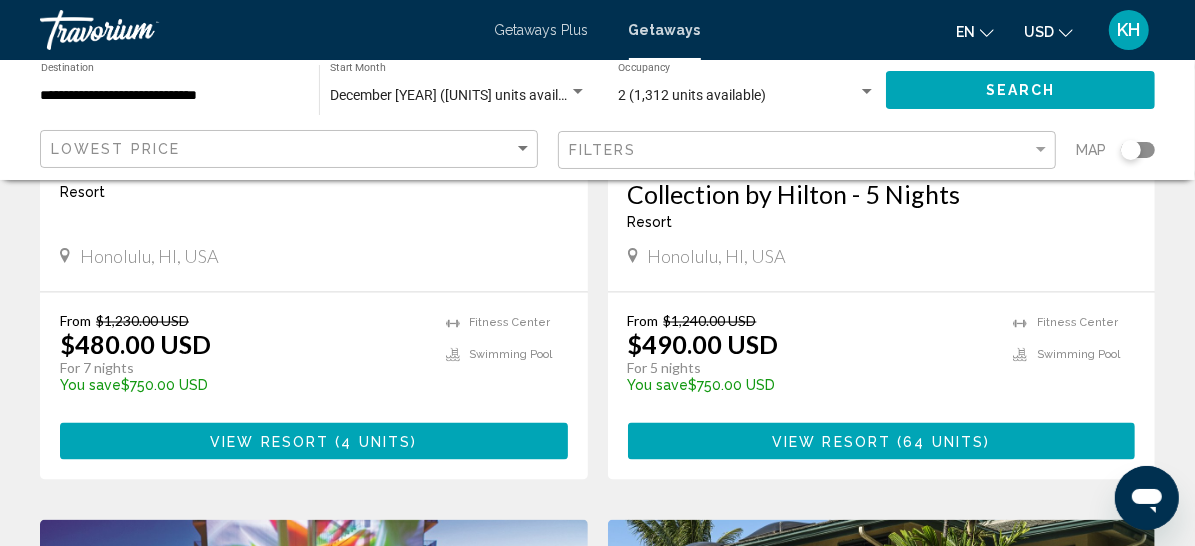 scroll, scrollTop: 1901, scrollLeft: 0, axis: vertical 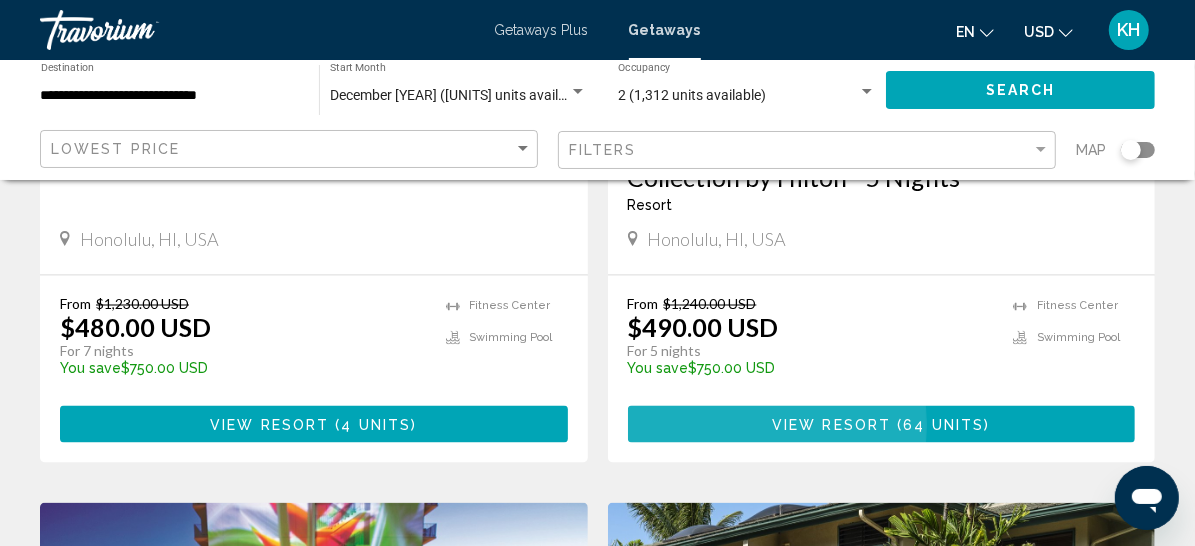 click on "View Resort" at bounding box center [831, 425] 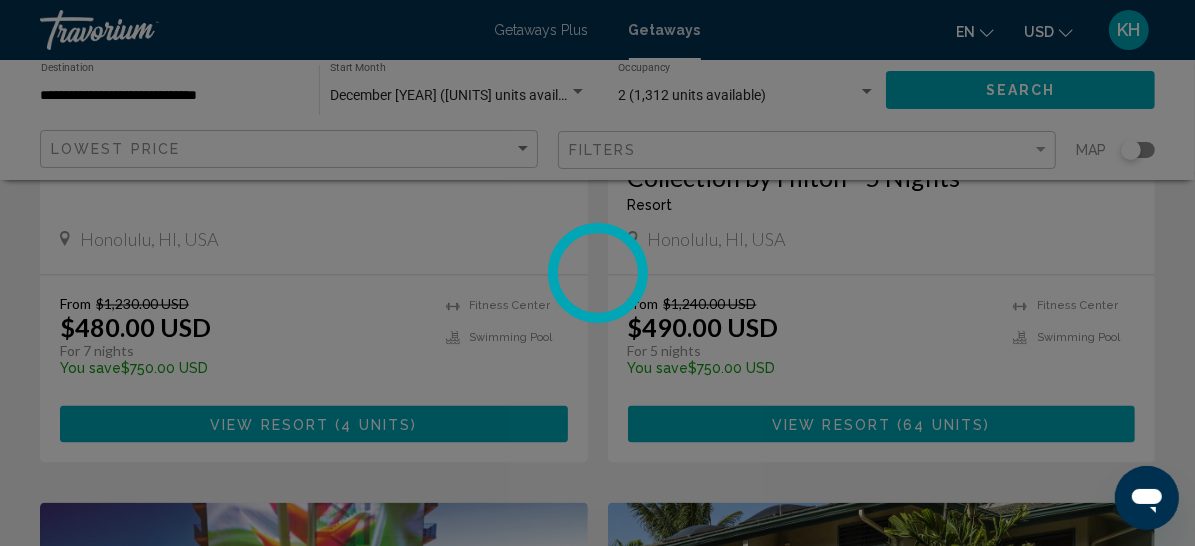 scroll, scrollTop: 395, scrollLeft: 0, axis: vertical 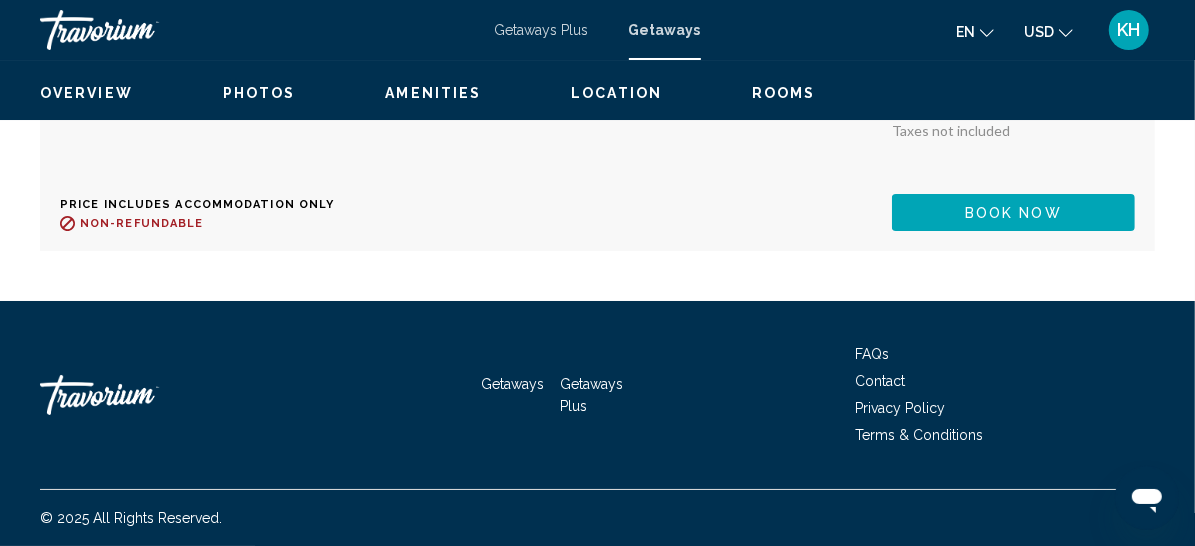 drag, startPoint x: 1205, startPoint y: 323, endPoint x: 47, endPoint y: 8, distance: 1200.0787 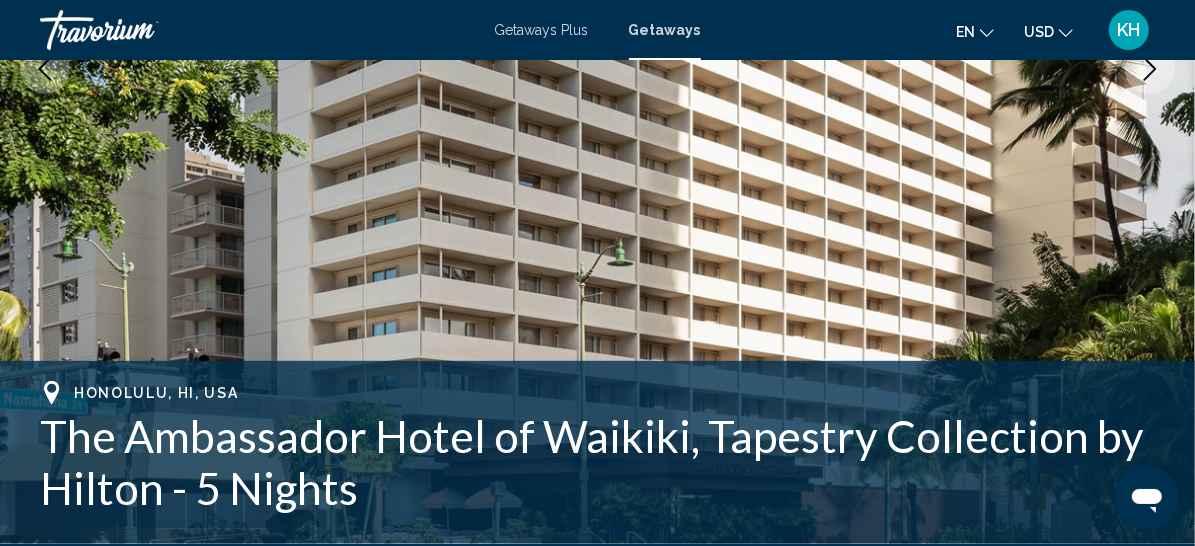 scroll, scrollTop: 0, scrollLeft: 0, axis: both 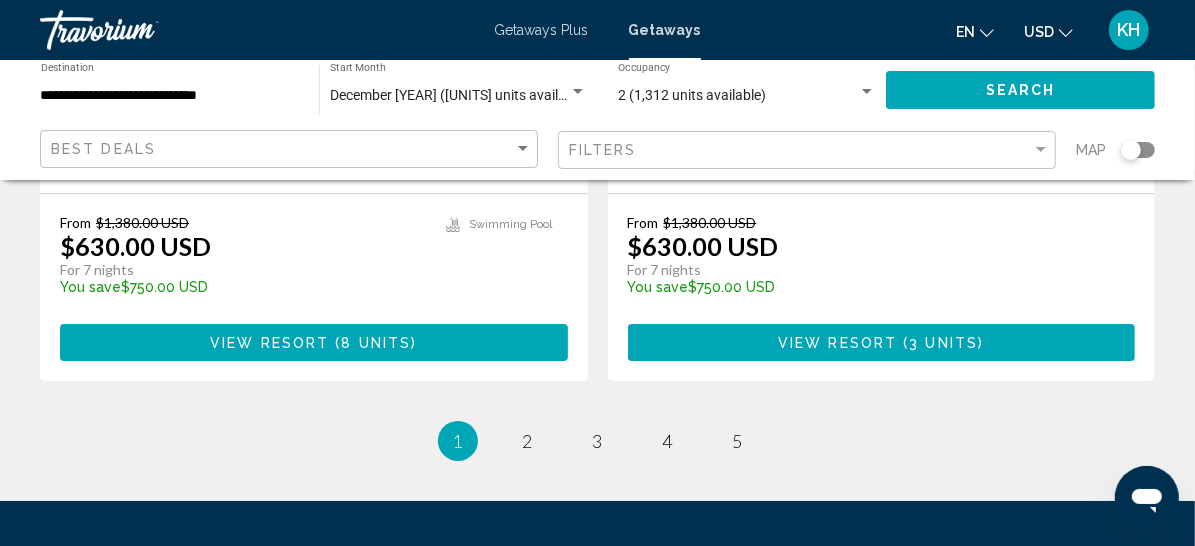 drag, startPoint x: 1209, startPoint y: 40, endPoint x: 32, endPoint y: 6, distance: 1177.491 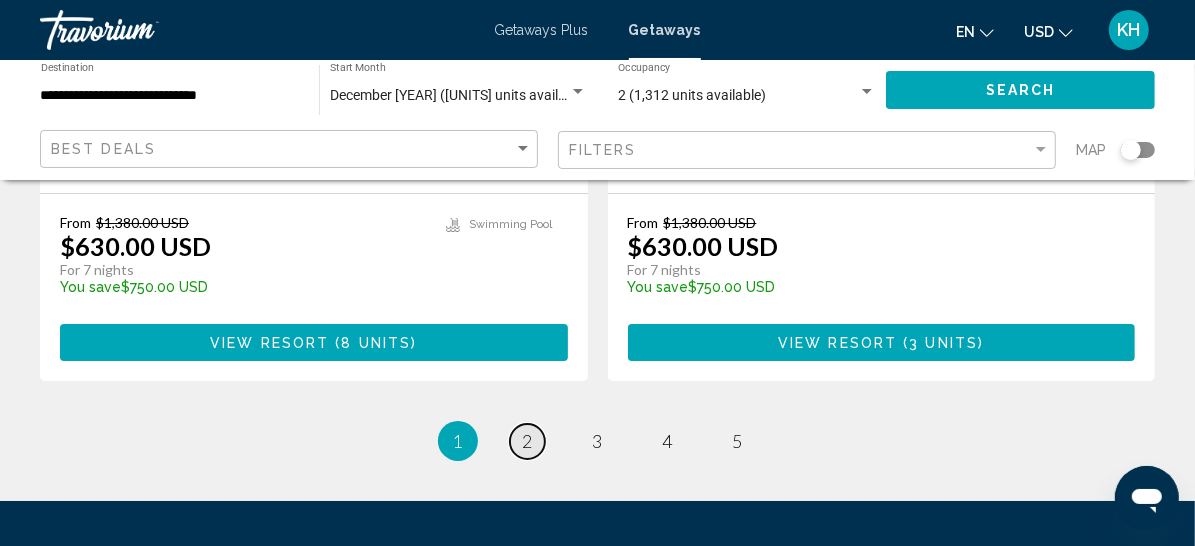 click on "2" at bounding box center (528, 441) 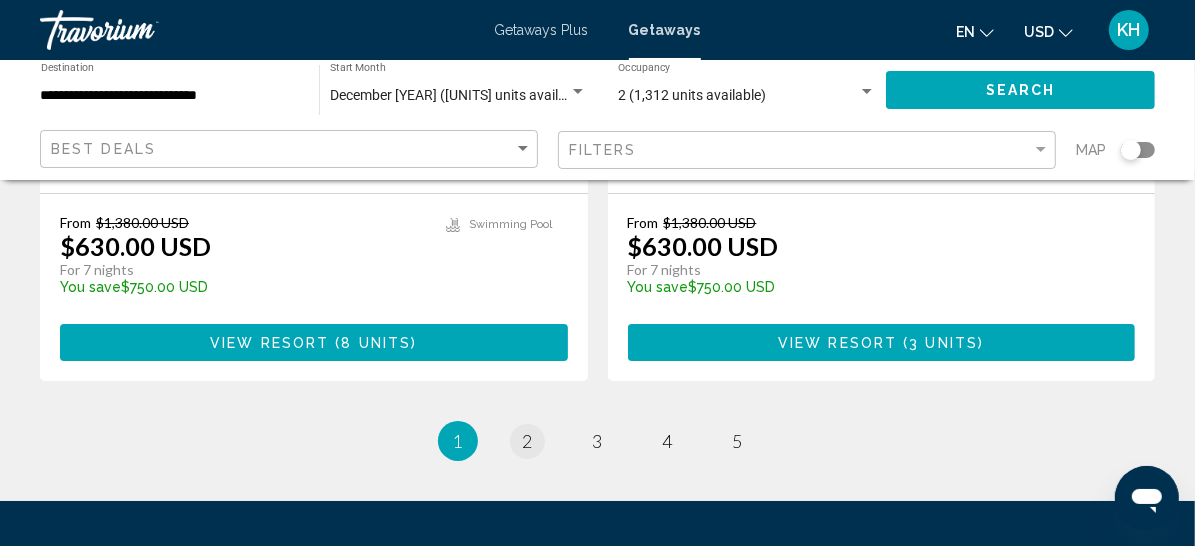 scroll, scrollTop: 0, scrollLeft: 0, axis: both 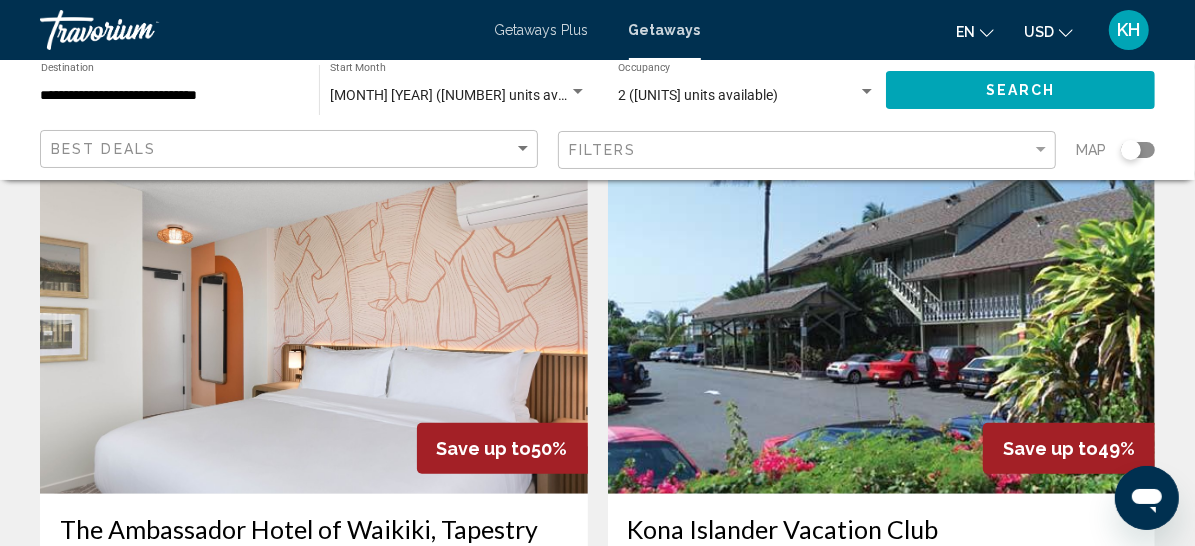 click on "From $[PRICE] USD" at bounding box center [811, -25] 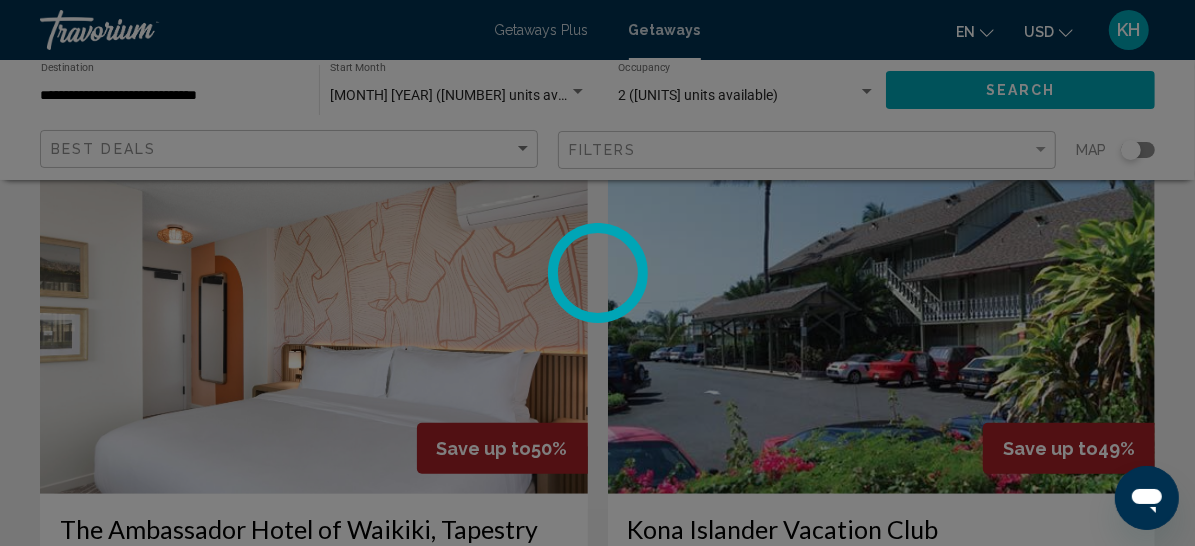 scroll, scrollTop: 395, scrollLeft: 0, axis: vertical 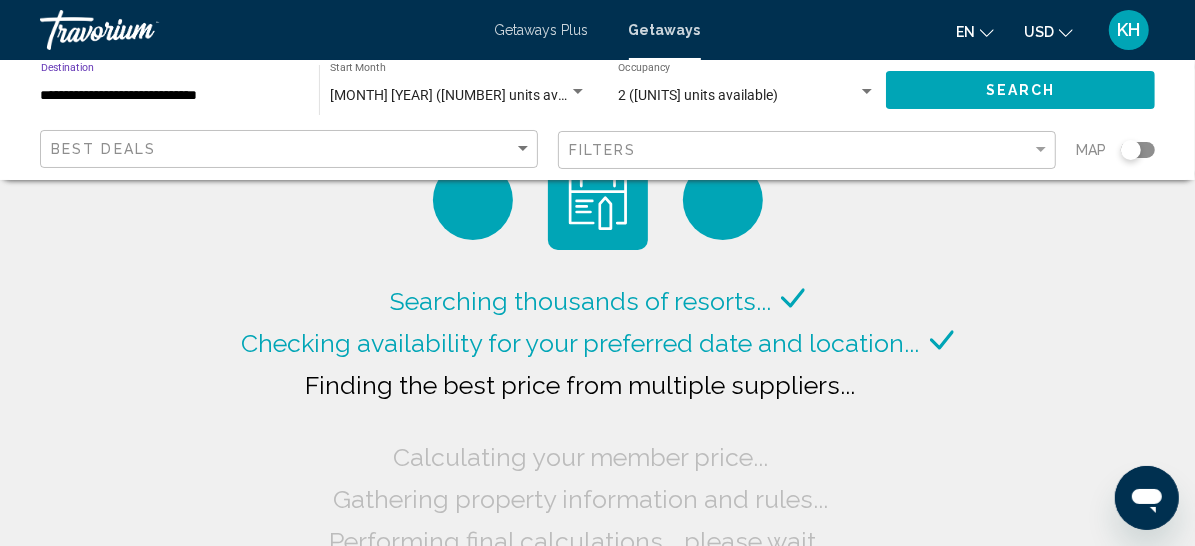 click on "**********" at bounding box center (170, 96) 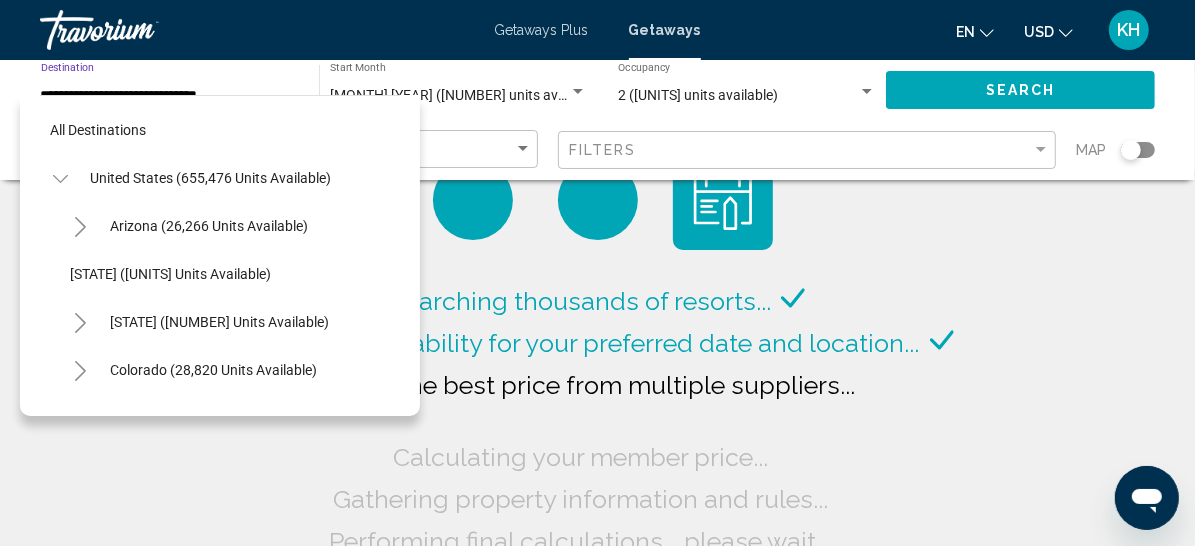 scroll, scrollTop: 336, scrollLeft: 63, axis: both 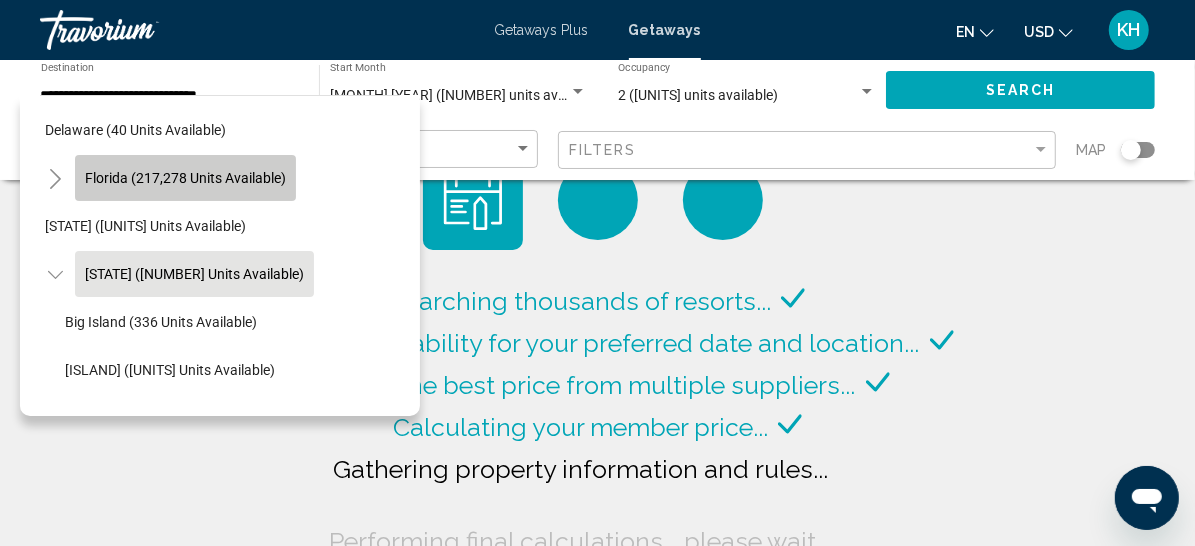 click on "Florida (217,278 units available)" 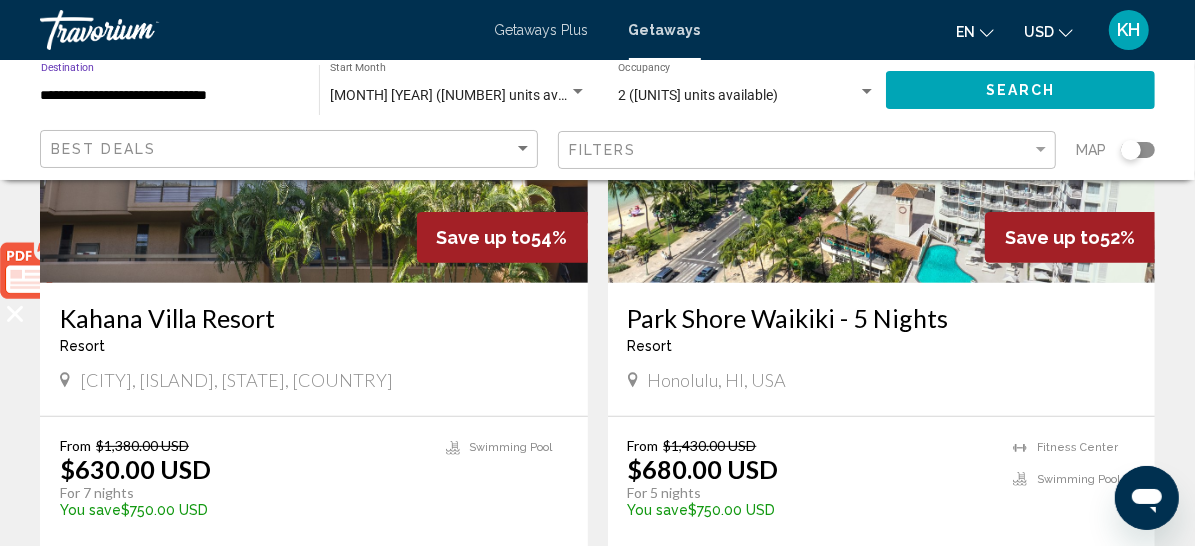 scroll, scrollTop: 0, scrollLeft: 0, axis: both 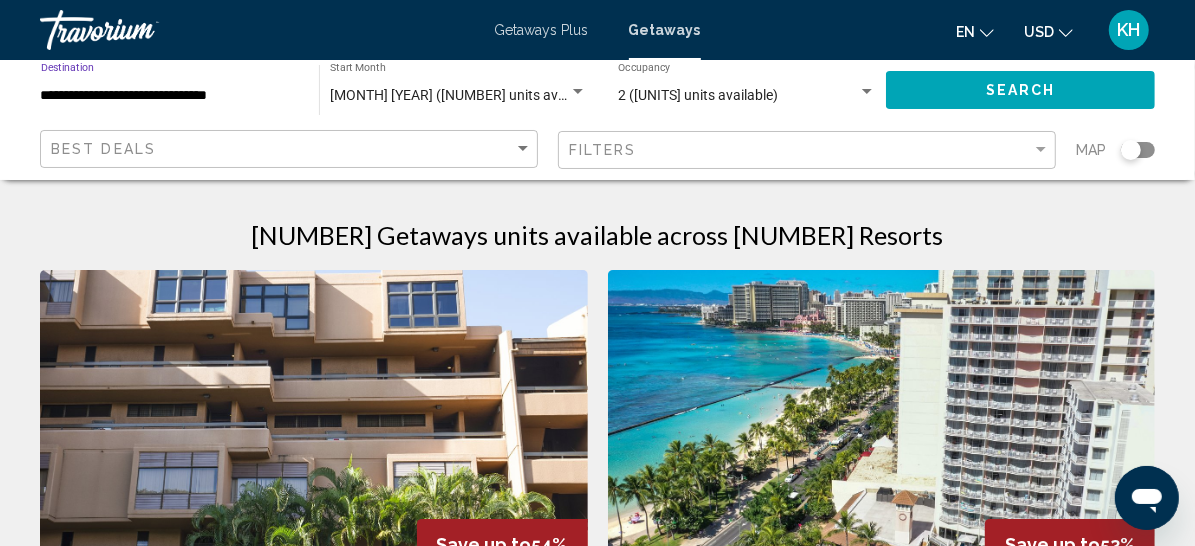 click on "Search" 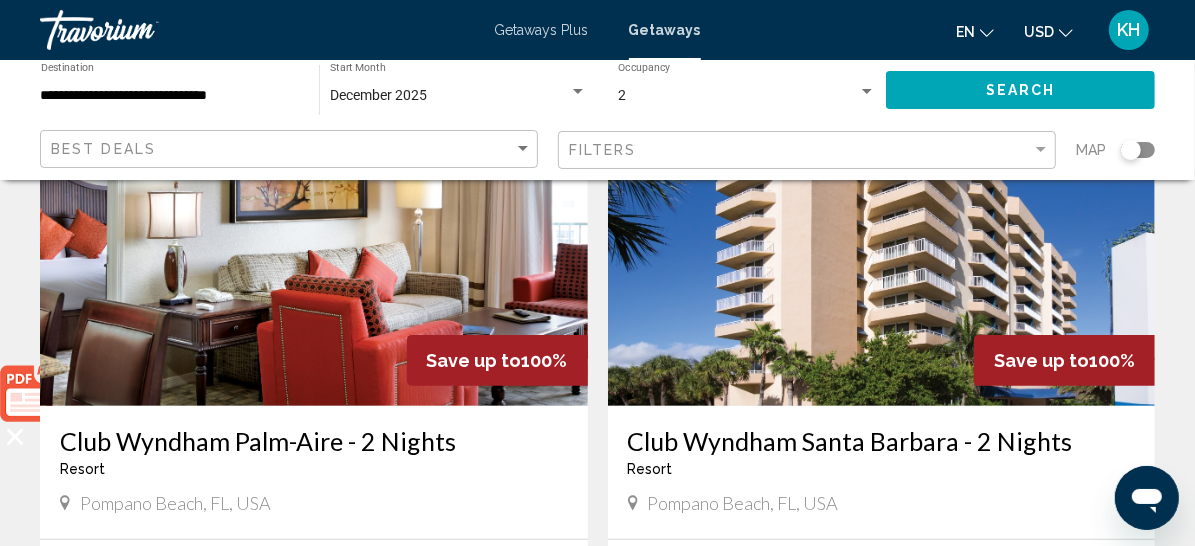 scroll, scrollTop: 0, scrollLeft: 0, axis: both 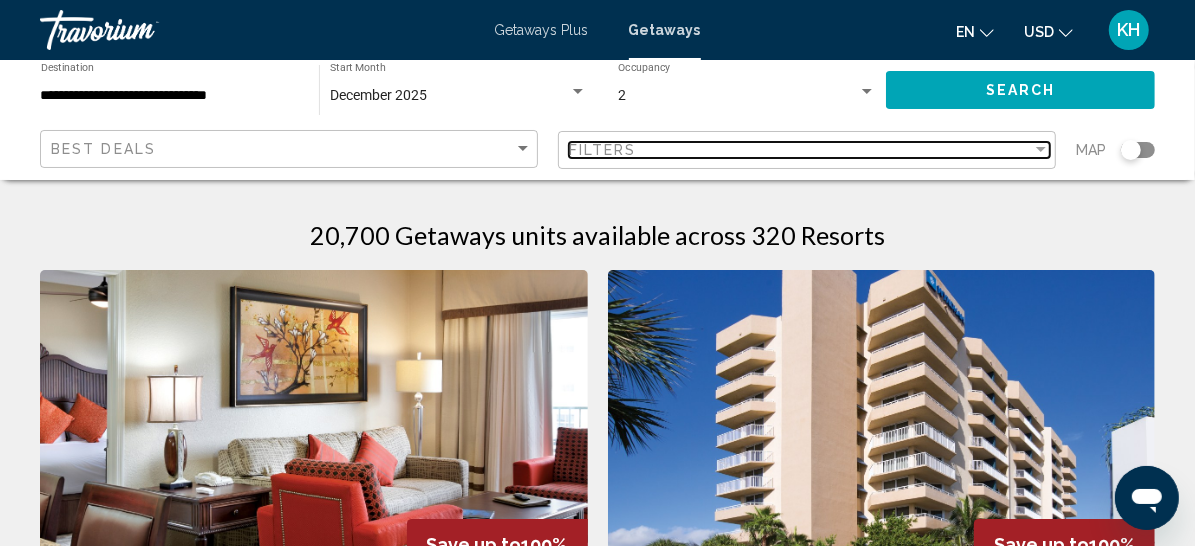 click on "Filters" at bounding box center (603, 150) 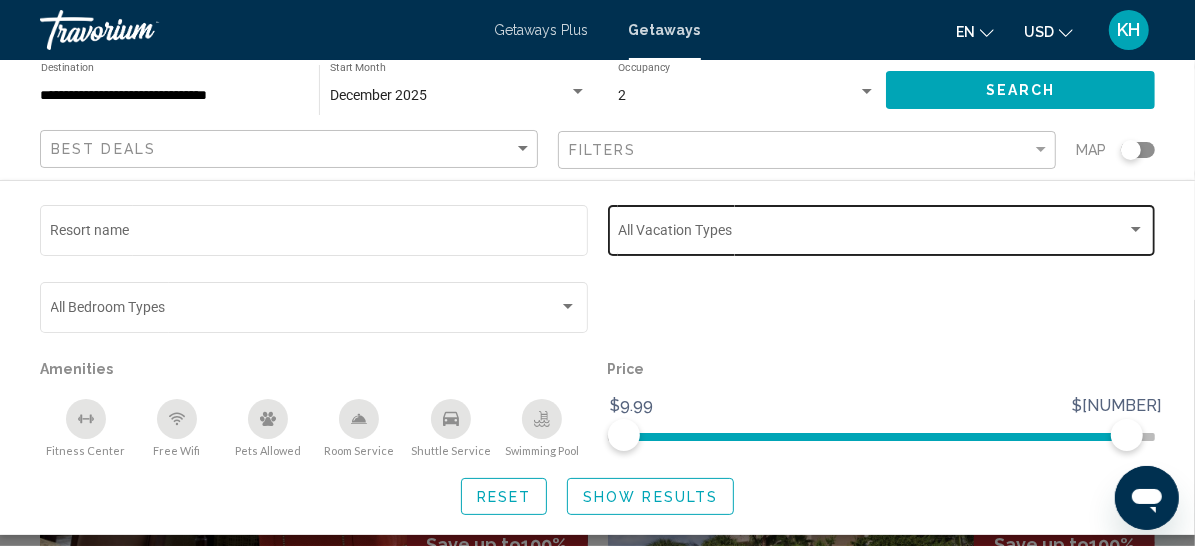click on "Vacation Types All Vacation Types" 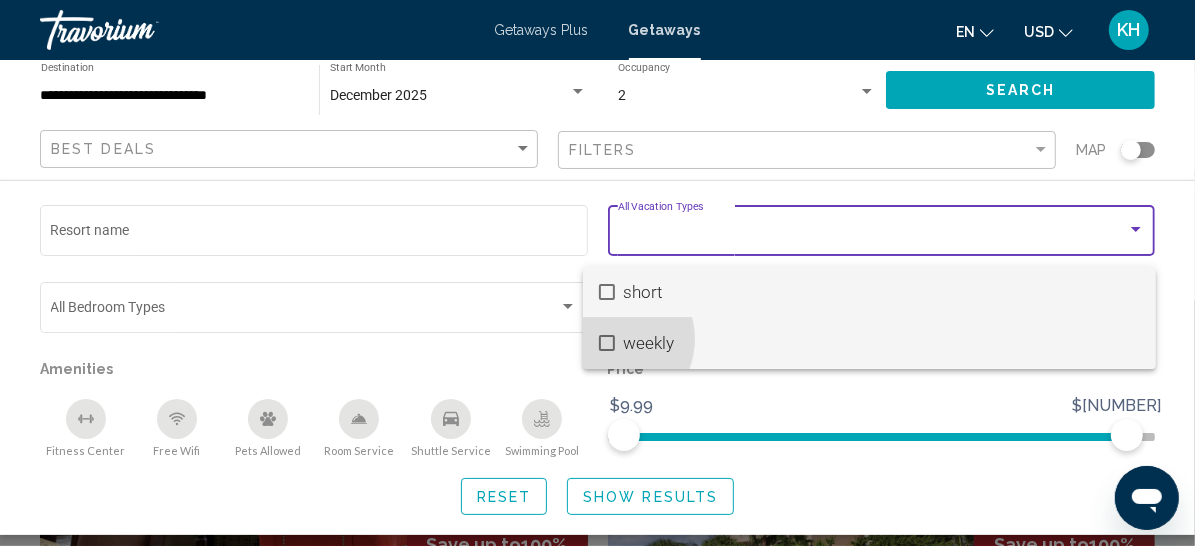 click at bounding box center (607, 343) 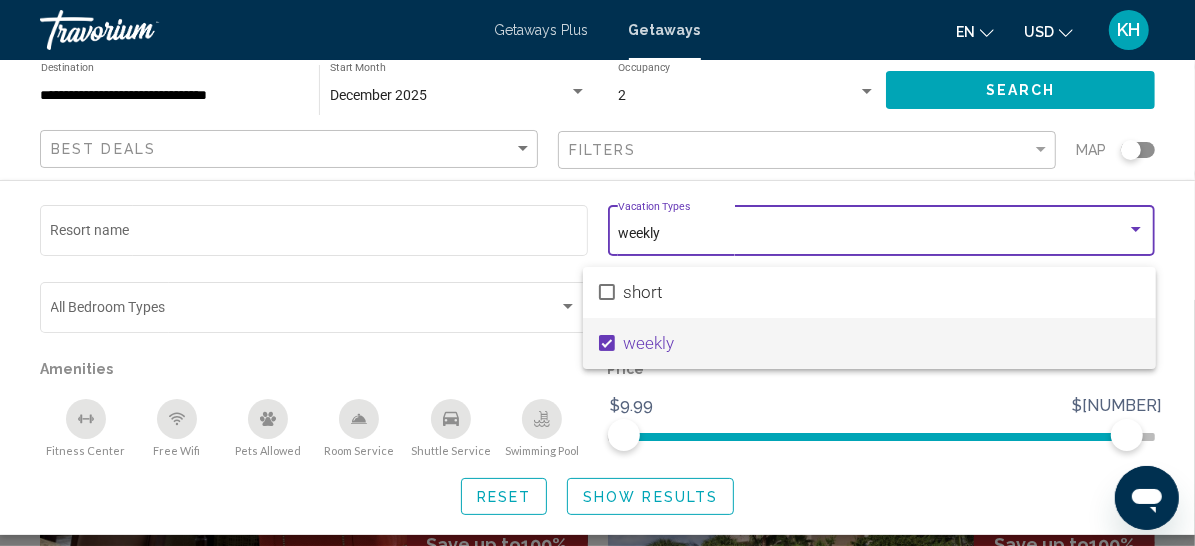 click at bounding box center (597, 273) 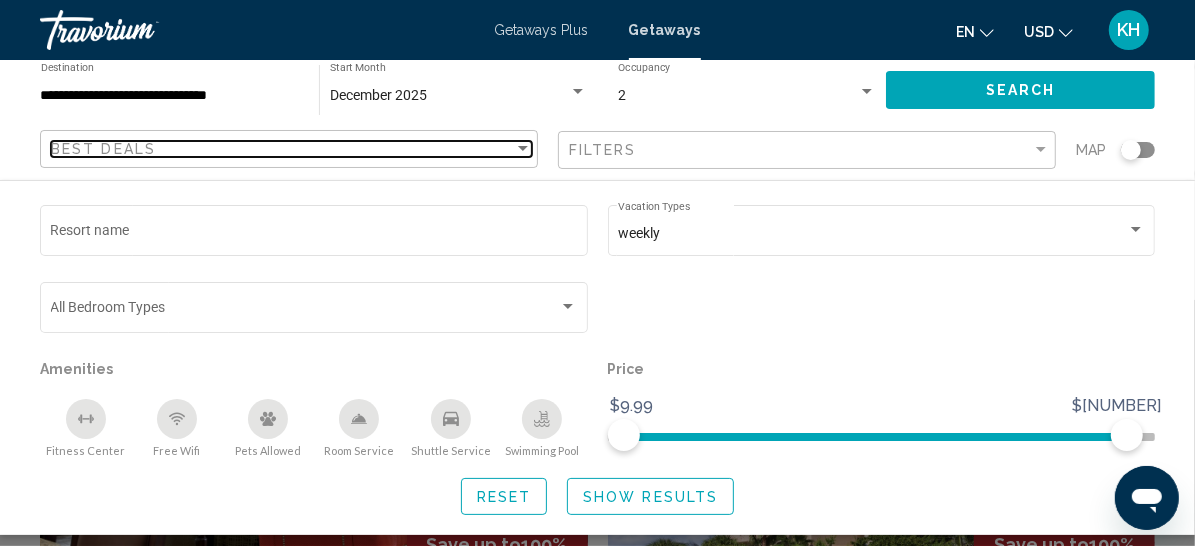click on "Best Deals" at bounding box center [282, 149] 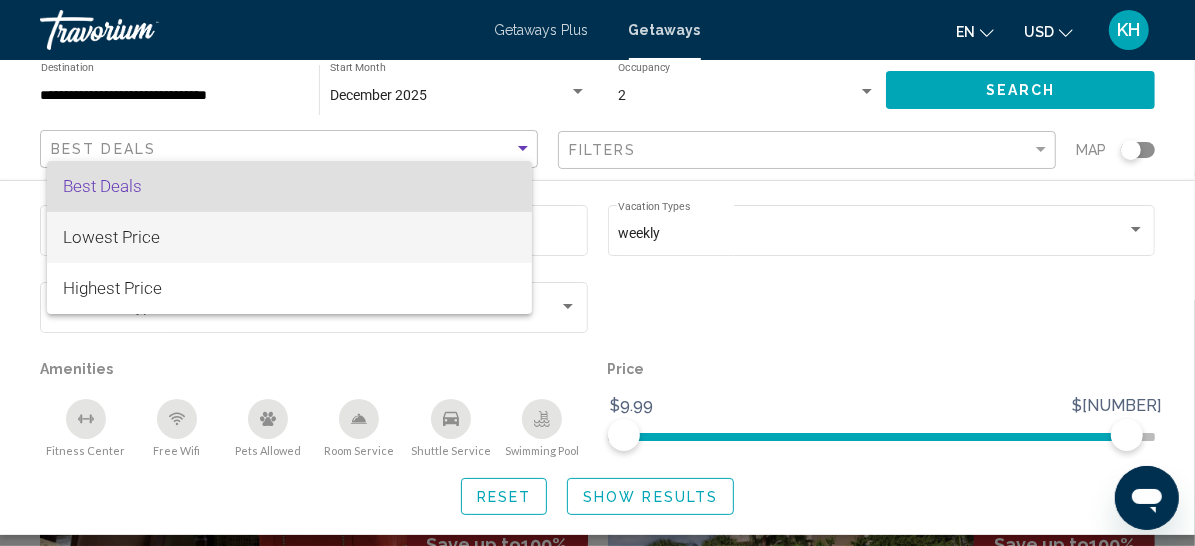 click on "Lowest Price" at bounding box center [111, 237] 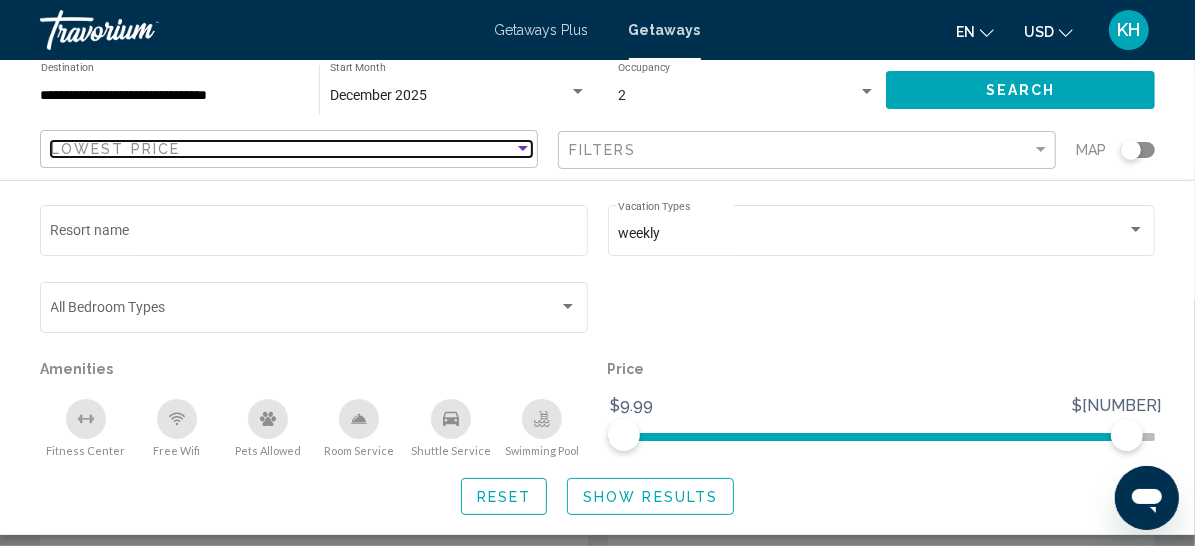 scroll, scrollTop: 213, scrollLeft: 0, axis: vertical 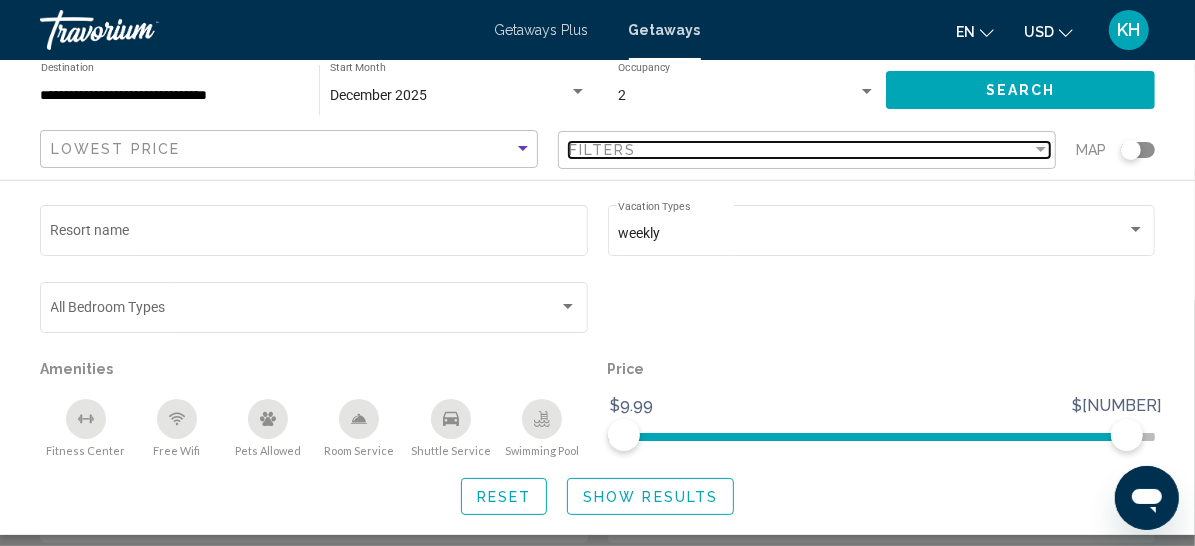 click on "Filters" at bounding box center [800, 150] 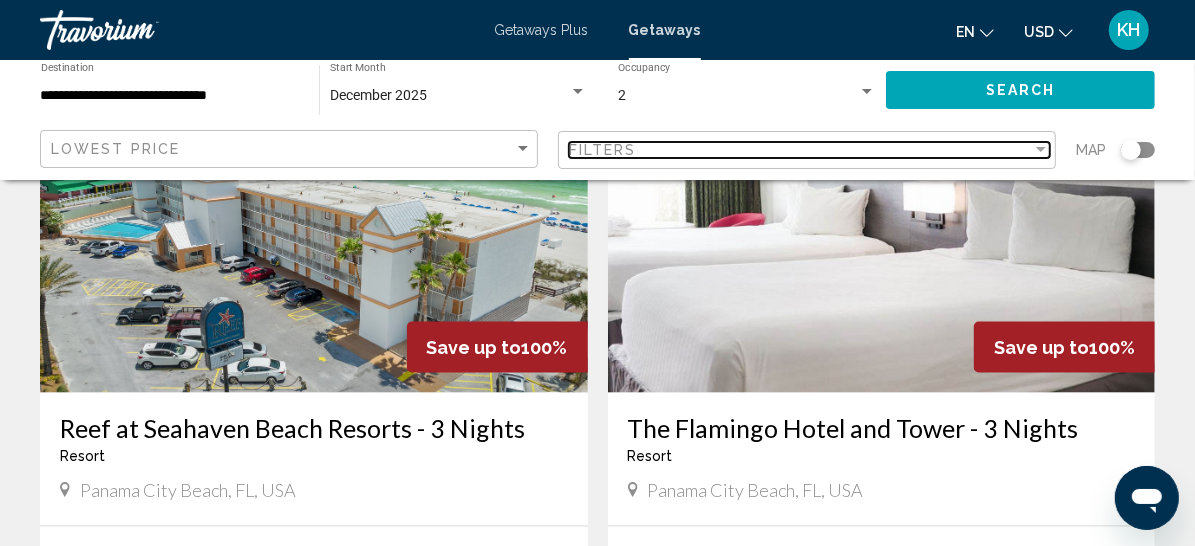 scroll, scrollTop: 1589, scrollLeft: 0, axis: vertical 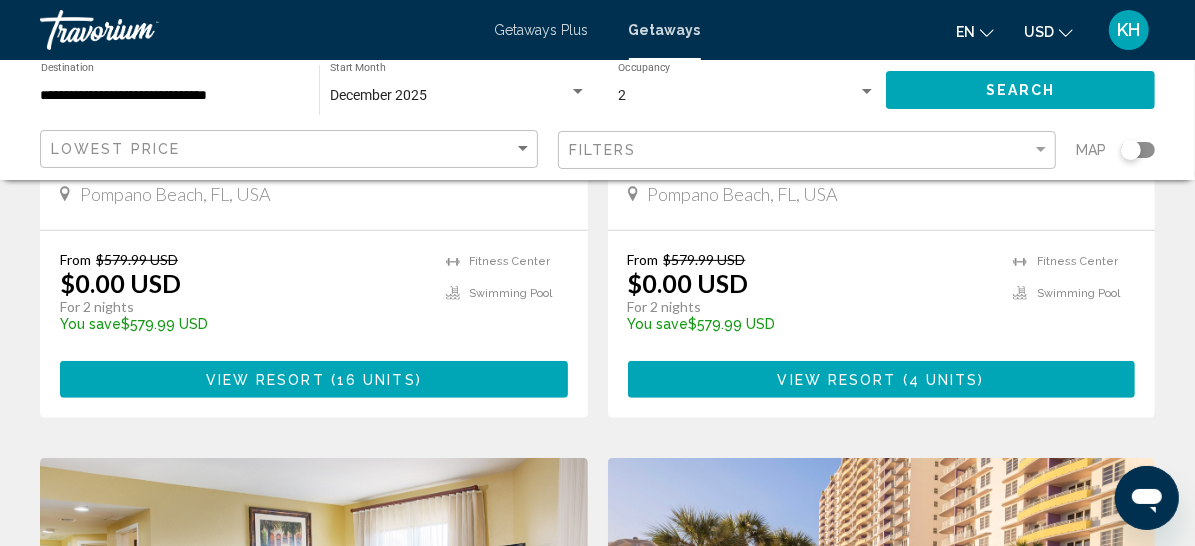click on "Getaways Plus" at bounding box center [542, 30] 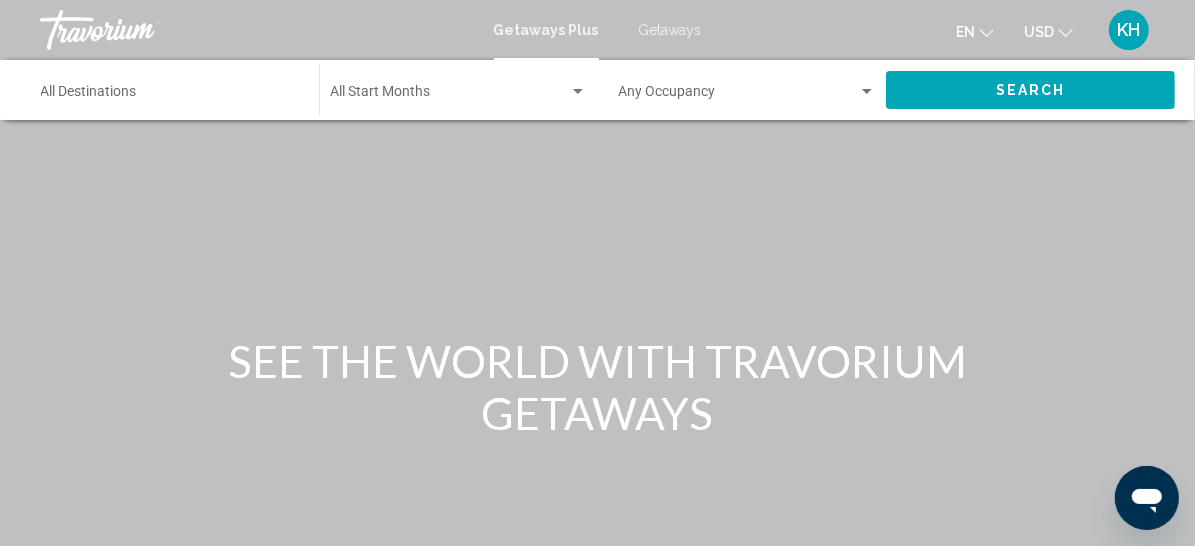 click on "Destination All Destinations" at bounding box center (170, 96) 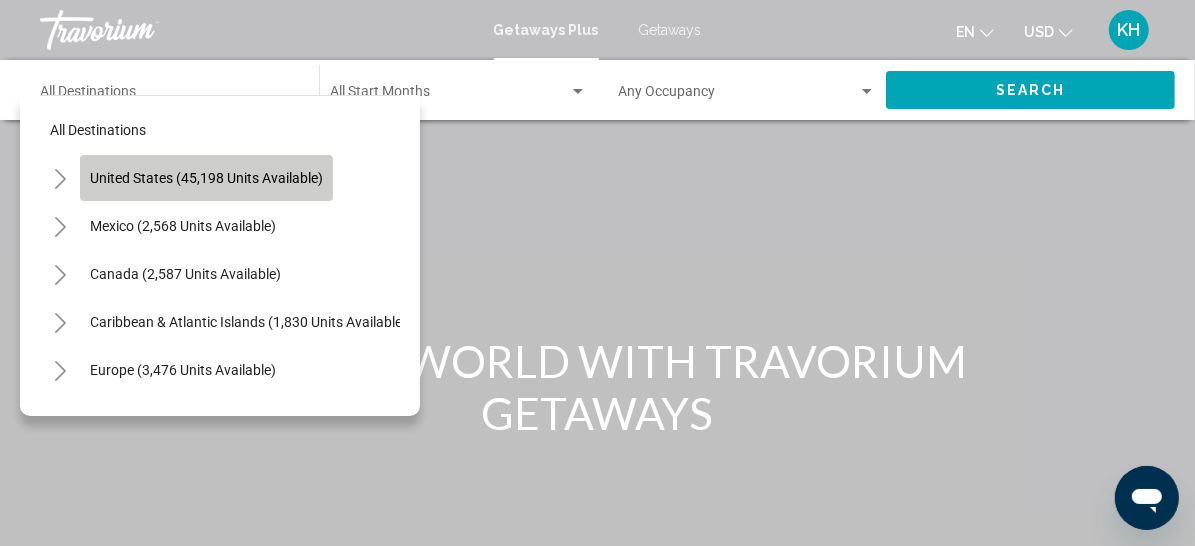 click on "United States (45,198 units available)" 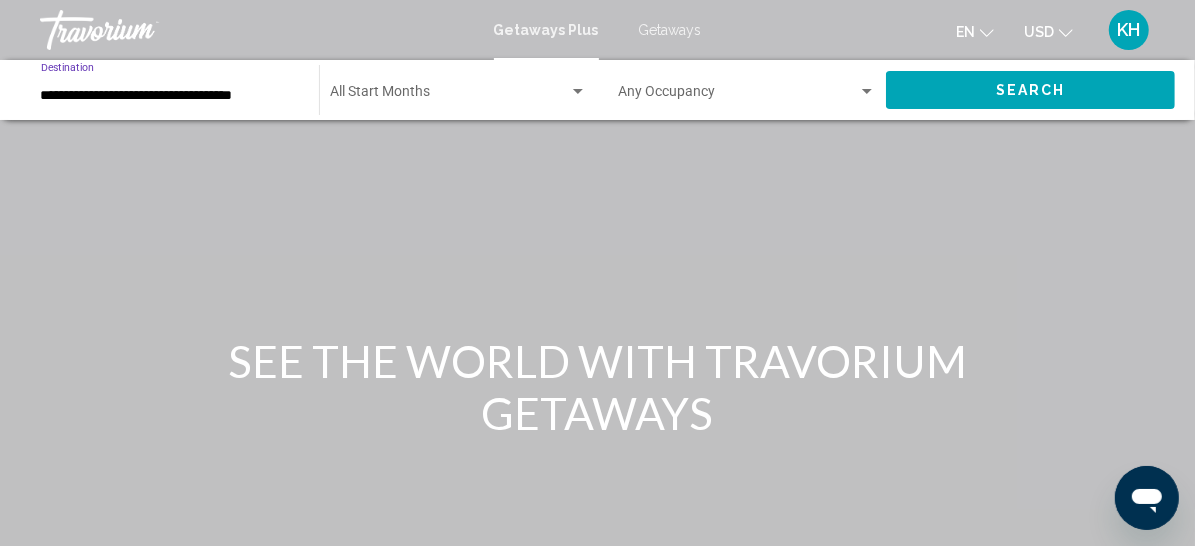 click on "**********" at bounding box center [170, 96] 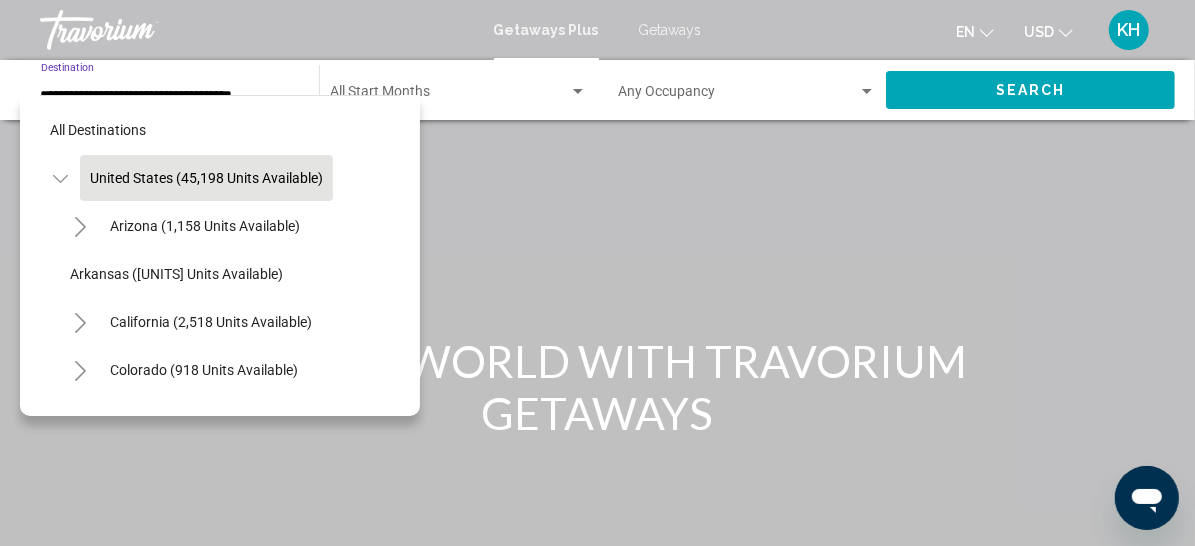 scroll, scrollTop: 0, scrollLeft: 39, axis: horizontal 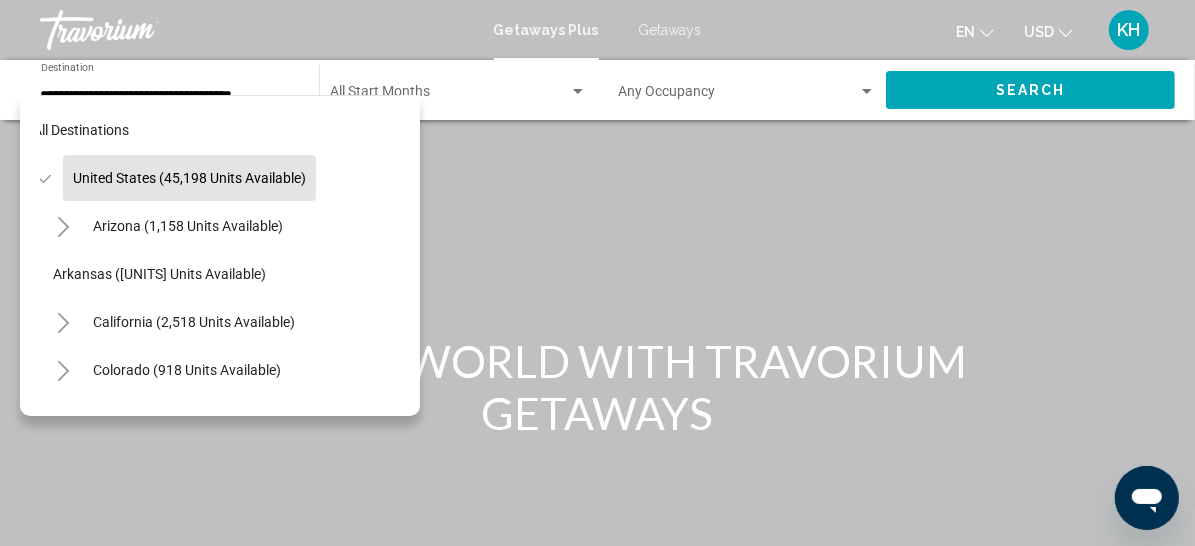 click on "**********" at bounding box center [170, 90] 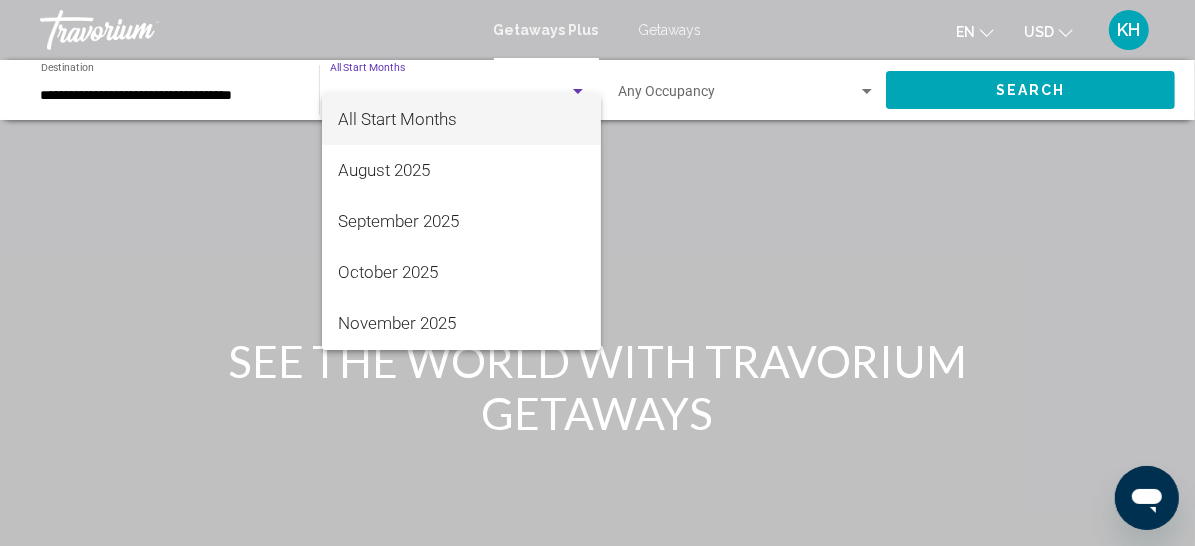 click at bounding box center (597, 273) 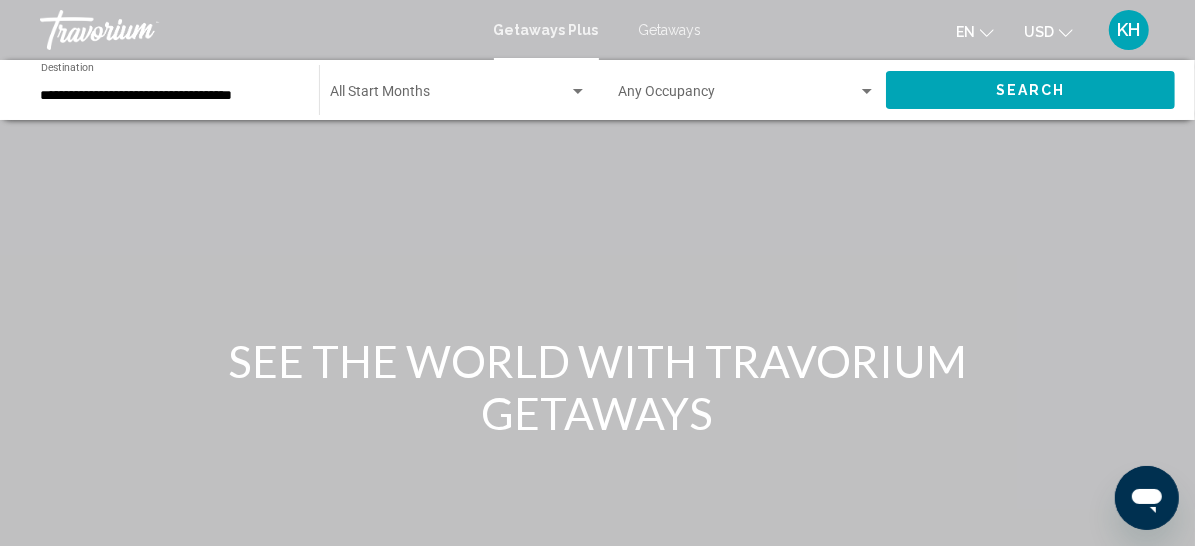 click on "**********" at bounding box center (170, 96) 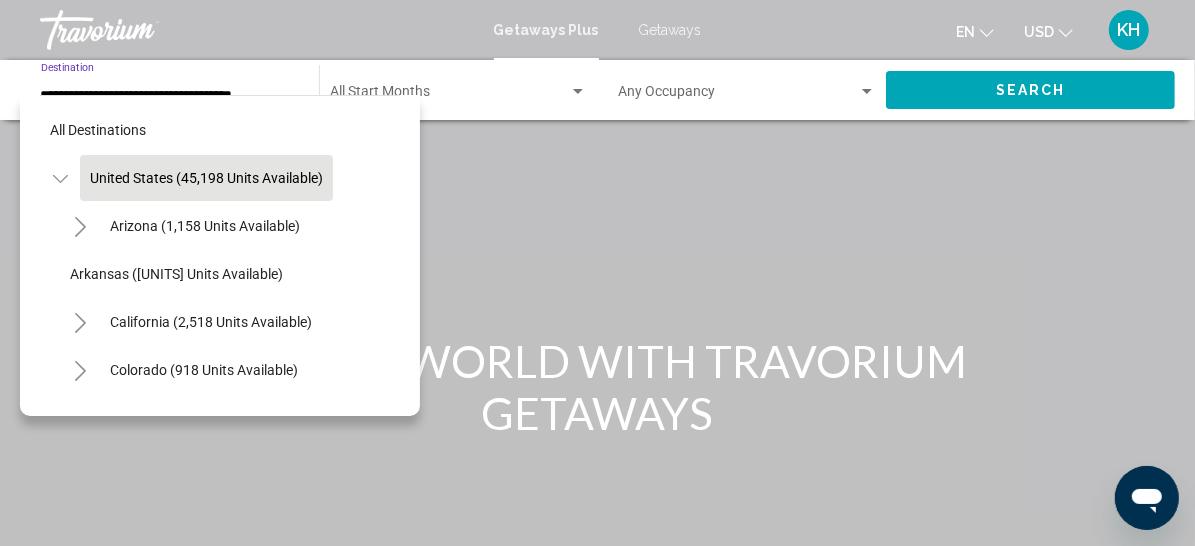 scroll, scrollTop: 0, scrollLeft: 39, axis: horizontal 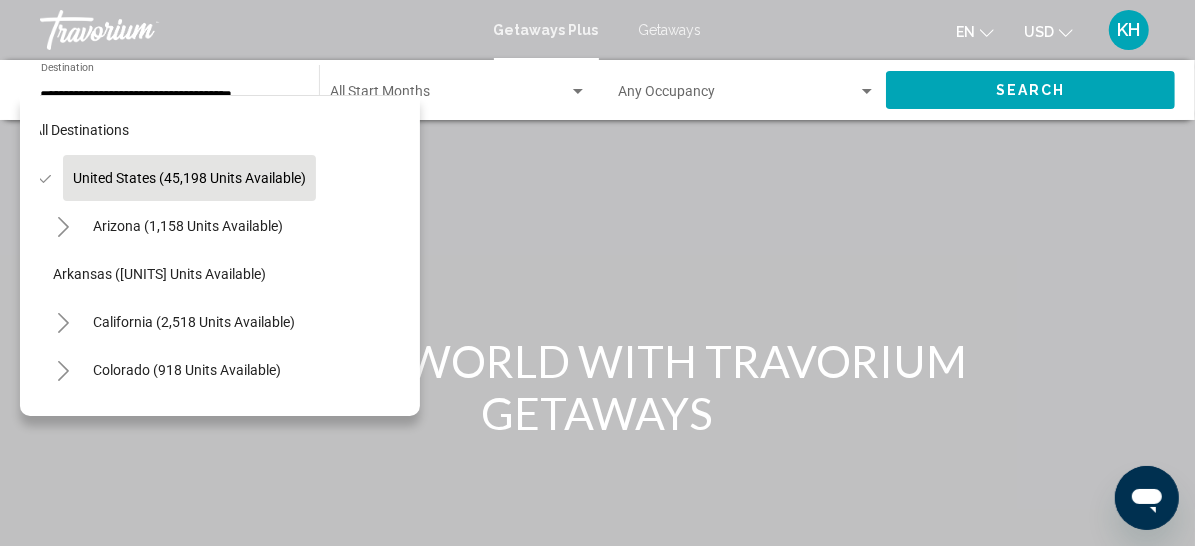 click on "United States (45,198 units available)" 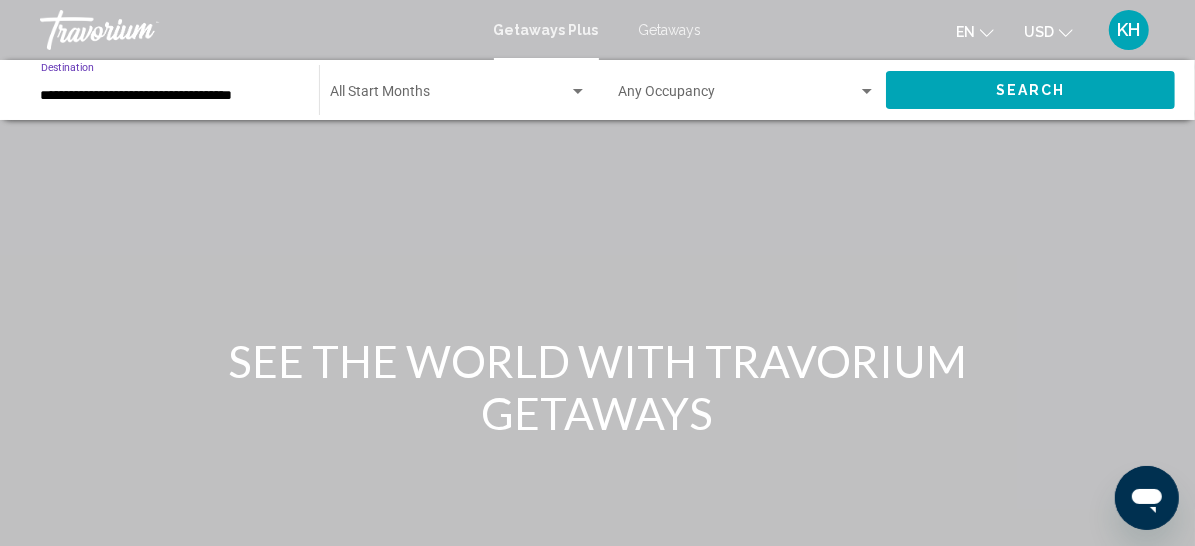 click on "**********" at bounding box center (170, 96) 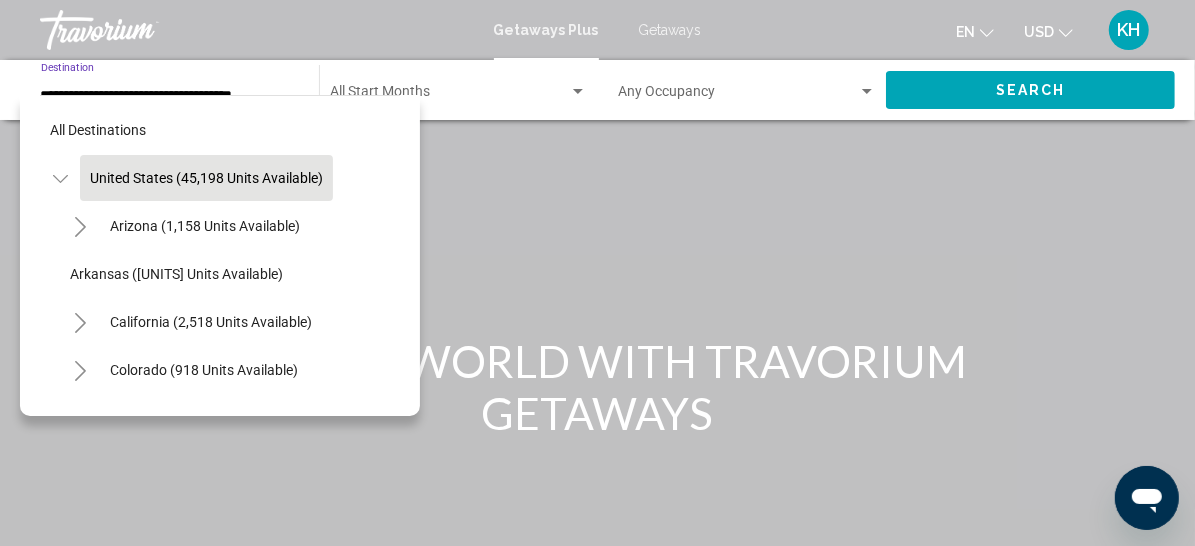 scroll, scrollTop: 0, scrollLeft: 39, axis: horizontal 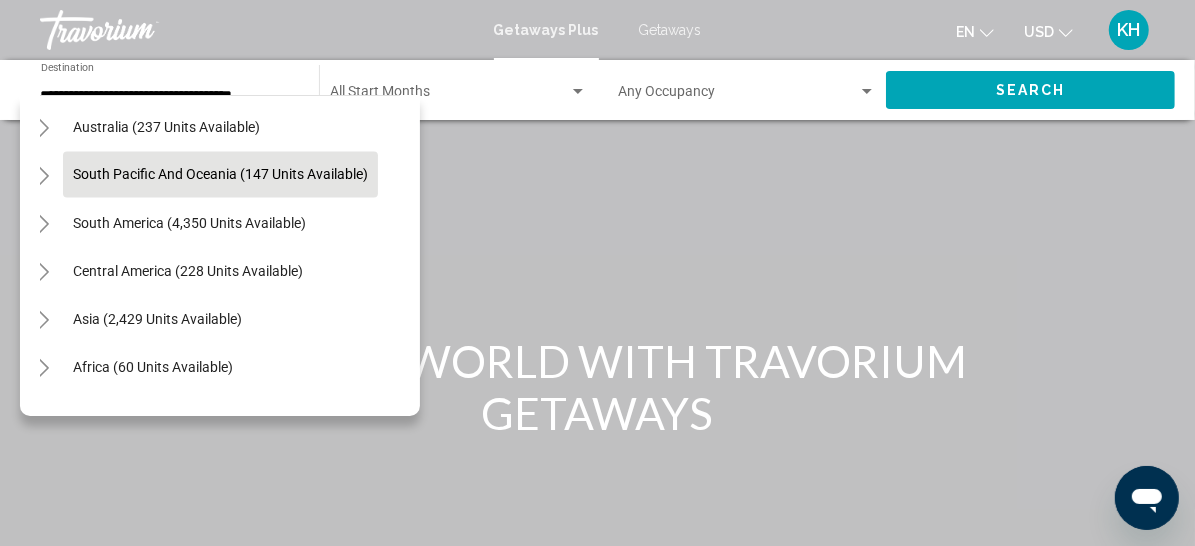 click on "South Pacific and Oceania (147 units available)" at bounding box center [189, 223] 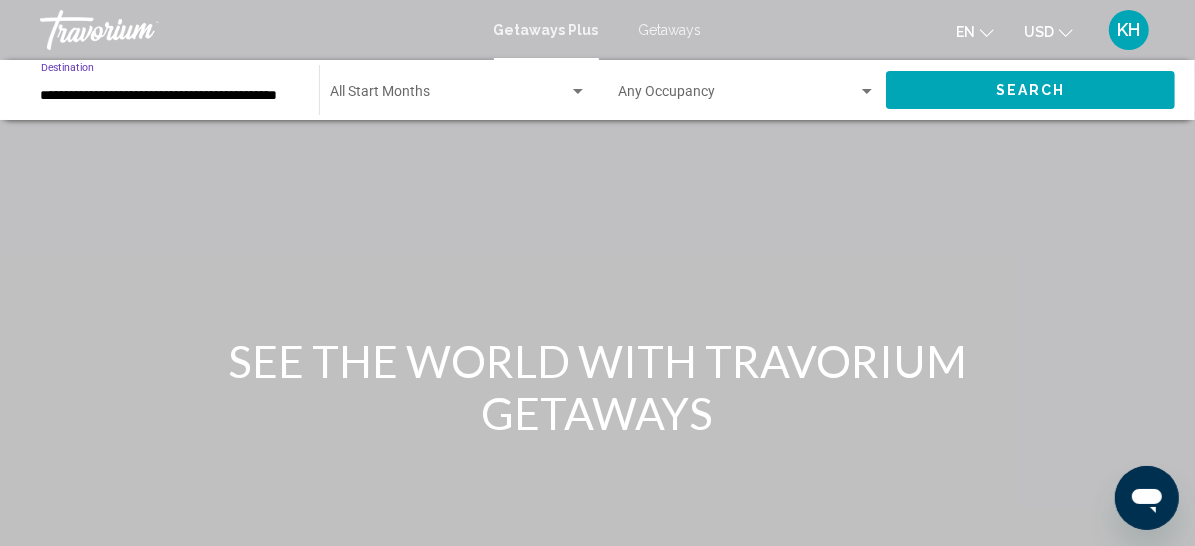 click at bounding box center [449, 96] 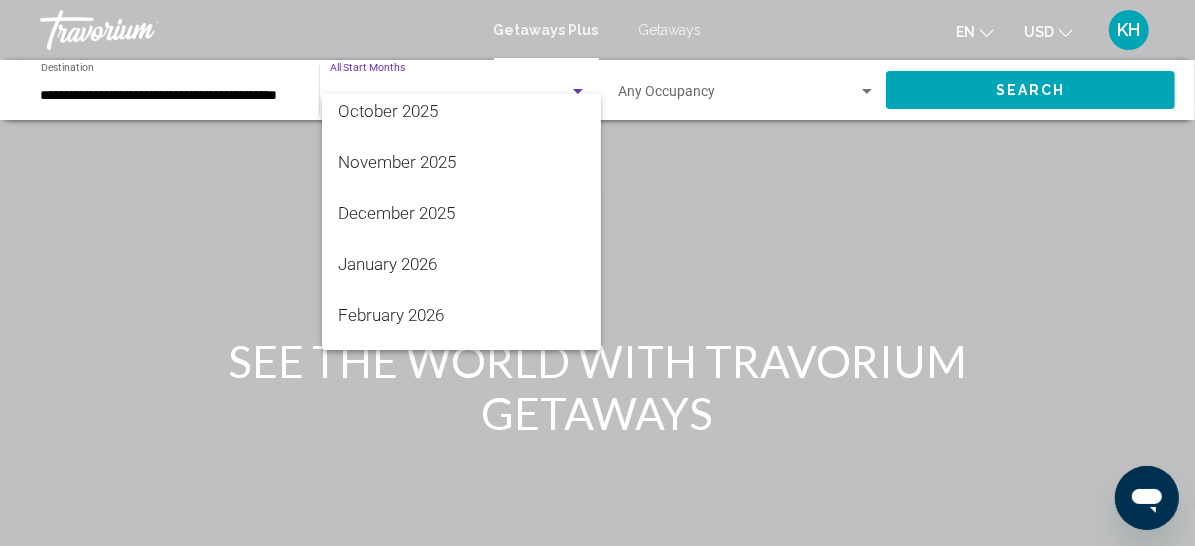 scroll, scrollTop: 163, scrollLeft: 0, axis: vertical 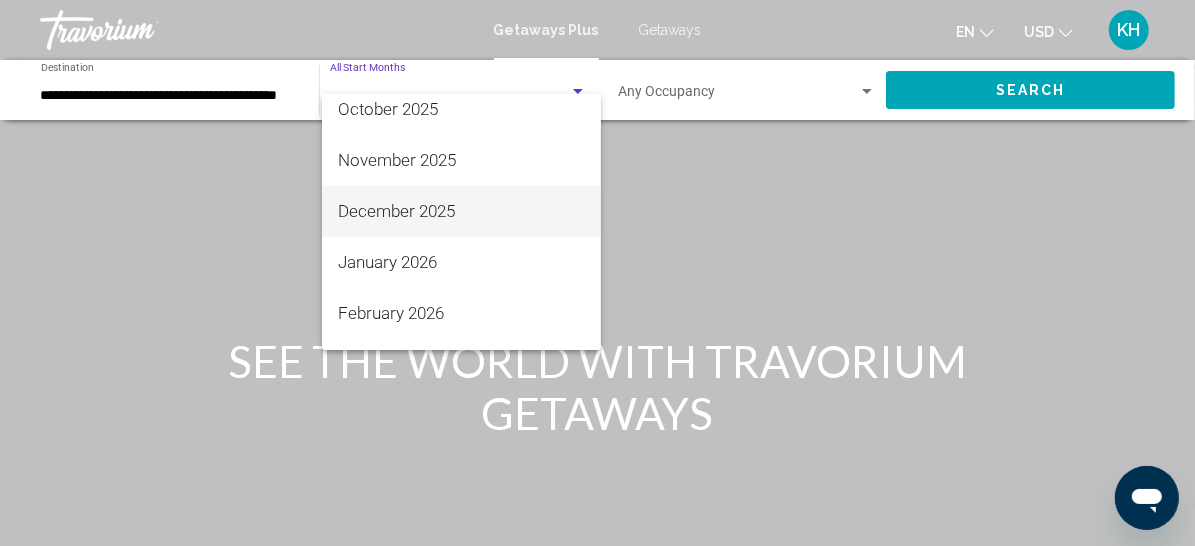 click on "December 2025" at bounding box center [461, 211] 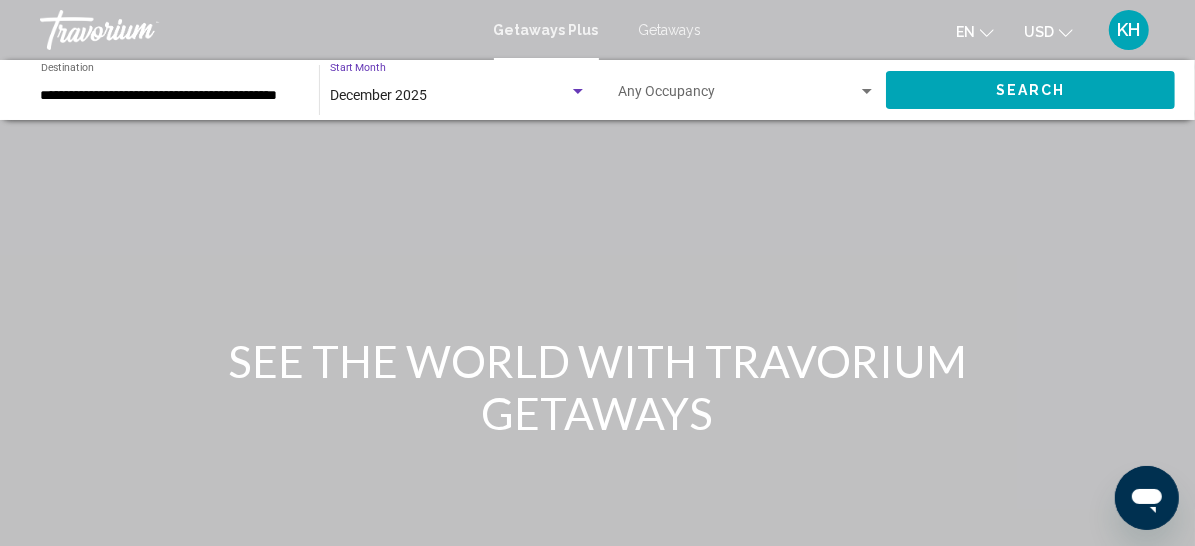 click at bounding box center (738, 96) 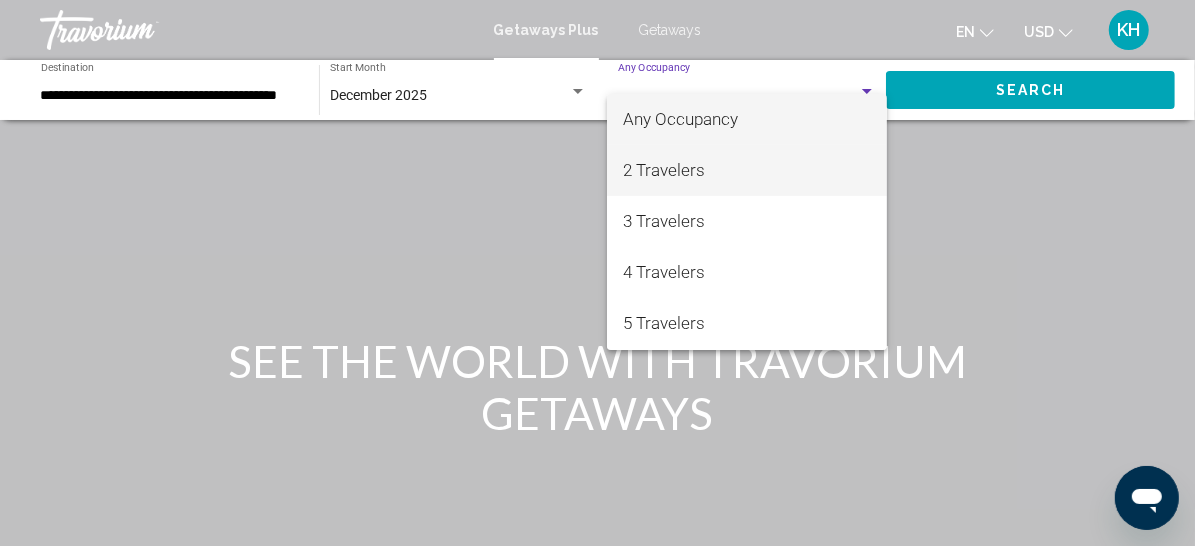 click on "2 Travelers" at bounding box center [747, 170] 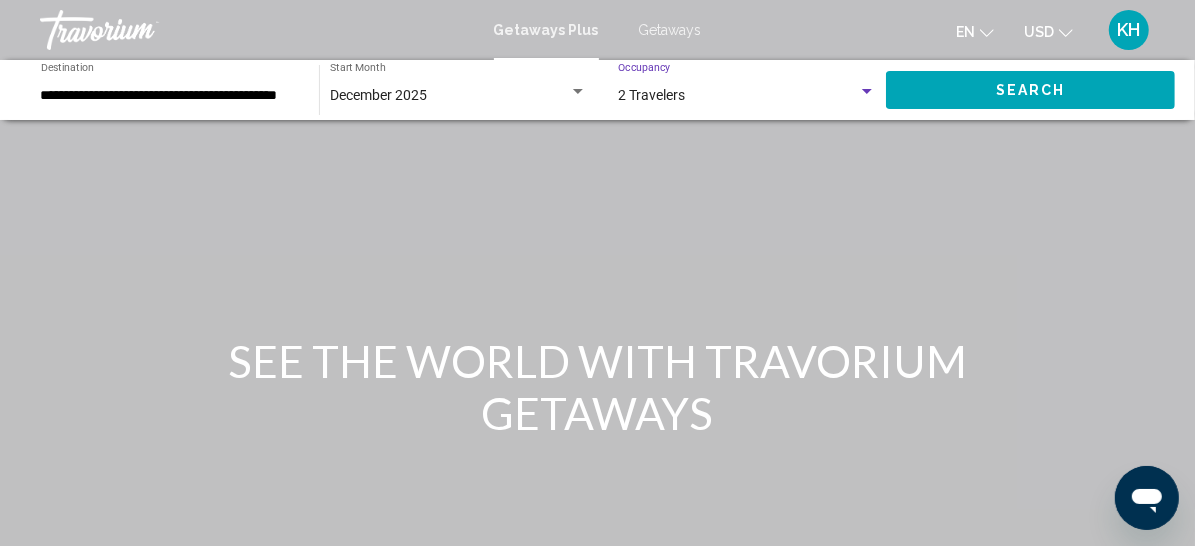 click on "Search" at bounding box center [1031, 91] 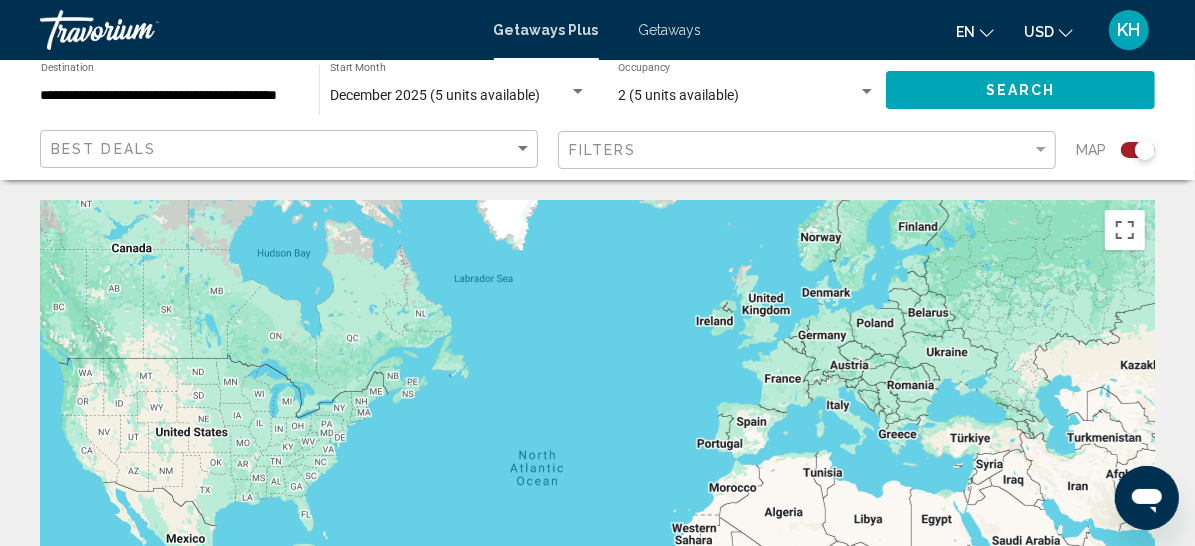 click 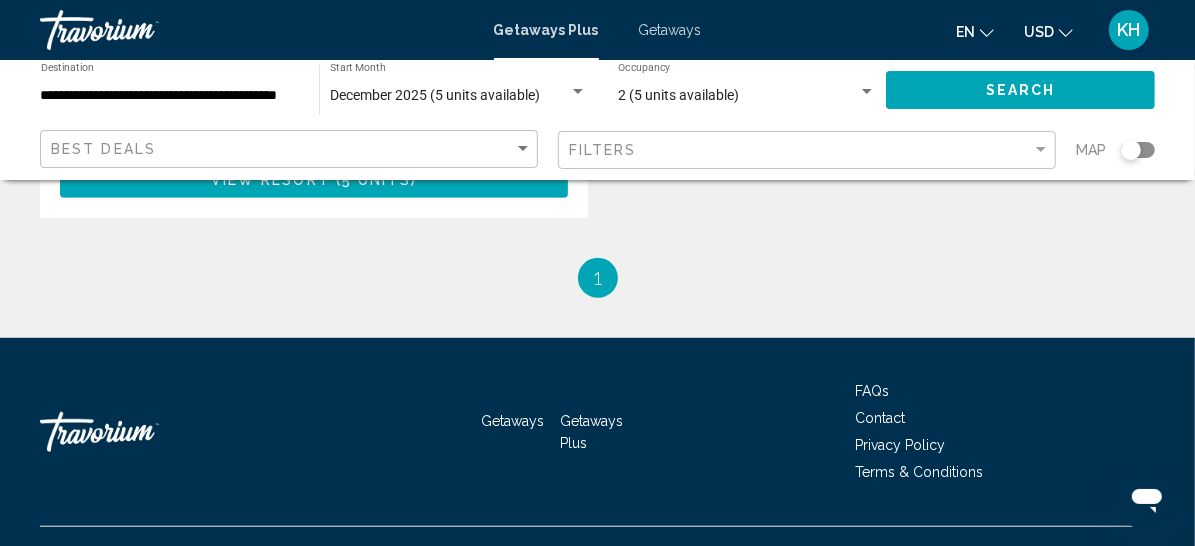 scroll, scrollTop: 697, scrollLeft: 0, axis: vertical 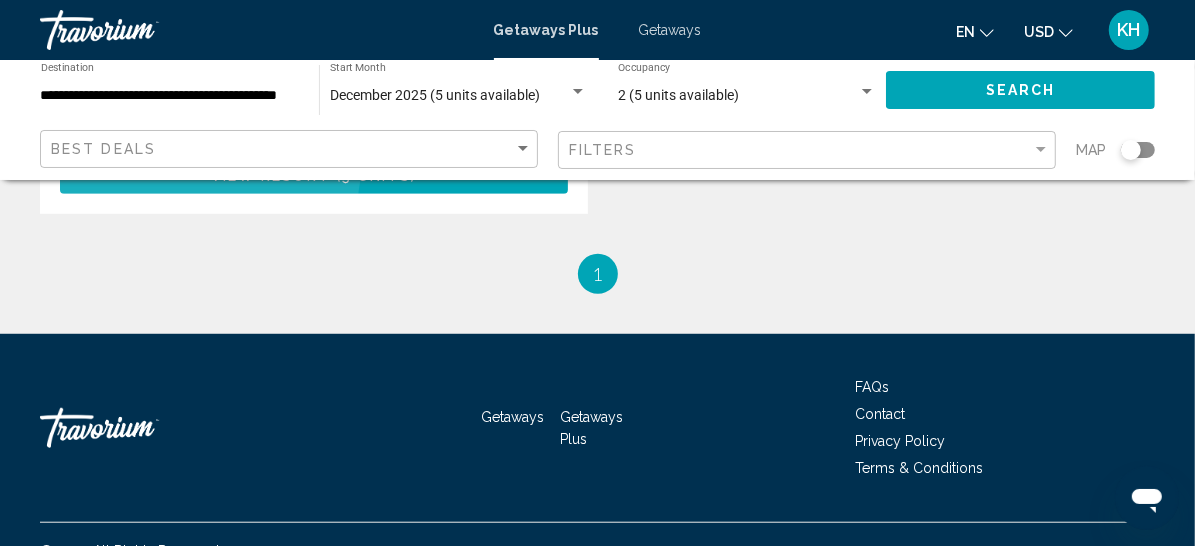 click on "View Resort    ( 5 units )" at bounding box center (314, 175) 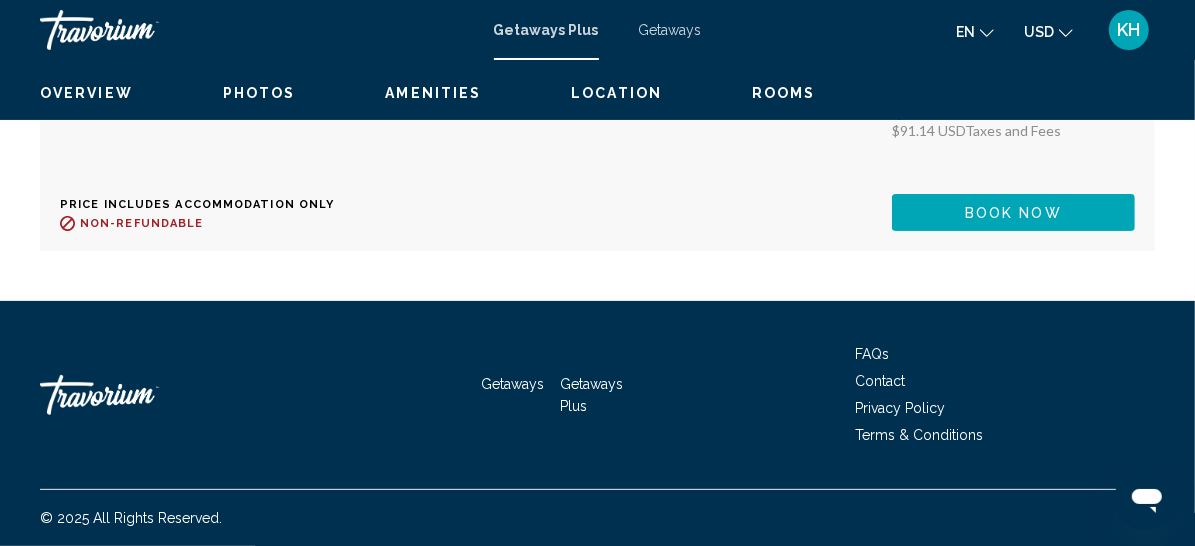 scroll, scrollTop: 5432, scrollLeft: 0, axis: vertical 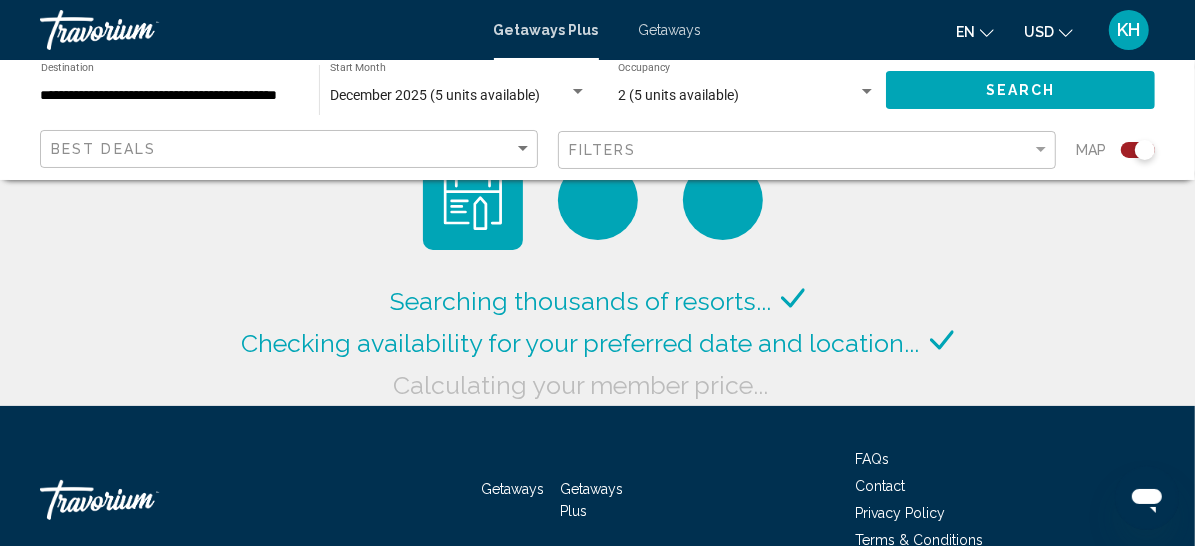 click on "**********" at bounding box center [170, 96] 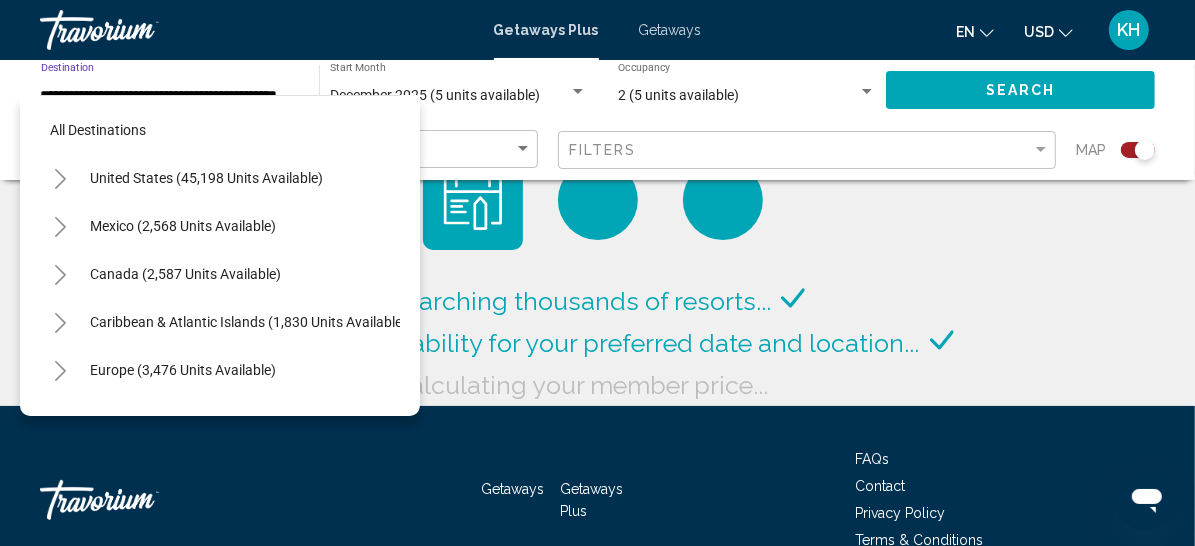 scroll, scrollTop: 190, scrollLeft: 39, axis: both 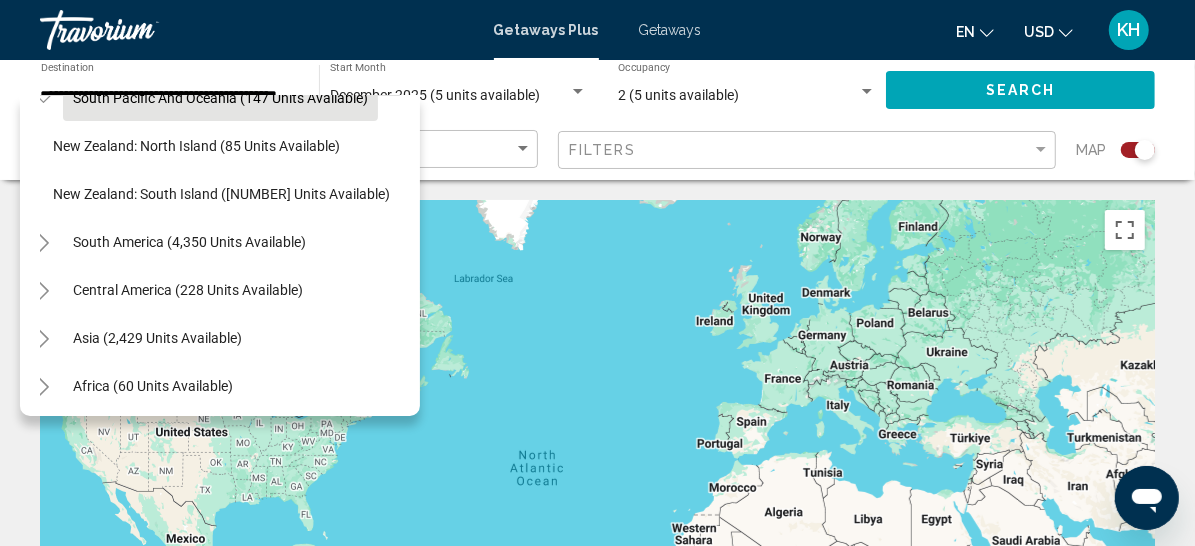 click on "Middle East (400 units available)" 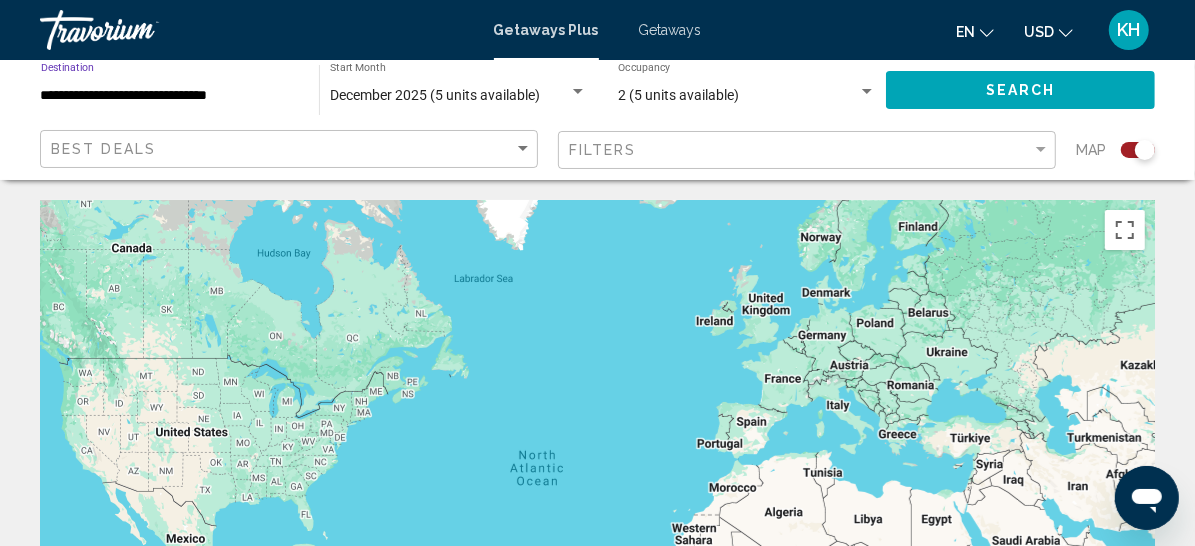 click on "**********" at bounding box center [170, 96] 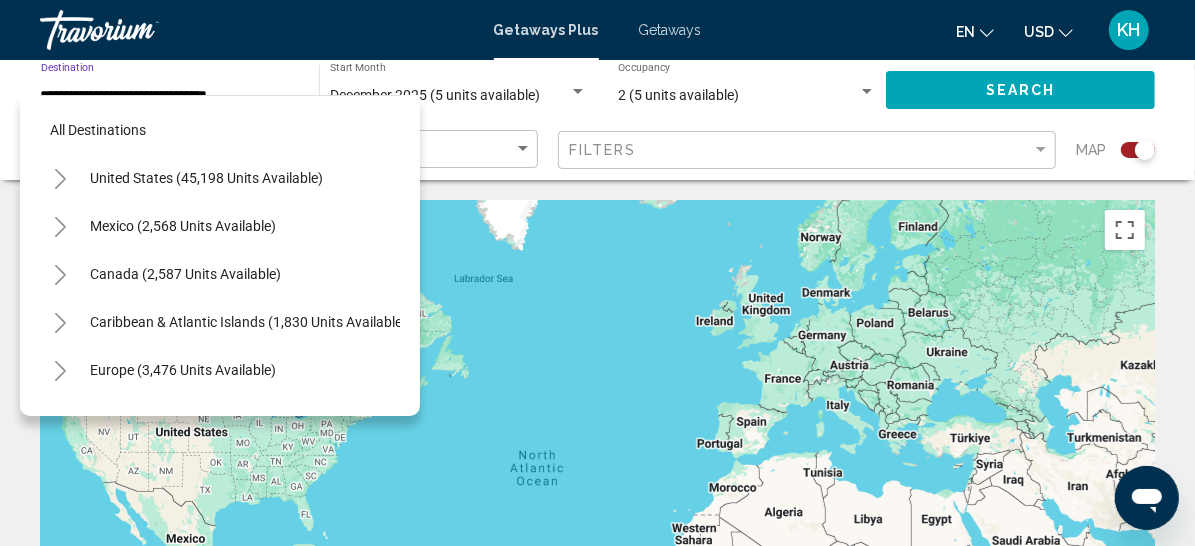 scroll, scrollTop: 513, scrollLeft: 39, axis: both 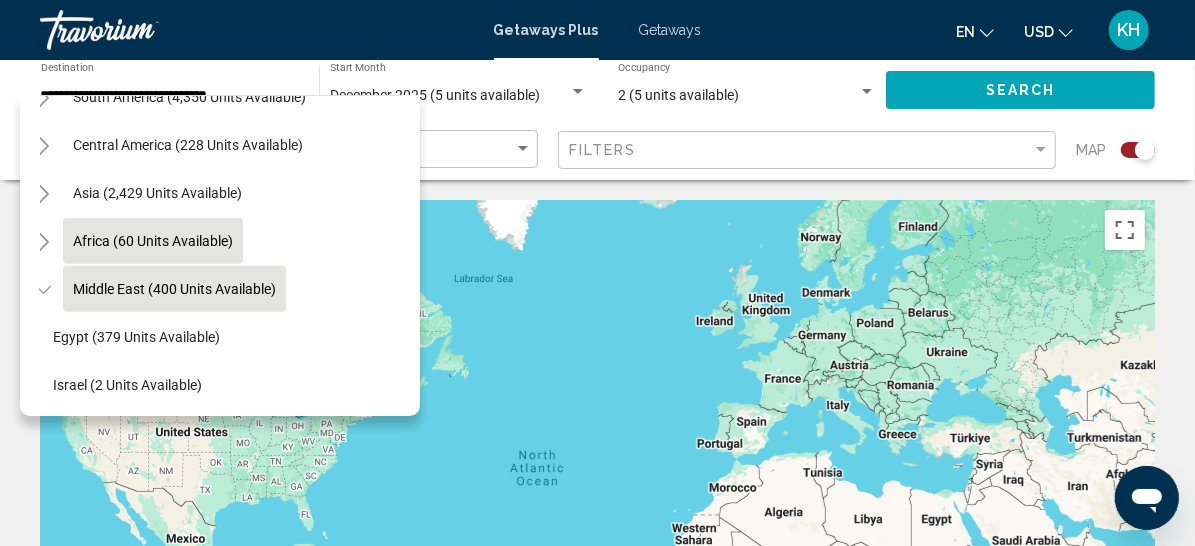 click on "Africa (60 units available)" at bounding box center (174, 289) 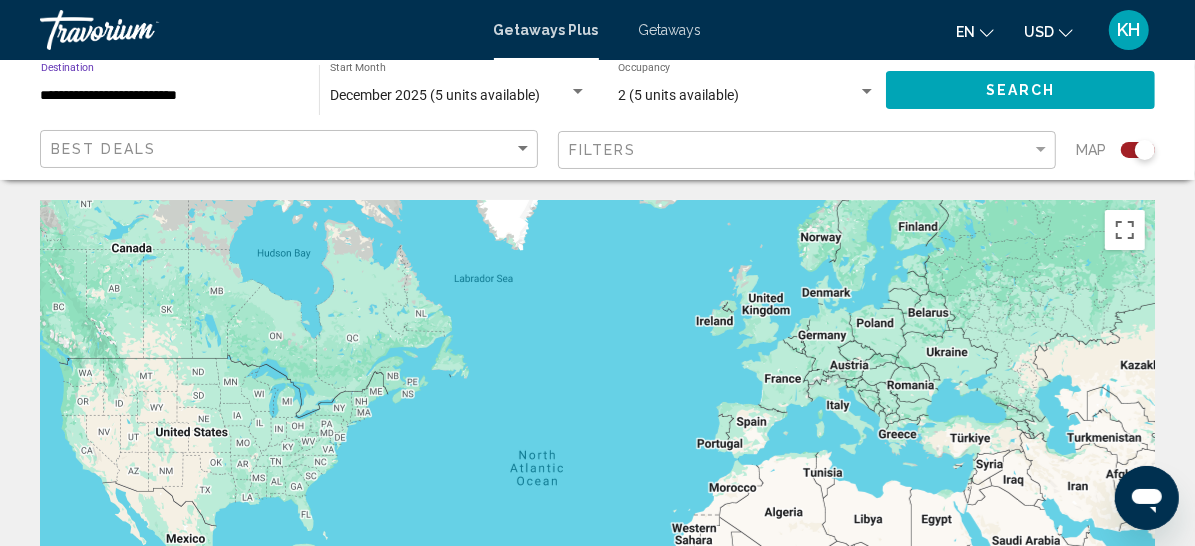 click on "**********" at bounding box center [170, 96] 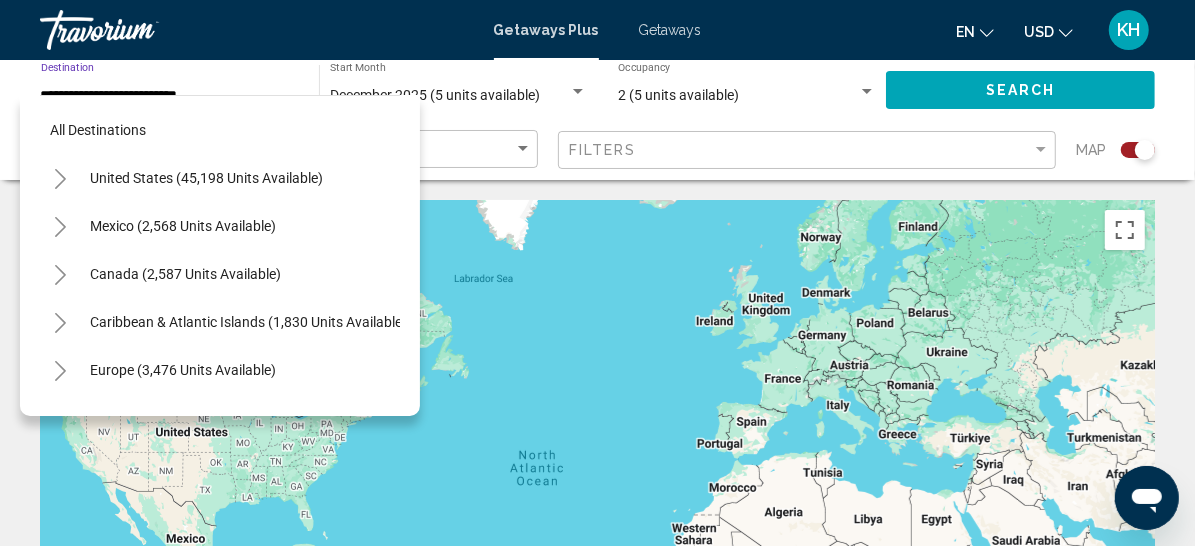 scroll, scrollTop: 481, scrollLeft: 6, axis: both 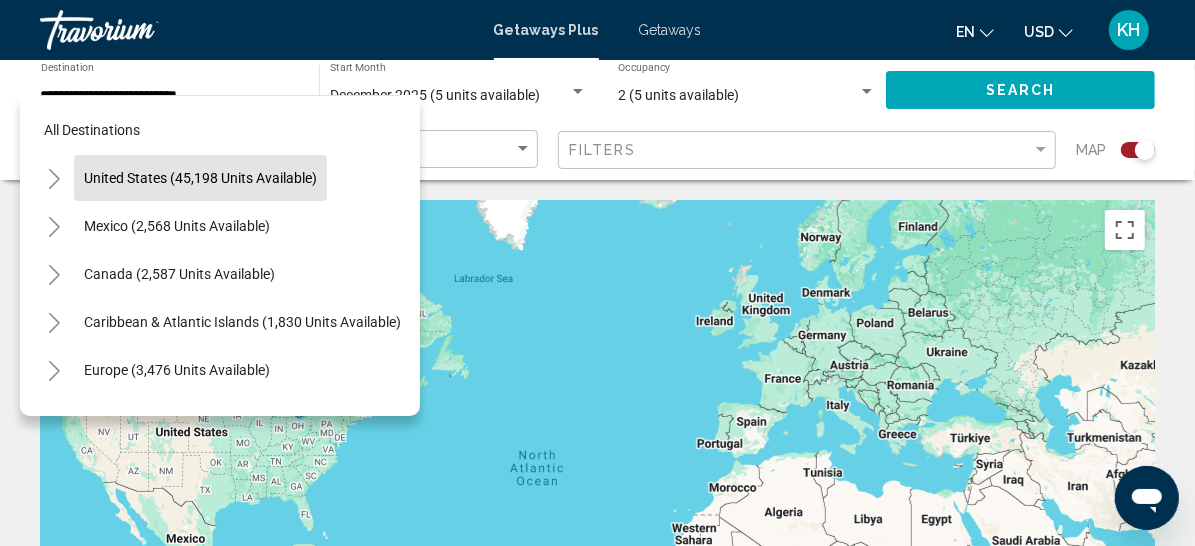 click on "United States (45,198 units available)" at bounding box center [177, 226] 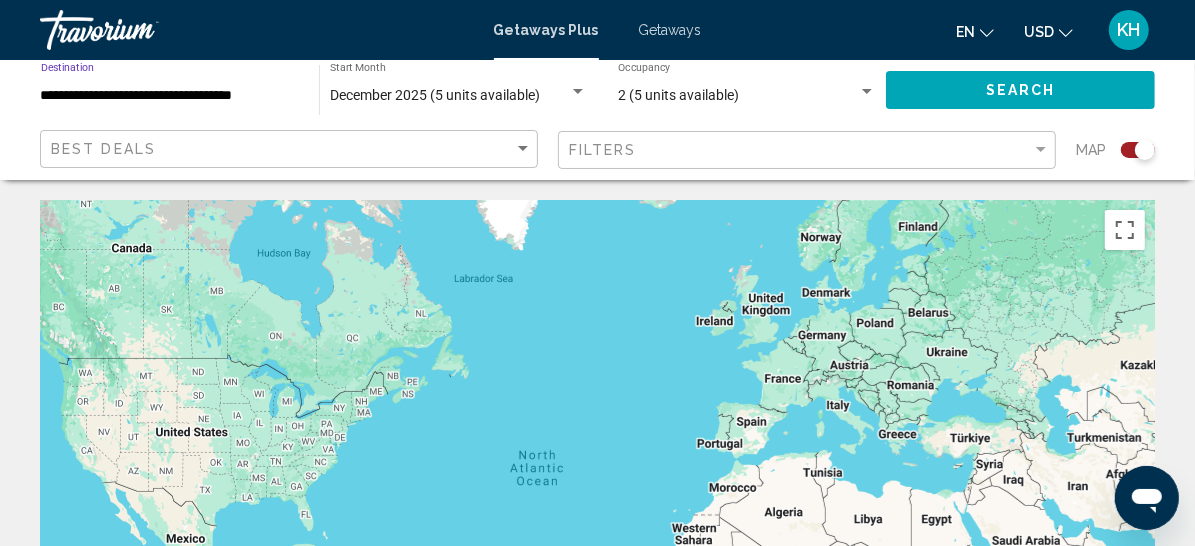 click on "**********" at bounding box center (170, 96) 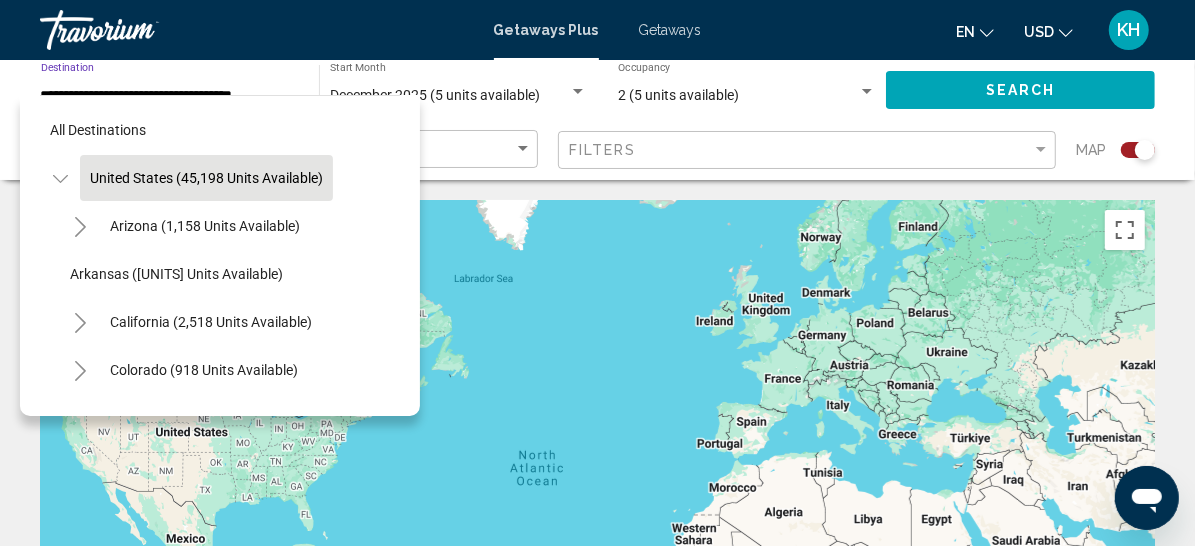 scroll, scrollTop: 0, scrollLeft: 39, axis: horizontal 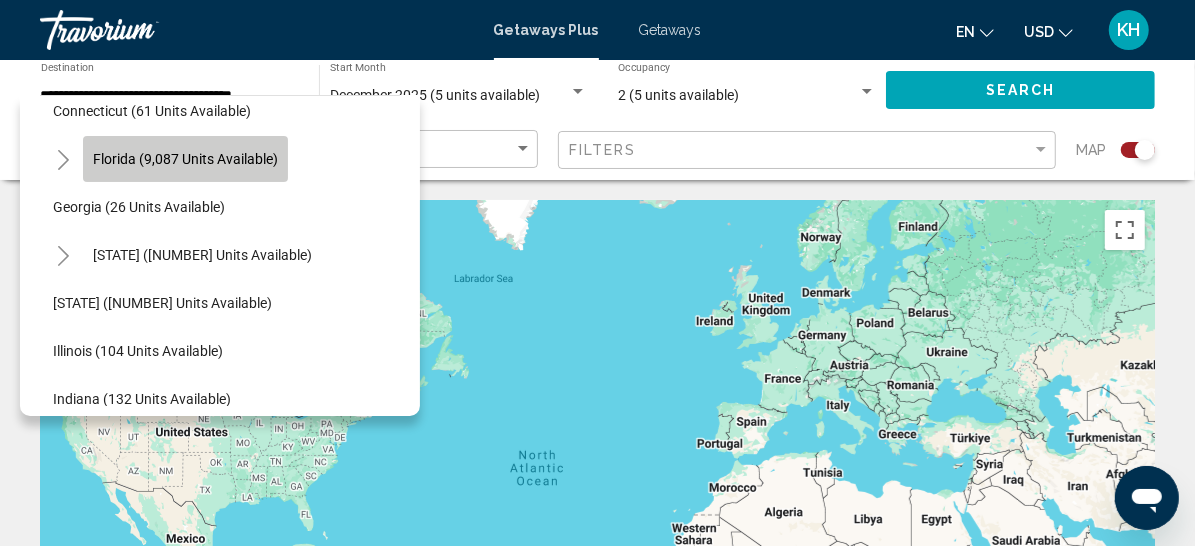 click on "Florida (9,087 units available)" 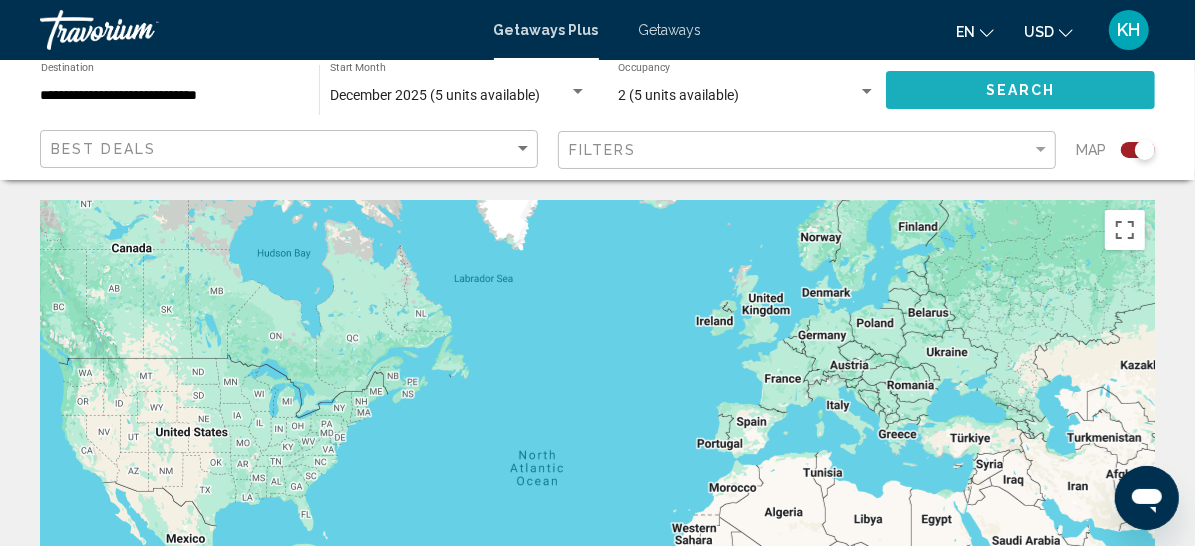 click on "Search" 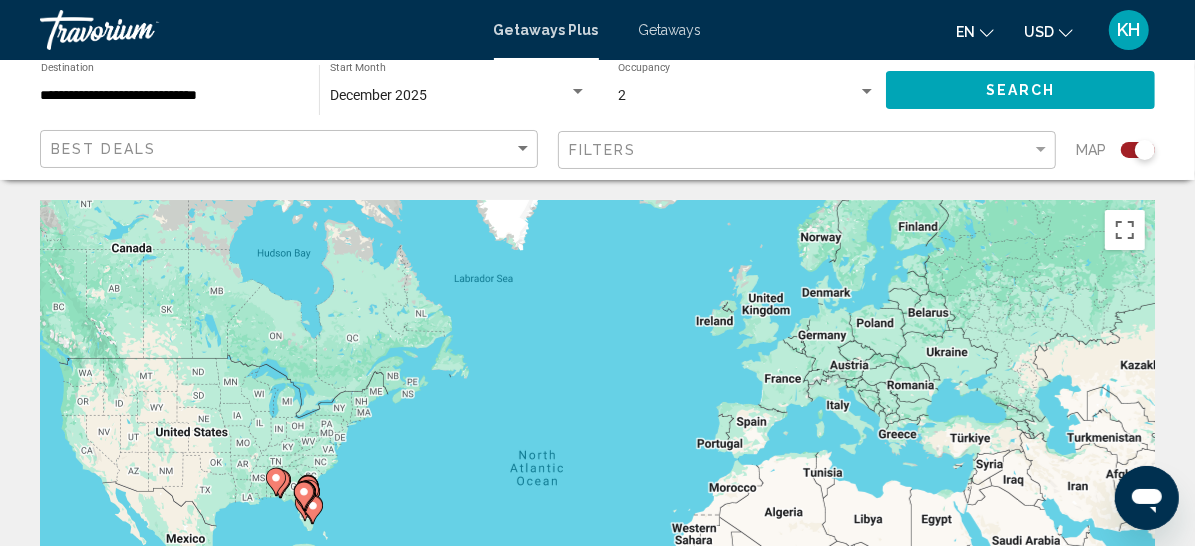 click 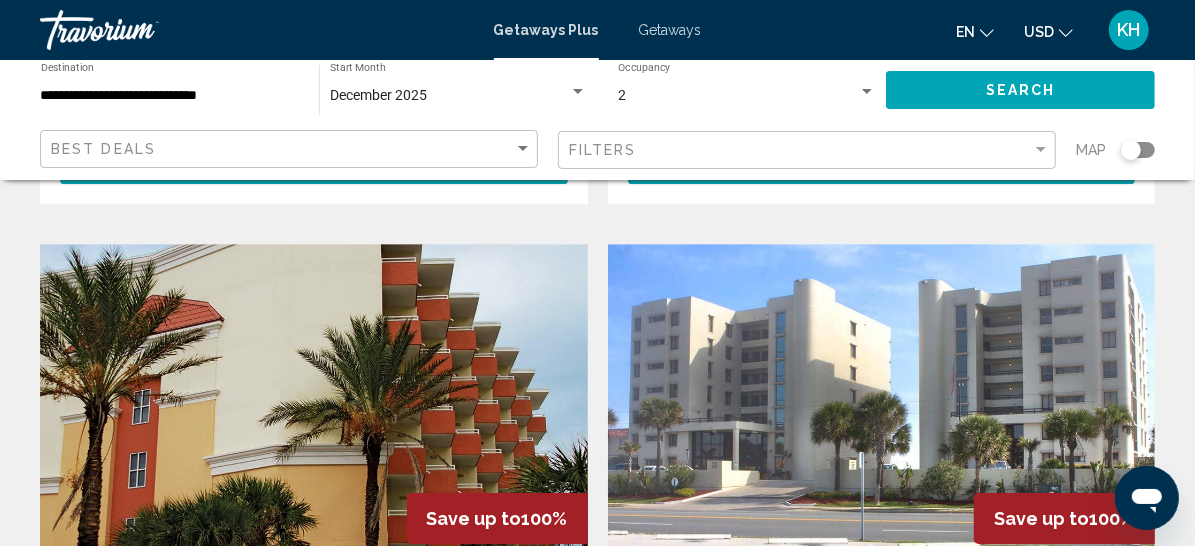 scroll, scrollTop: 3523, scrollLeft: 0, axis: vertical 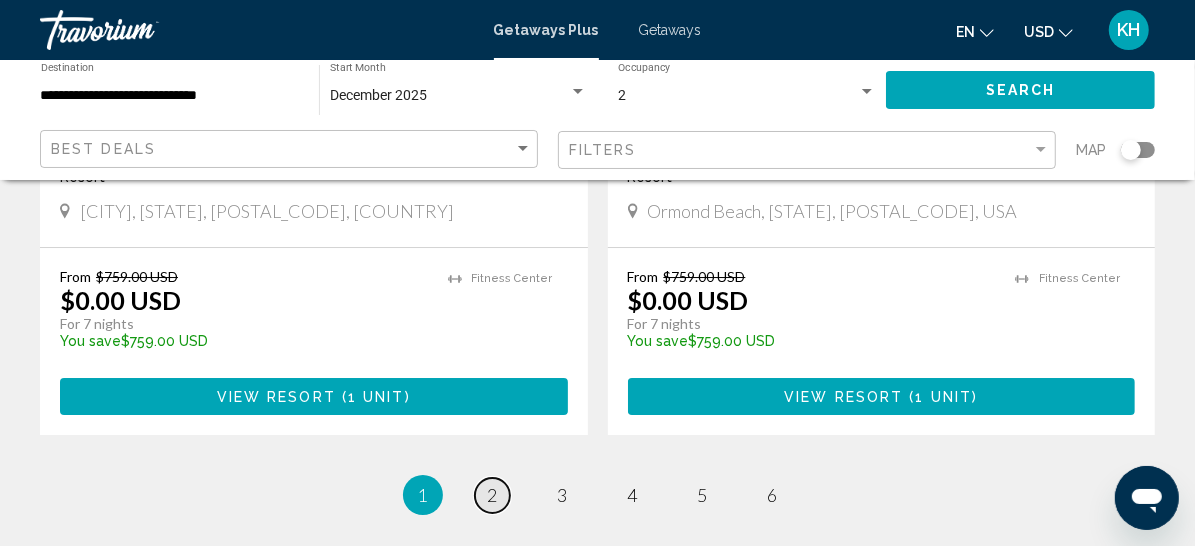 click on "2" at bounding box center [493, 495] 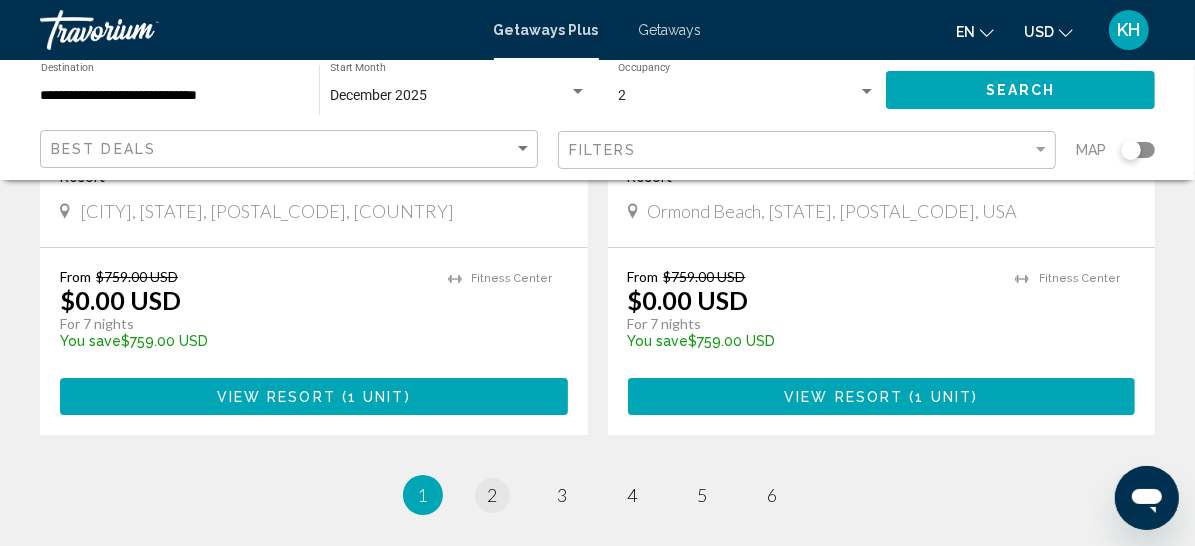 scroll, scrollTop: 0, scrollLeft: 0, axis: both 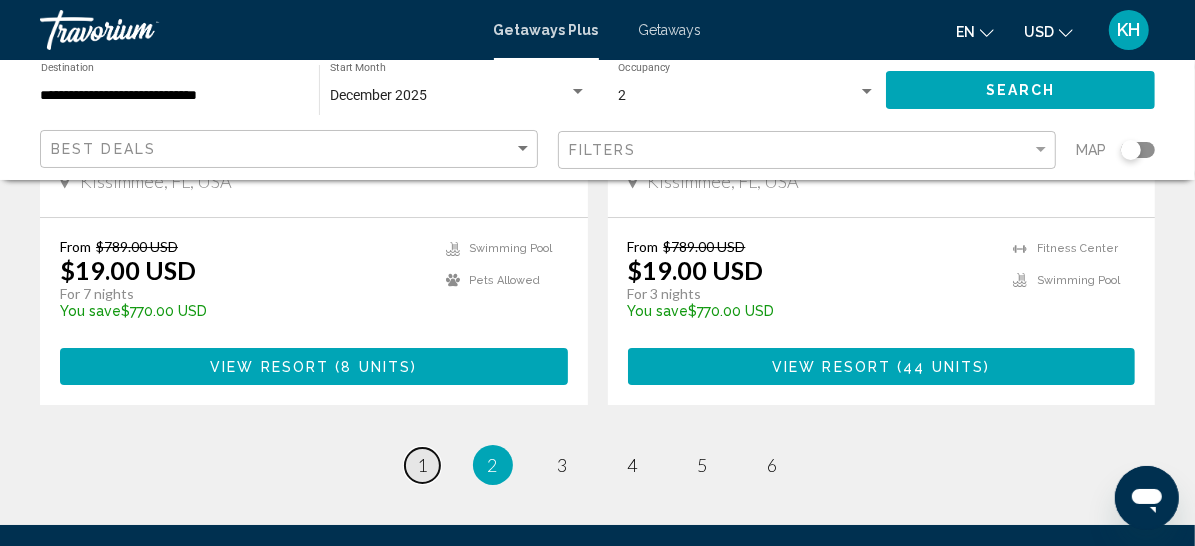 click on "page  1" at bounding box center [422, 465] 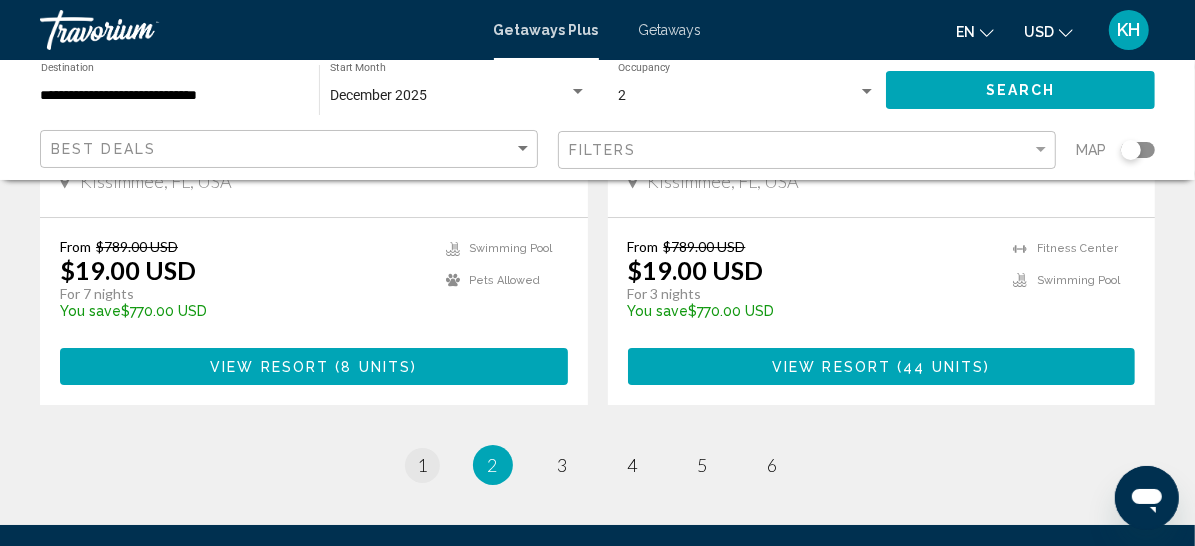 scroll, scrollTop: 0, scrollLeft: 0, axis: both 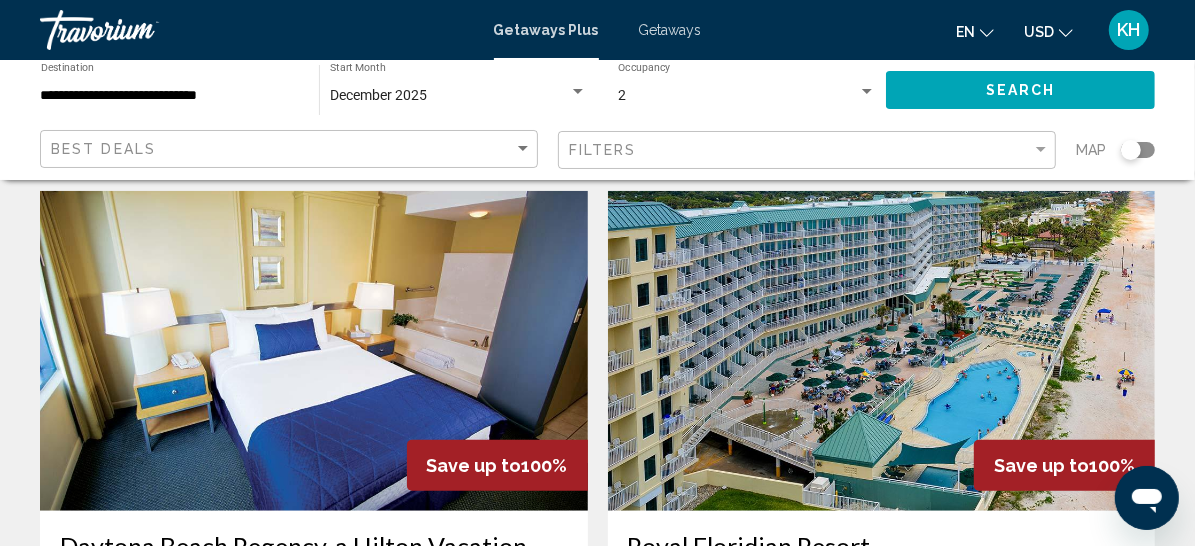 click on "View Resort" at bounding box center [832, 113] 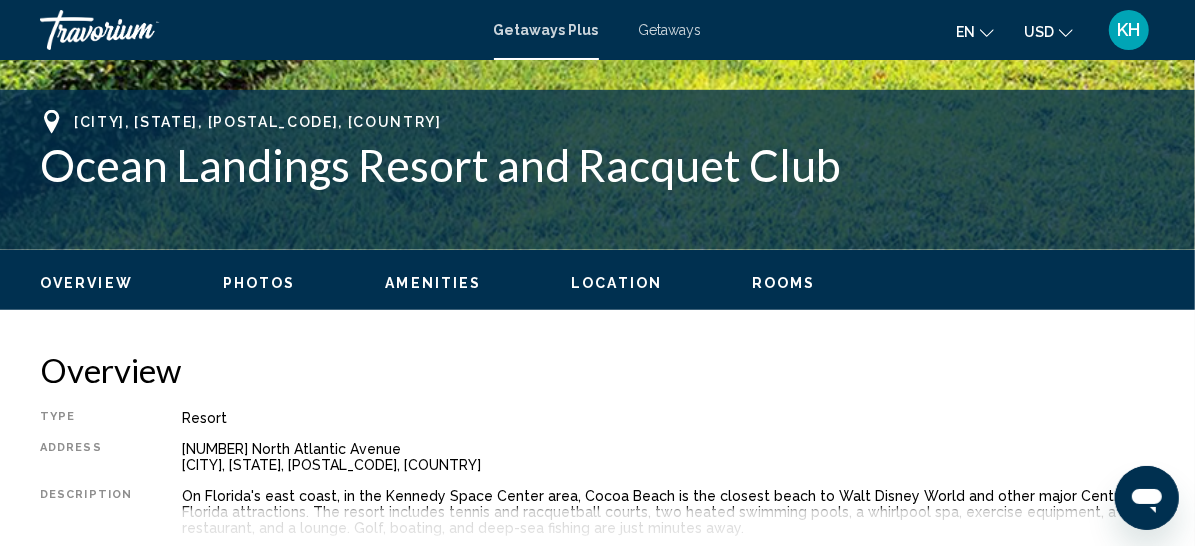 scroll, scrollTop: 395, scrollLeft: 0, axis: vertical 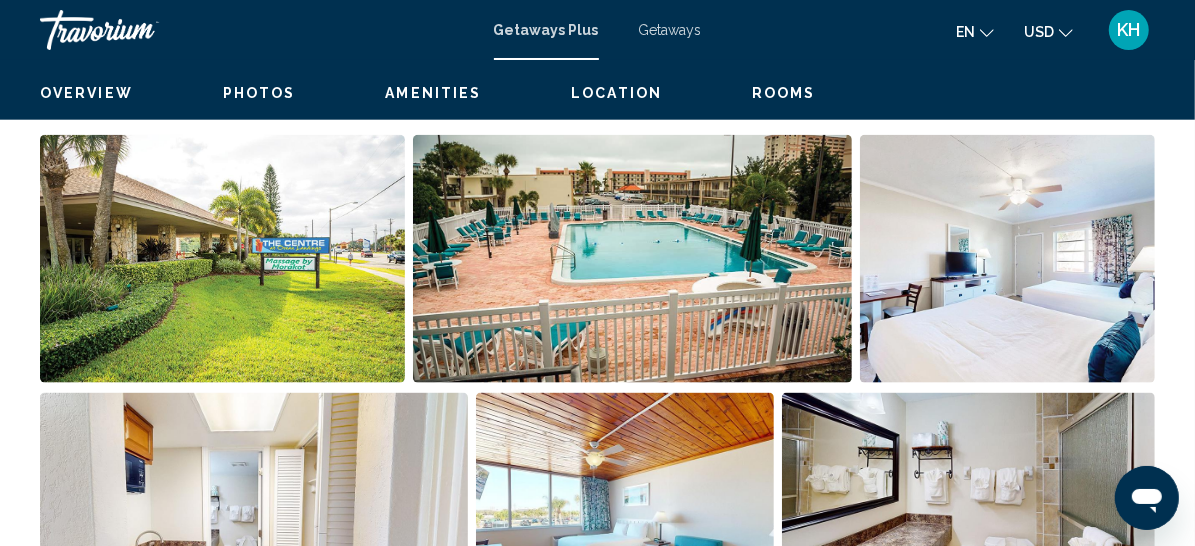click on "On Florida's east coast, in the Kennedy Space Center area, Cocoa Beach is the closest beach to Walt Disney World and other major Central Florida attractions. The resort includes tennis and racquetball courts, two heated swimming pools, a whirlpool spa, exercise equipment, a restaurant, and a lounge. Golf, boating, and deep-sea fishing are just minutes away." at bounding box center [668, -15] 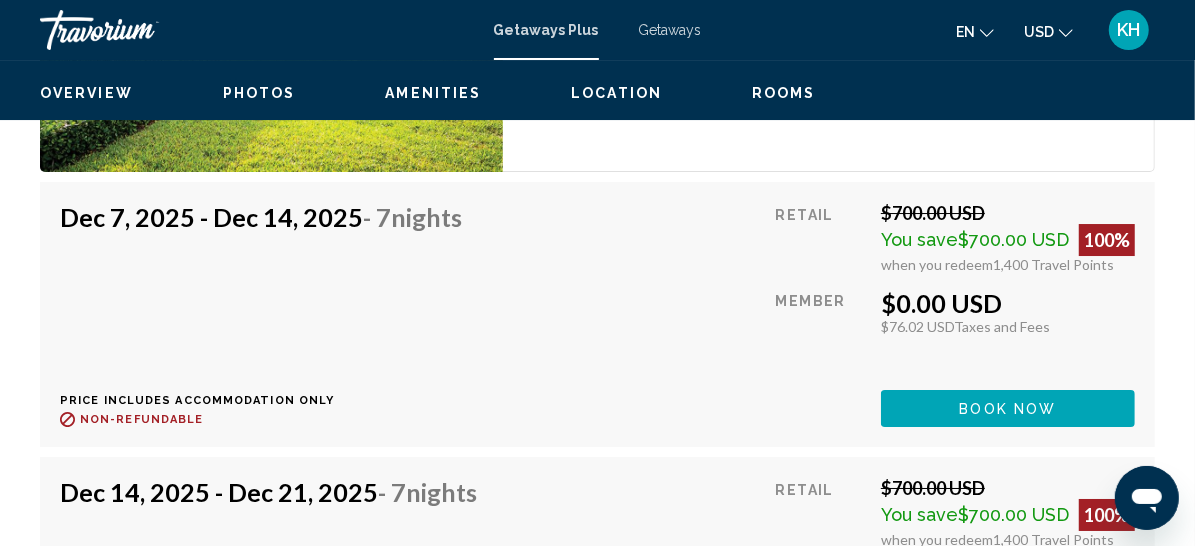 scroll, scrollTop: 3913, scrollLeft: 0, axis: vertical 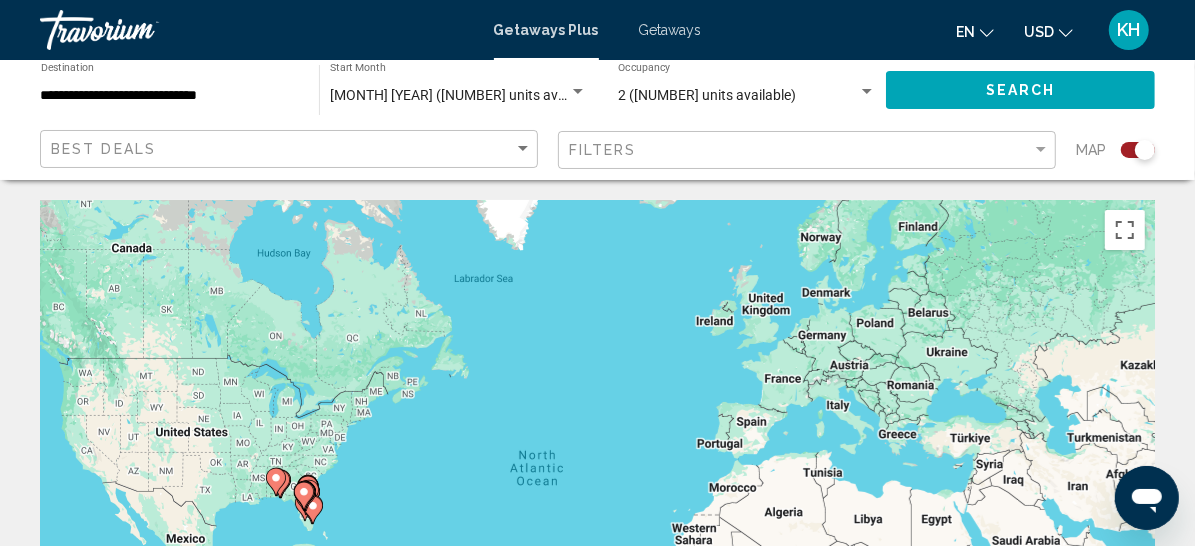 click 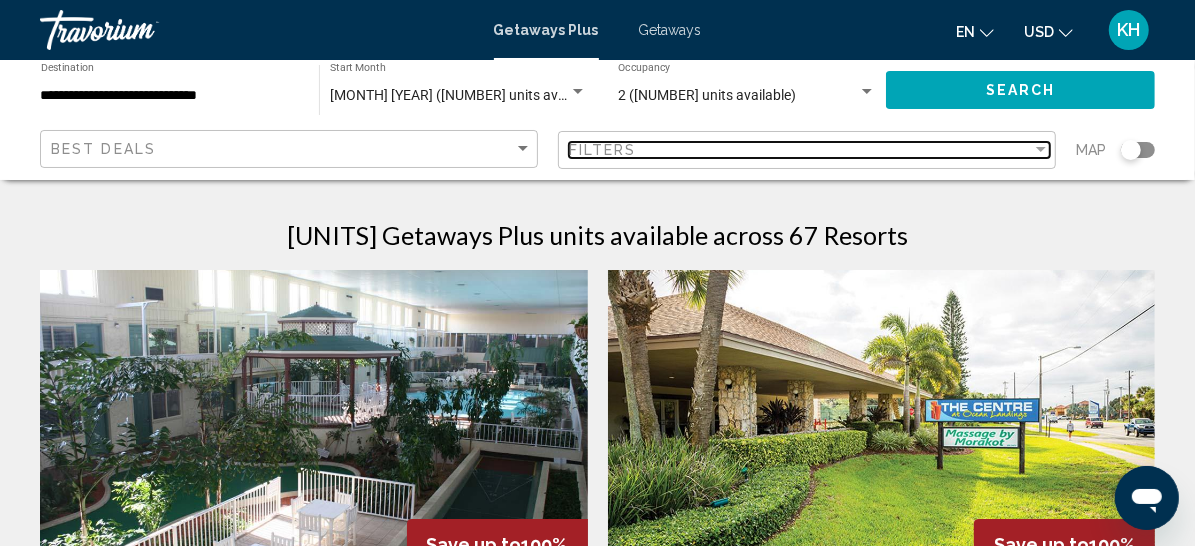 click on "Filters" at bounding box center (603, 150) 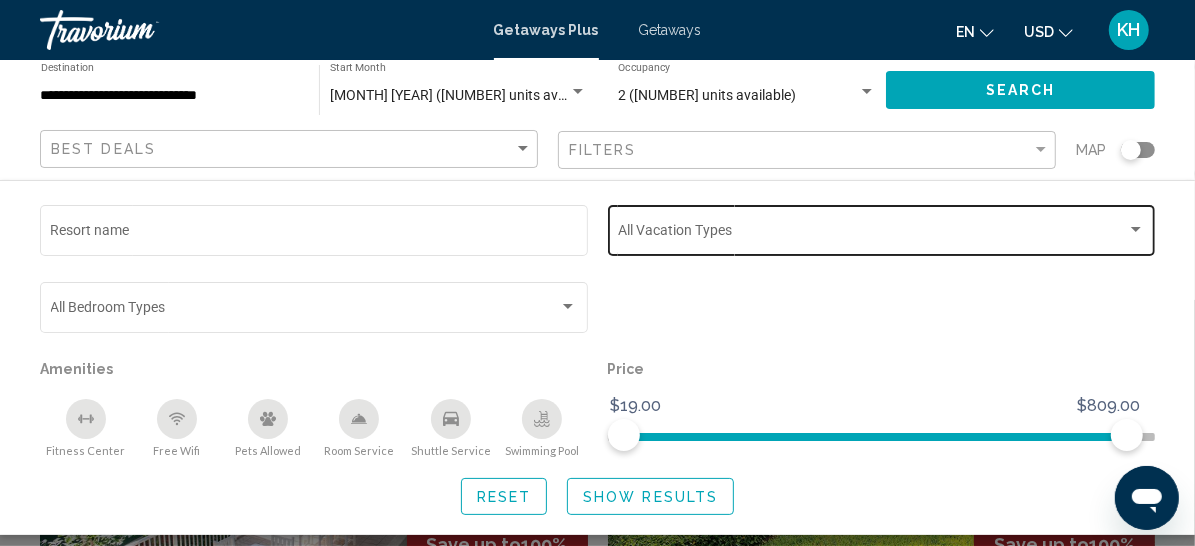 click on "Vacation Types All Vacation Types" 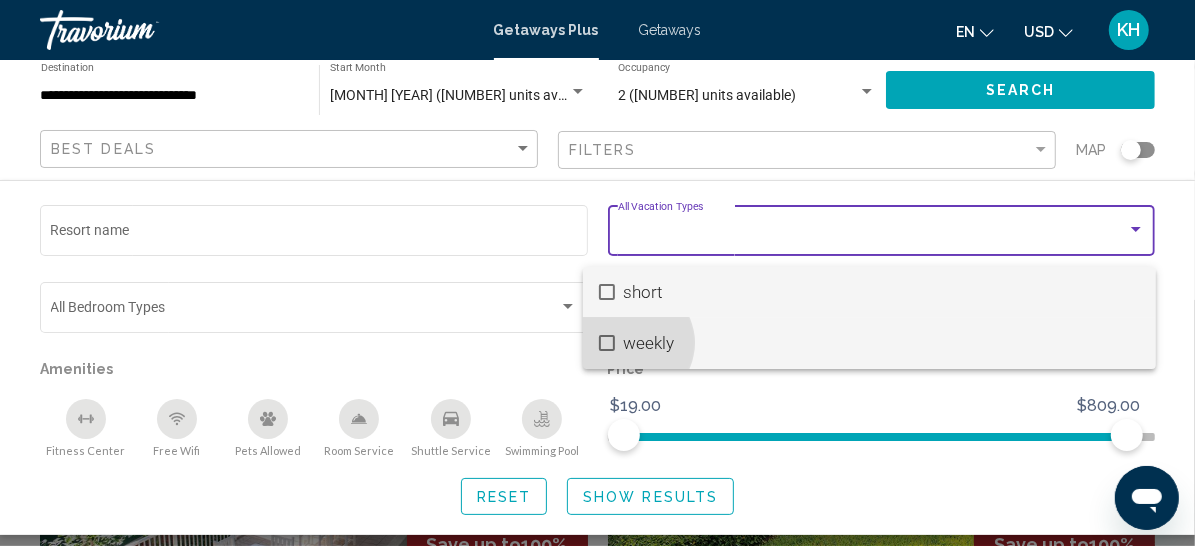 click on "weekly" at bounding box center [881, 343] 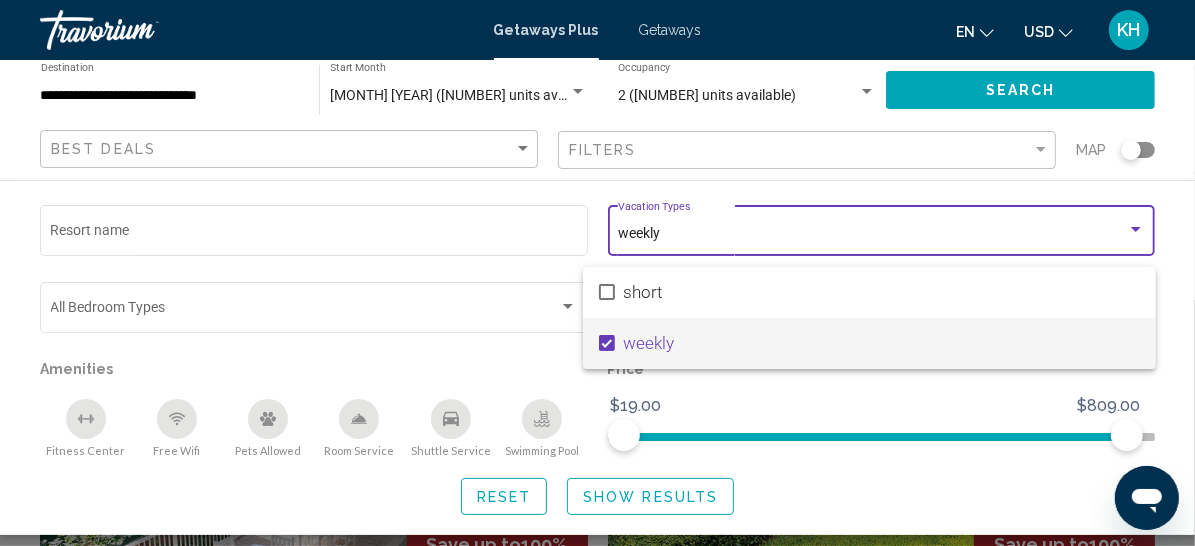 click at bounding box center [597, 273] 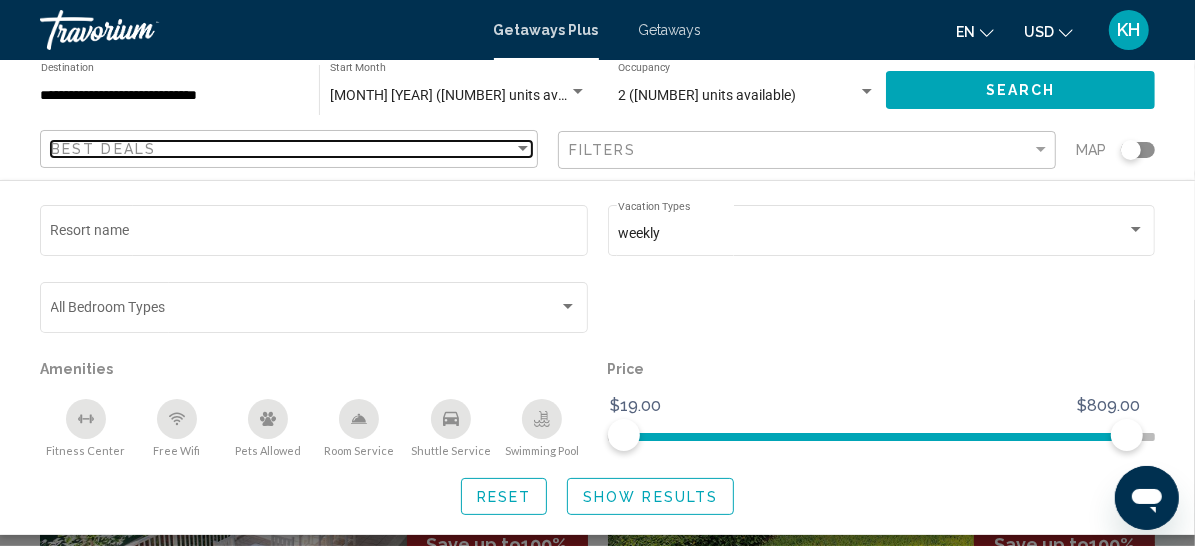 click on "Best Deals" at bounding box center [282, 149] 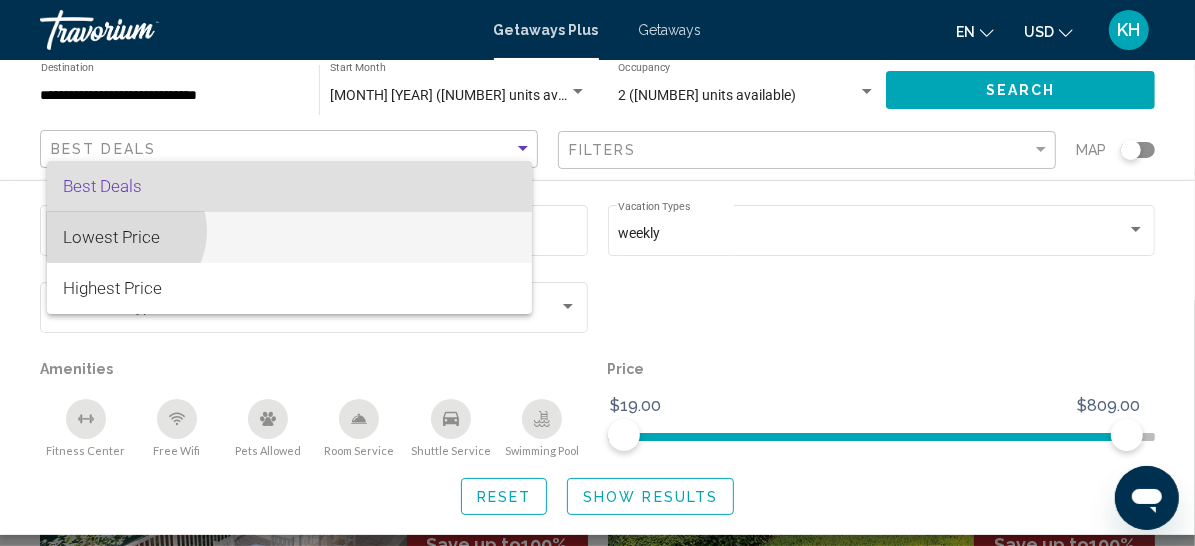 click on "Lowest Price" at bounding box center [111, 237] 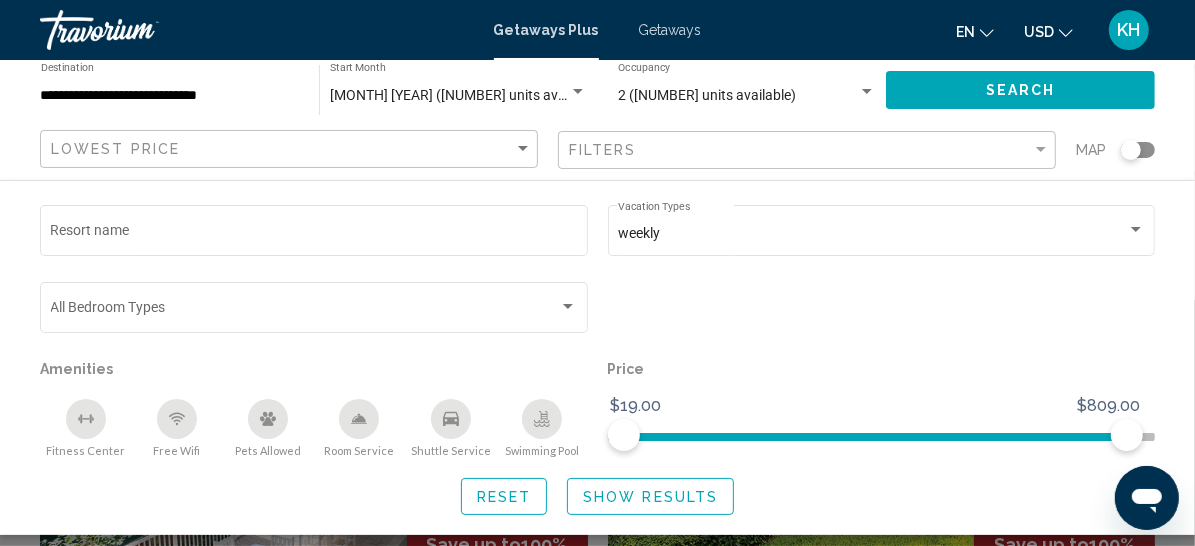 click on "December [YEAR] ([UNITS] units available) Start Month All Start Months" 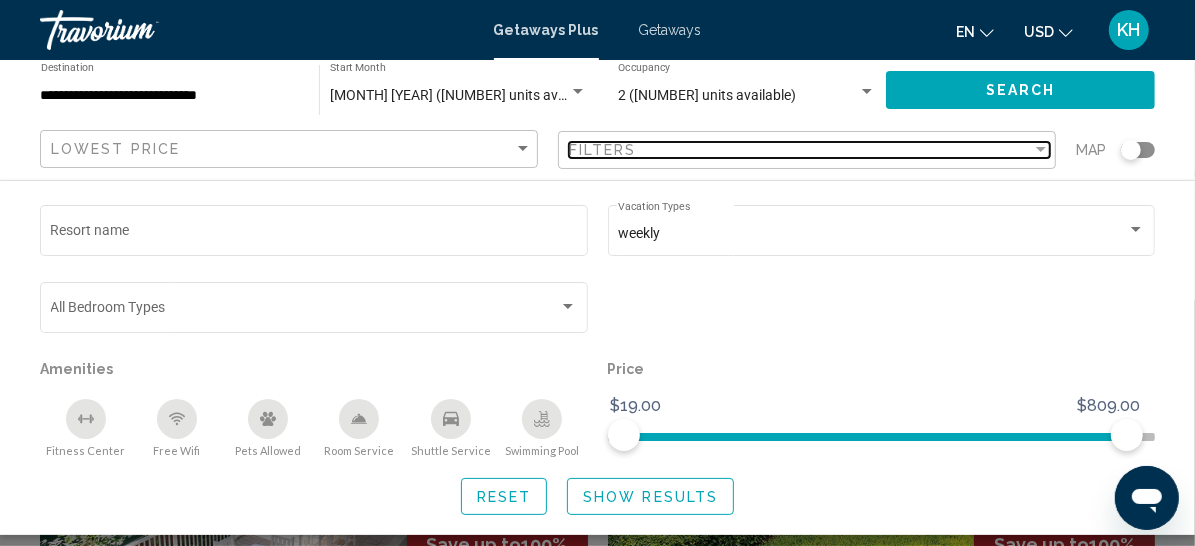 click on "Filters" at bounding box center [603, 150] 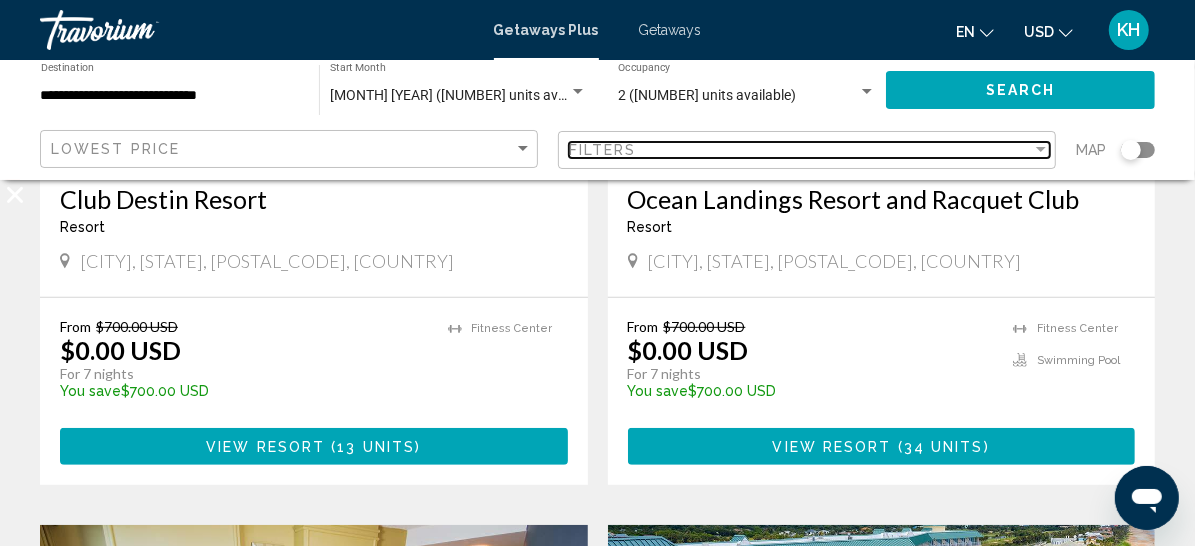 scroll, scrollTop: 521, scrollLeft: 0, axis: vertical 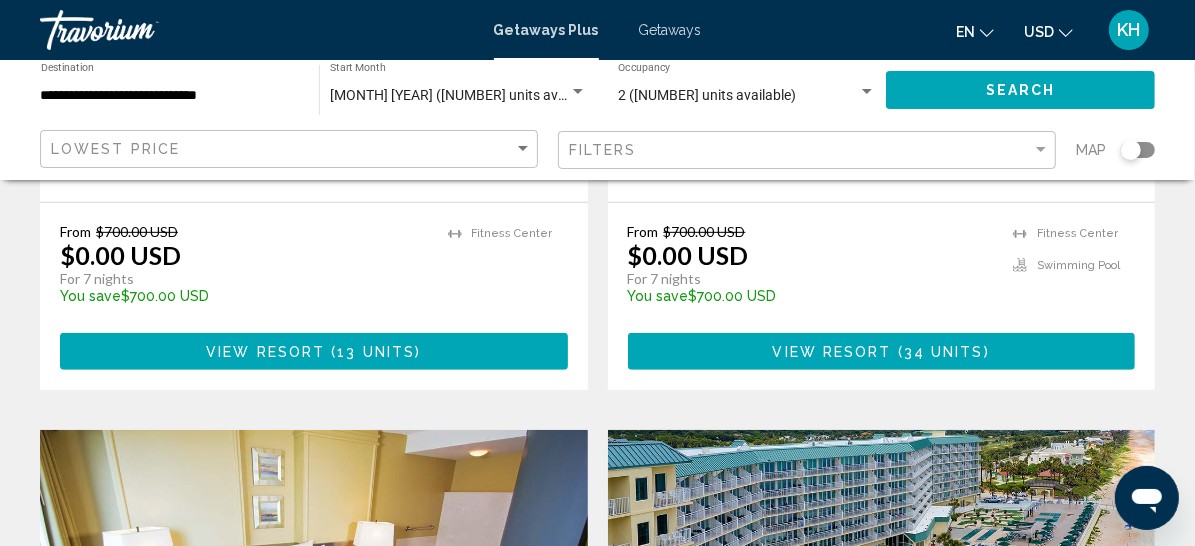 click on "Daytona Beach Regency, a Hilton Vacation Club" at bounding box center [314, 800] 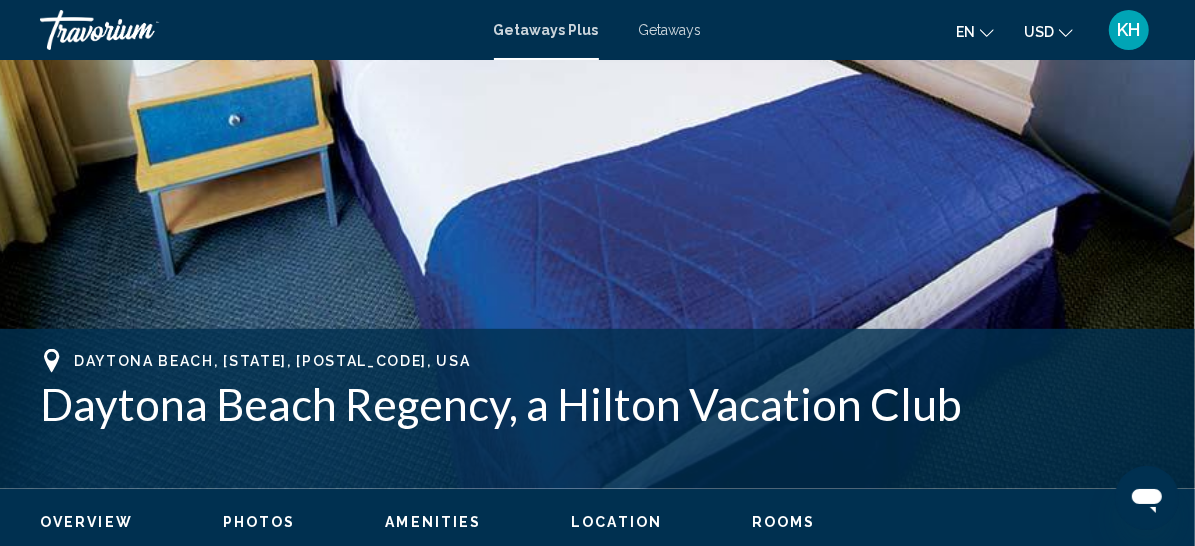 scroll, scrollTop: 395, scrollLeft: 0, axis: vertical 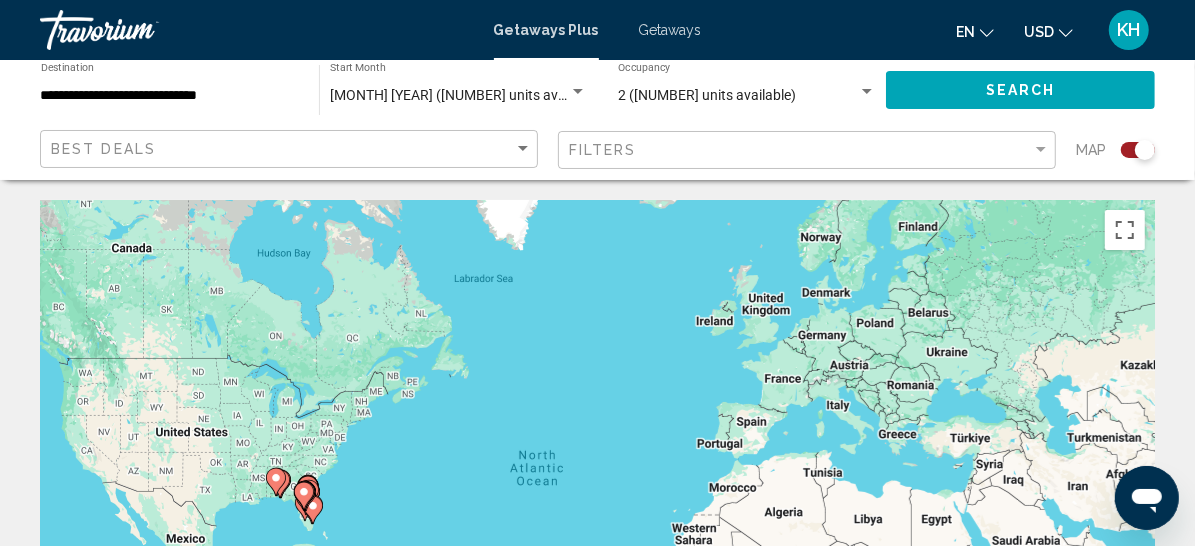 click 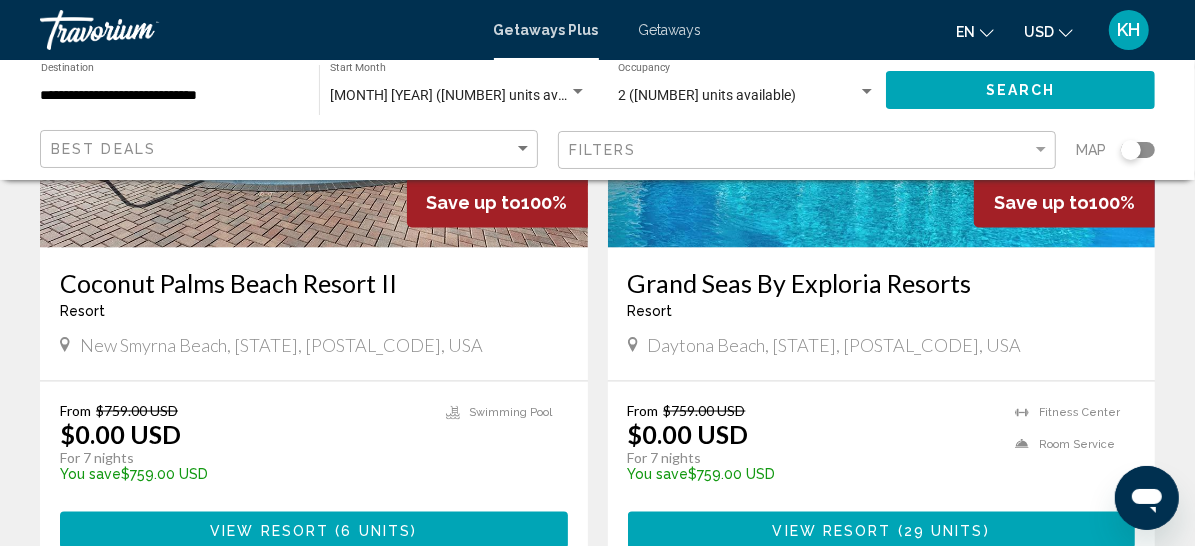 scroll, scrollTop: 1789, scrollLeft: 0, axis: vertical 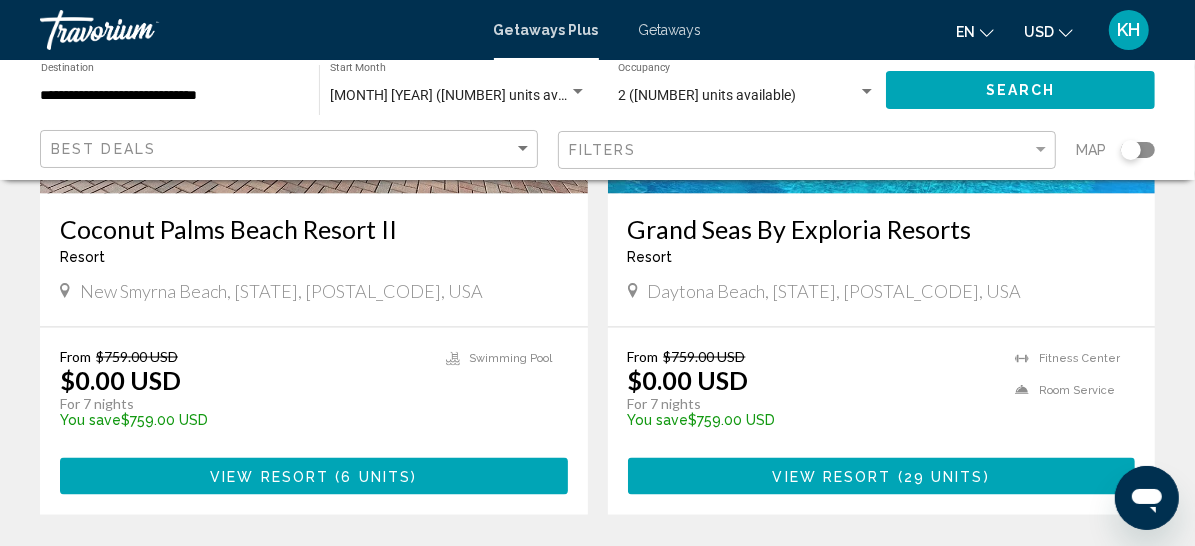 click on "View Resort" at bounding box center (832, 477) 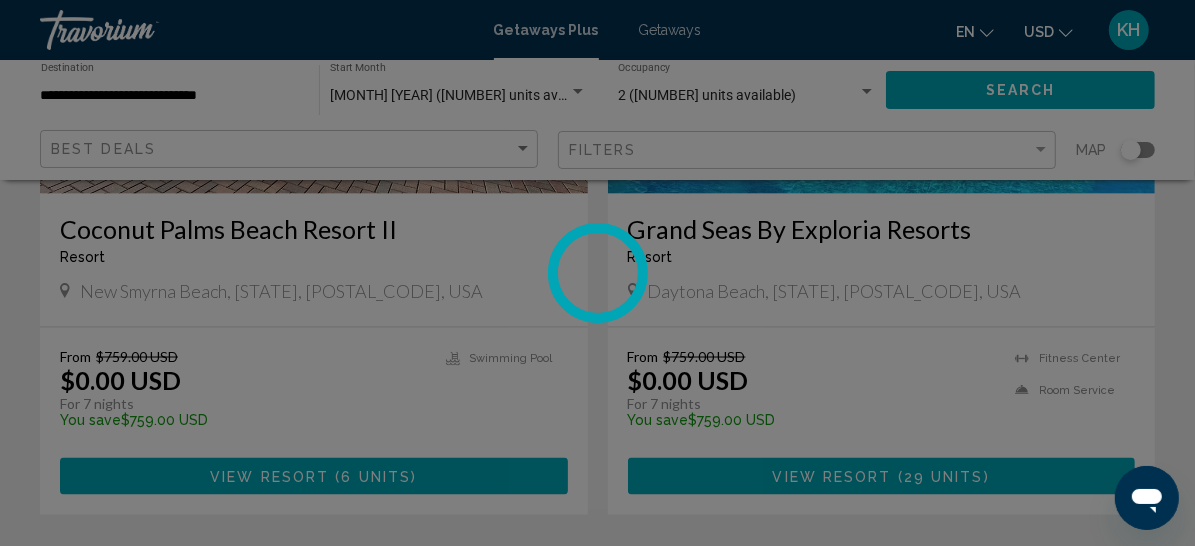 scroll, scrollTop: 395, scrollLeft: 0, axis: vertical 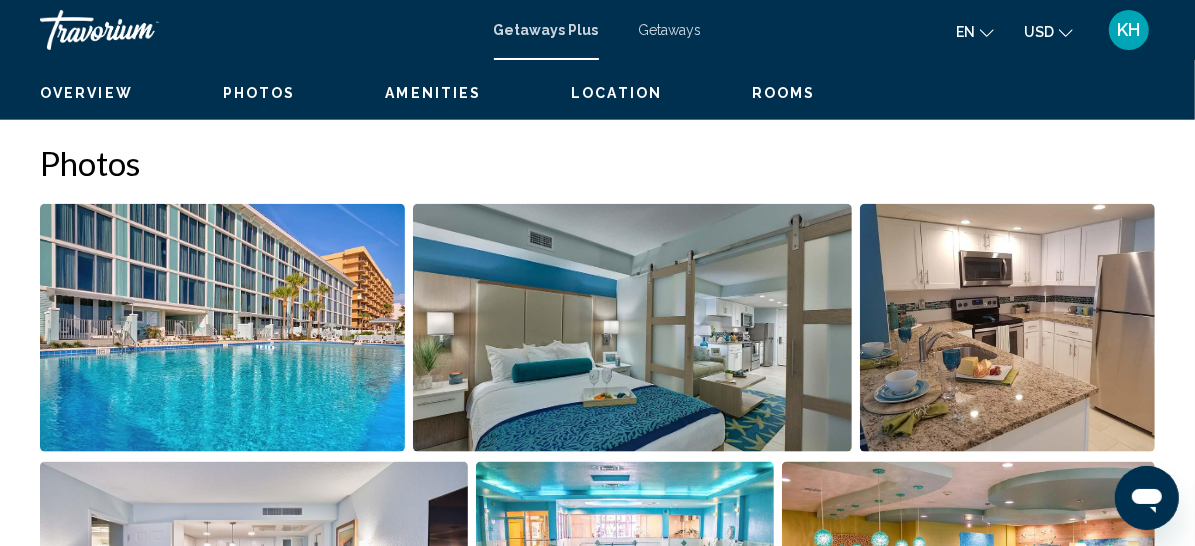 click on "Read more" at bounding box center [223, 95] 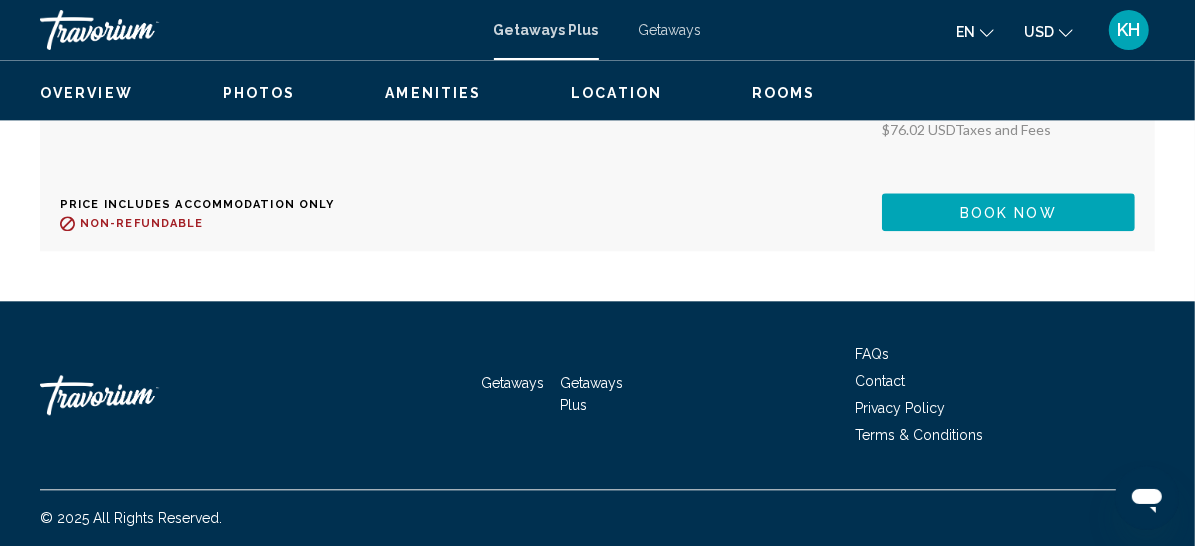 scroll, scrollTop: 8823, scrollLeft: 0, axis: vertical 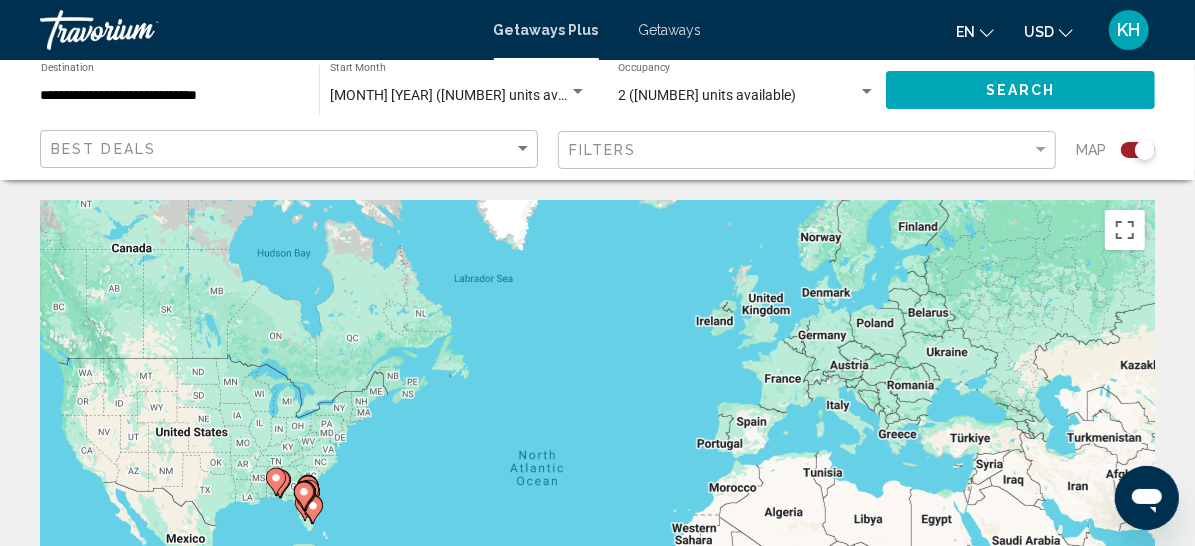click 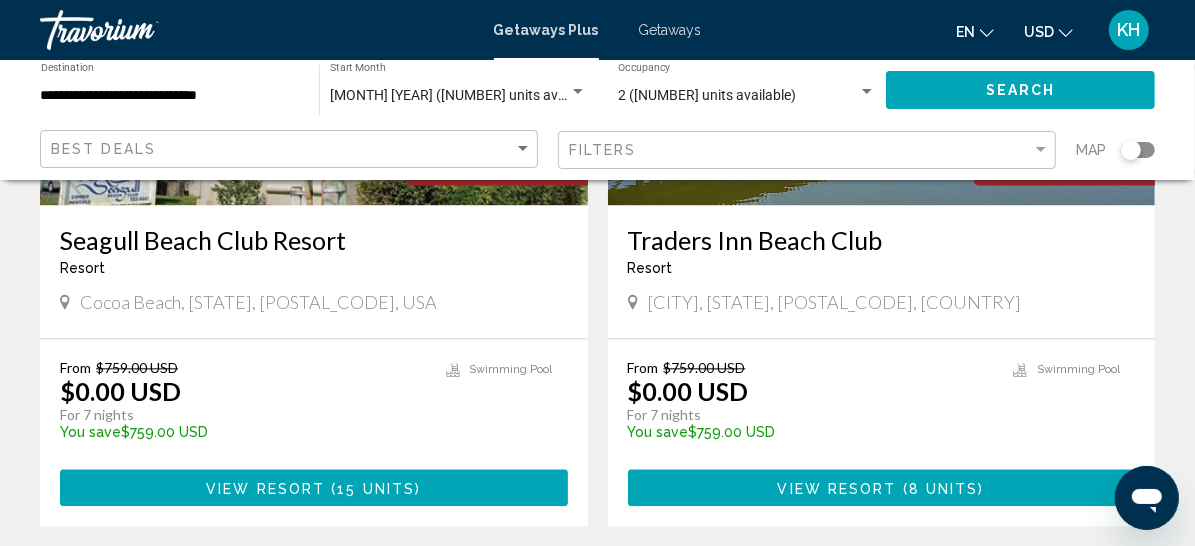 scroll, scrollTop: 2452, scrollLeft: 0, axis: vertical 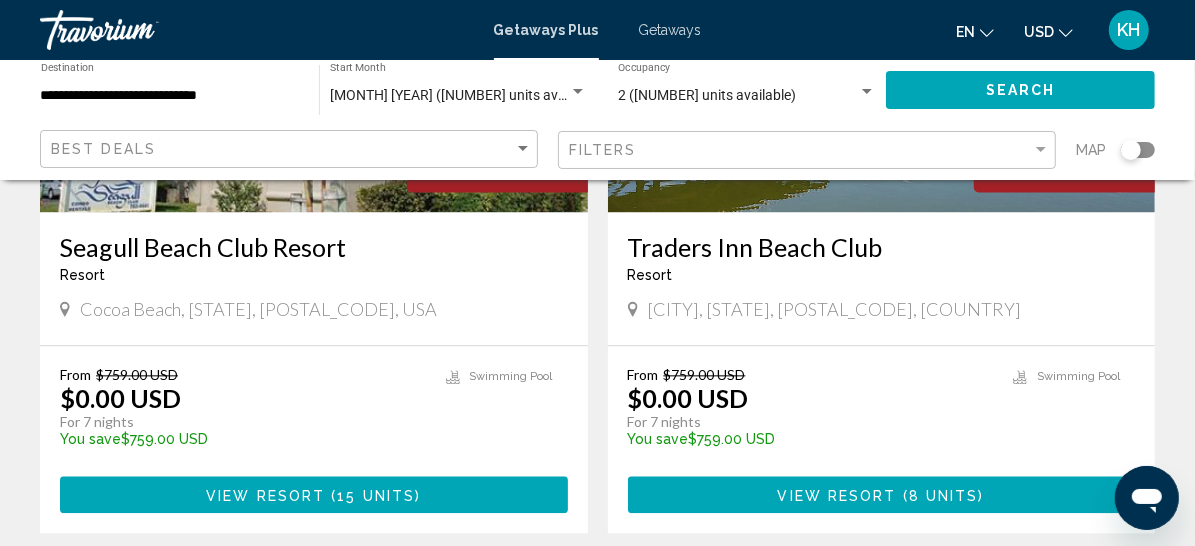click on "Seagull Beach Club Resort" at bounding box center (314, 247) 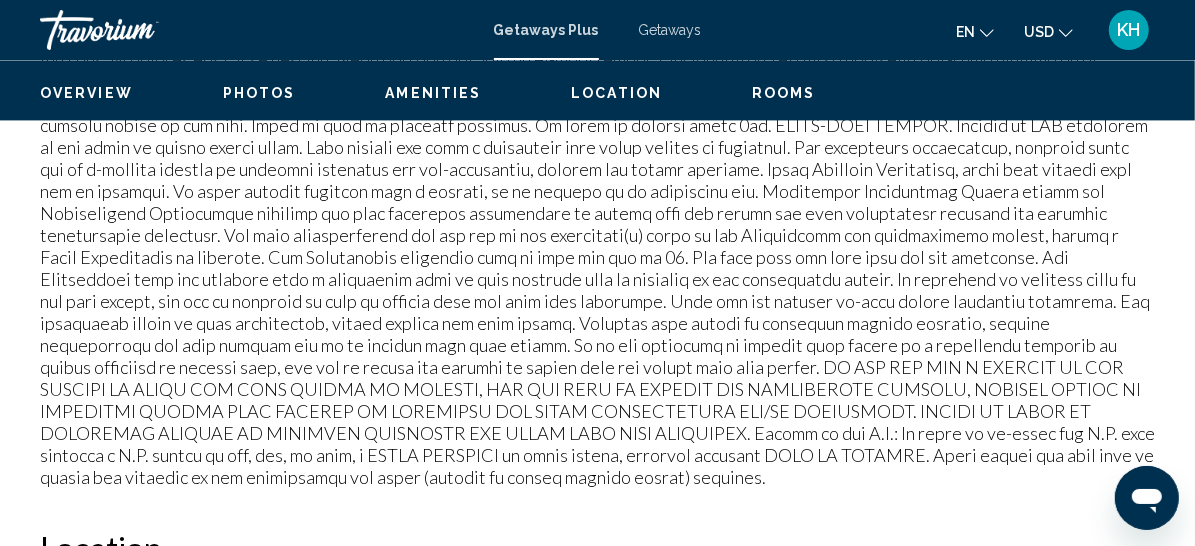 scroll, scrollTop: 395, scrollLeft: 0, axis: vertical 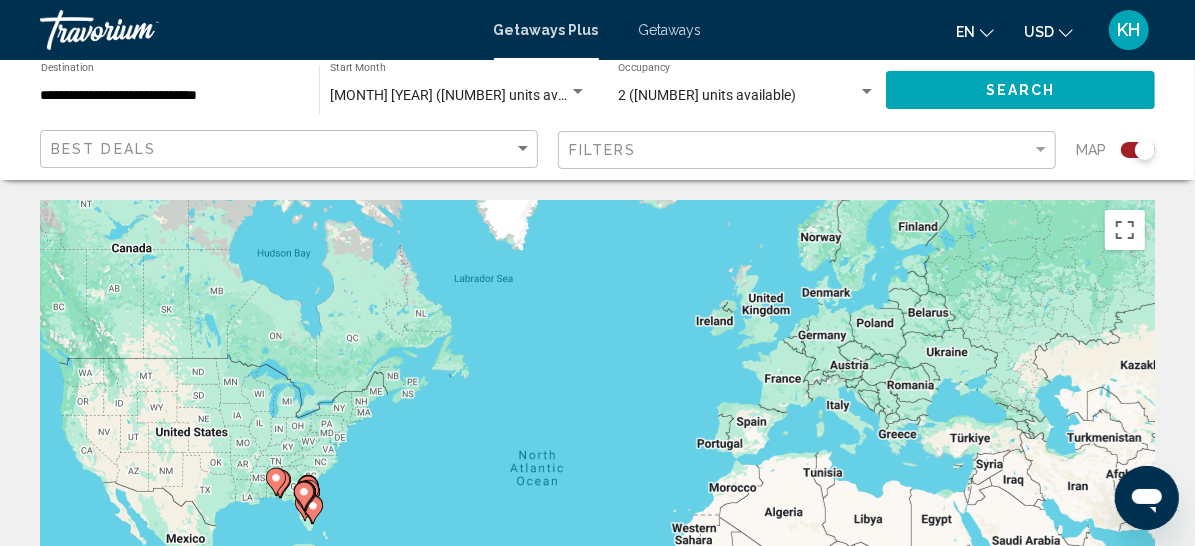 click 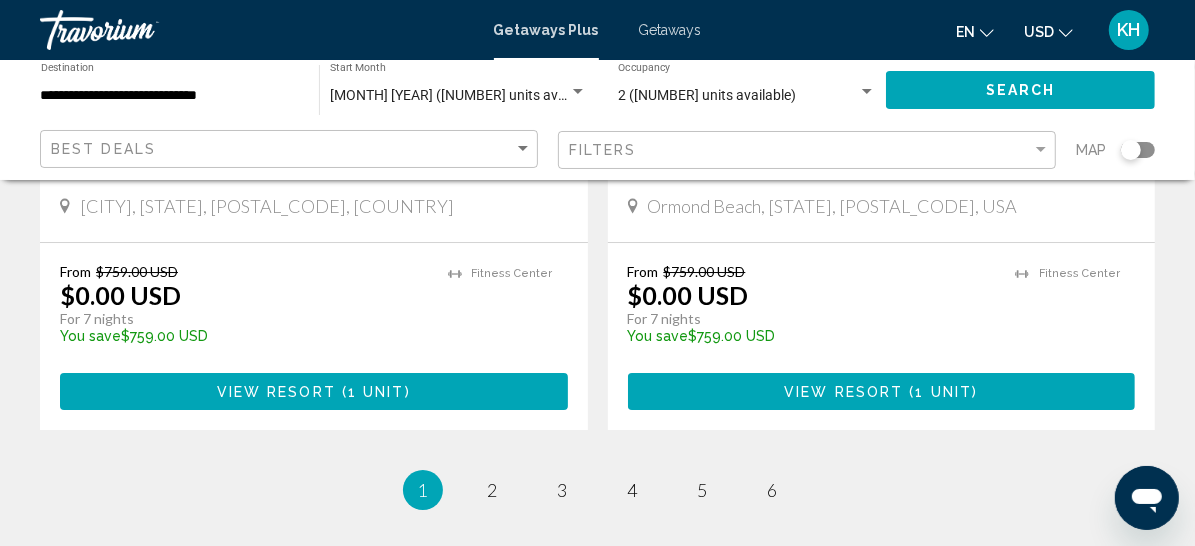 scroll, scrollTop: 3894, scrollLeft: 0, axis: vertical 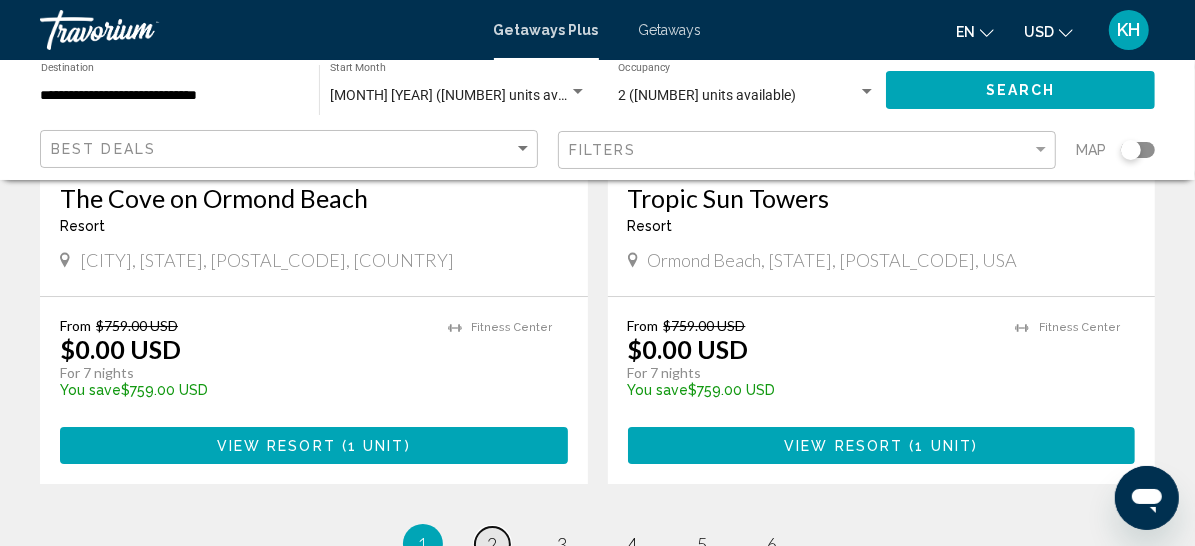click on "page  2" at bounding box center [492, 544] 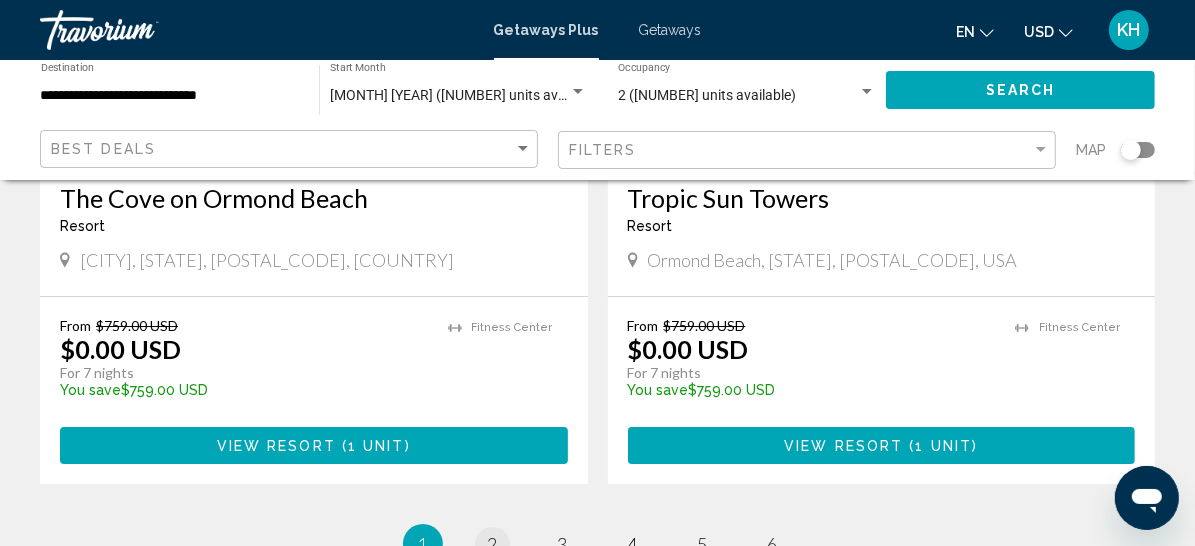 scroll, scrollTop: 0, scrollLeft: 0, axis: both 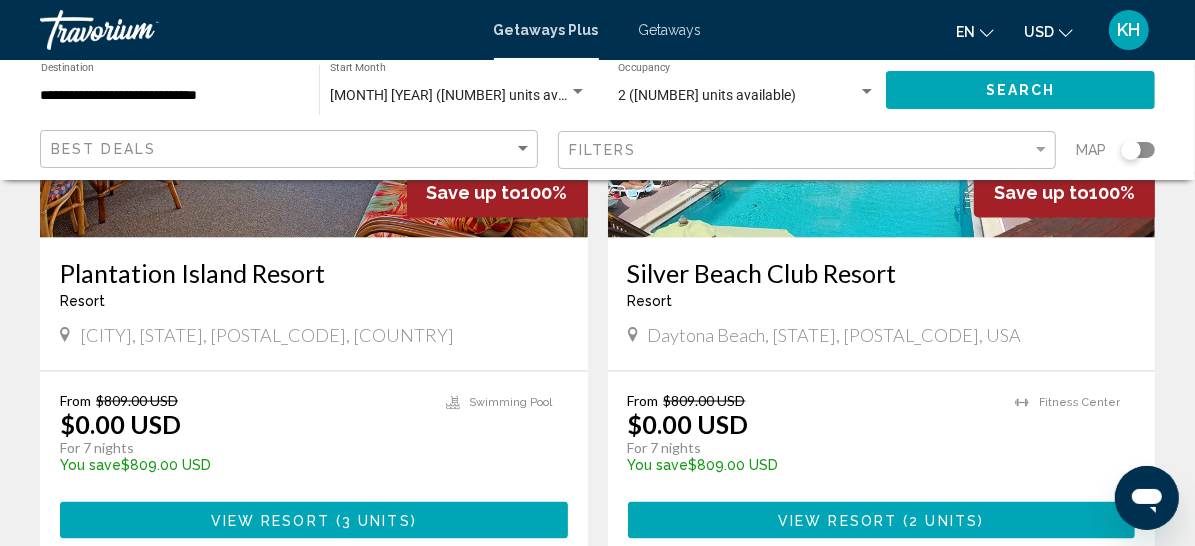 click on "View Resort" at bounding box center [837, -160] 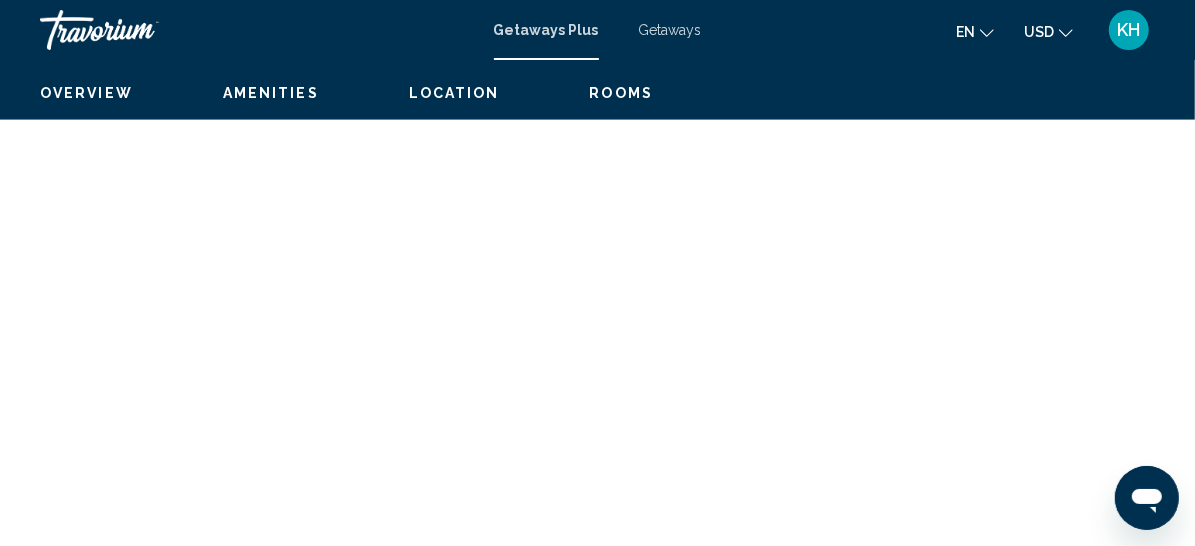 scroll, scrollTop: 0, scrollLeft: 0, axis: both 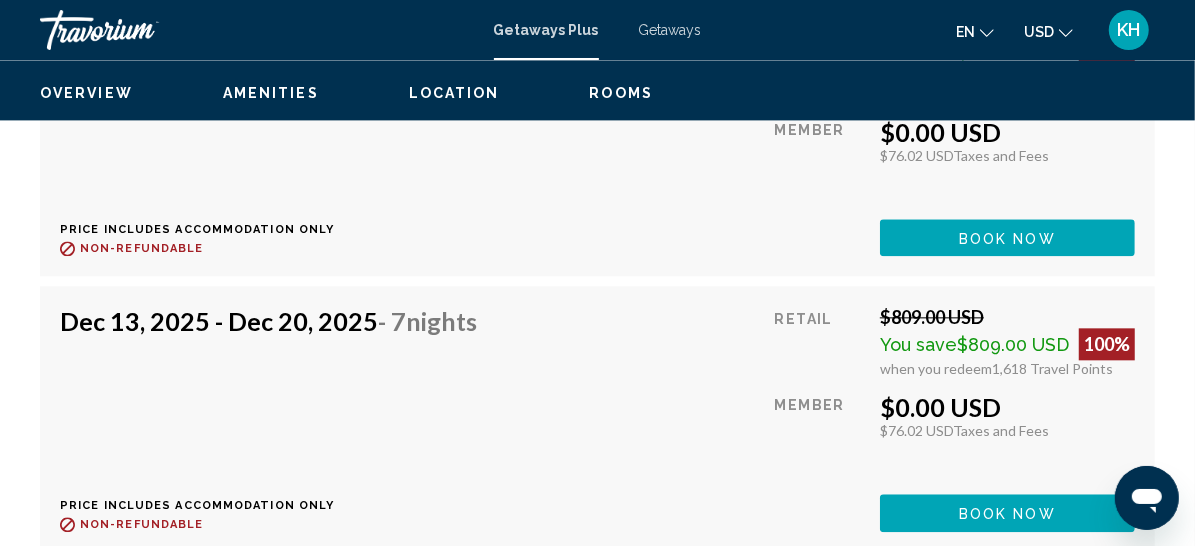 click on "Getaways" at bounding box center [670, 30] 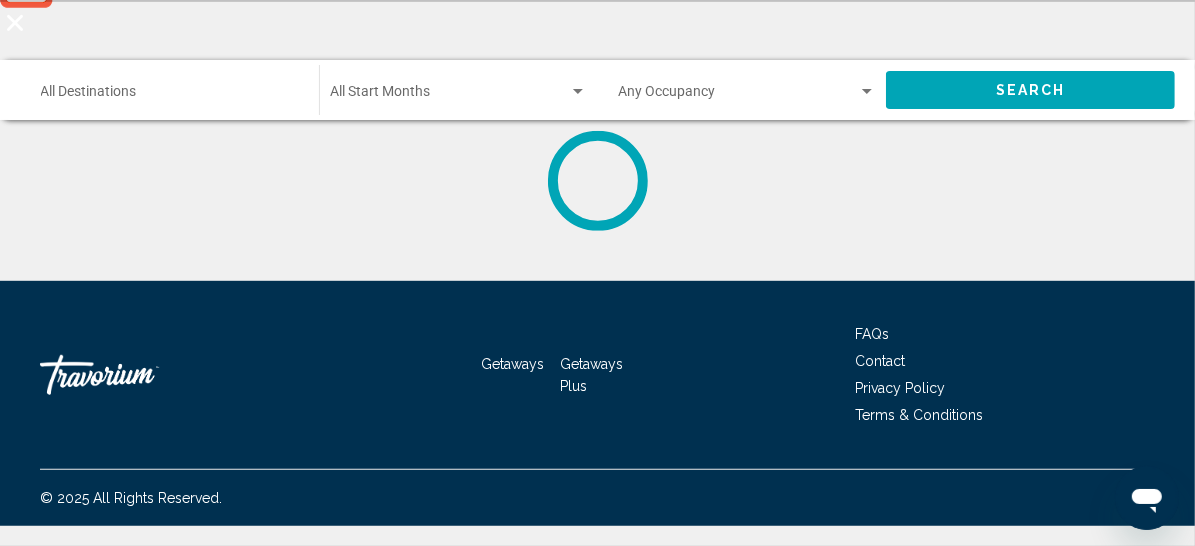 scroll, scrollTop: 0, scrollLeft: 0, axis: both 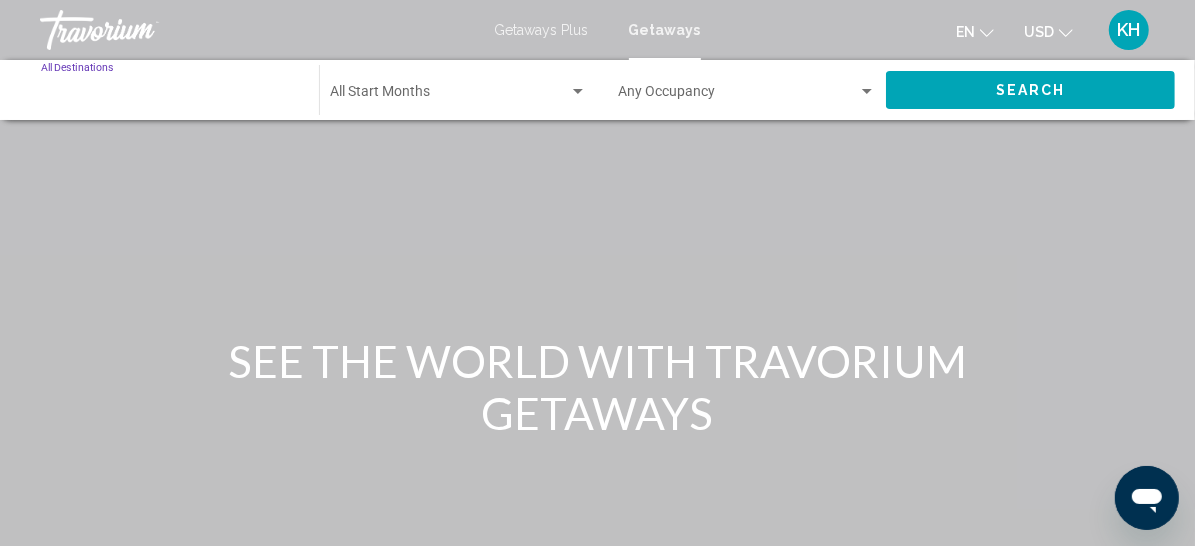click on "Destination All Destinations" at bounding box center (170, 96) 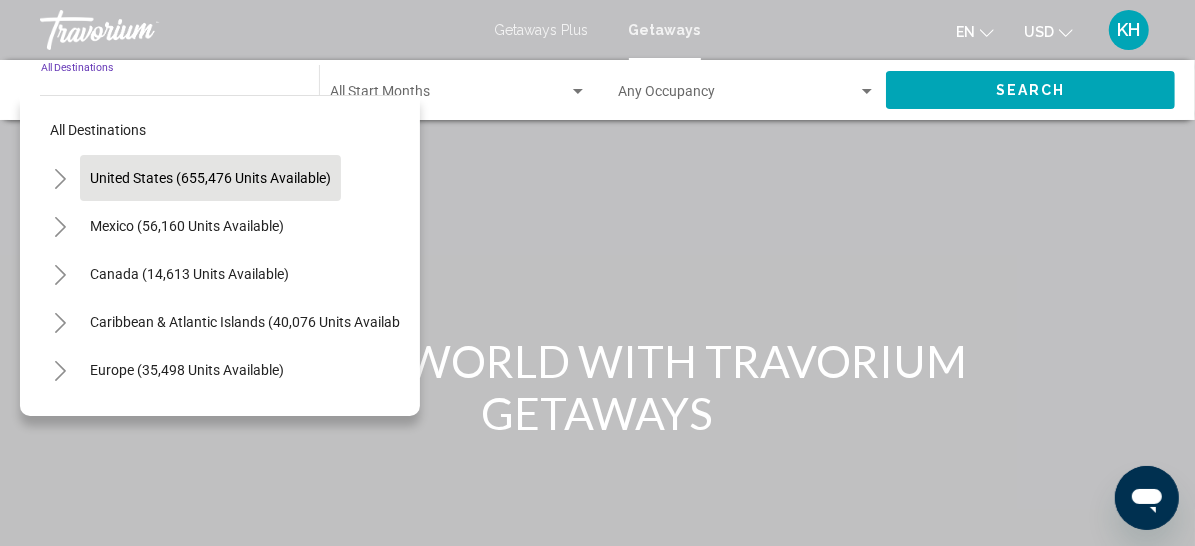 click on "United States (655,476 units available)" at bounding box center (187, 226) 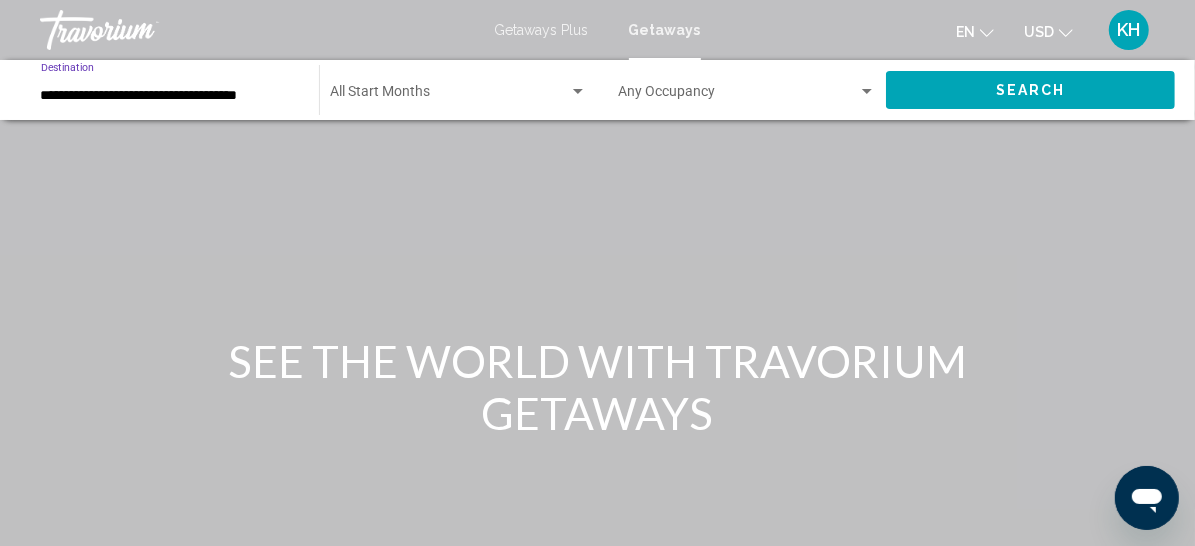 click on "**********" at bounding box center (170, 96) 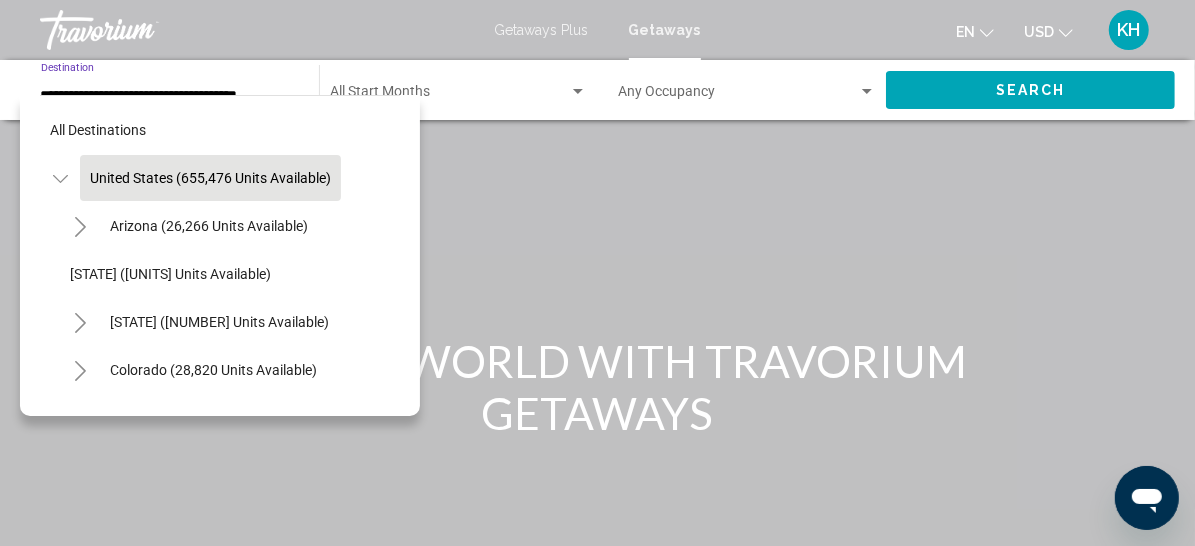 scroll, scrollTop: 0, scrollLeft: 39, axis: horizontal 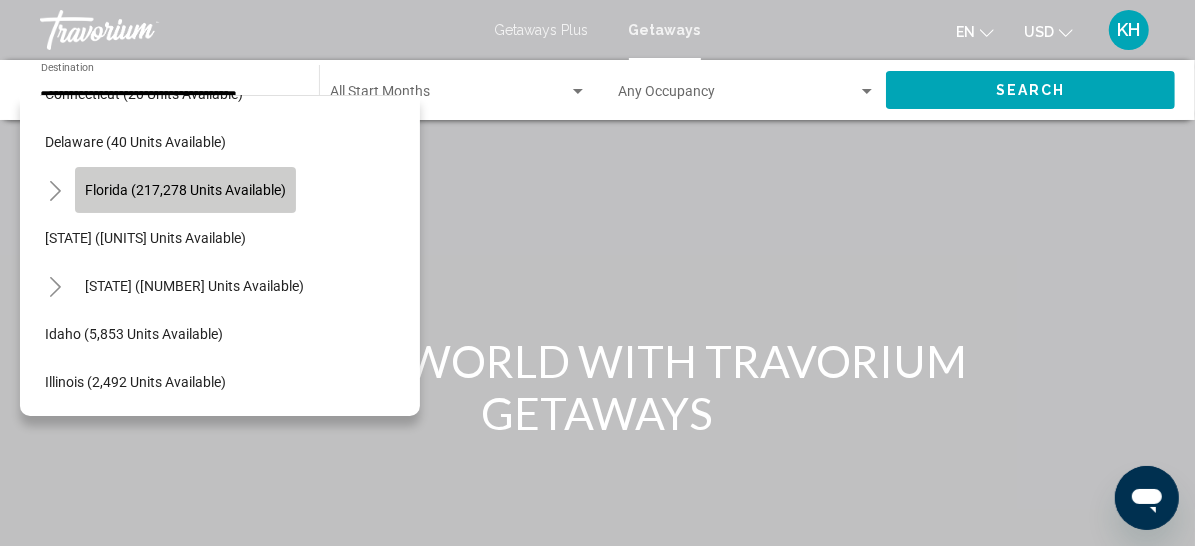 click on "Florida (217,278 units available)" 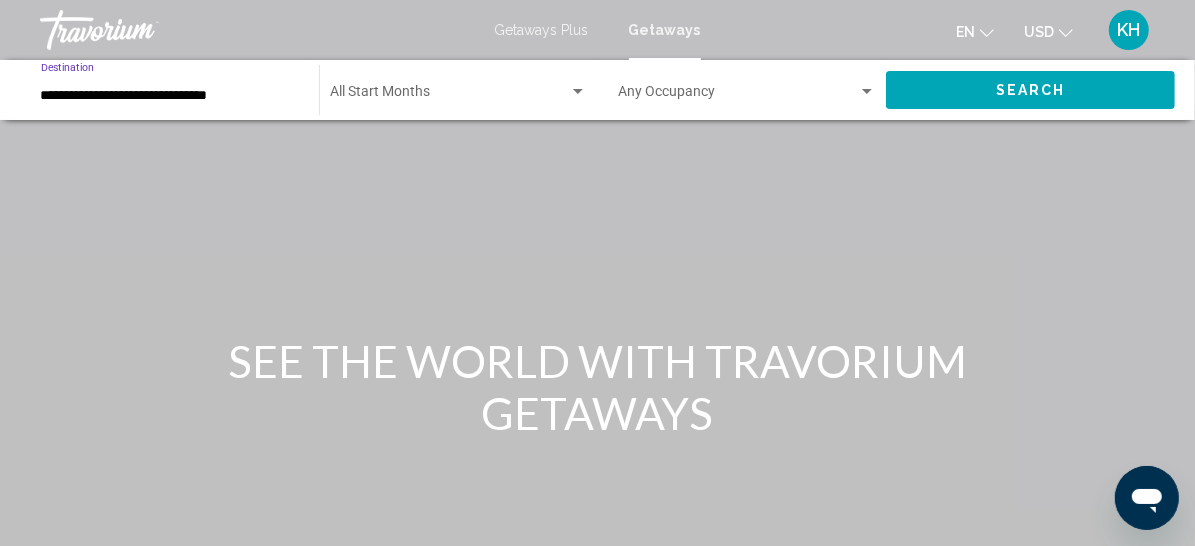 click at bounding box center [449, 96] 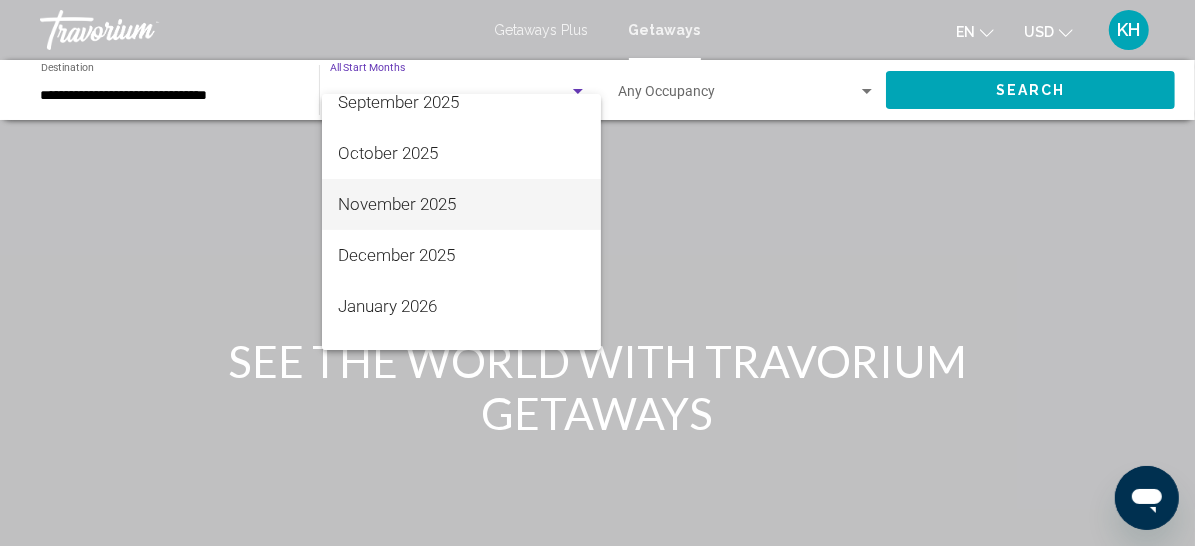 scroll, scrollTop: 121, scrollLeft: 0, axis: vertical 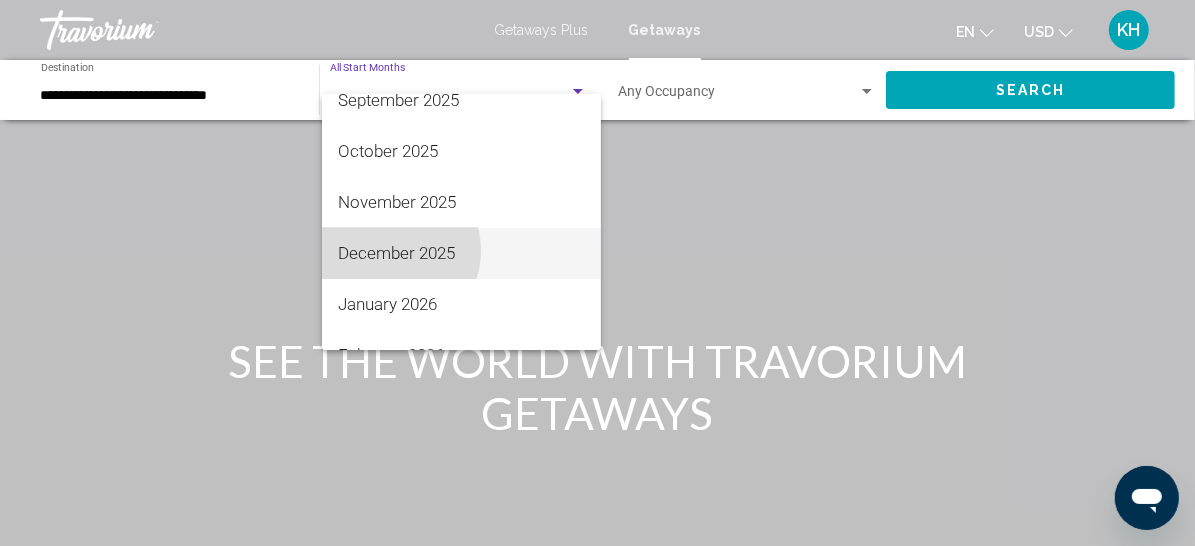 click on "December 2025" at bounding box center [461, 253] 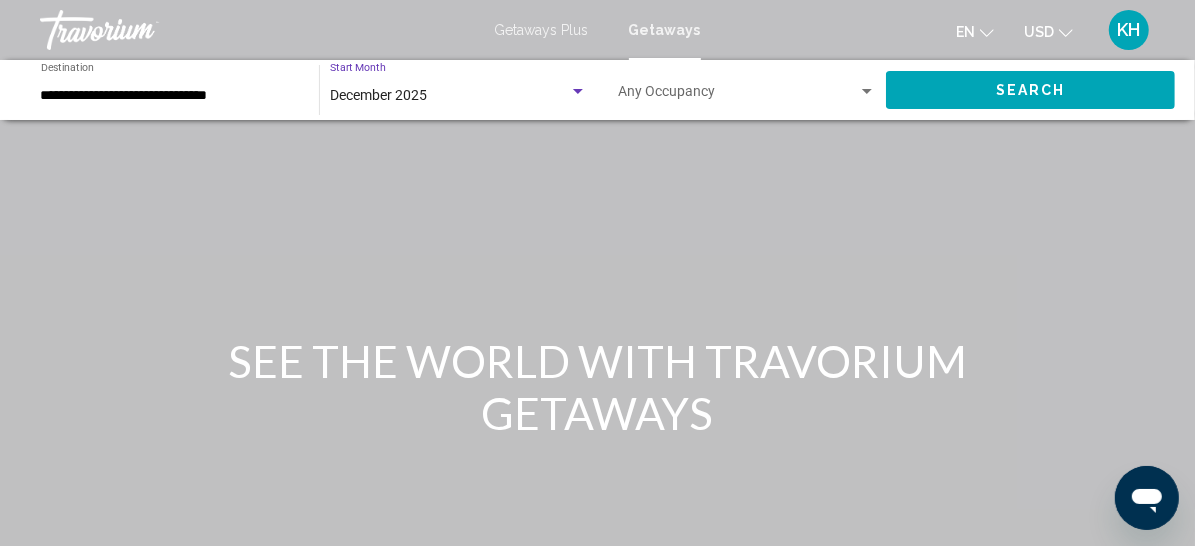 click at bounding box center (738, 96) 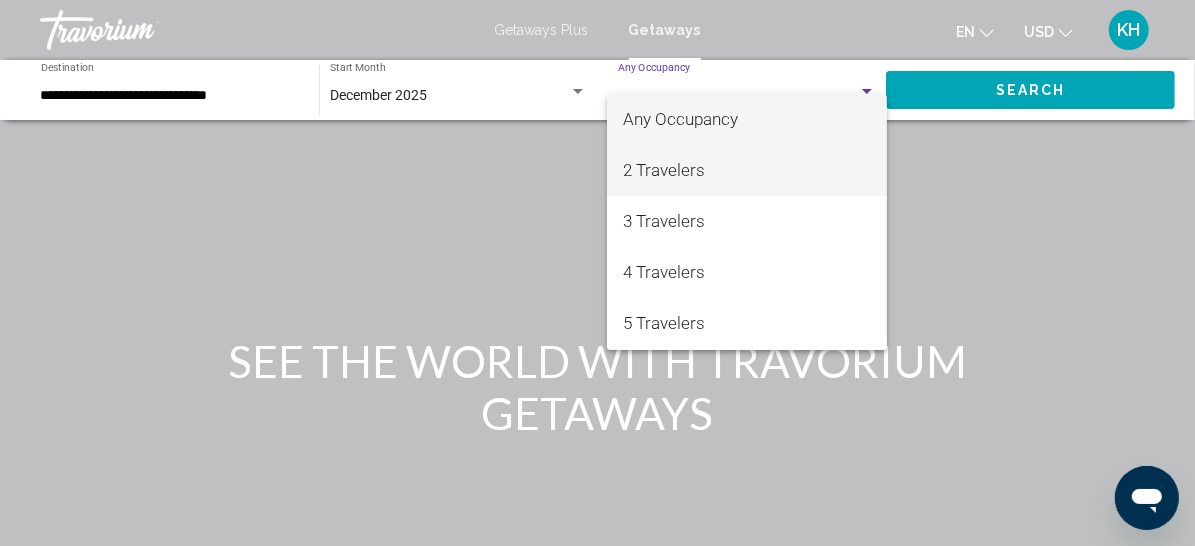 click on "2 Travelers" at bounding box center [747, 170] 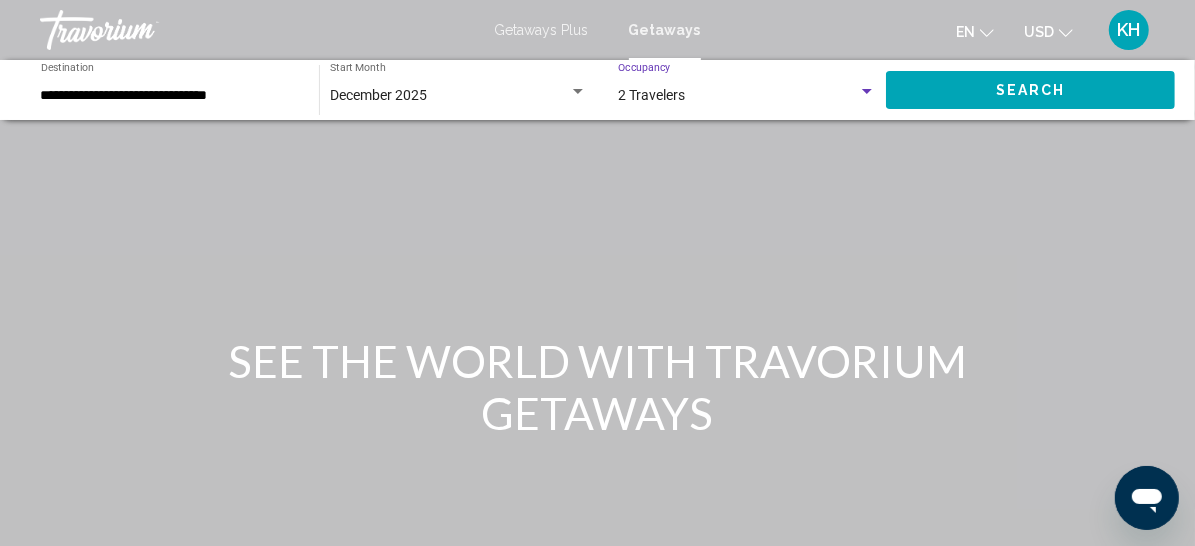 click on "Search" at bounding box center (1031, 91) 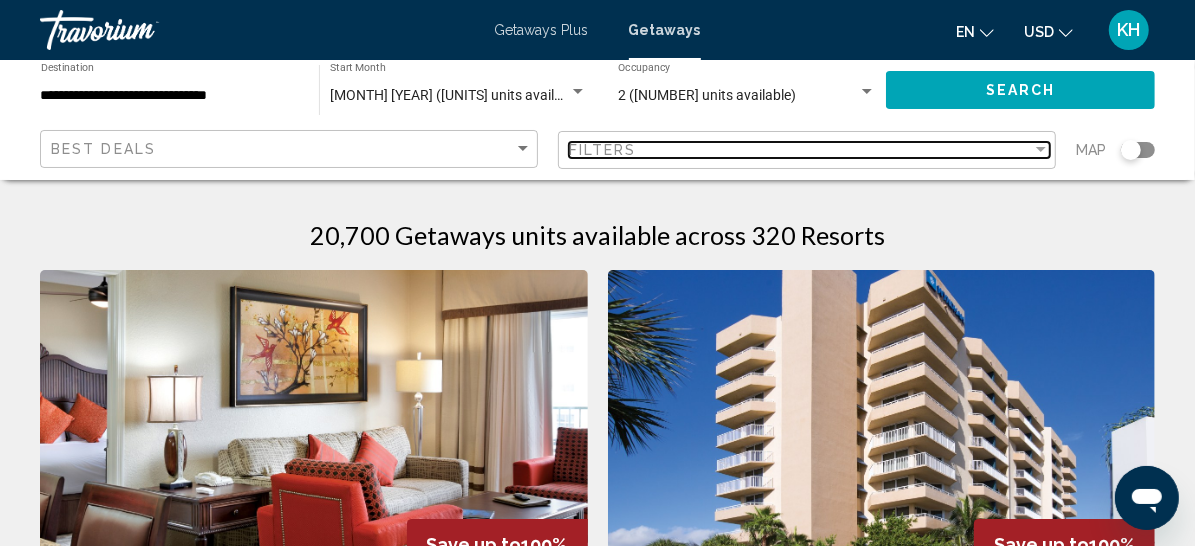 click on "Filters" at bounding box center (800, 150) 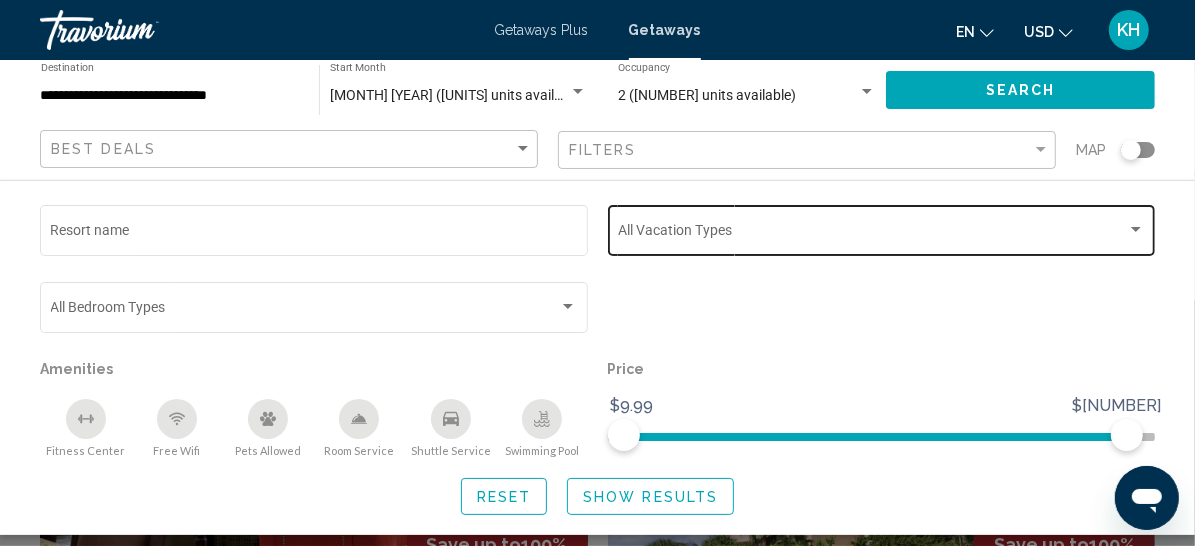 click at bounding box center [872, 234] 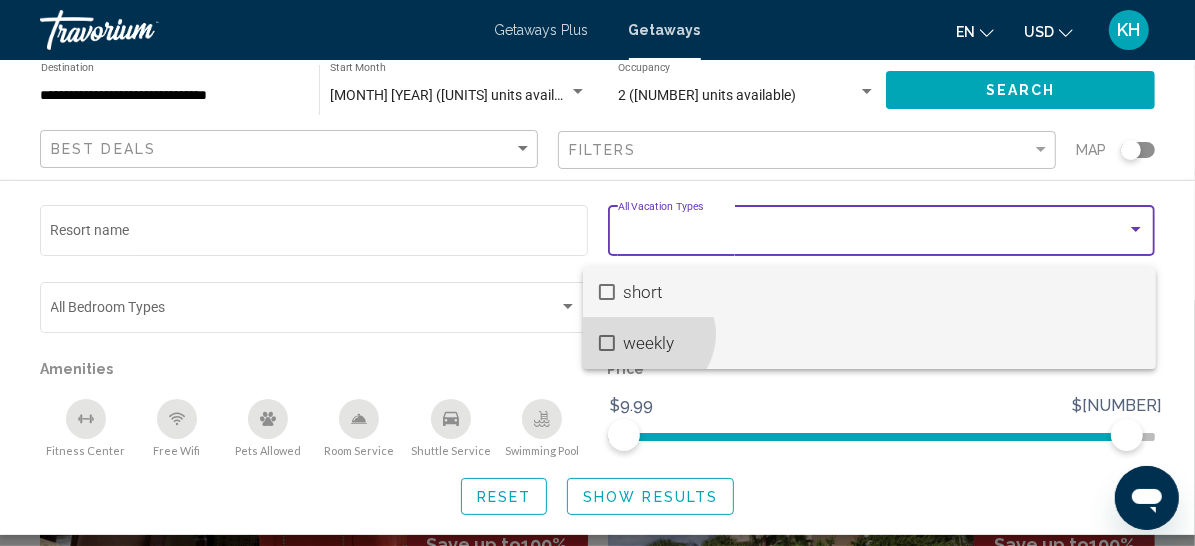 click on "weekly" at bounding box center (881, 343) 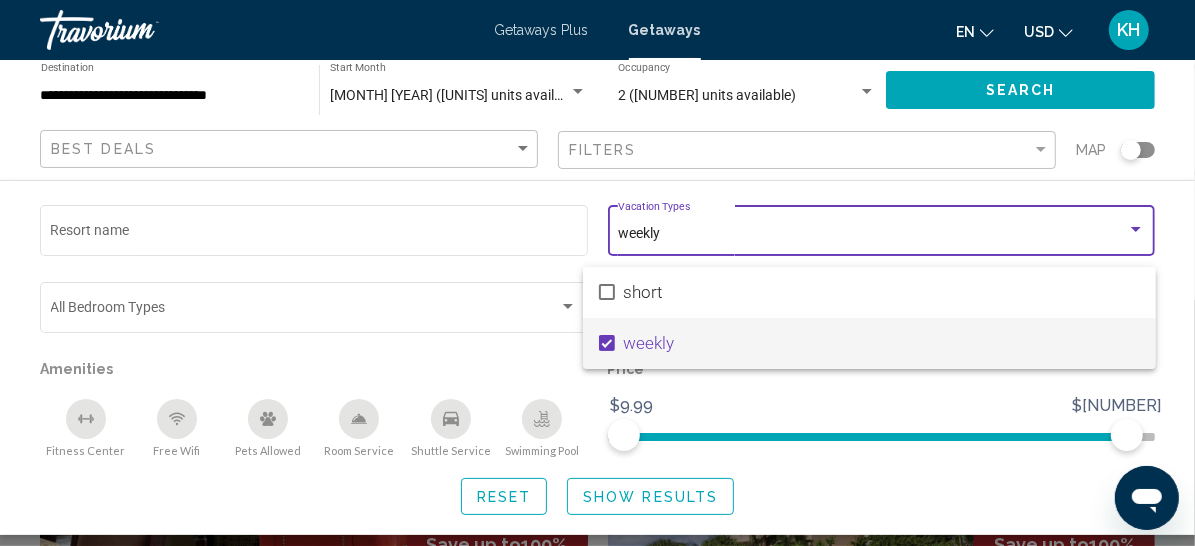click at bounding box center (597, 273) 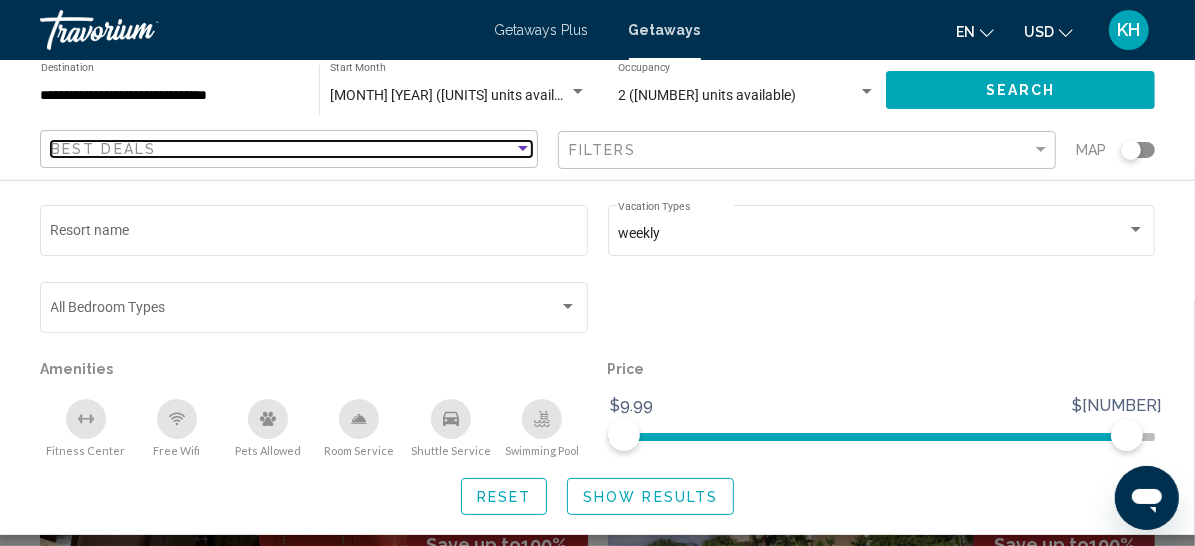 click on "Best Deals" at bounding box center (282, 149) 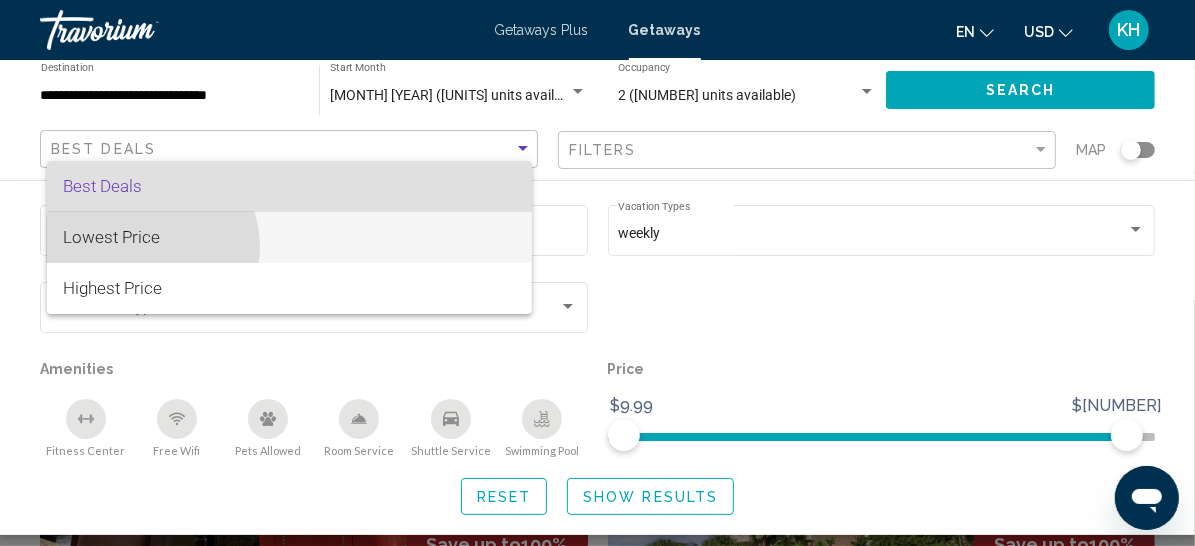 click on "Lowest Price" at bounding box center [111, 237] 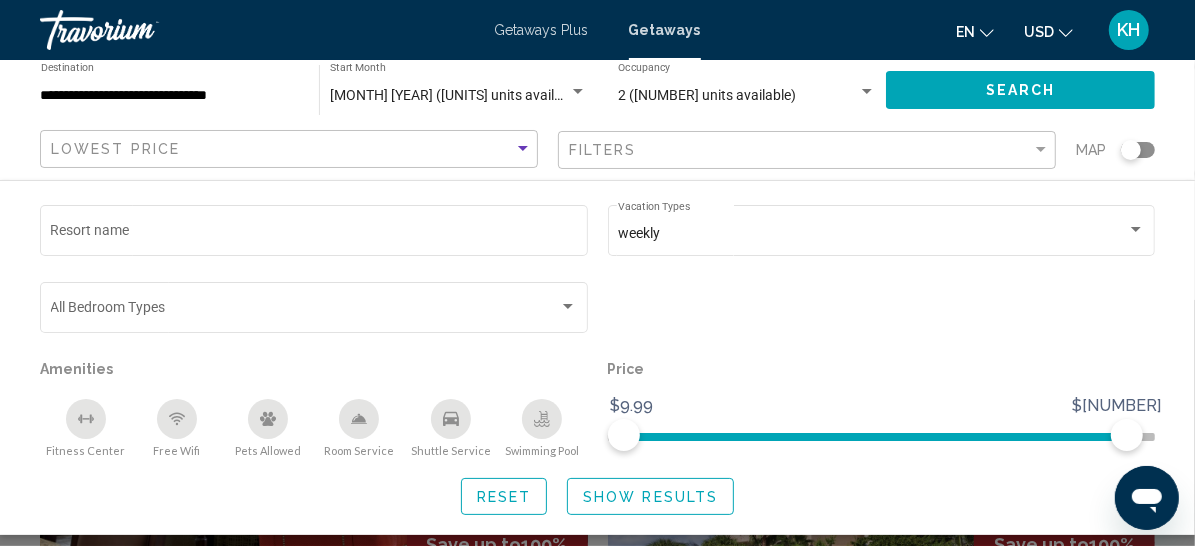 click on "[MONTH] [YEAR] ([NUMBER] units available) Start Month All Start Months" 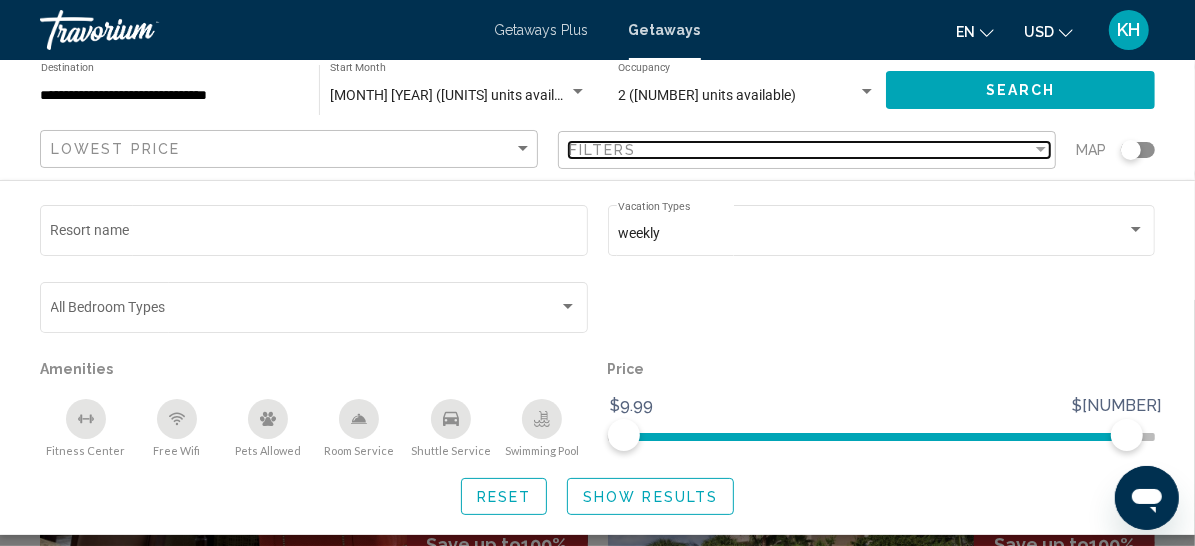 click on "Filters" at bounding box center (800, 150) 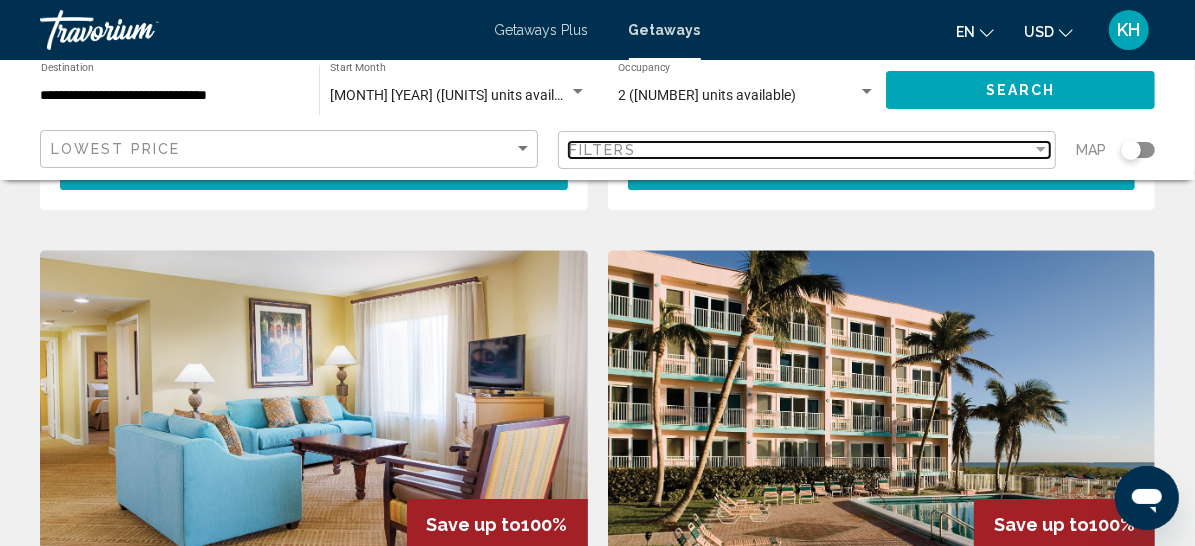 scroll, scrollTop: 3515, scrollLeft: 0, axis: vertical 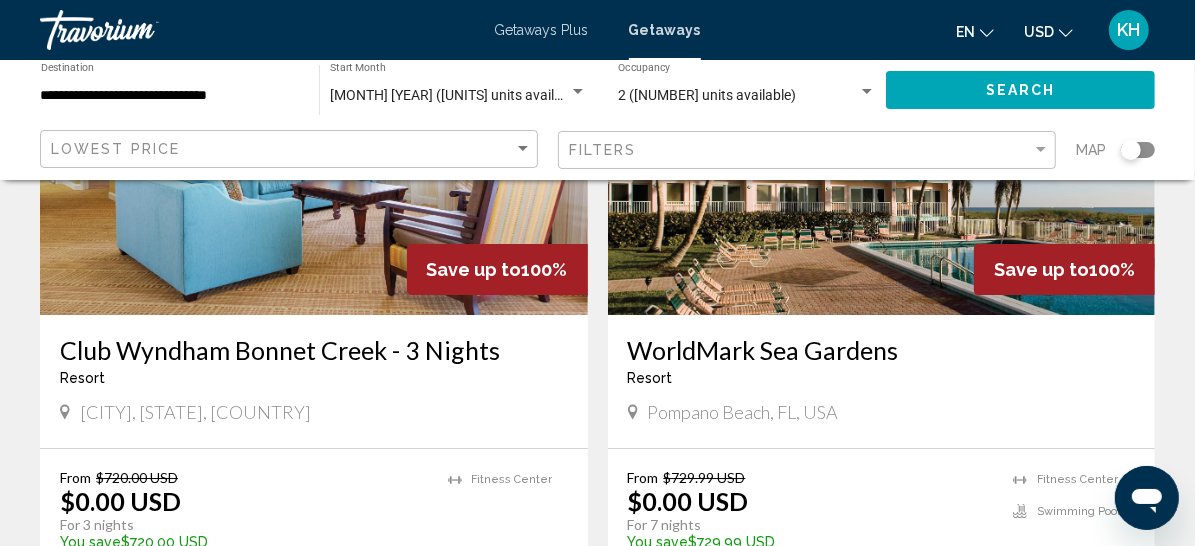 click on "View Resort" at bounding box center [833, 598] 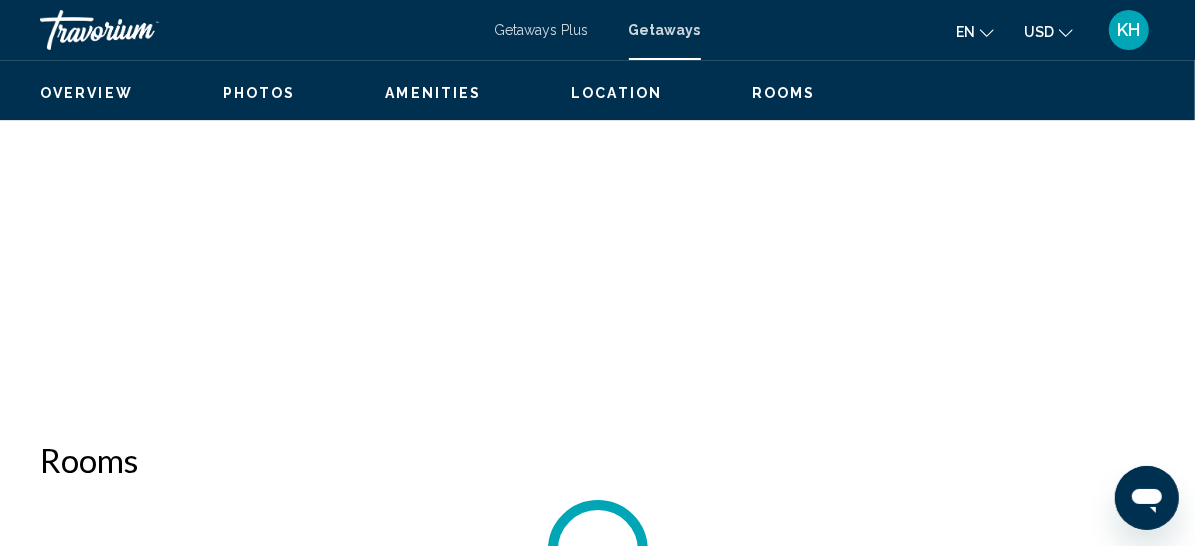 scroll, scrollTop: 395, scrollLeft: 0, axis: vertical 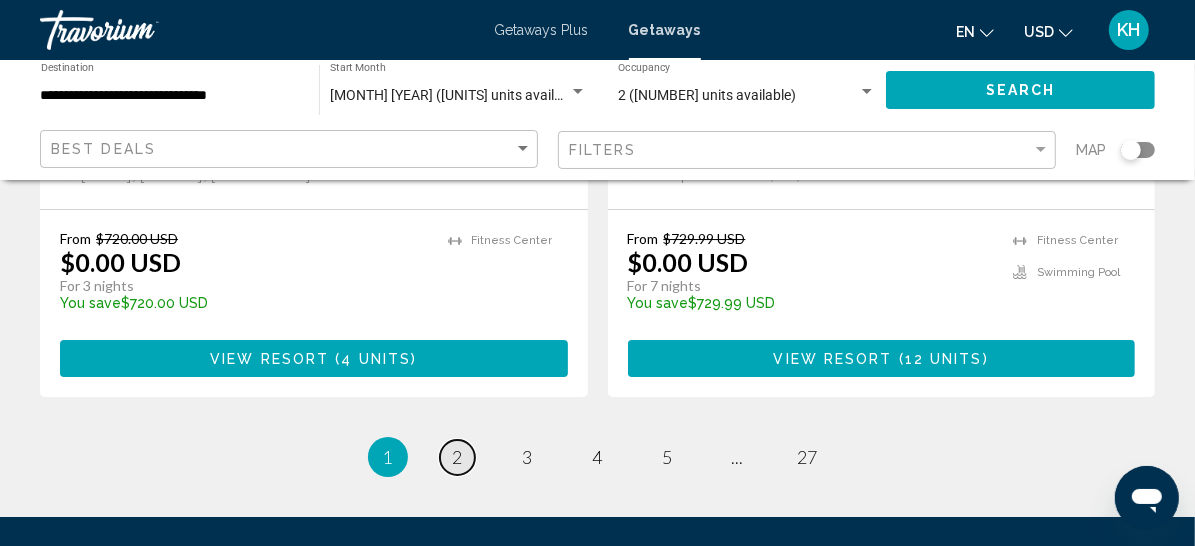 click on "page  2" at bounding box center (457, 457) 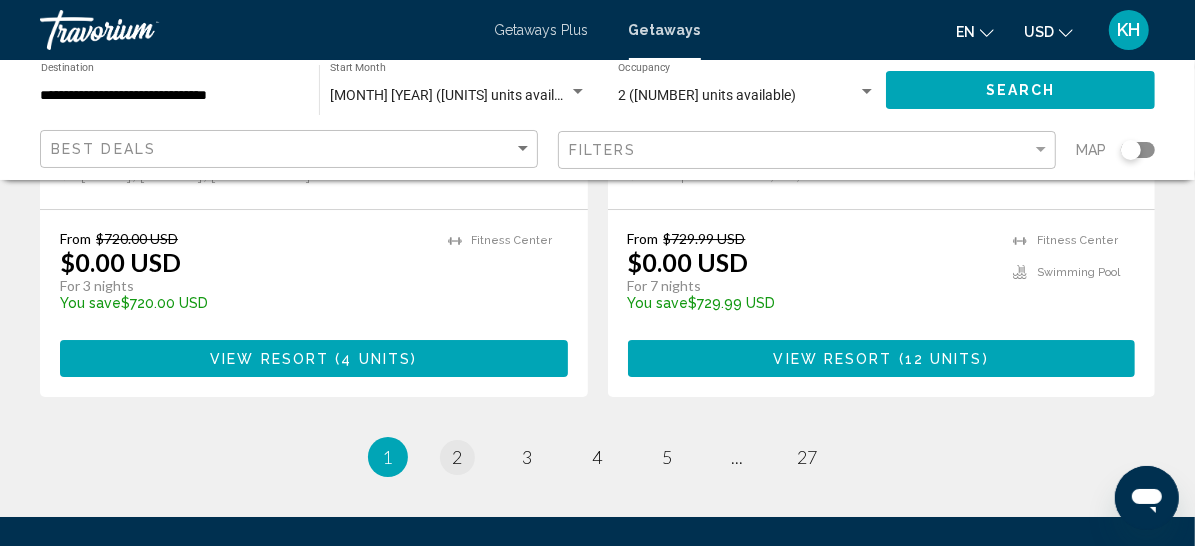 scroll, scrollTop: 0, scrollLeft: 0, axis: both 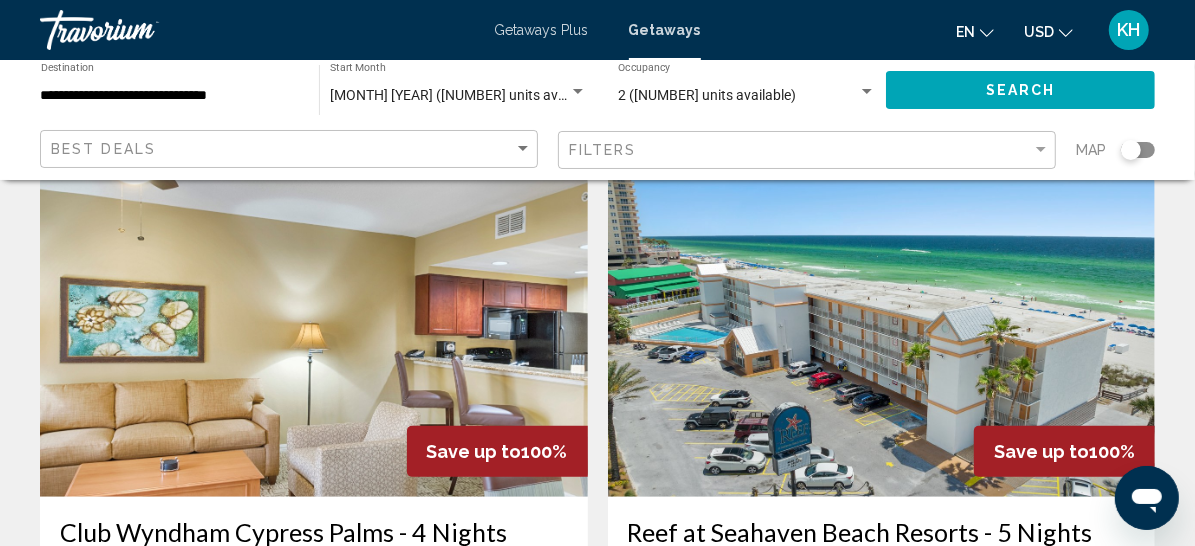 click on "View Resort" at bounding box center (265, 781) 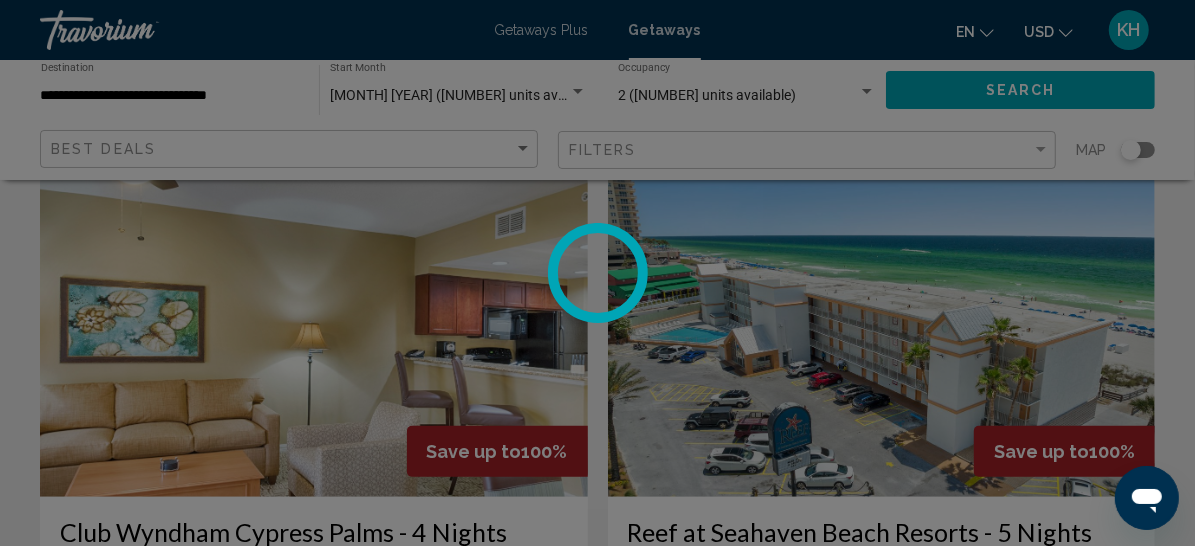 scroll, scrollTop: 395, scrollLeft: 0, axis: vertical 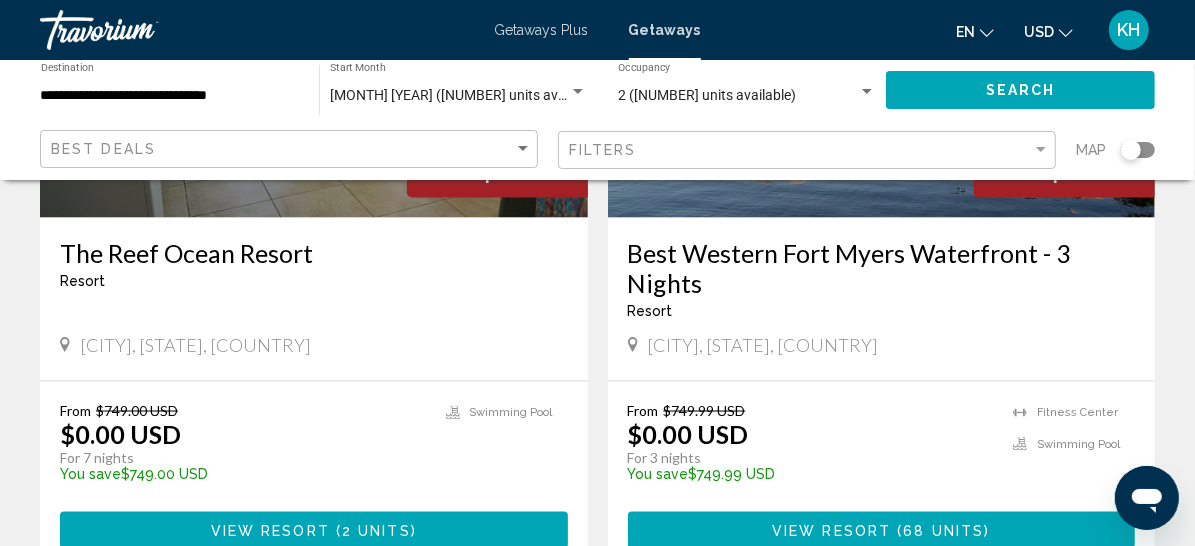 click on "View Resort" at bounding box center (832, -180) 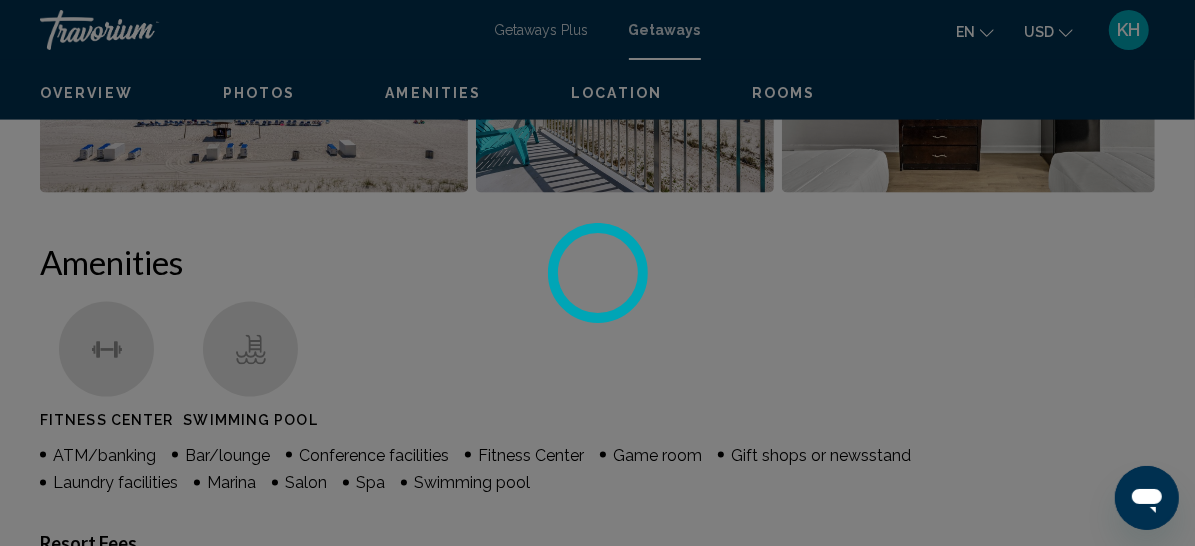 scroll, scrollTop: 395, scrollLeft: 0, axis: vertical 